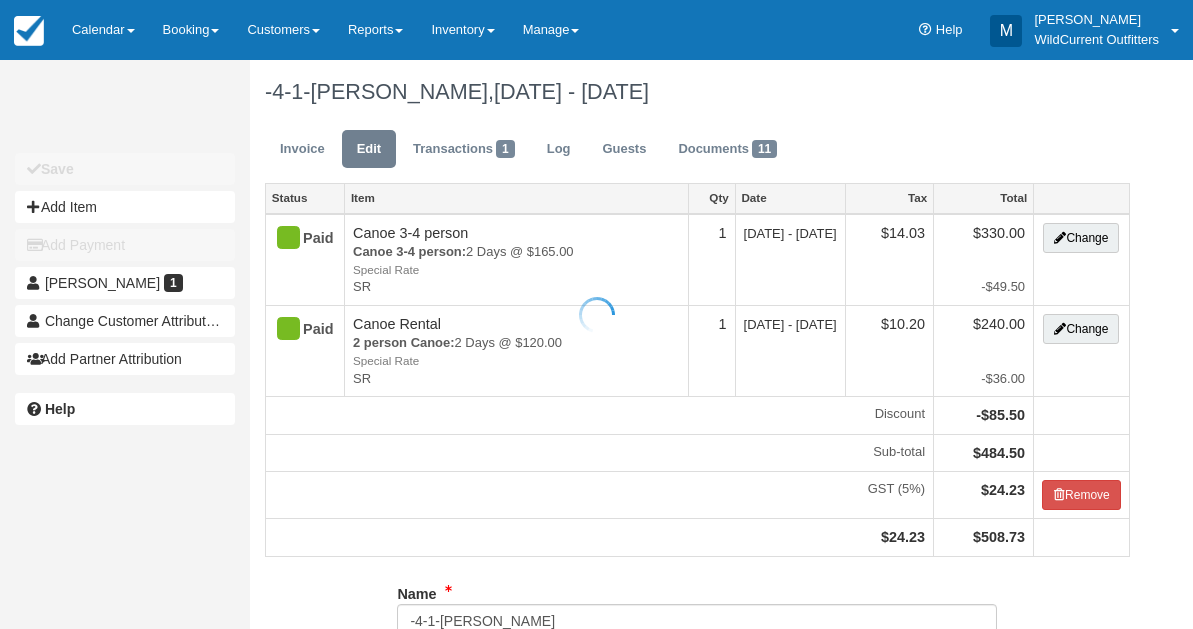 scroll, scrollTop: 0, scrollLeft: 0, axis: both 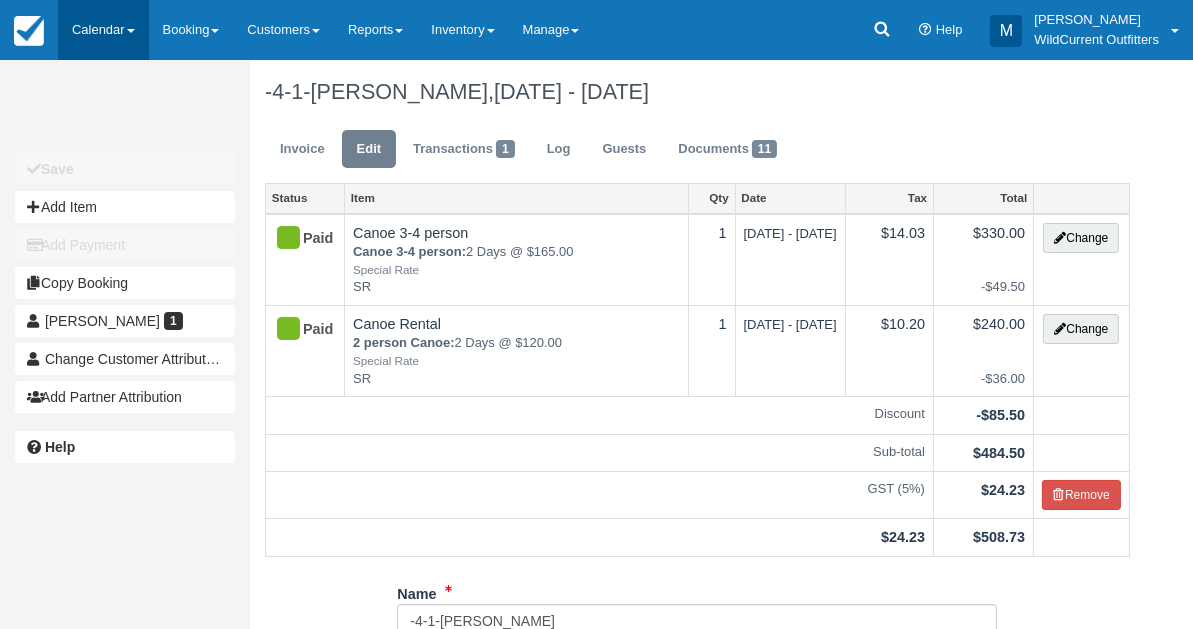 click on "Calendar" at bounding box center [103, 30] 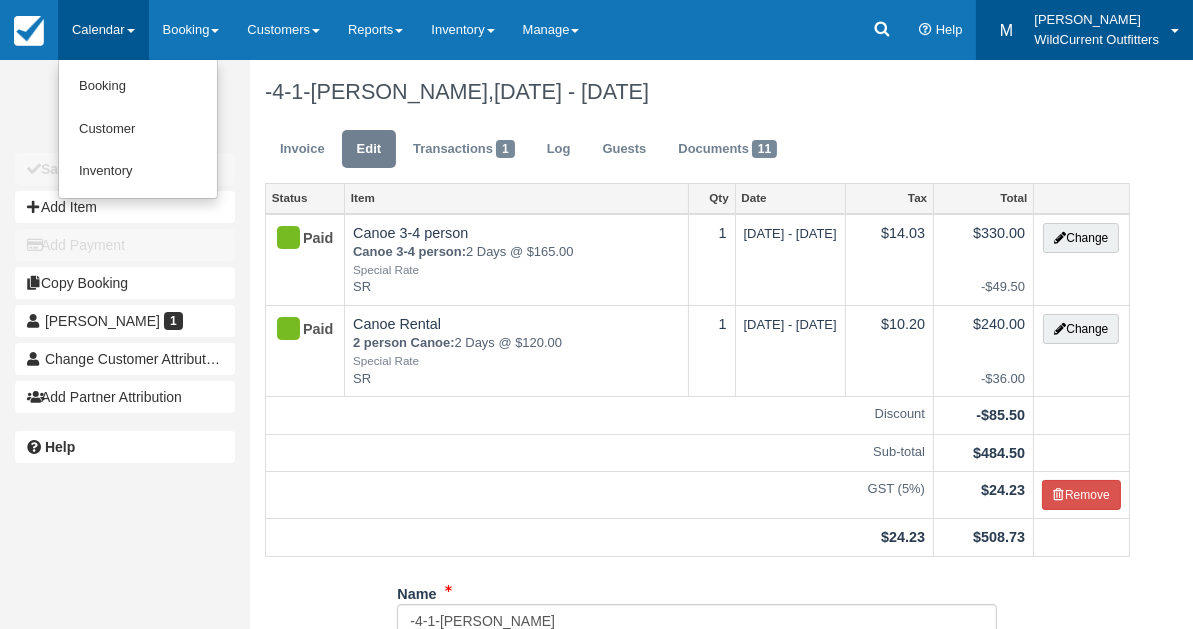 click on "[PERSON_NAME]" at bounding box center (1096, 20) 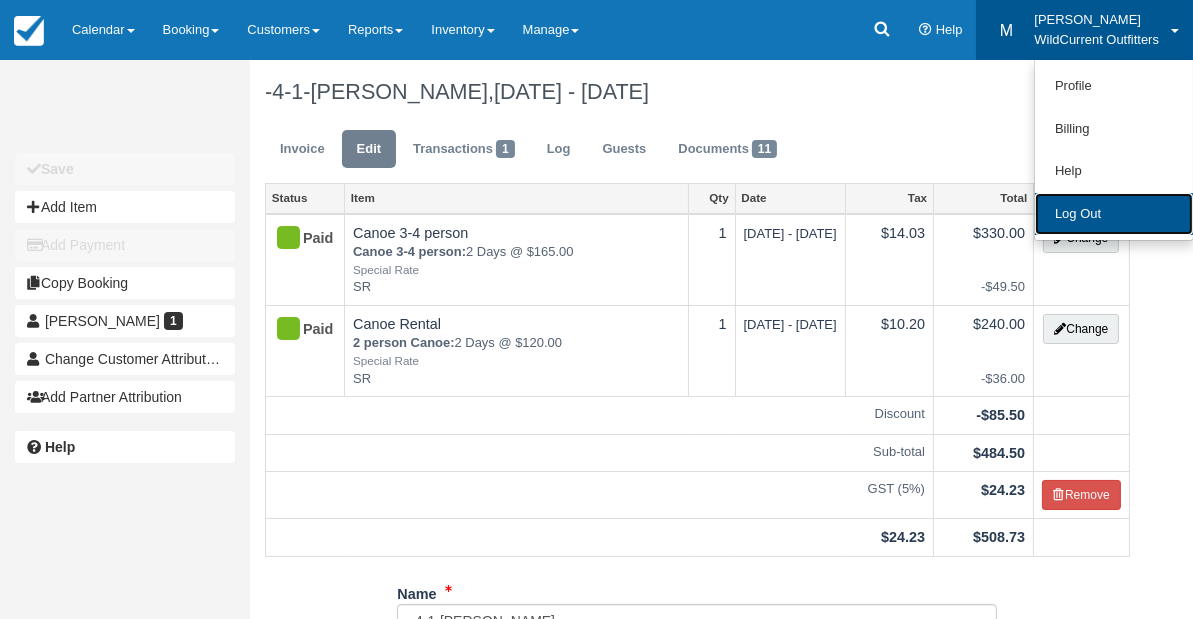 click on "Log Out" at bounding box center (1114, 214) 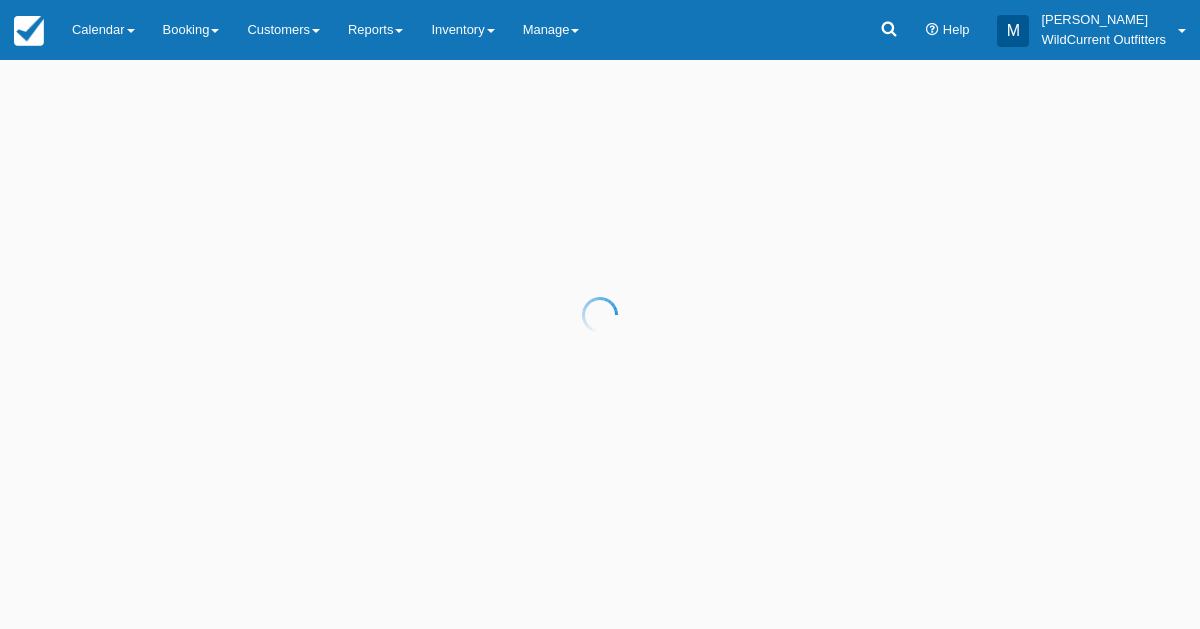 scroll, scrollTop: 0, scrollLeft: 0, axis: both 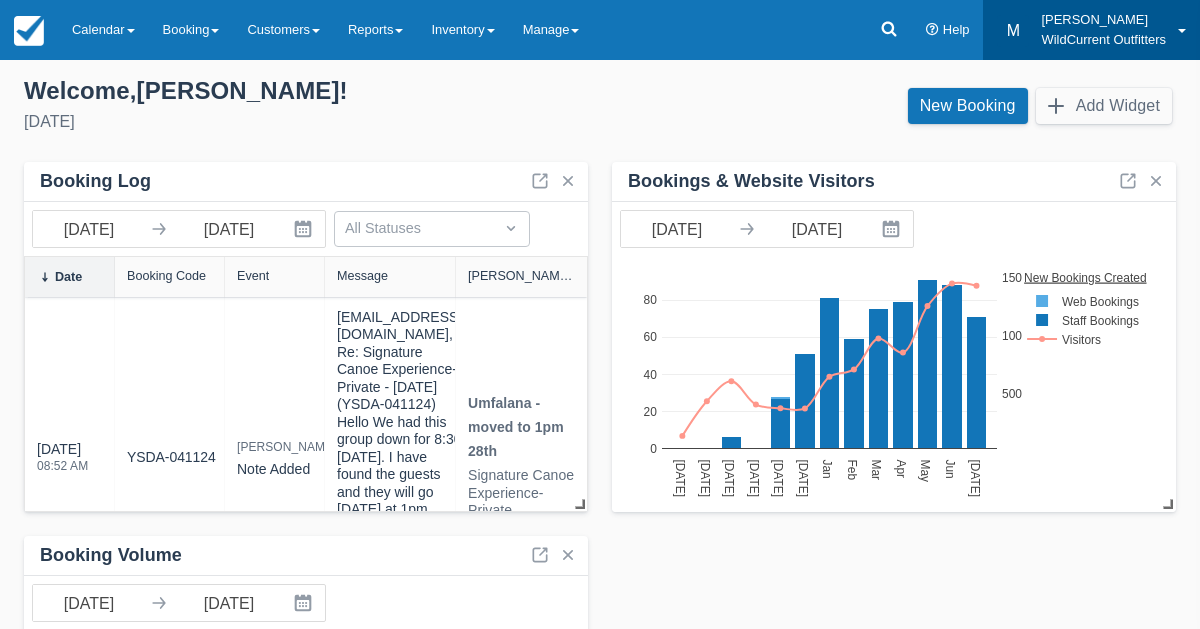 click on "Michael
WildCurrent Outfitters" at bounding box center [1103, 35] 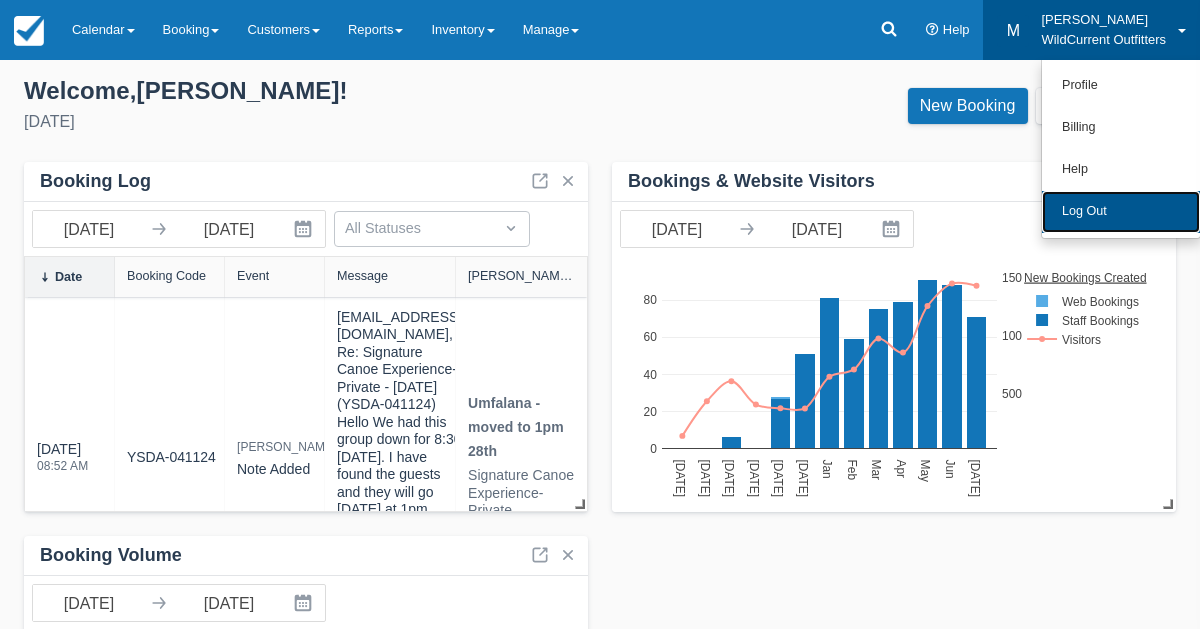 click on "Log Out" at bounding box center [1121, 212] 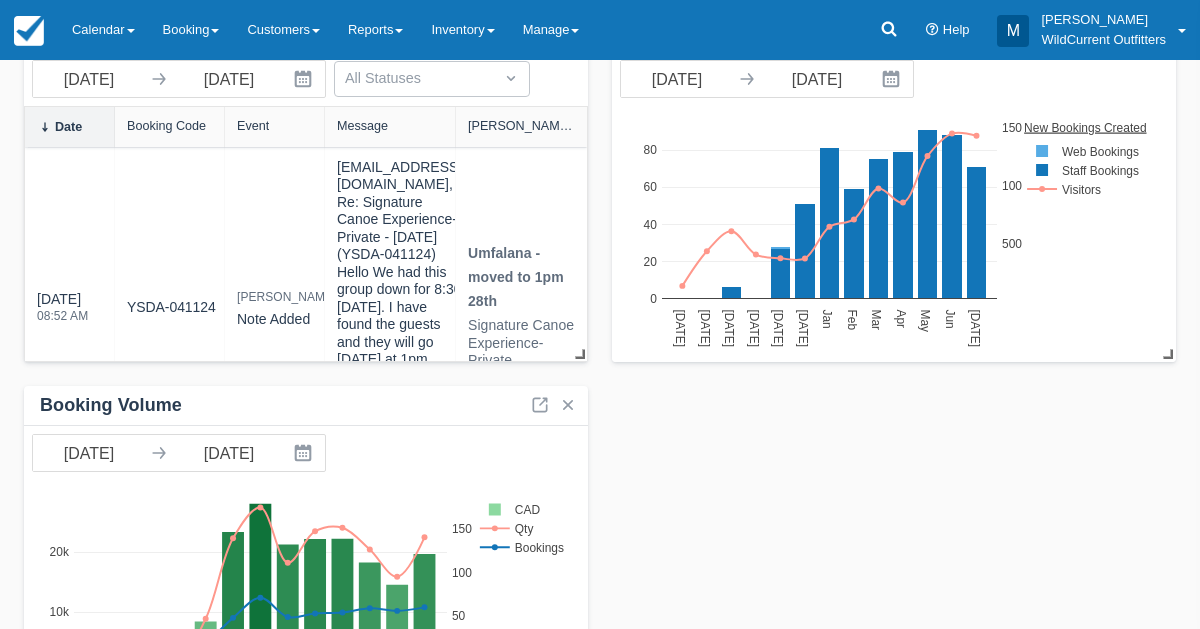 scroll, scrollTop: 151, scrollLeft: 0, axis: vertical 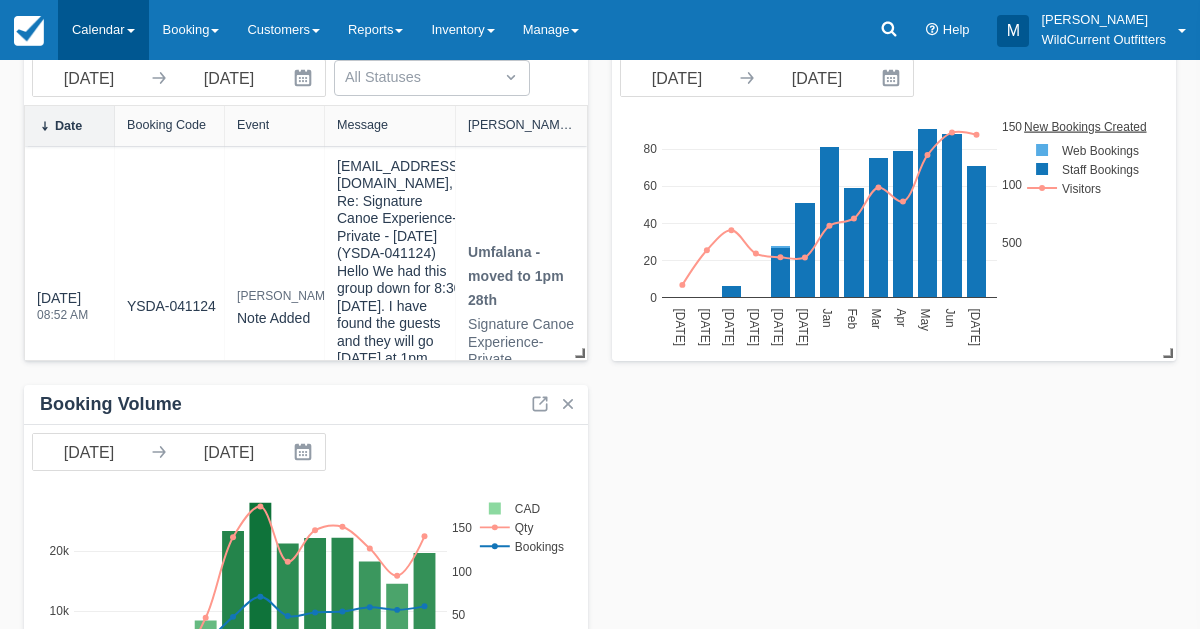 click on "Calendar" at bounding box center (103, 30) 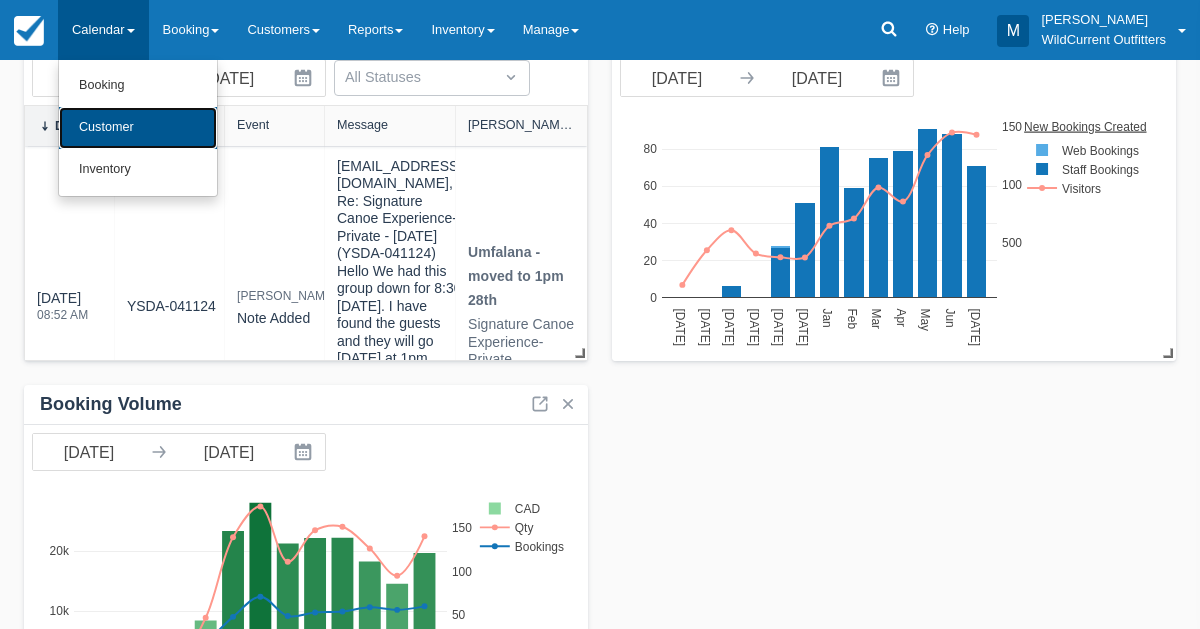 click on "Customer" at bounding box center [138, 128] 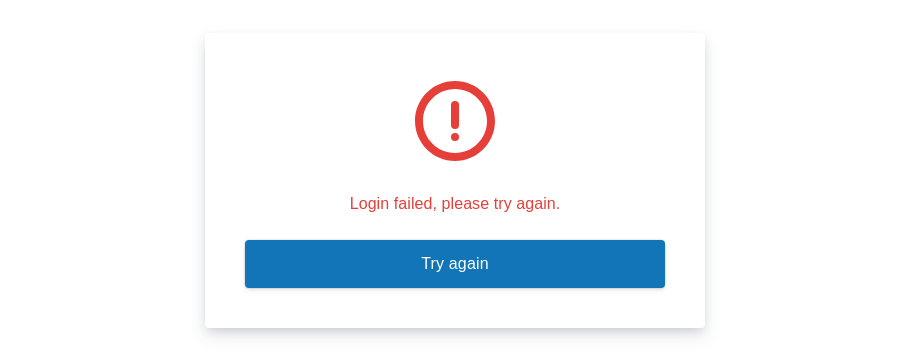 scroll, scrollTop: 0, scrollLeft: 0, axis: both 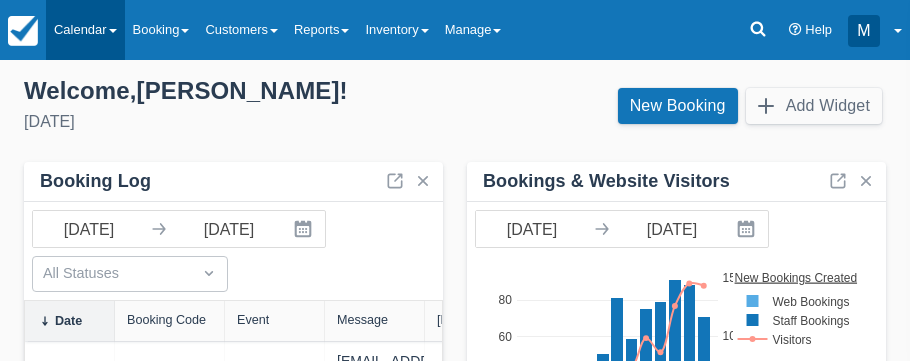 click on "Calendar" at bounding box center [85, 30] 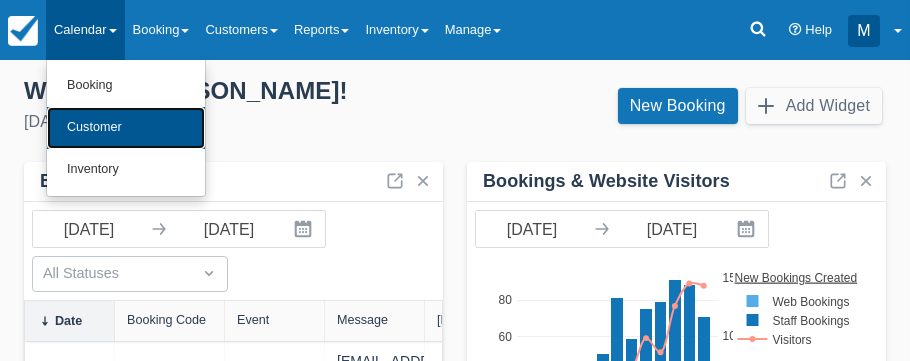 click on "Customer" at bounding box center (126, 128) 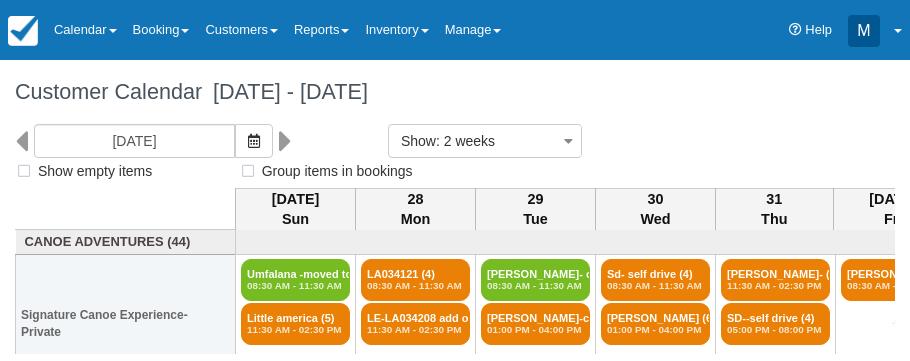 select 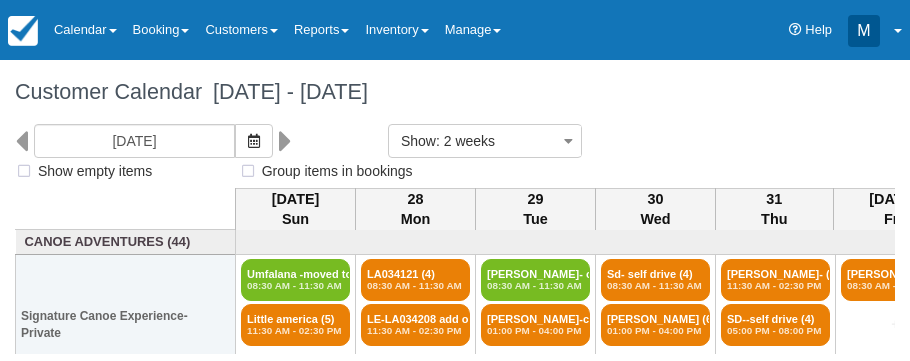 select 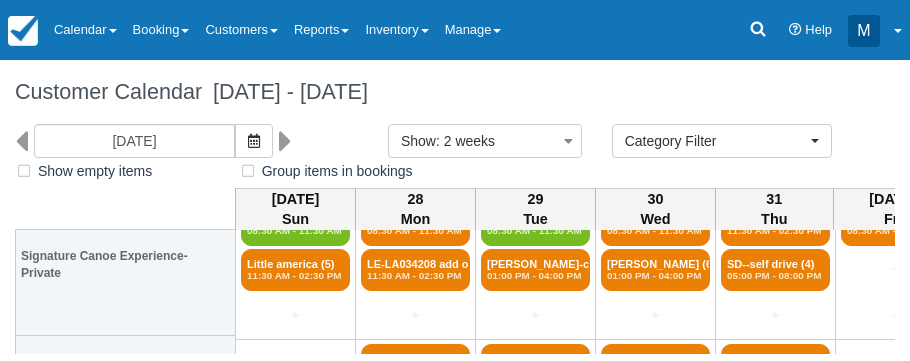 scroll, scrollTop: 60, scrollLeft: 0, axis: vertical 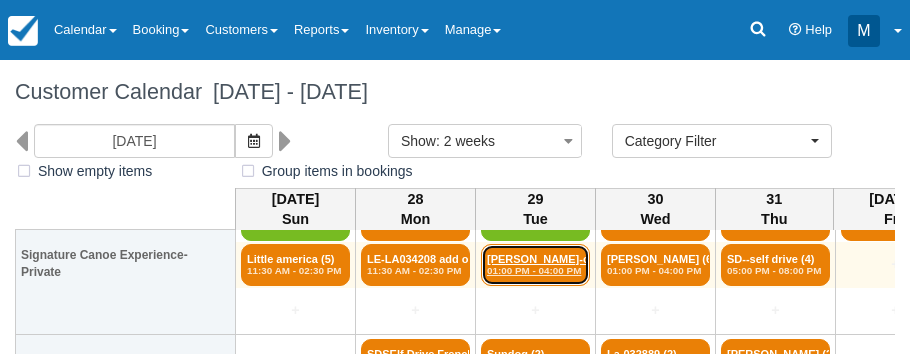 click on "[PERSON_NAME]-confirm (4)  01:00 PM - 04:00 PM" at bounding box center (535, 265) 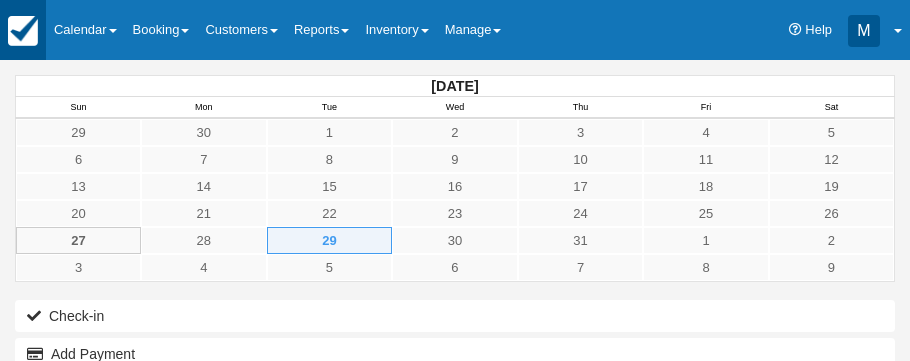 scroll, scrollTop: 0, scrollLeft: 0, axis: both 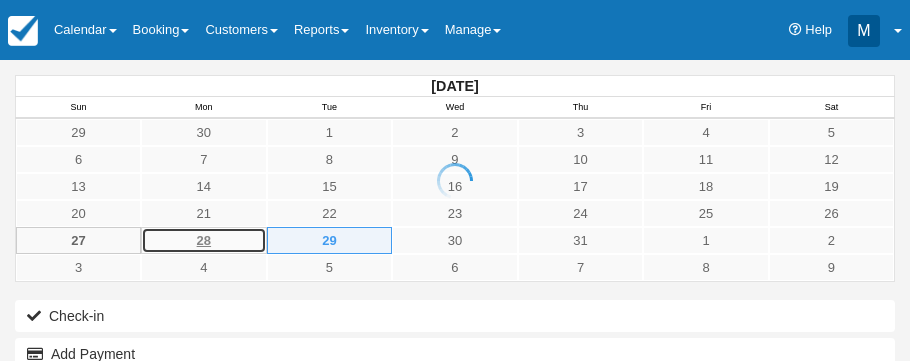 click on "28" at bounding box center (204, 240) 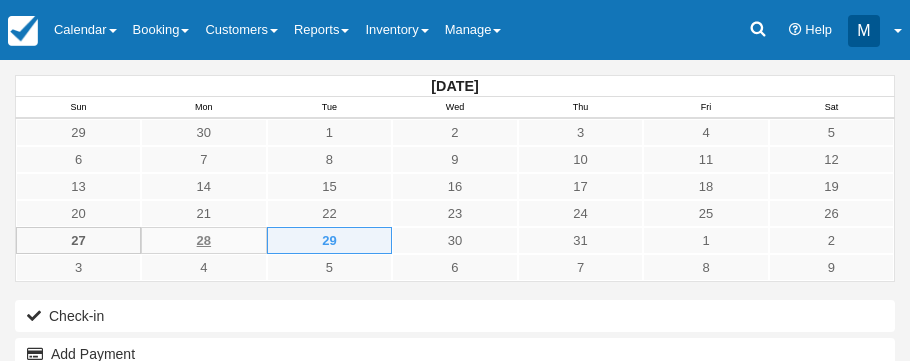 click on "Calendar" at bounding box center [85, 30] 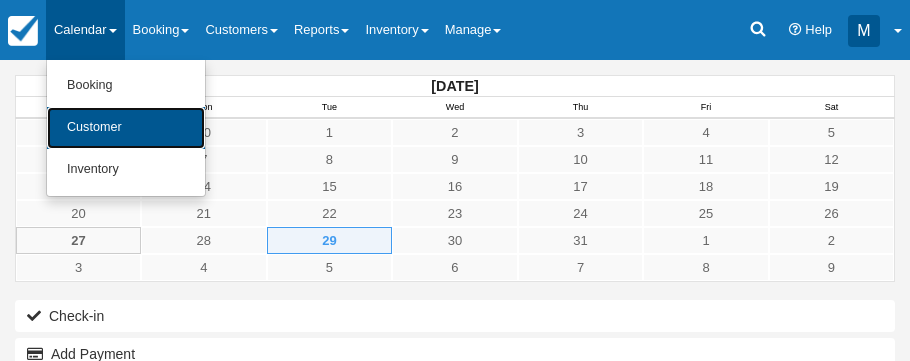click on "Customer" at bounding box center [126, 128] 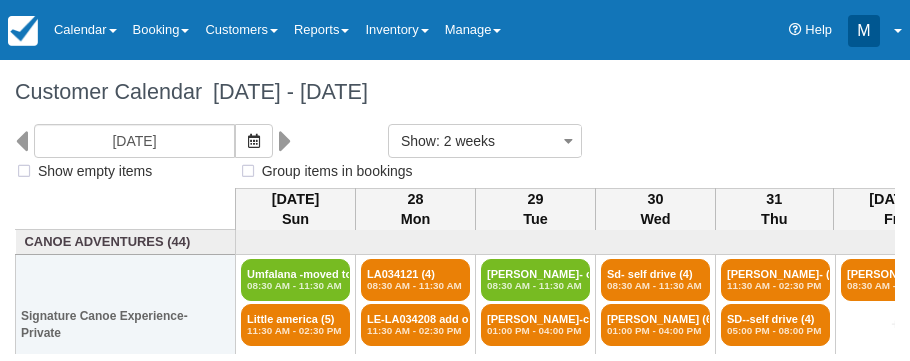 select 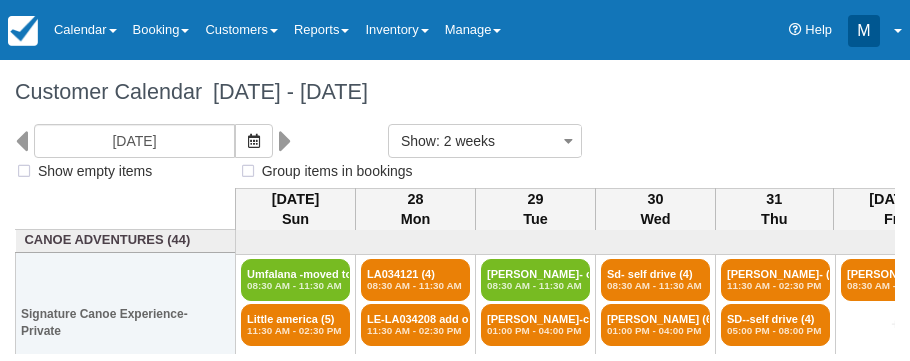 select 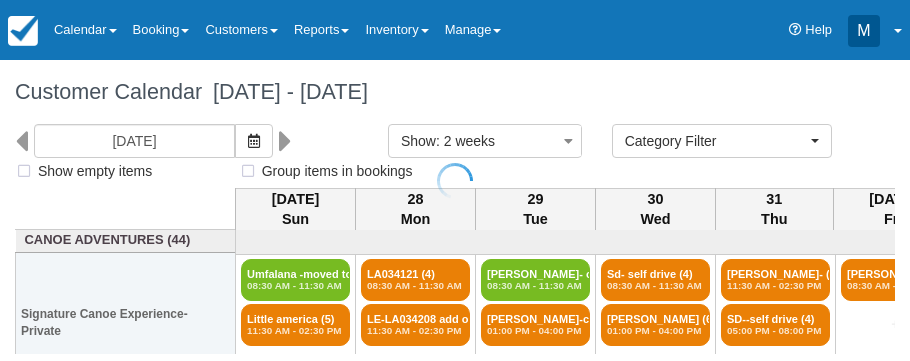 scroll, scrollTop: 34, scrollLeft: 0, axis: vertical 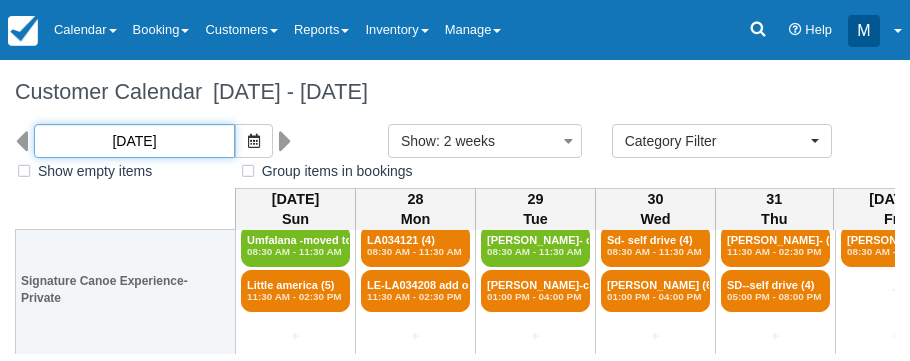 click on "Menu
Calendar
Booking
Customer
Inventory
Booking
Daily Manifest
Daily List
Notes
Bookmarks
Waivers & Documents
New Booking
Canoe Adventures
Gift Certificates
Winter Day Trips
Rentals
Outfitting Expeditions Map" at bounding box center [455, 180] 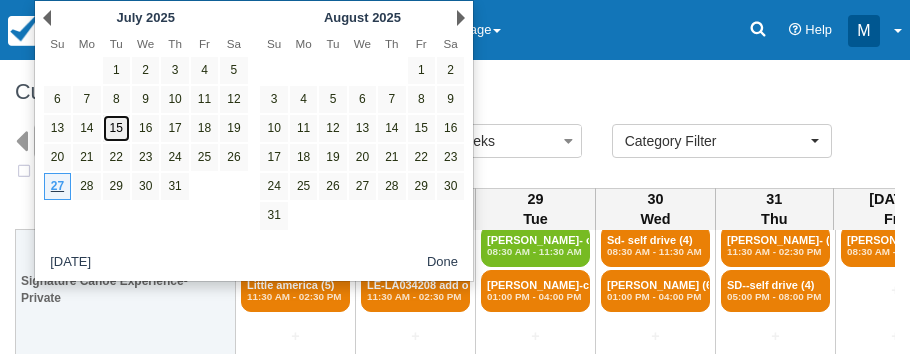 click on "15" at bounding box center (116, 128) 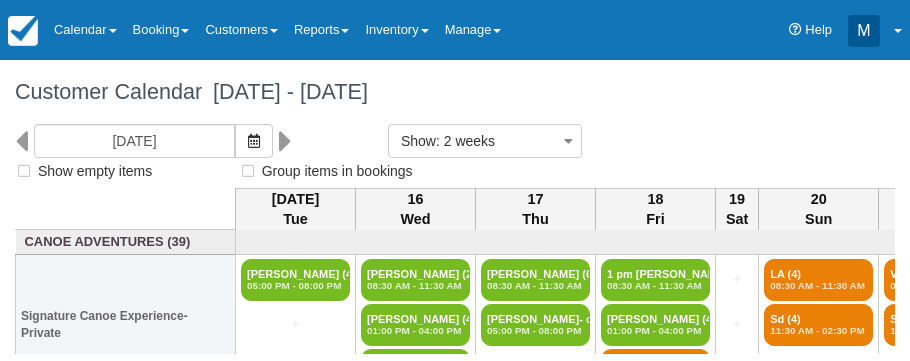select 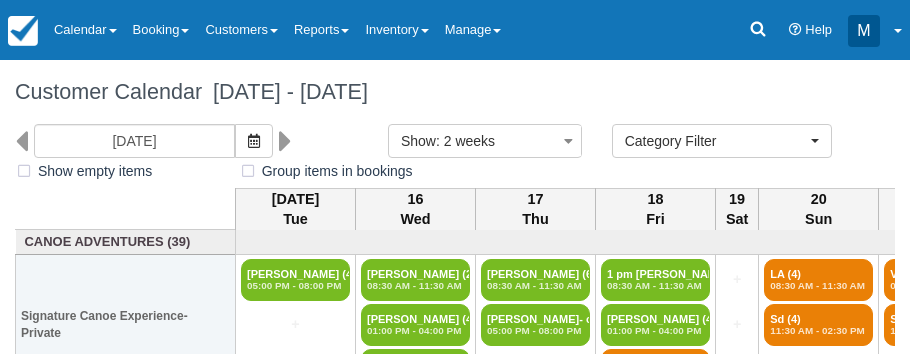 click on "07/15/25" at bounding box center (168, 141) 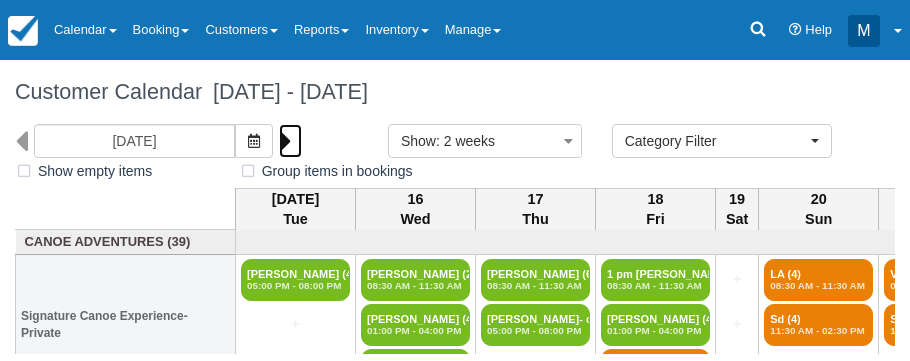click at bounding box center (285, 141) 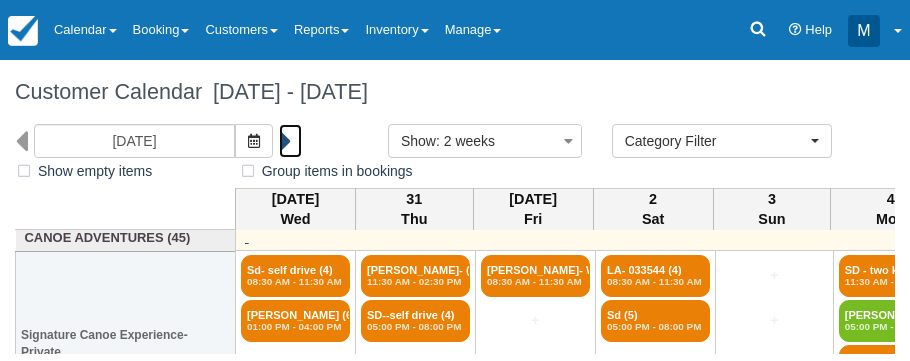 scroll, scrollTop: 0, scrollLeft: 0, axis: both 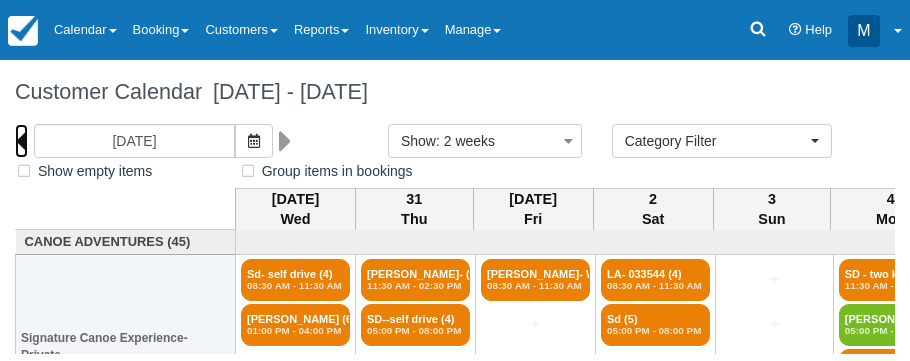 click at bounding box center (21, 141) 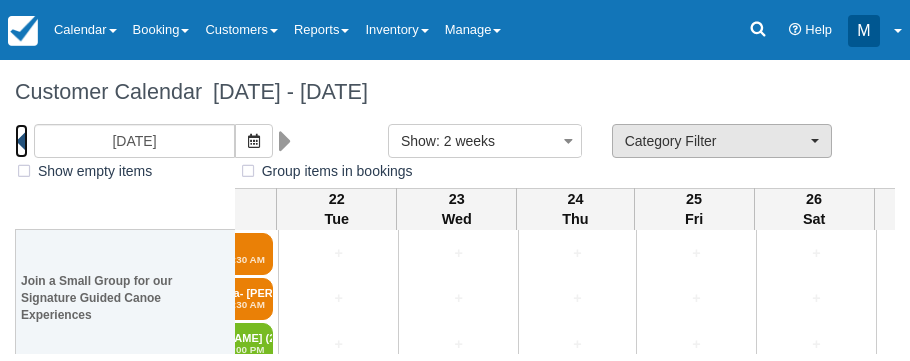 scroll, scrollTop: 166, scrollLeft: 482, axis: both 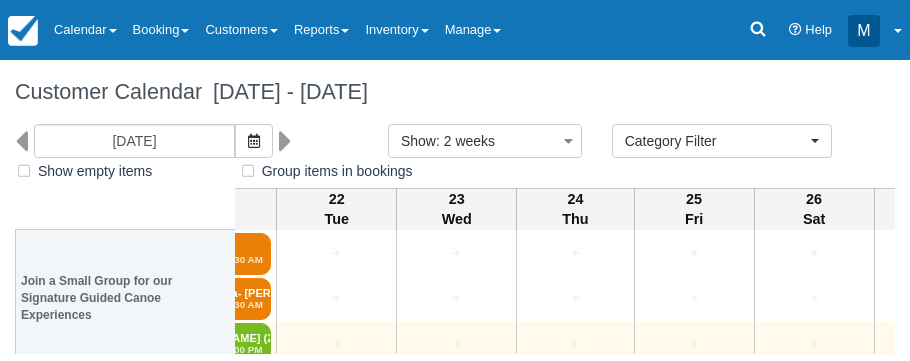 click on "+" at bounding box center (694, 345) 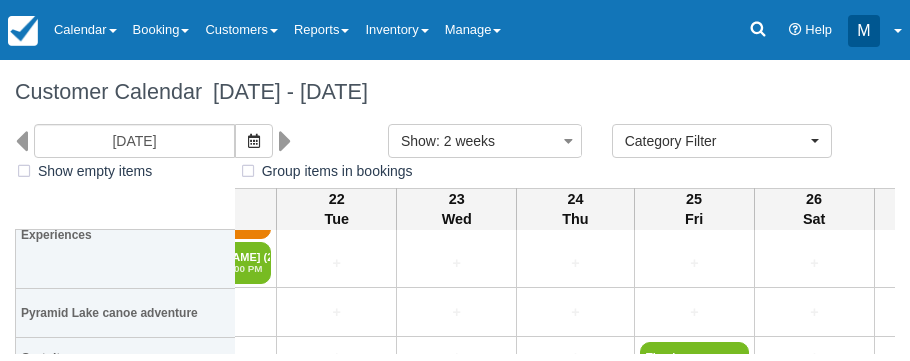 scroll, scrollTop: 246, scrollLeft: 482, axis: both 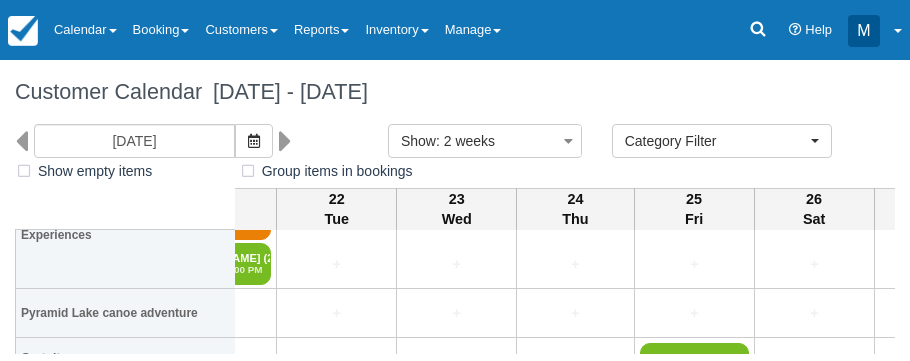 click on "Customer Calendar July 17 -  July 31 2025" at bounding box center [455, 92] 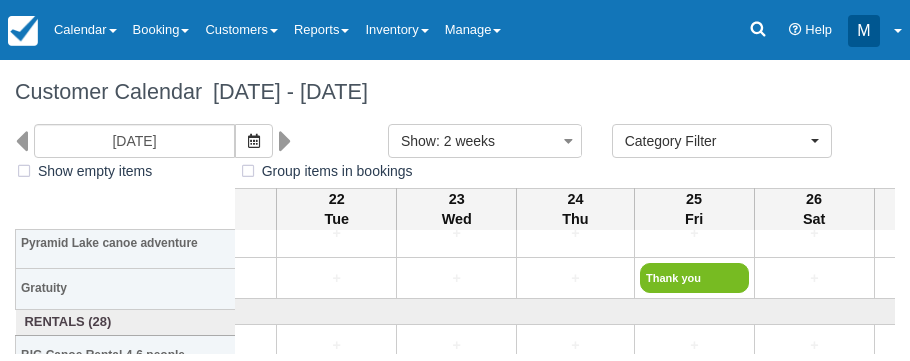 scroll, scrollTop: 286, scrollLeft: 482, axis: both 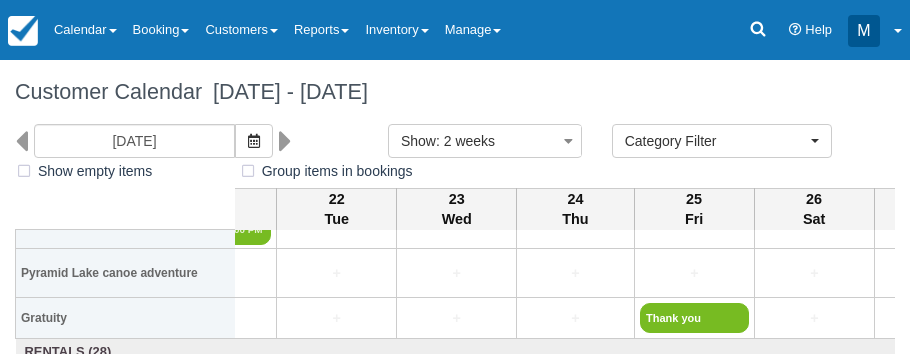 click on "Menu
Calendar
Booking
Customer
Inventory
Booking
Daily Manifest
Daily List
Notes
Bookmarks
Waivers & Documents
New Booking
Canoe Adventures
Gift Certificates
Winter Day Trips
Rentals
Outfitting Expeditions Map" at bounding box center [455, 180] 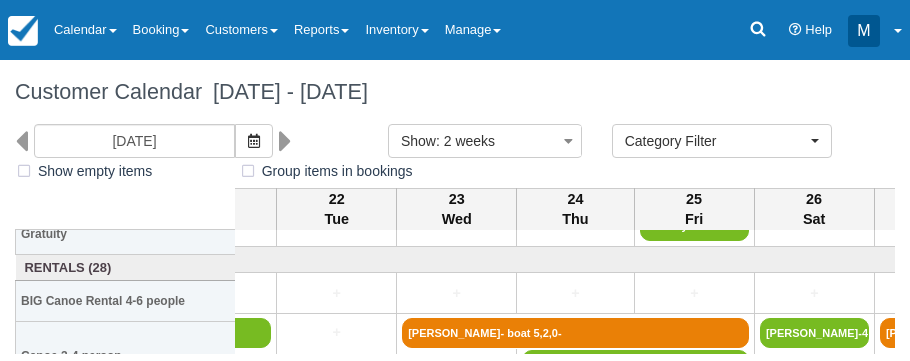 scroll, scrollTop: 370, scrollLeft: 482, axis: both 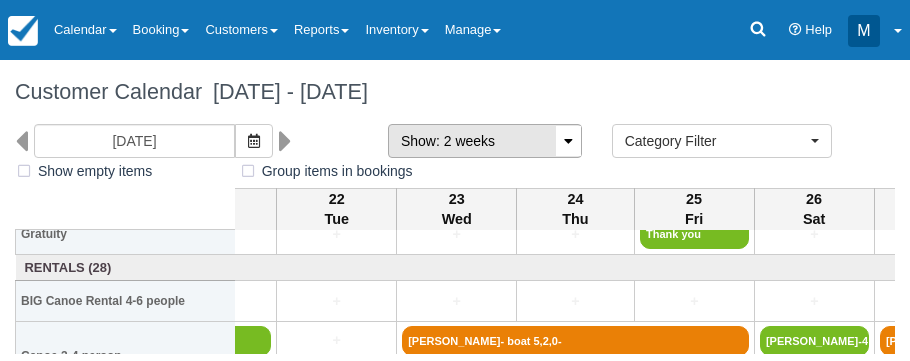 click at bounding box center [568, 141] 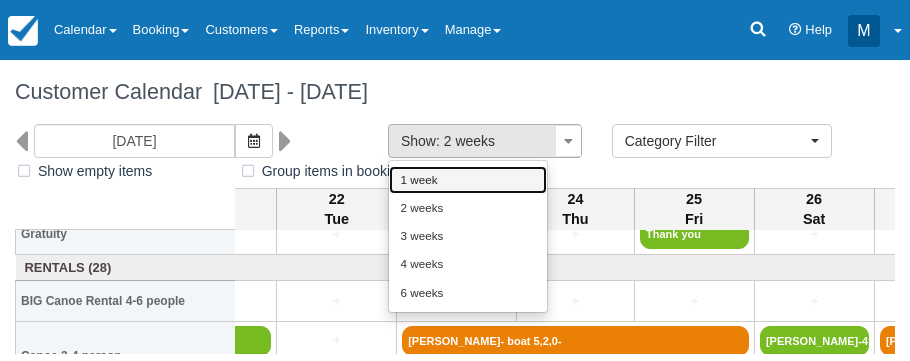 click on "1 week" at bounding box center (468, 180) 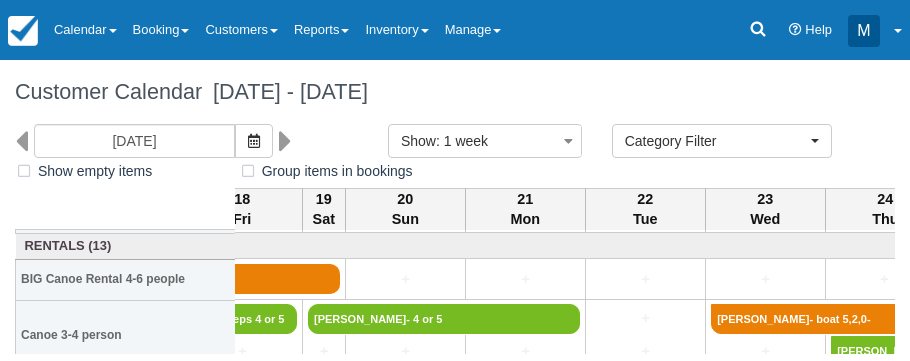scroll, scrollTop: 300, scrollLeft: 173, axis: both 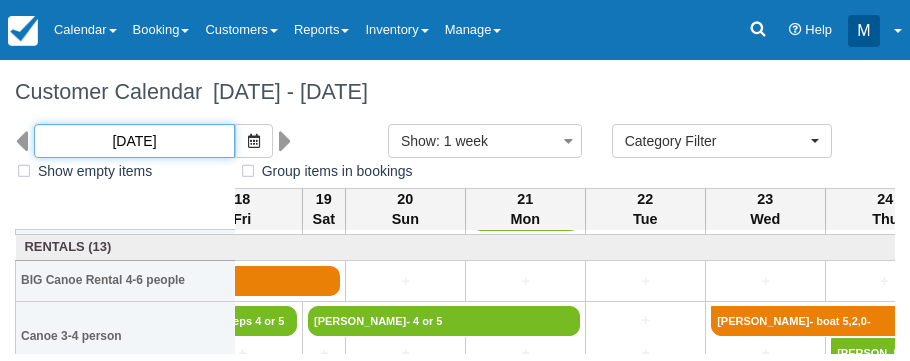 click on "Menu
Calendar
Booking
Customer
Inventory
Booking
Daily Manifest
Daily List
Notes
Bookmarks
Waivers & Documents
New Booking
Canoe Adventures
Gift Certificates
Winter Day Trips
Rentals
Outfitting Expeditions Map" at bounding box center (455, 180) 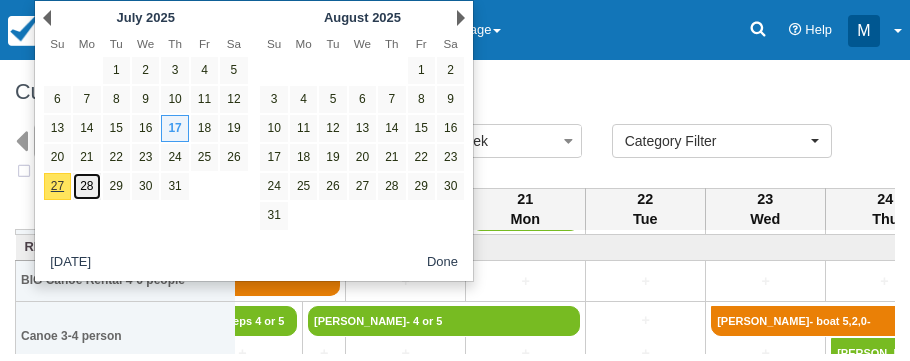 click on "28" at bounding box center (86, 186) 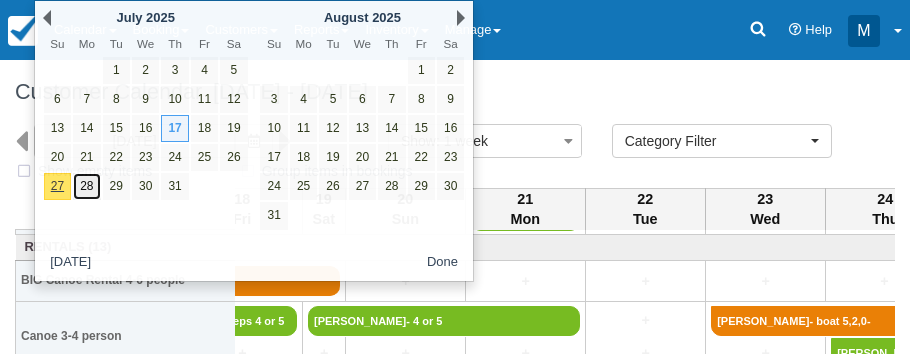 type on "07/28/25" 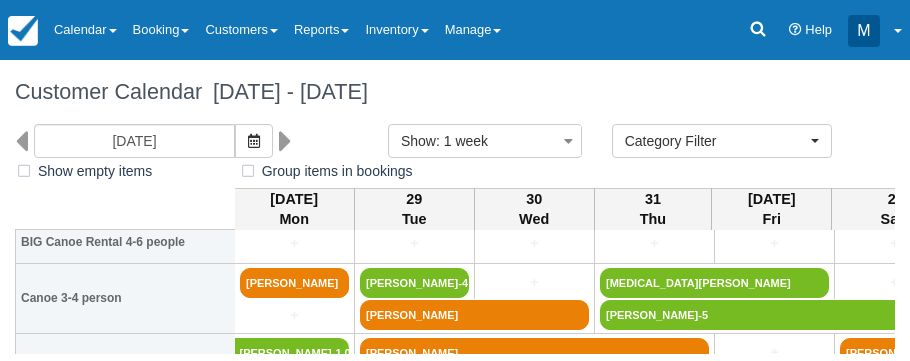 scroll, scrollTop: 341, scrollLeft: 0, axis: vertical 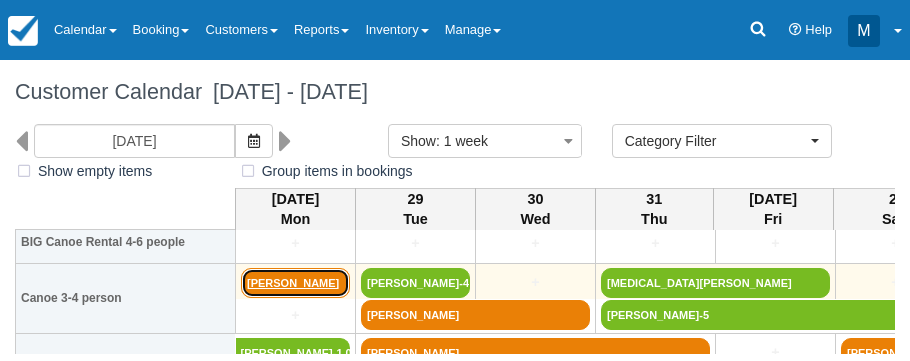 click on "[PERSON_NAME]" at bounding box center [295, 283] 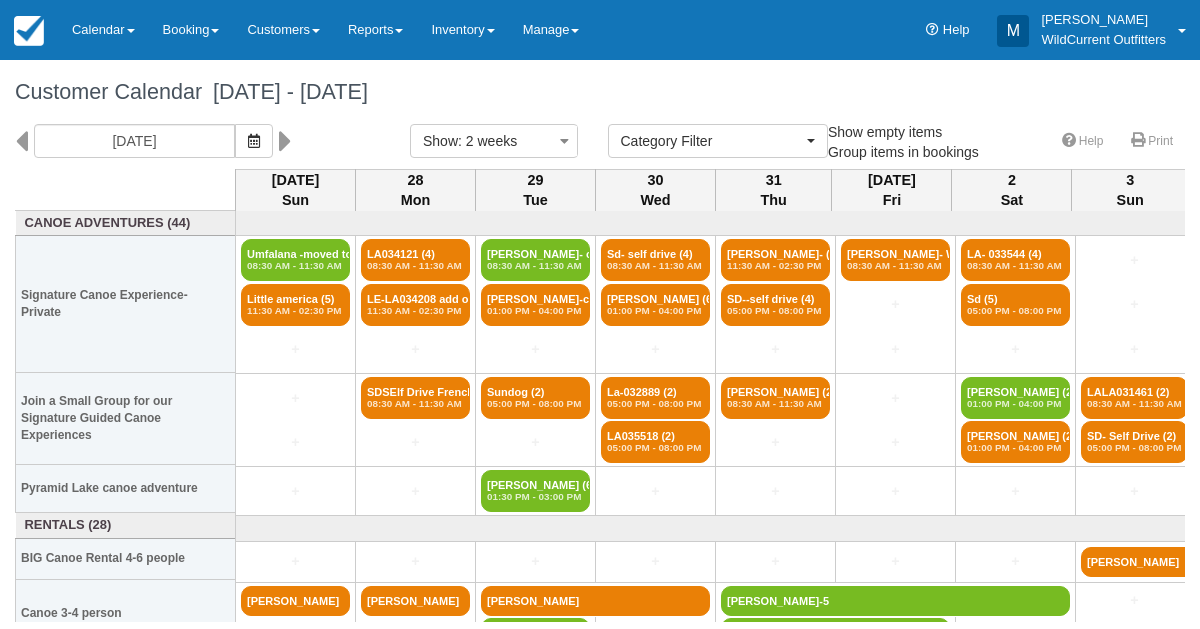 select 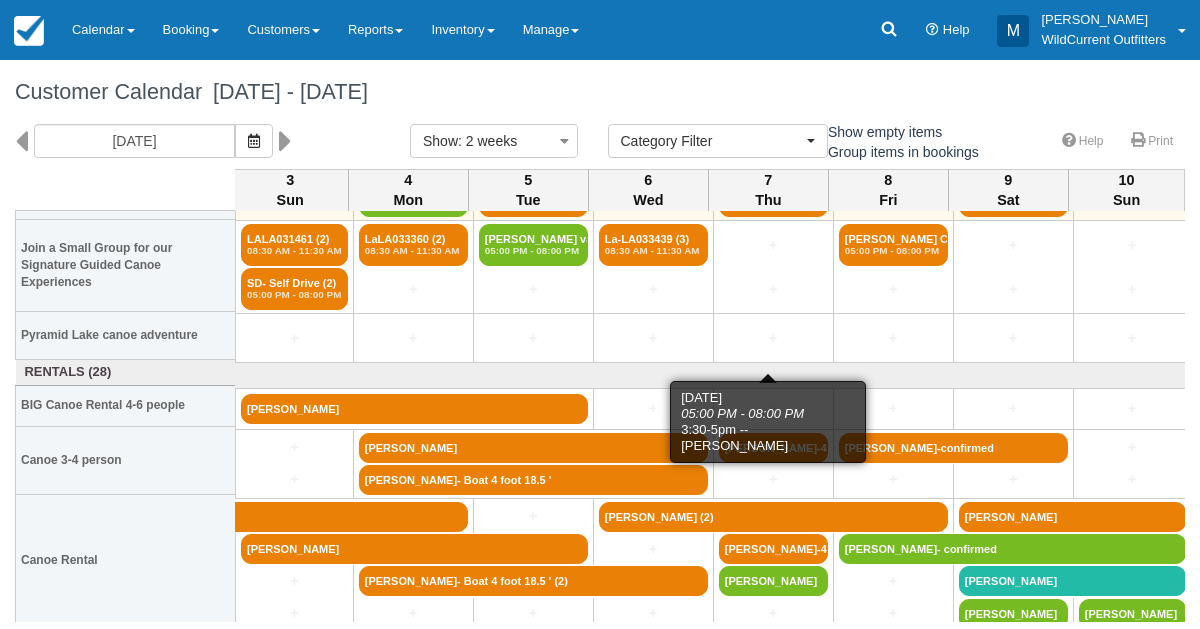scroll, scrollTop: 158, scrollLeft: 840, axis: both 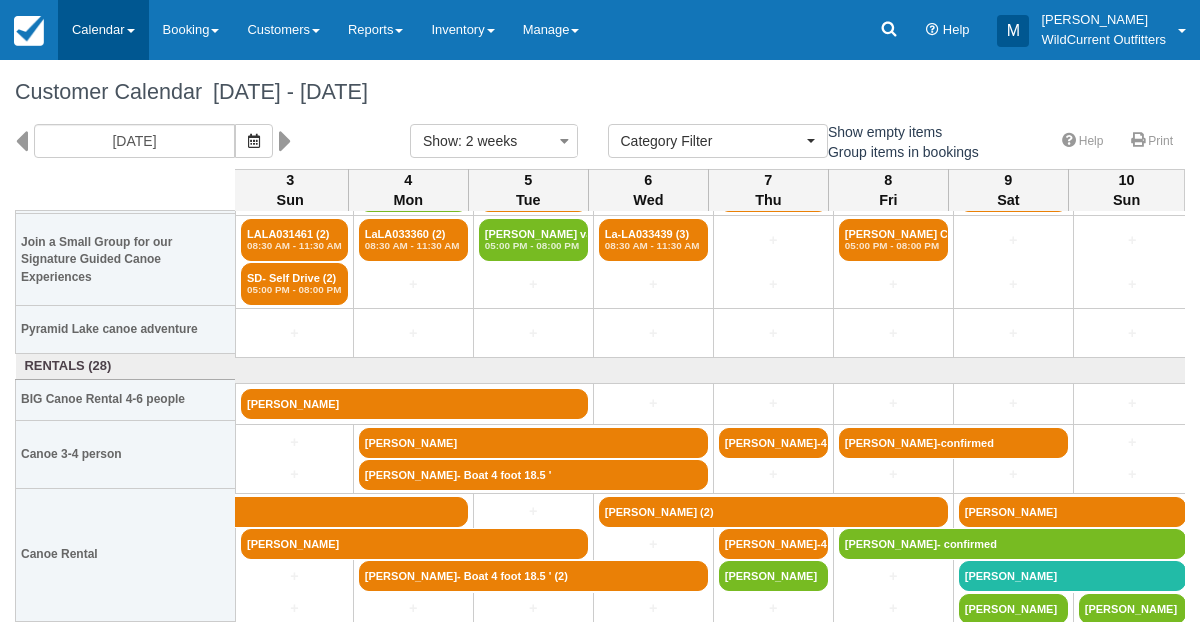 click on "Calendar" at bounding box center (103, 30) 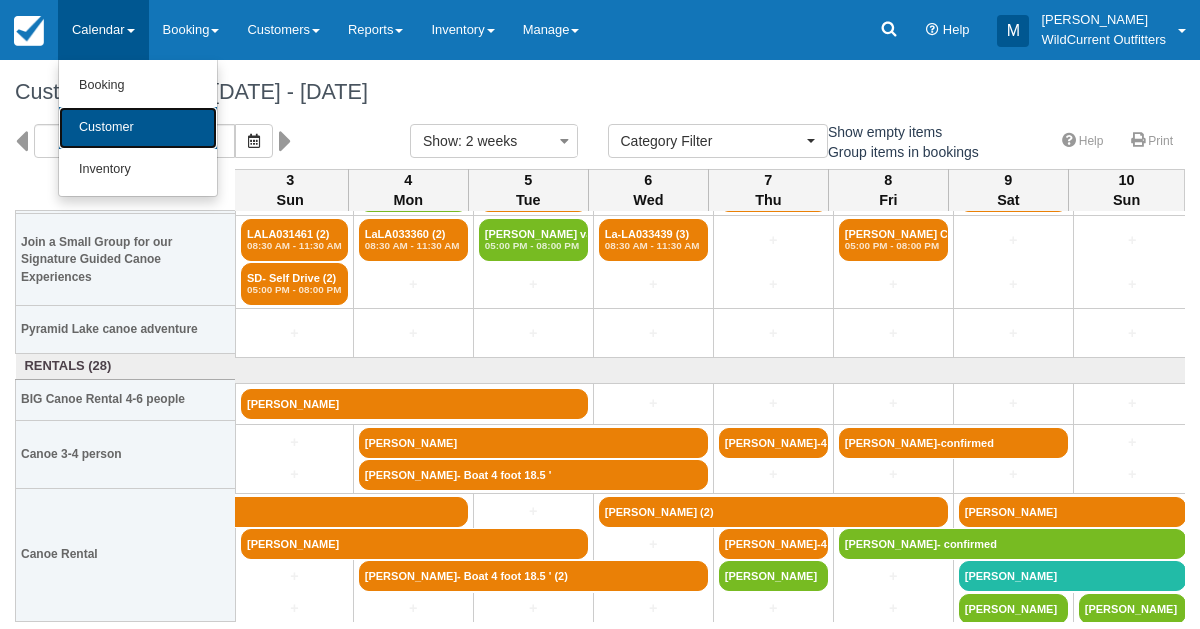 click on "Customer" at bounding box center [138, 128] 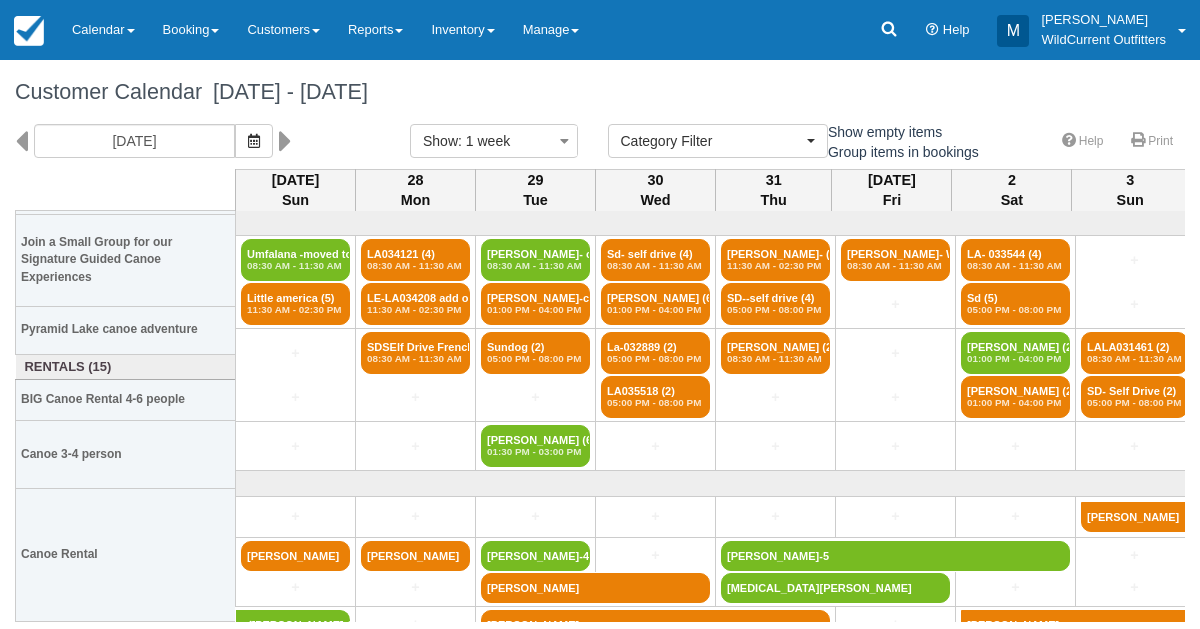 select 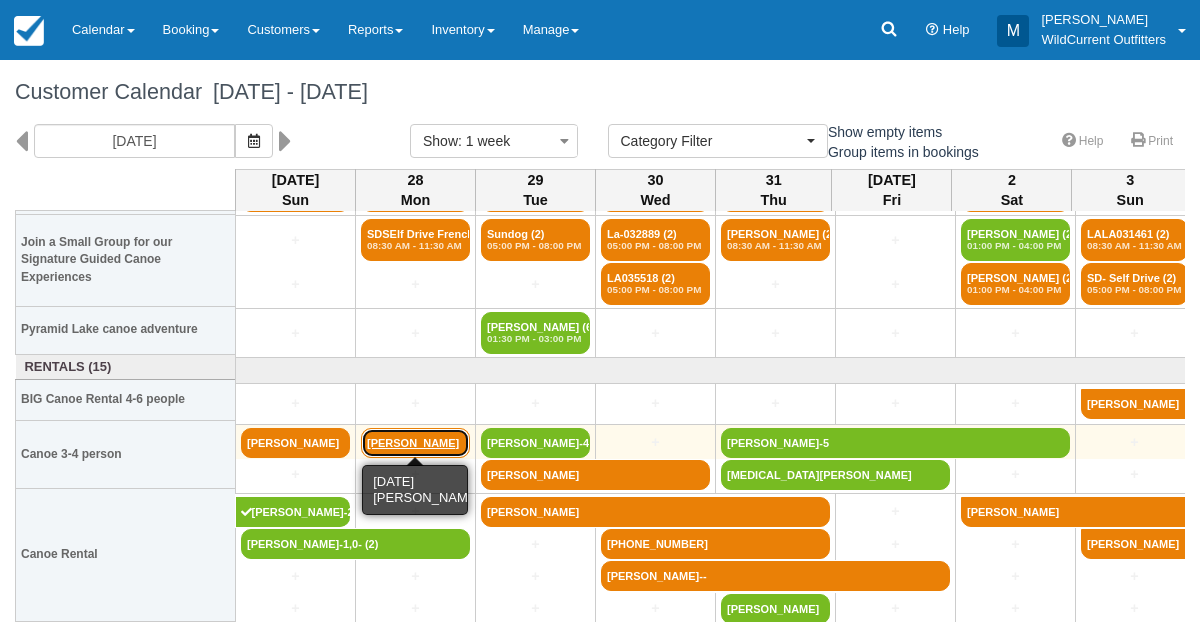 click on "[PERSON_NAME]" at bounding box center (415, 443) 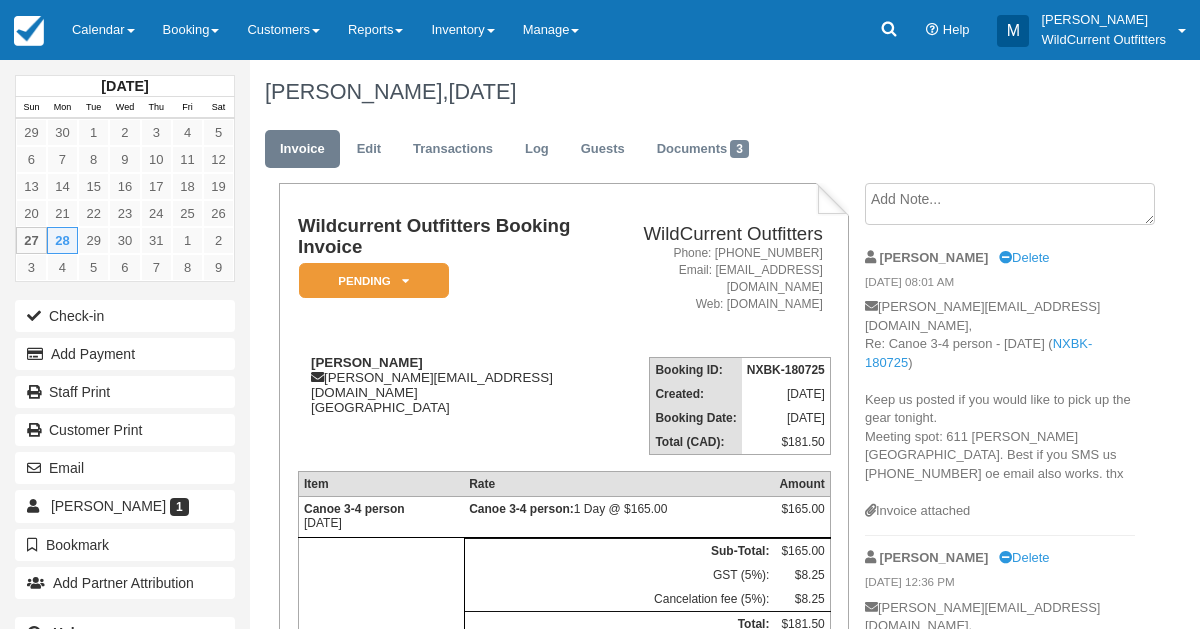 scroll, scrollTop: 0, scrollLeft: 0, axis: both 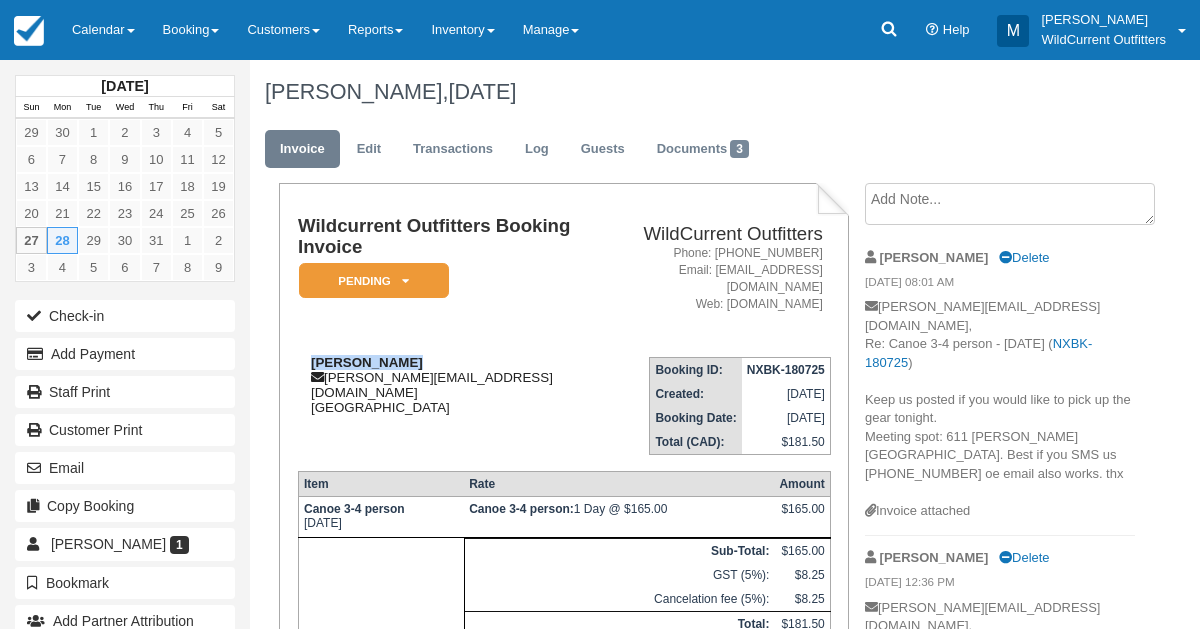 drag, startPoint x: 414, startPoint y: 365, endPoint x: 309, endPoint y: 369, distance: 105.076164 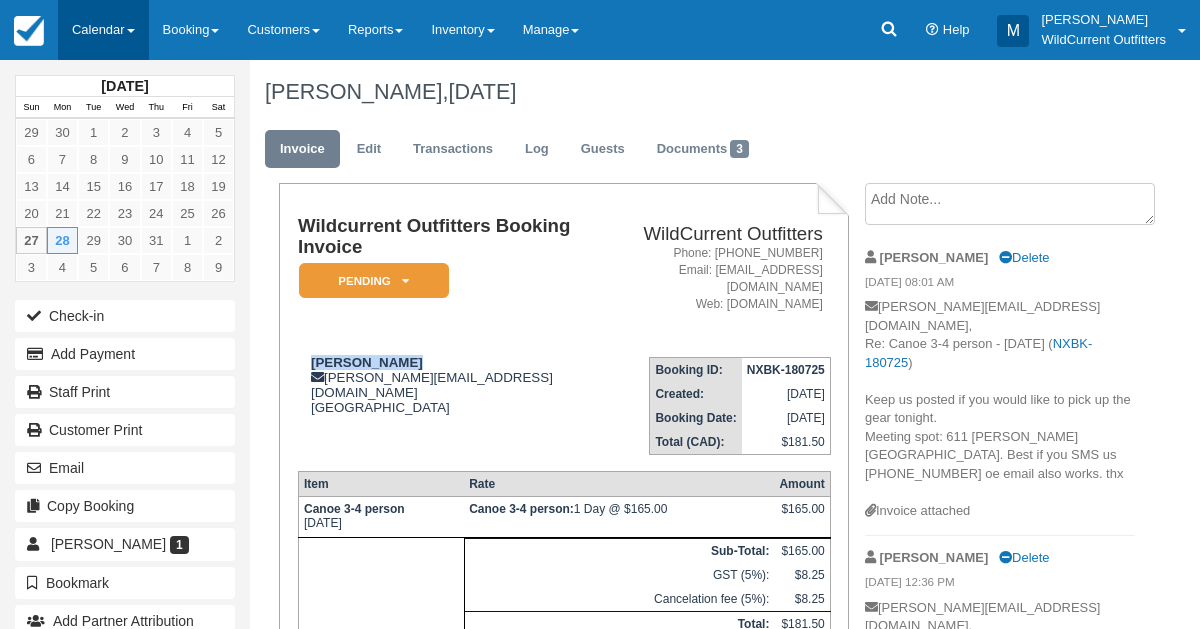 click on "Calendar" at bounding box center (103, 30) 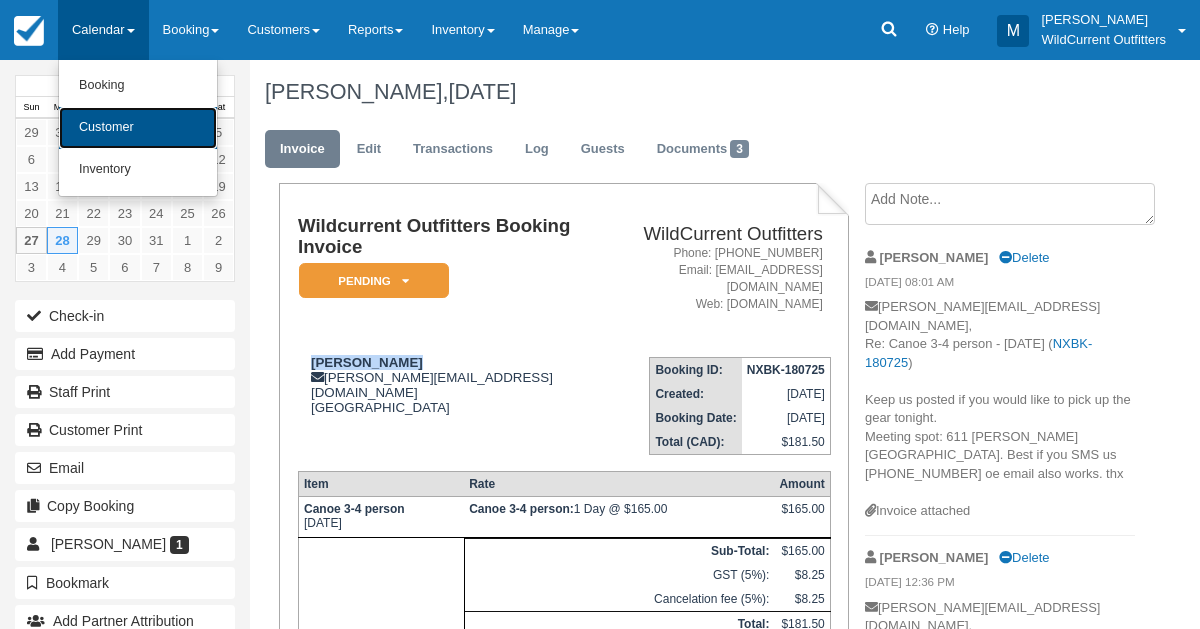 click on "Customer" at bounding box center [138, 128] 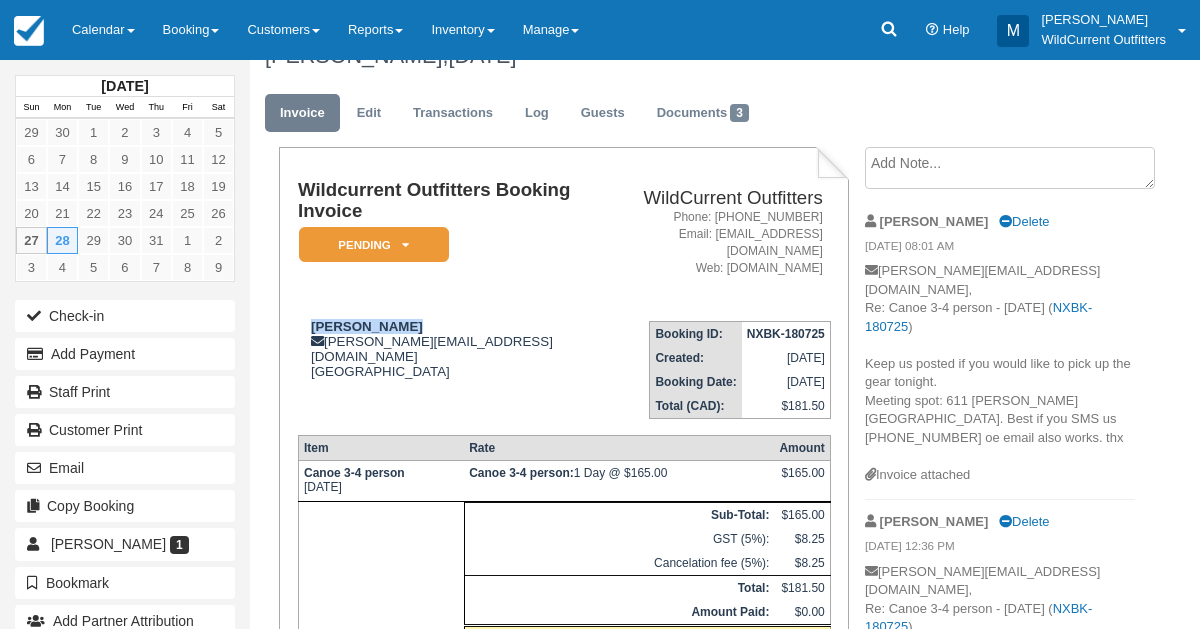 scroll, scrollTop: 0, scrollLeft: 0, axis: both 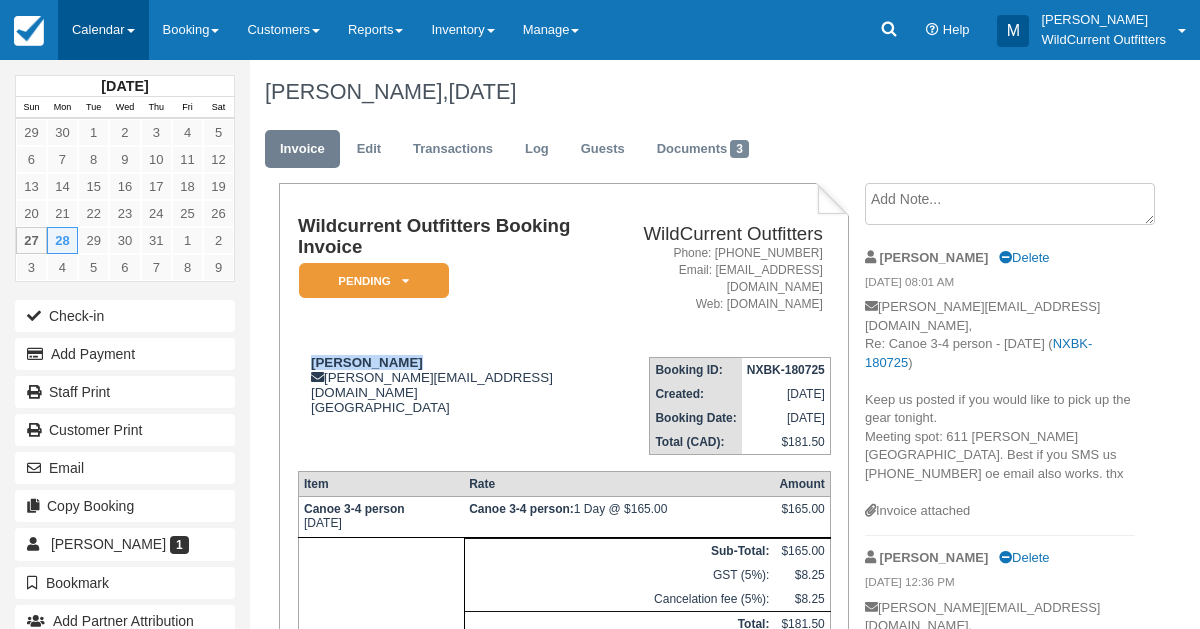 click on "Calendar" at bounding box center (103, 30) 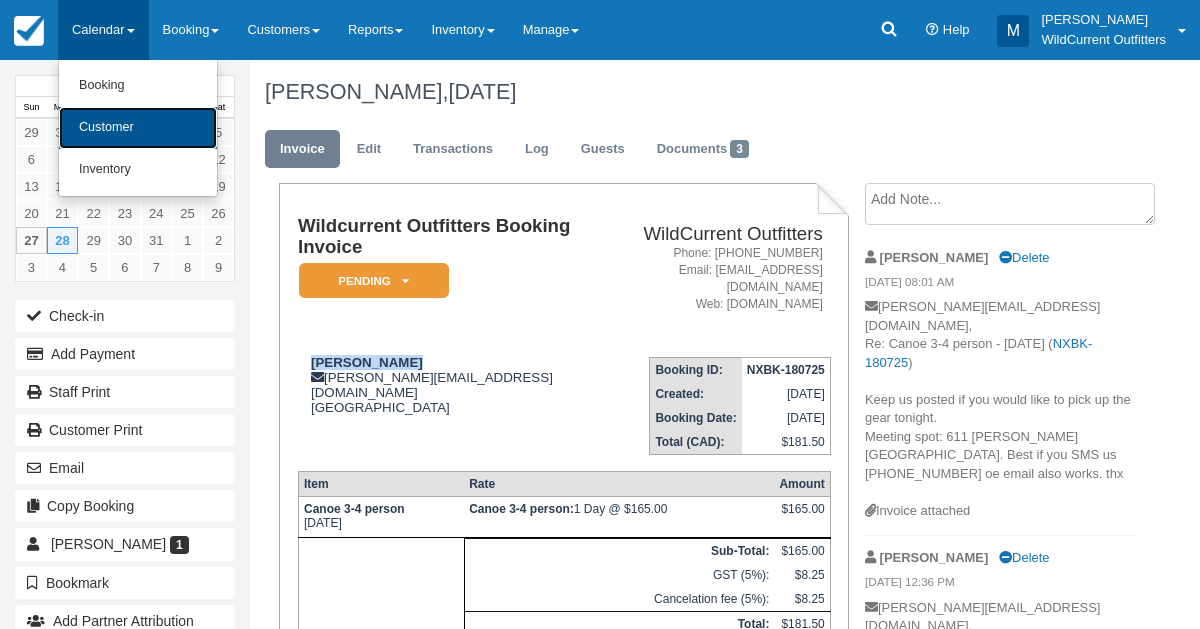click on "Customer" at bounding box center [138, 128] 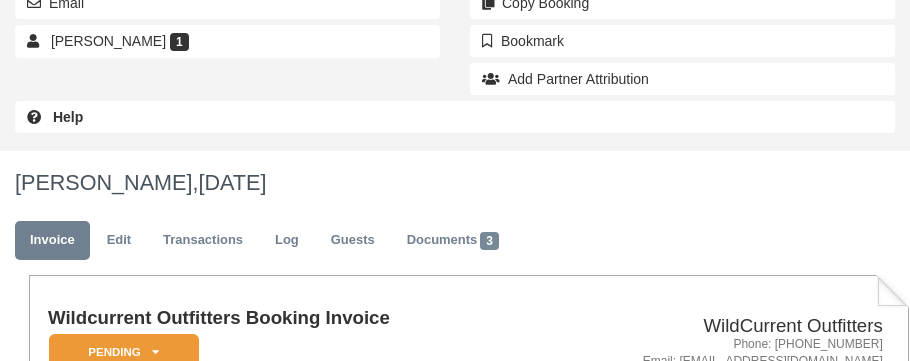 scroll, scrollTop: 428, scrollLeft: 0, axis: vertical 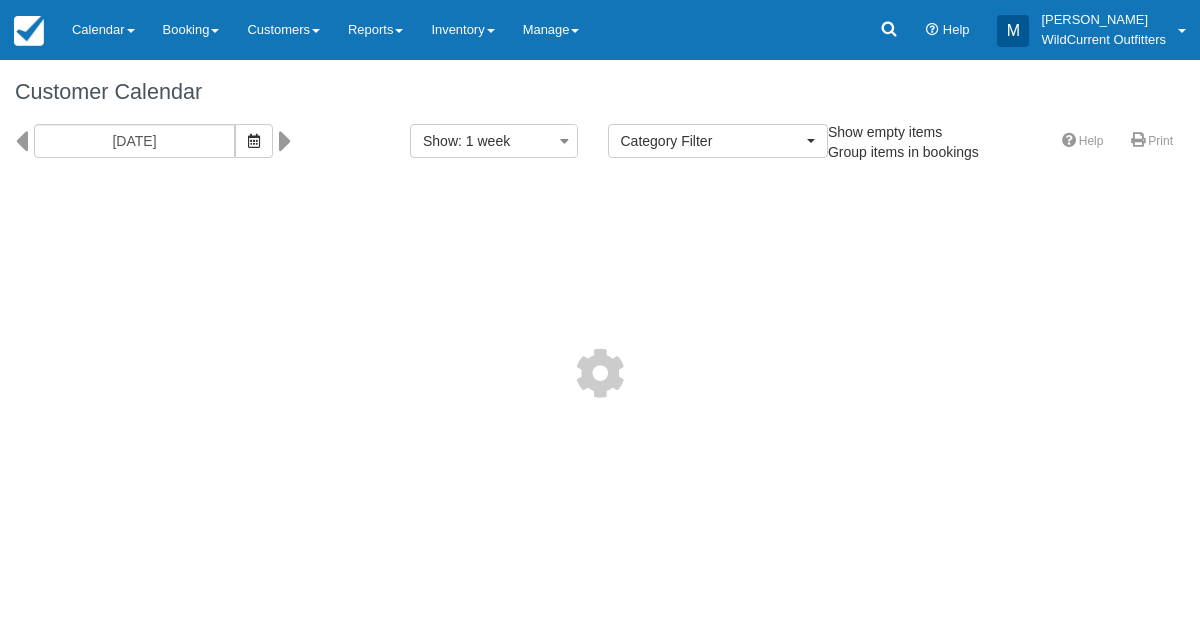 select 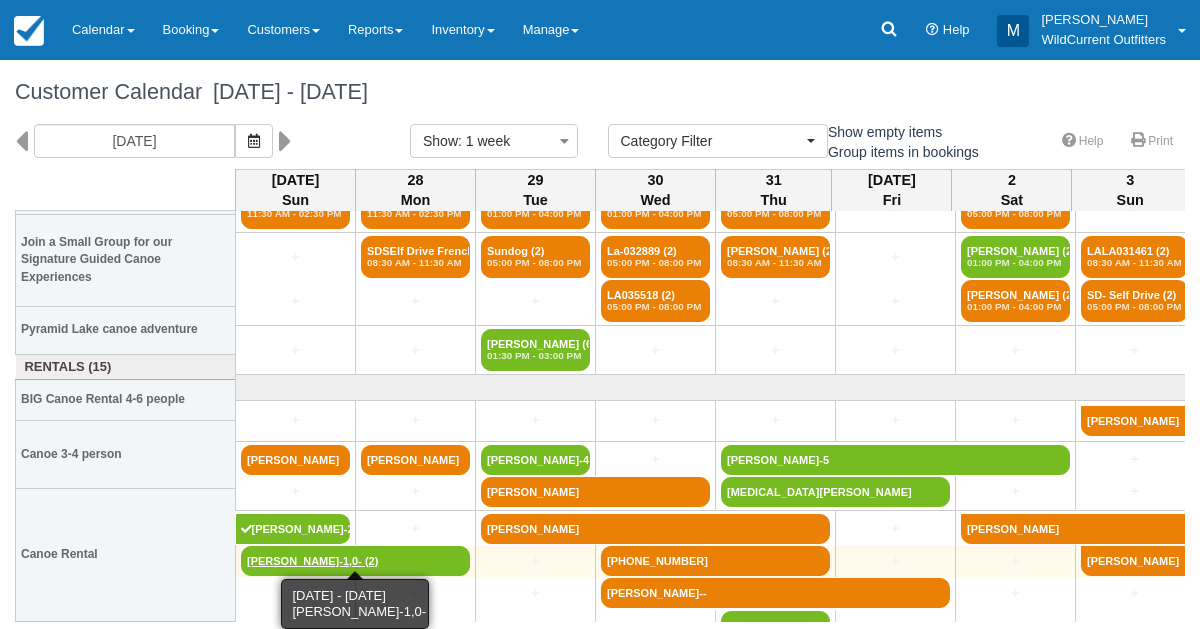 scroll, scrollTop: 113, scrollLeft: 0, axis: vertical 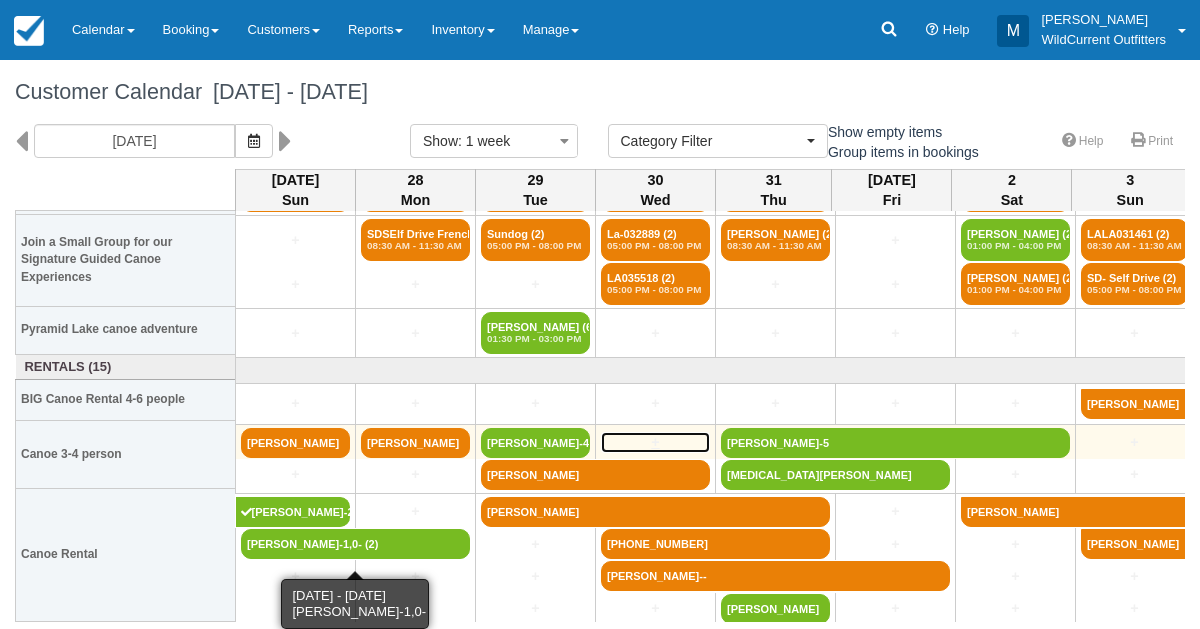 click on "+" at bounding box center [655, 442] 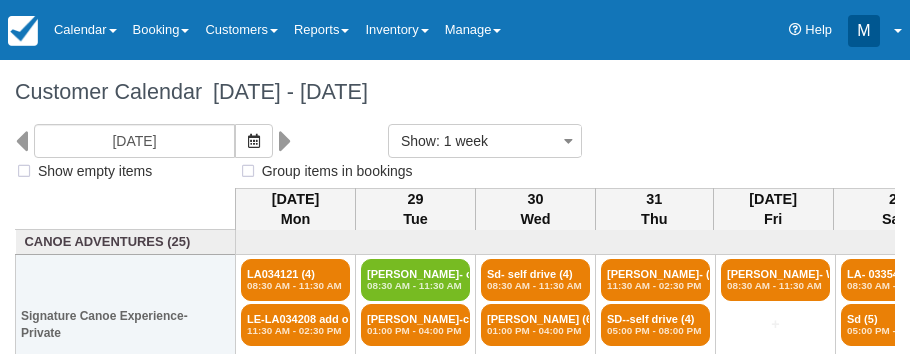 select 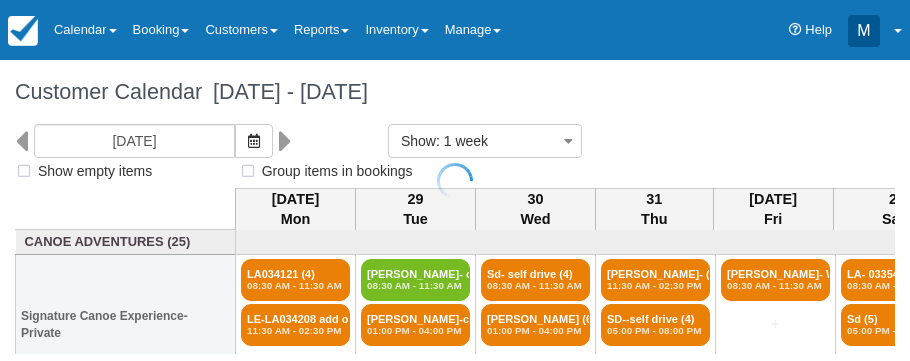select 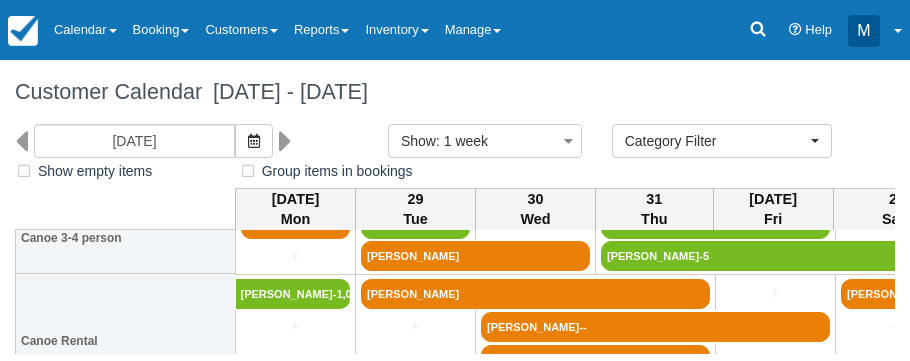 scroll, scrollTop: 398, scrollLeft: 0, axis: vertical 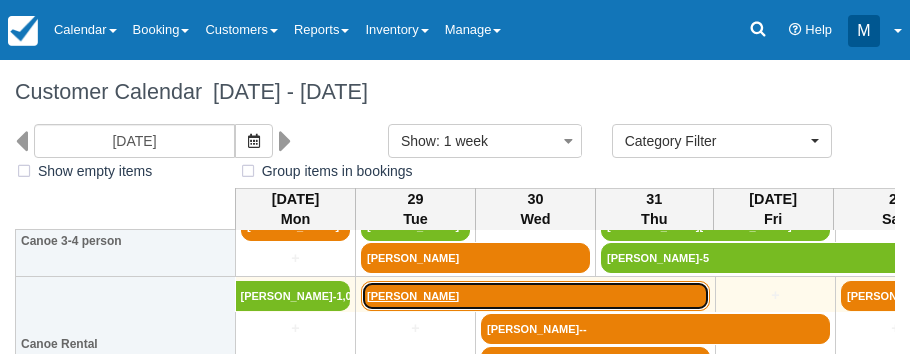 click on "[PERSON_NAME]" at bounding box center (535, 296) 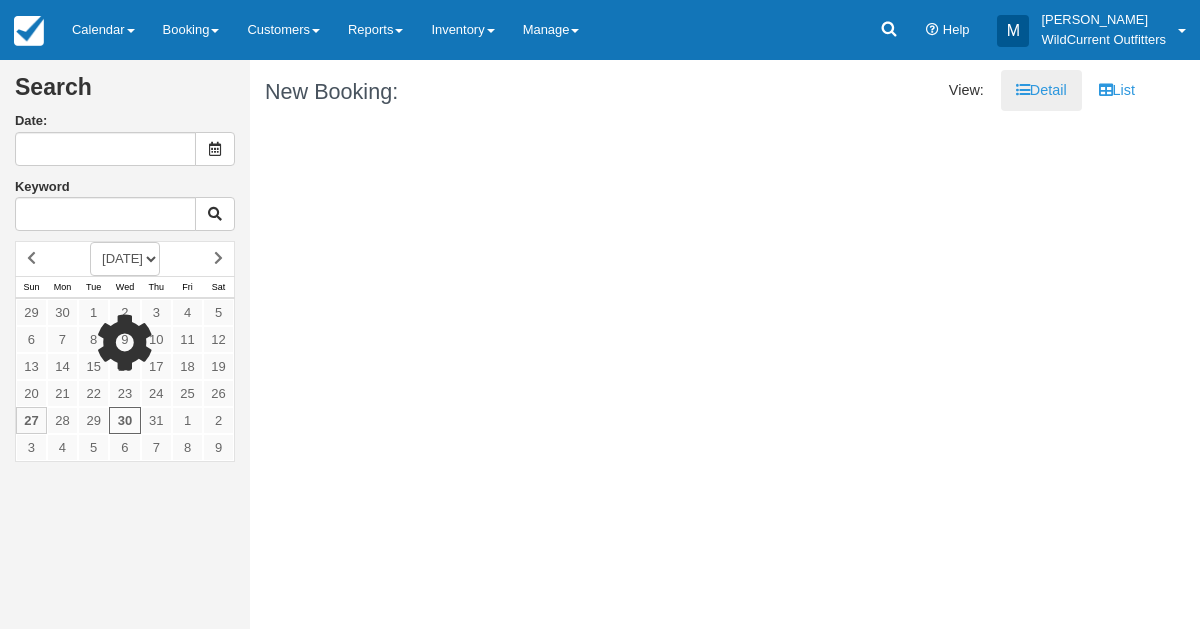 scroll, scrollTop: 0, scrollLeft: 0, axis: both 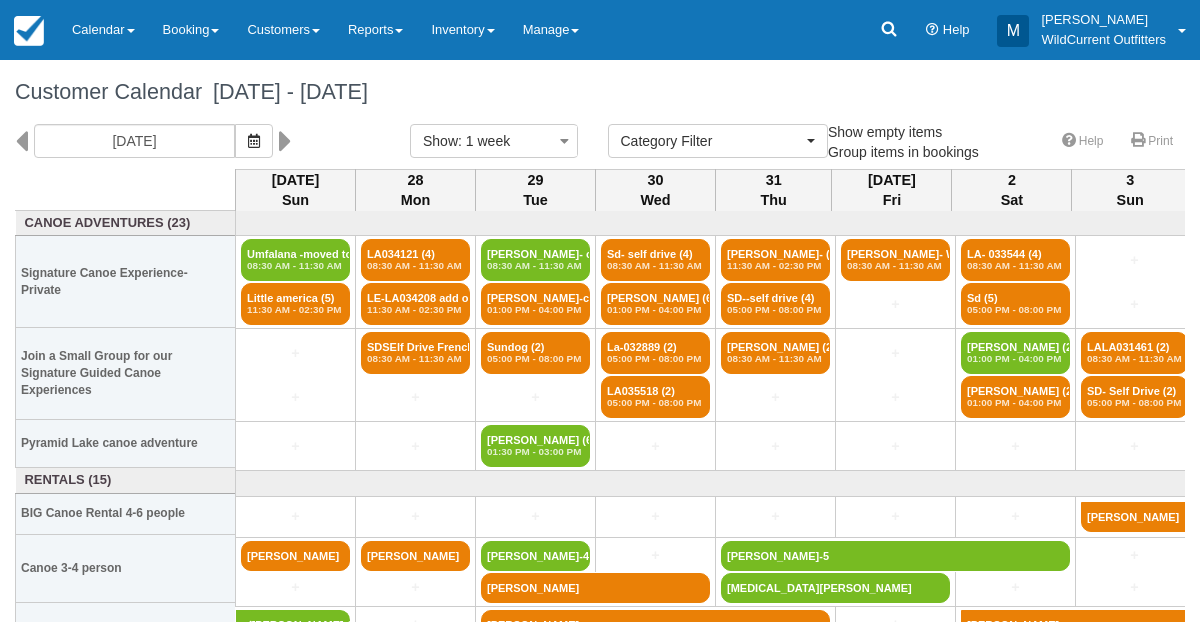 select 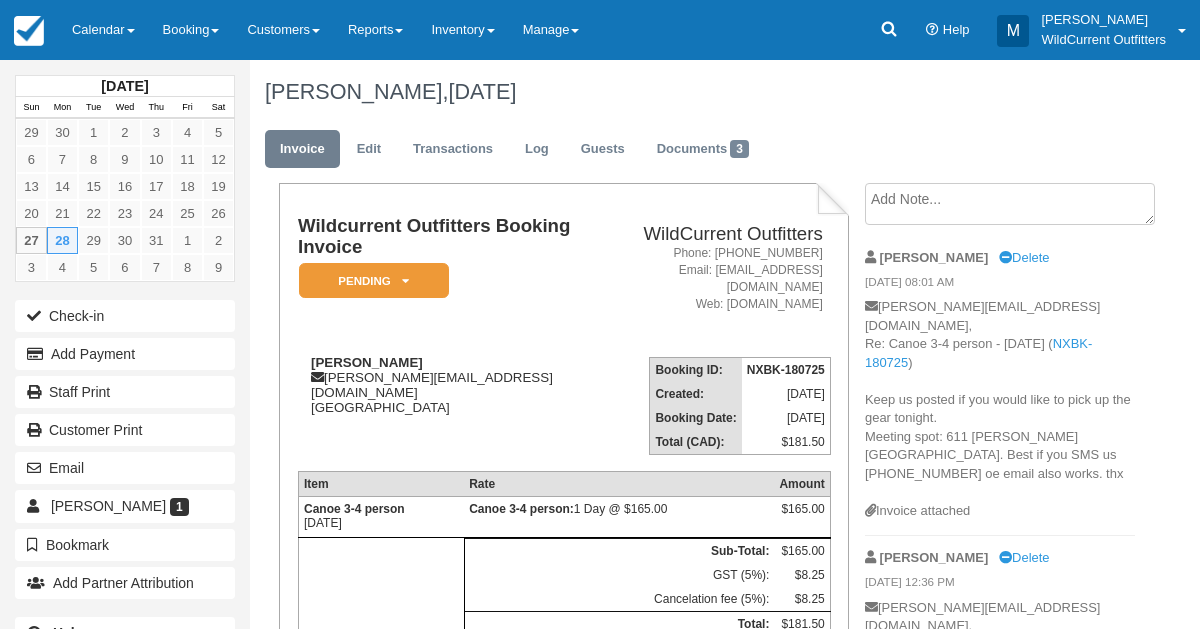 scroll, scrollTop: 0, scrollLeft: 0, axis: both 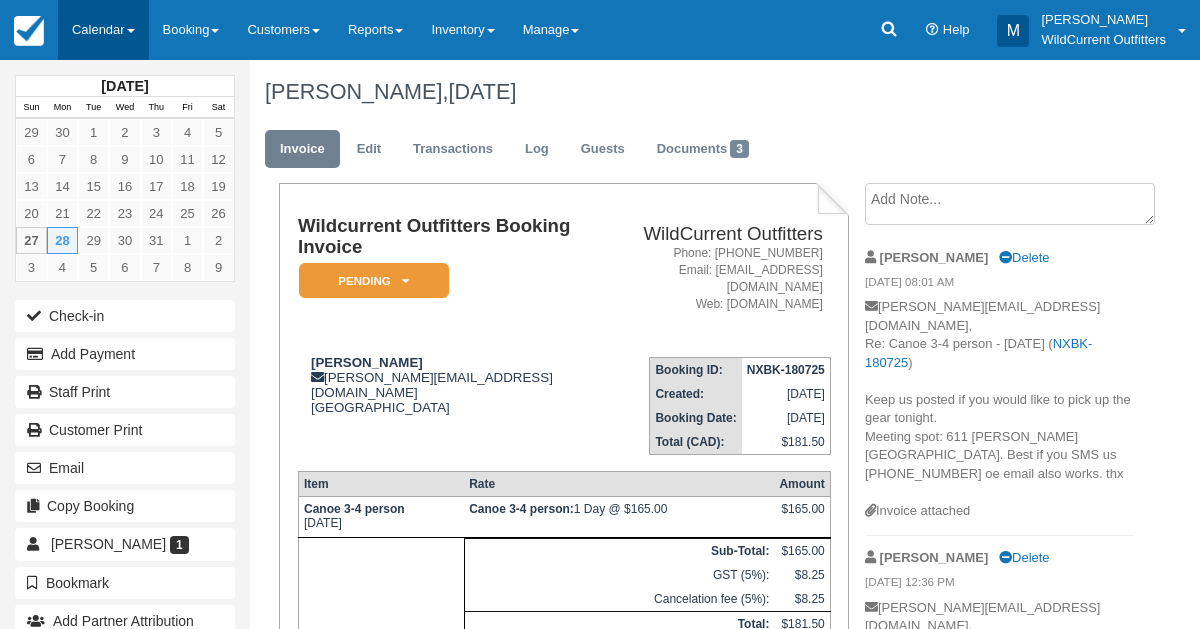 click on "Calendar" at bounding box center [103, 30] 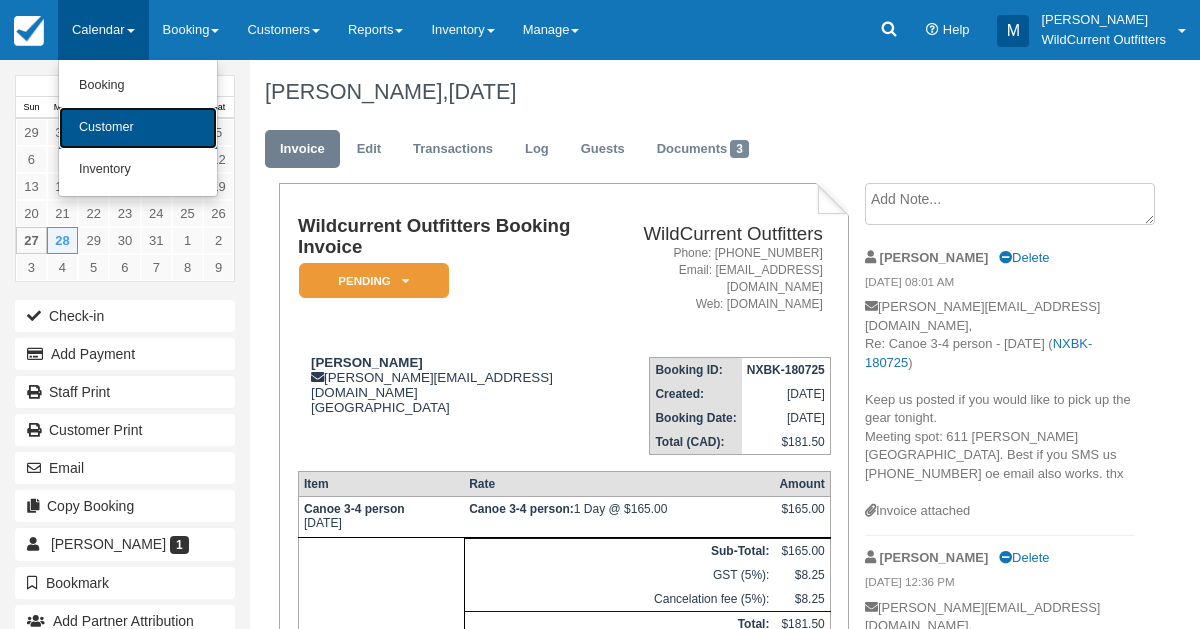 click on "Customer" at bounding box center (138, 128) 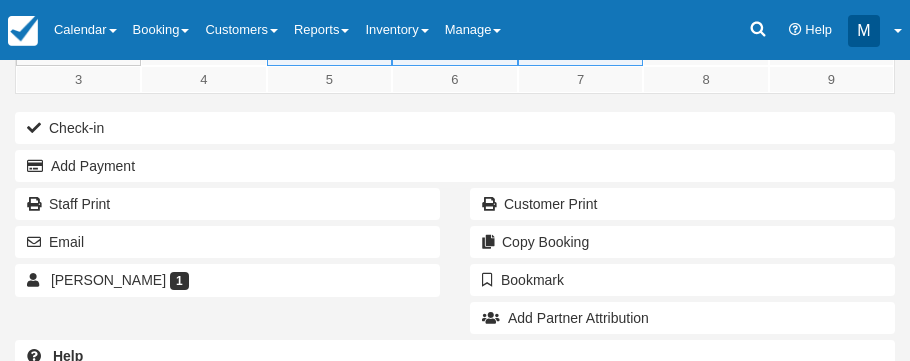 scroll, scrollTop: 0, scrollLeft: 0, axis: both 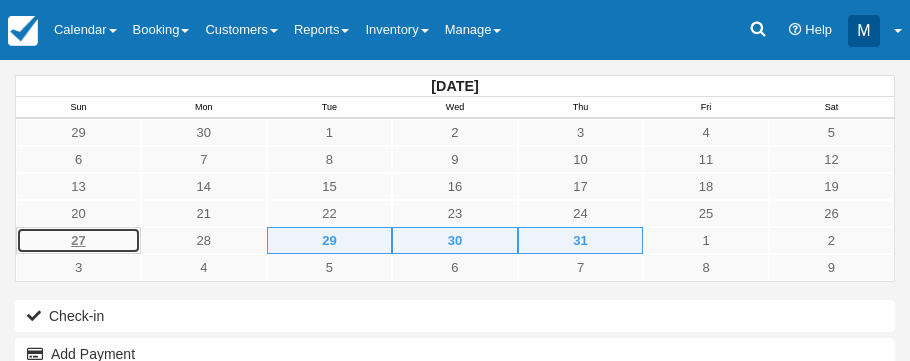 click on "27" at bounding box center (78, 240) 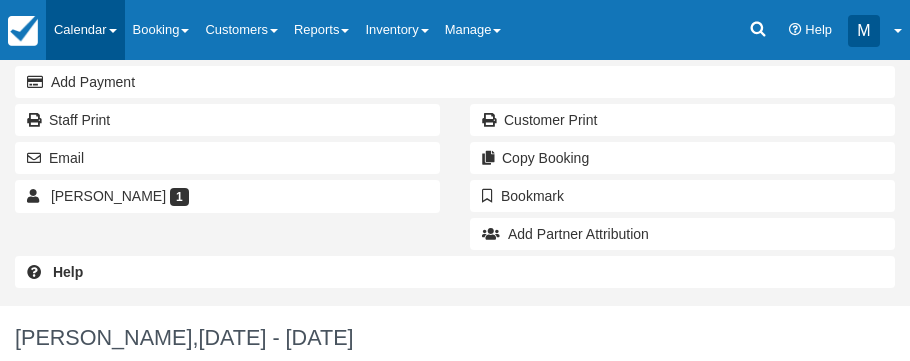 scroll, scrollTop: 272, scrollLeft: 0, axis: vertical 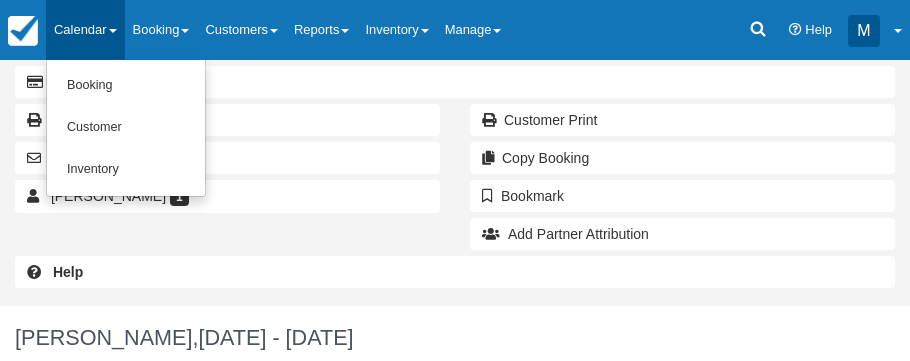 click on "Calendar" at bounding box center [85, 30] 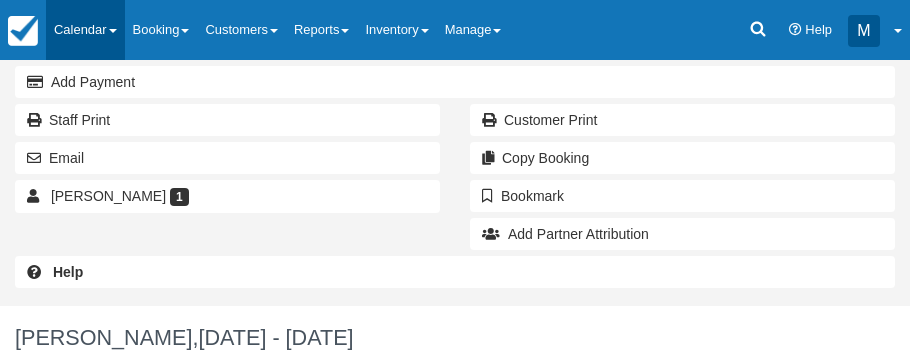 click on "Calendar" at bounding box center (85, 30) 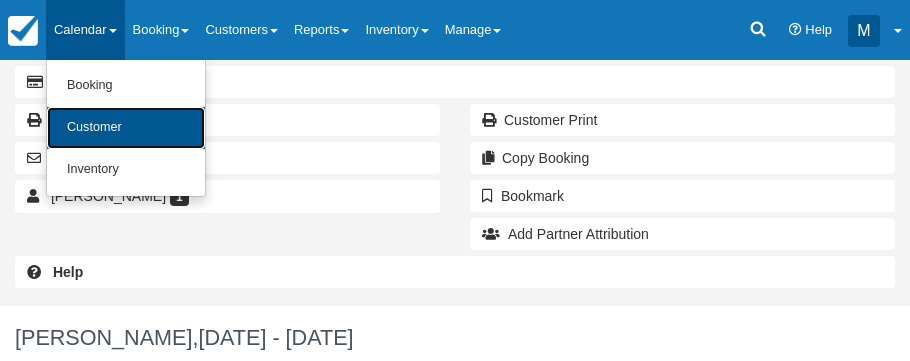 click on "Customer" at bounding box center [126, 128] 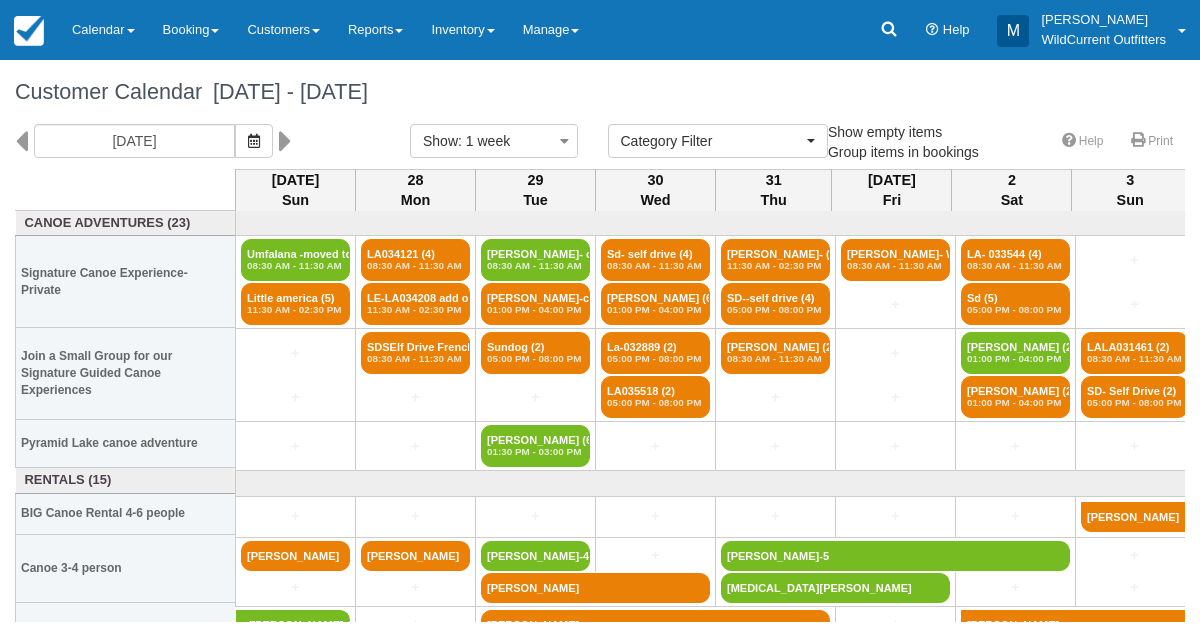 select 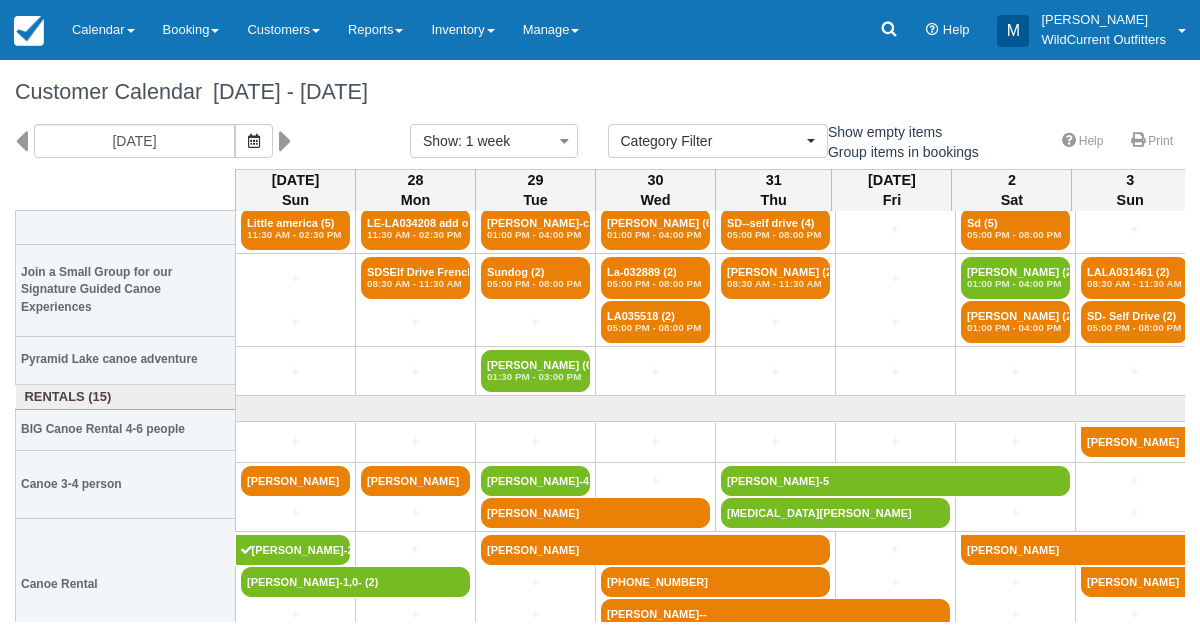 scroll, scrollTop: 113, scrollLeft: 0, axis: vertical 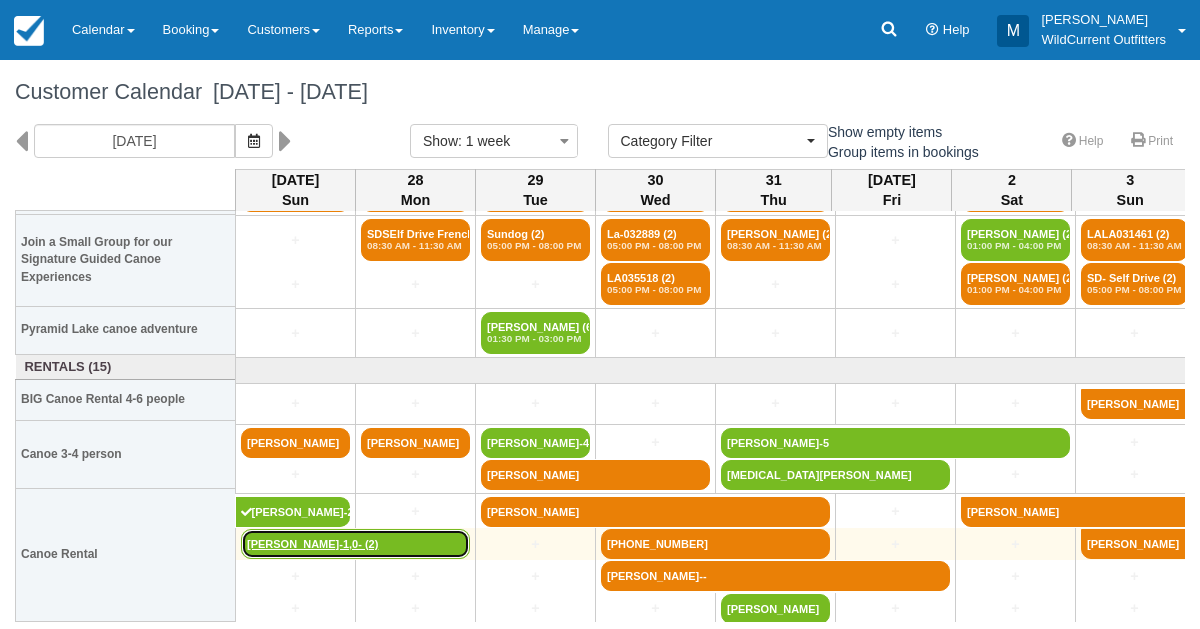 click on "Jan Svoboda-1,0- (2)" at bounding box center (355, 544) 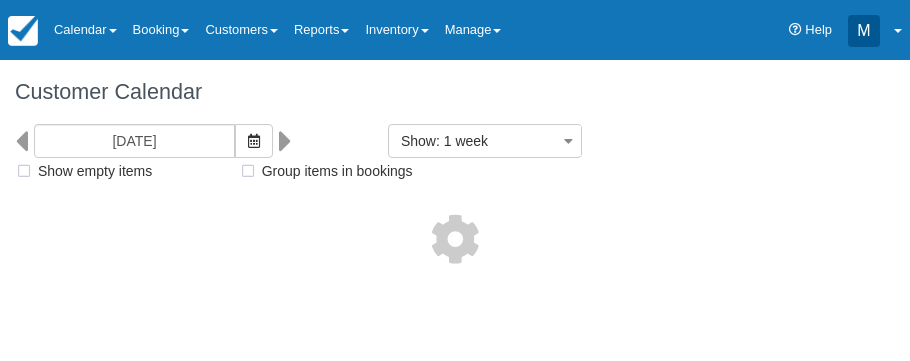 select 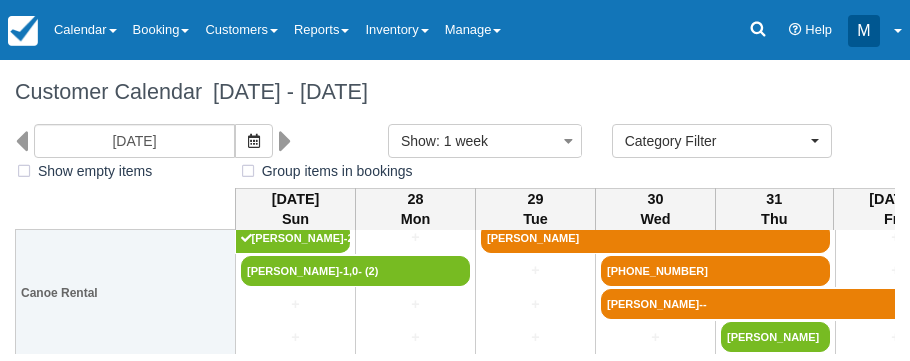 scroll, scrollTop: 412, scrollLeft: 0, axis: vertical 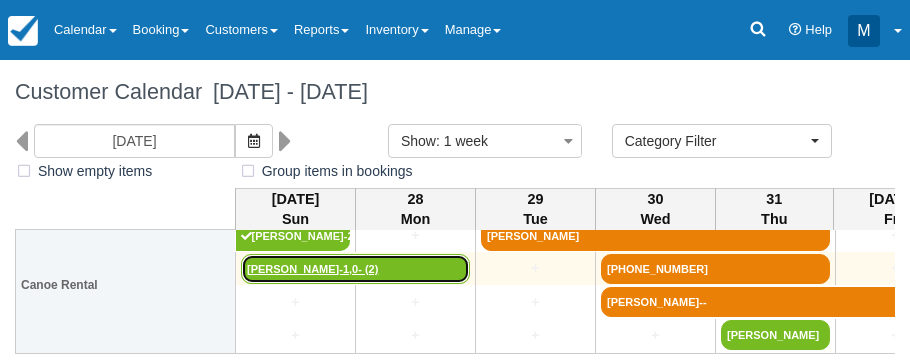 click on "Jan Svoboda-1,0- (2)" at bounding box center (355, 269) 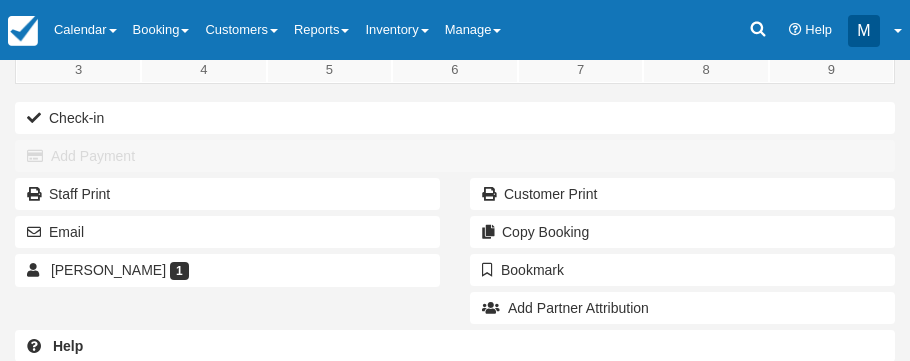 scroll, scrollTop: 196, scrollLeft: 0, axis: vertical 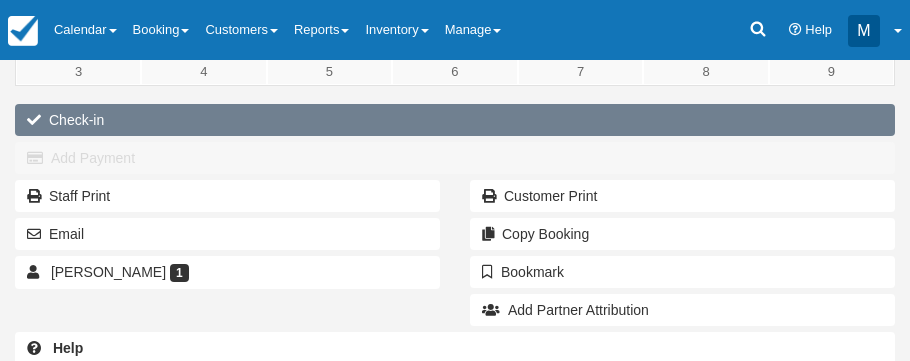click on "Check-in" at bounding box center [455, 120] 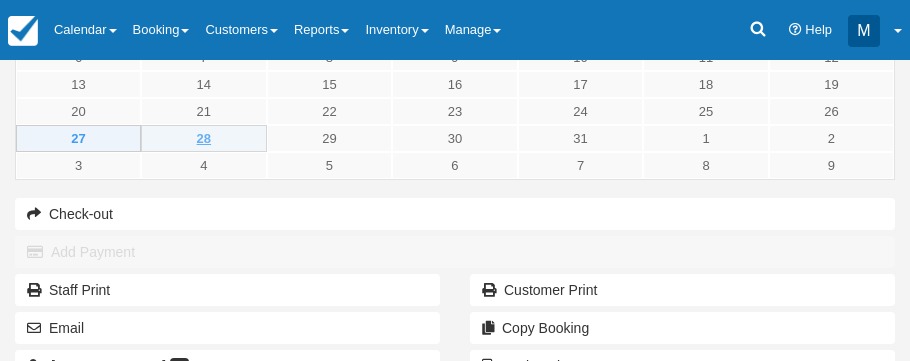 scroll, scrollTop: 102, scrollLeft: 0, axis: vertical 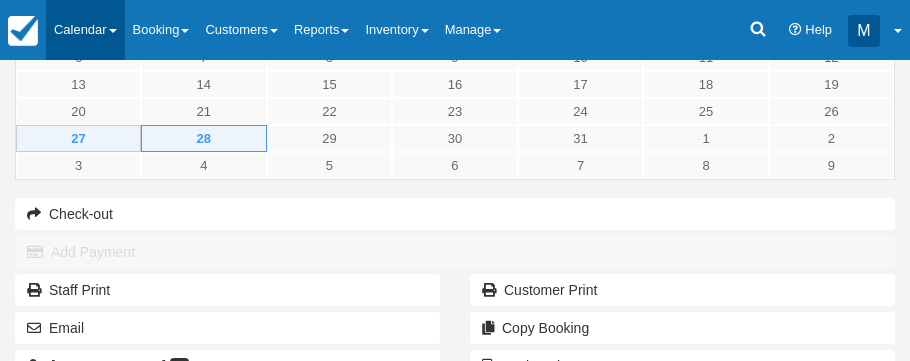 click on "Calendar" at bounding box center [85, 30] 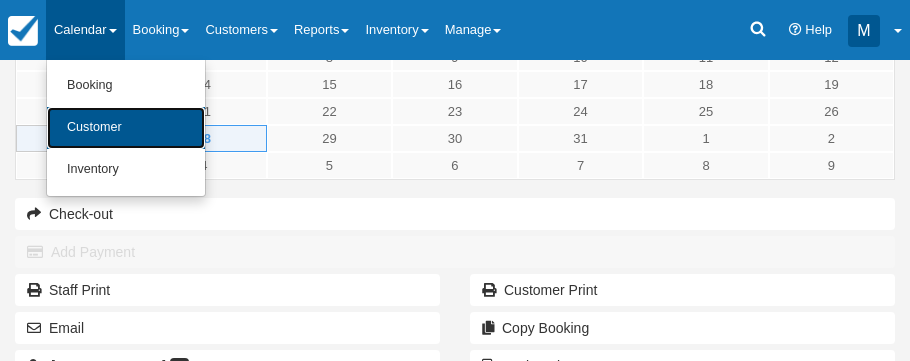 click on "Customer" at bounding box center (126, 128) 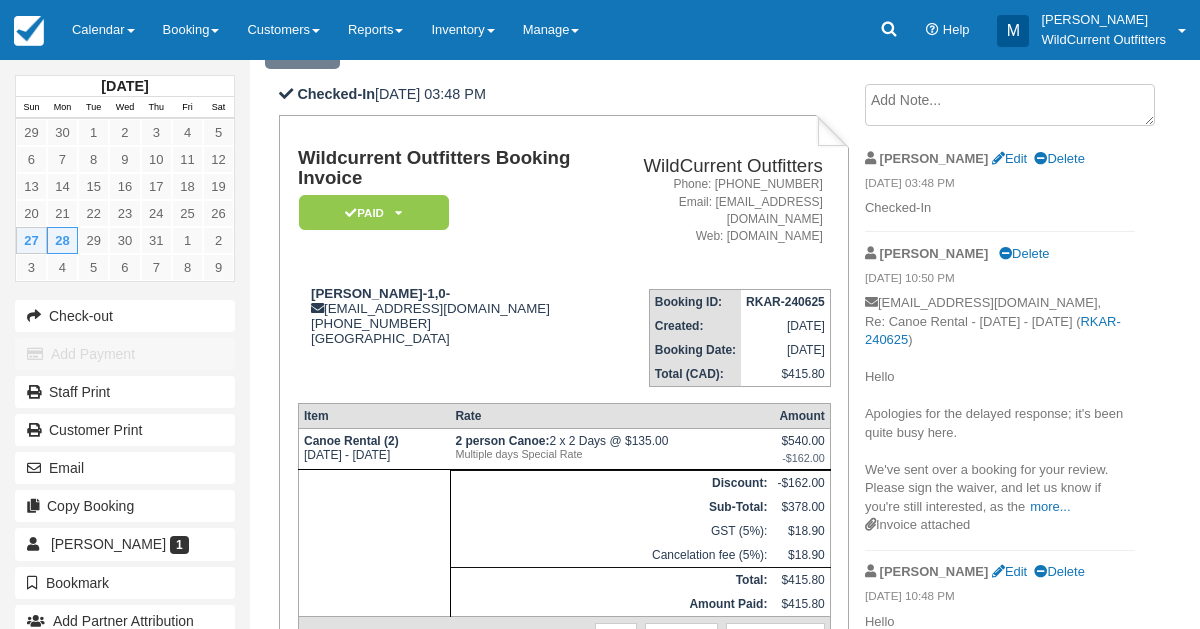 scroll, scrollTop: 115, scrollLeft: 0, axis: vertical 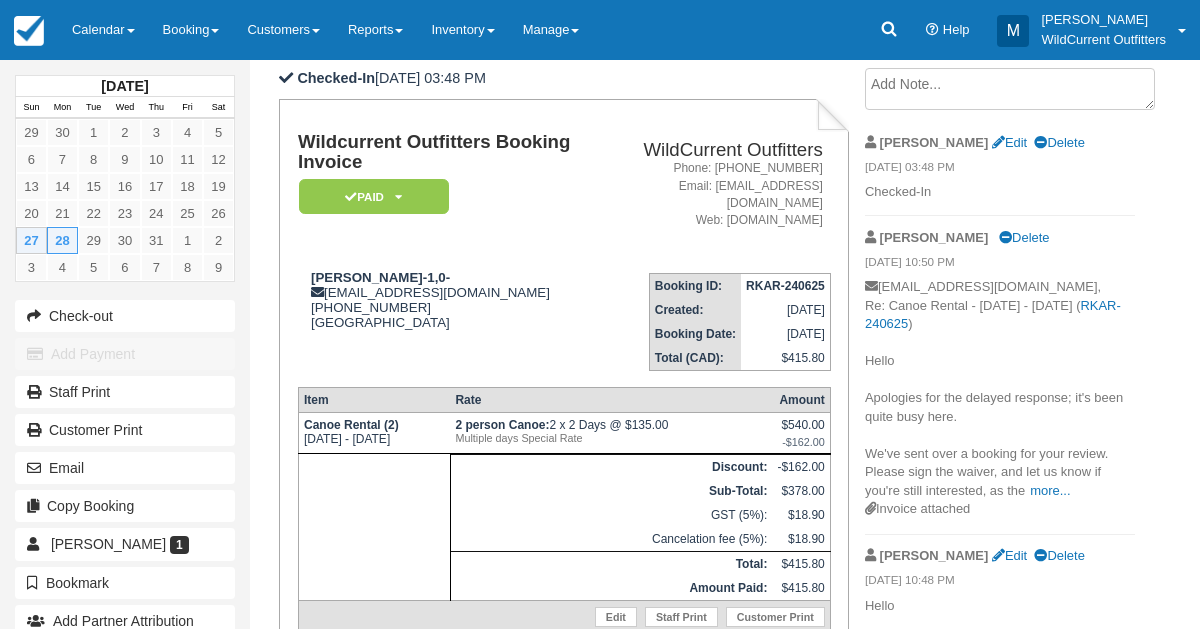 click on "facetofacepower@gmail.com,
Re: Canoe Rental - Sun Jul 27 2025 - Mon Jul 28 2025 ( RKAR-240625 )
Hello
Apologies for the delayed response; it's been quite busy here.
We've sent over a booking for your review. Please sign the waiver, and let us know if you're still interested, as the more... se dates tend to sell out quickly.
Thanks,
Mike" at bounding box center [1000, 389] 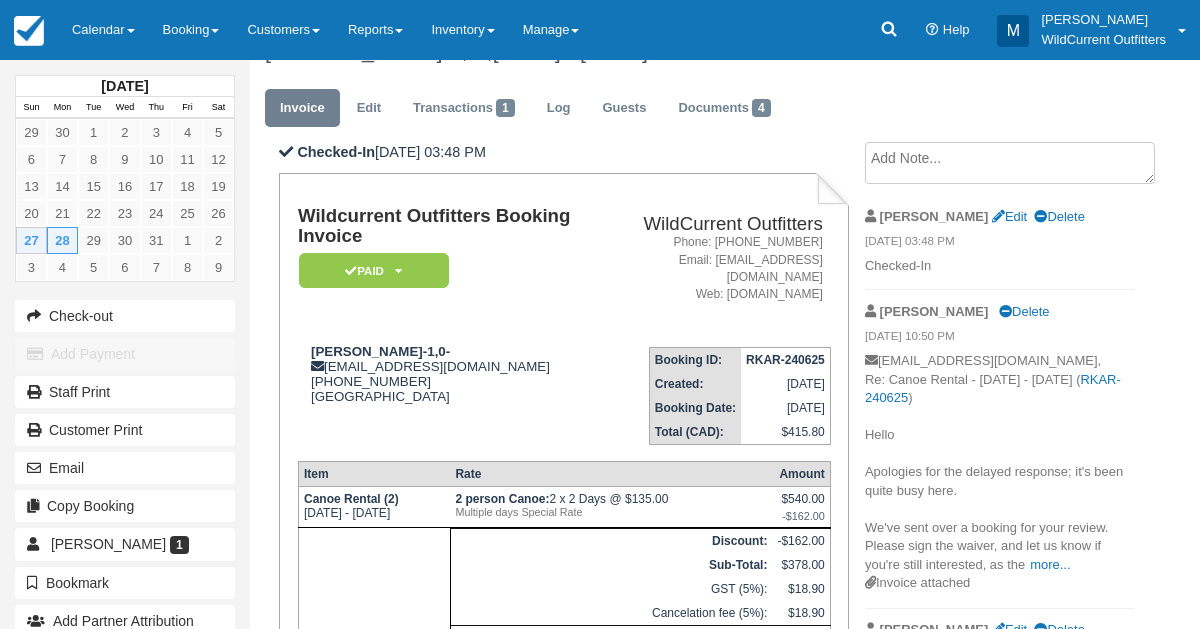 scroll, scrollTop: 37, scrollLeft: 0, axis: vertical 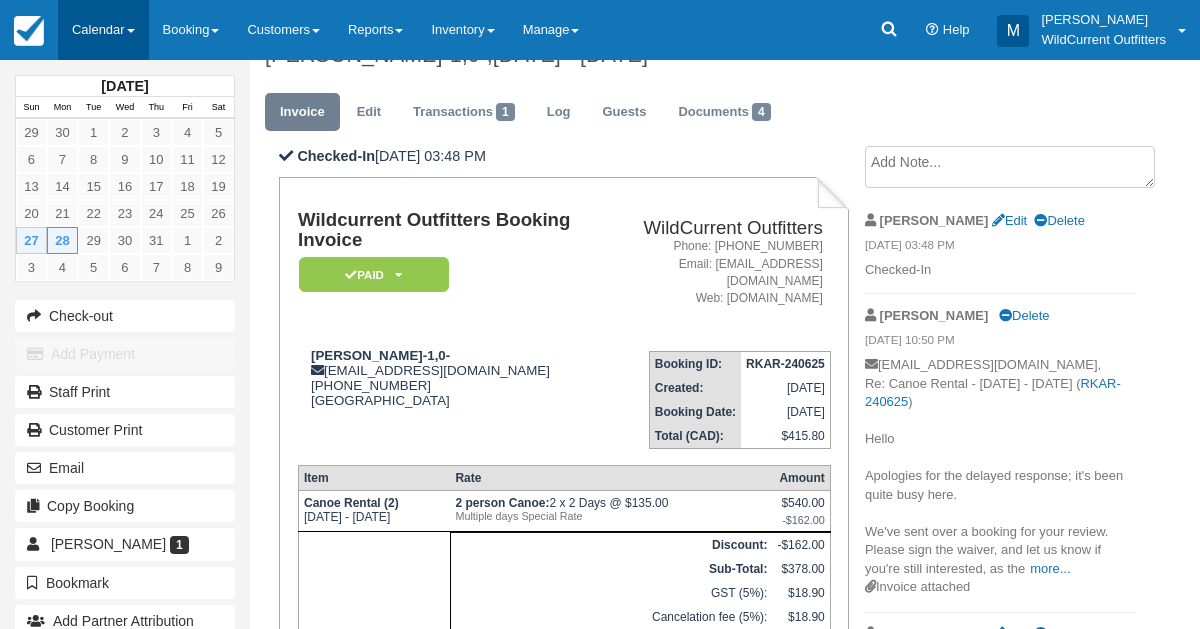 click on "Calendar" at bounding box center [103, 30] 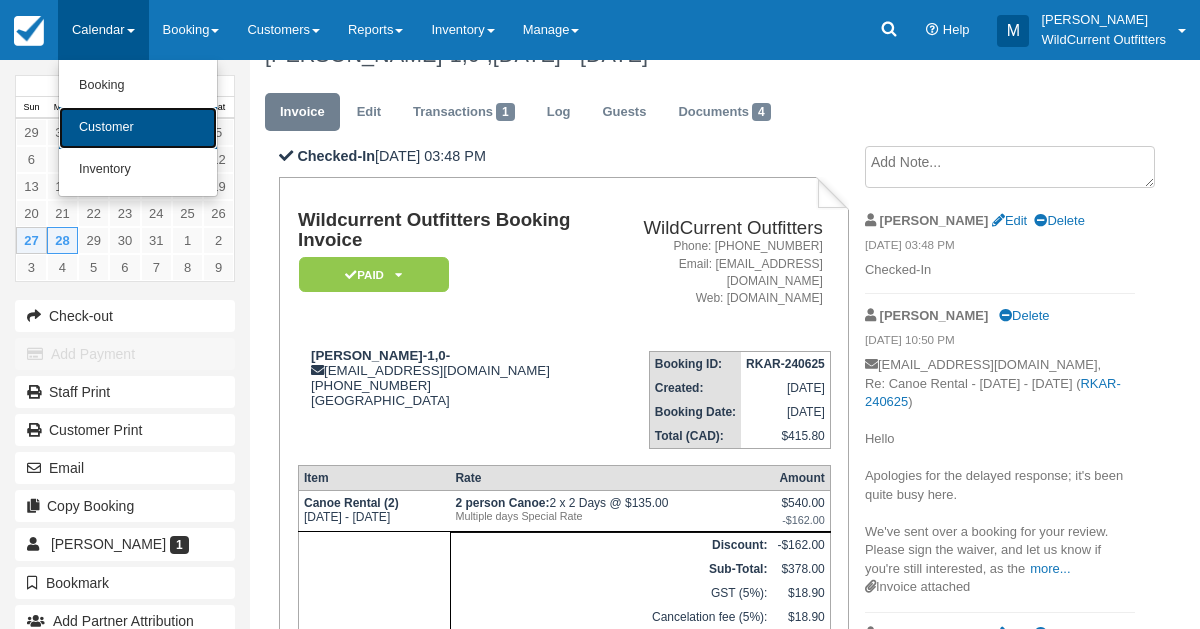 click on "Customer" at bounding box center [138, 128] 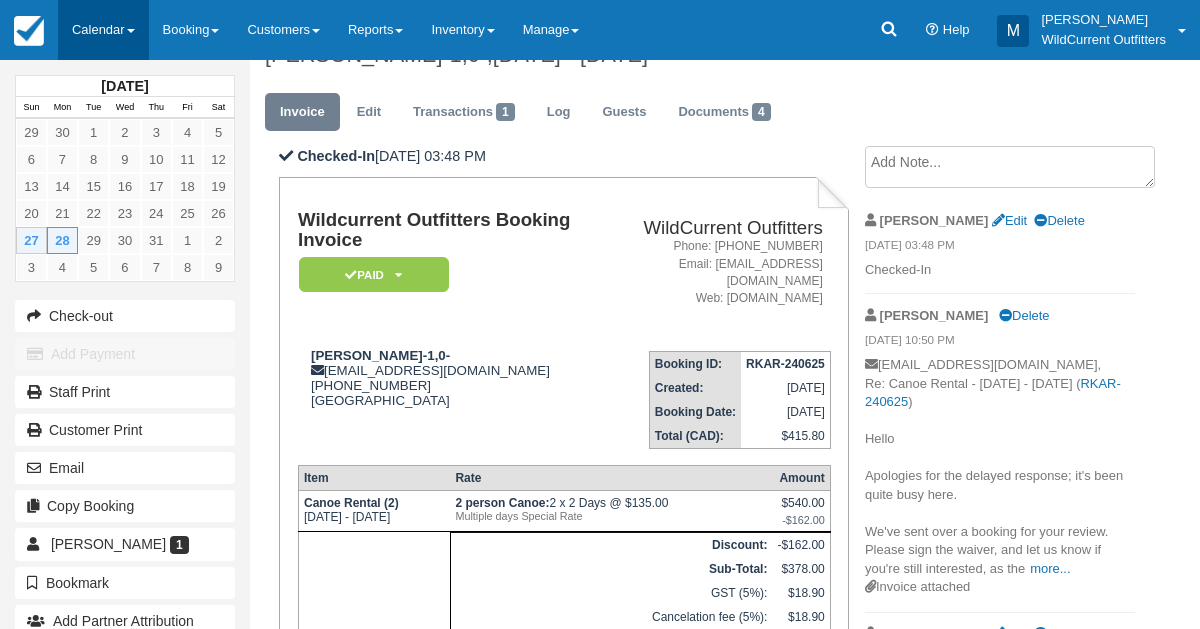click on "Calendar" at bounding box center (103, 30) 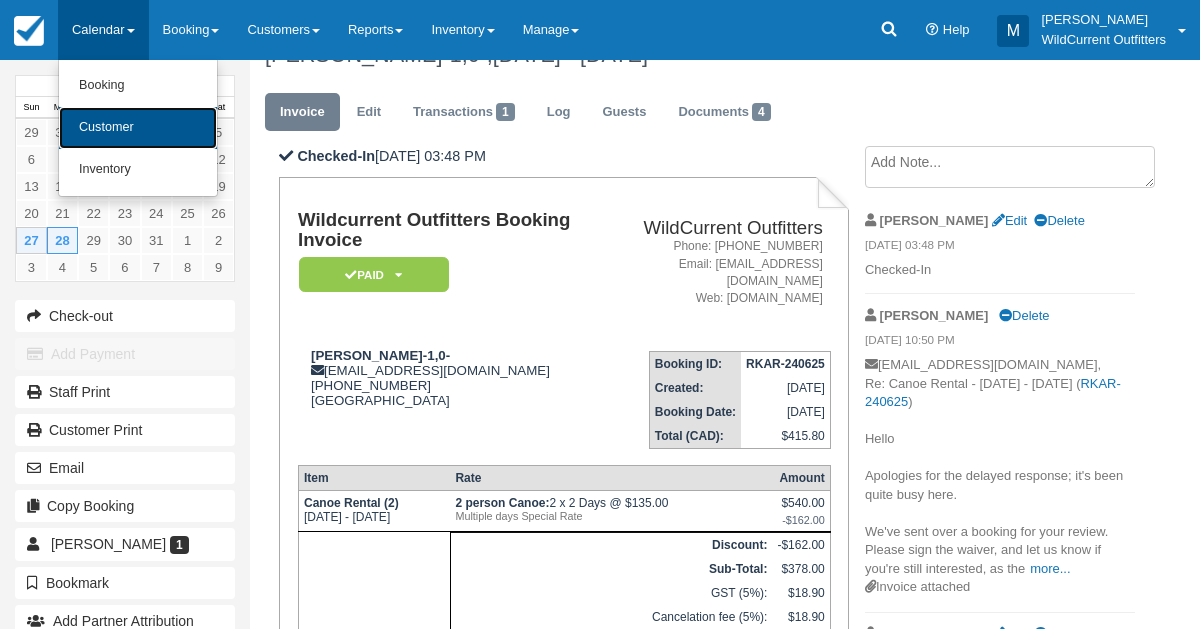 click on "Customer" at bounding box center [138, 128] 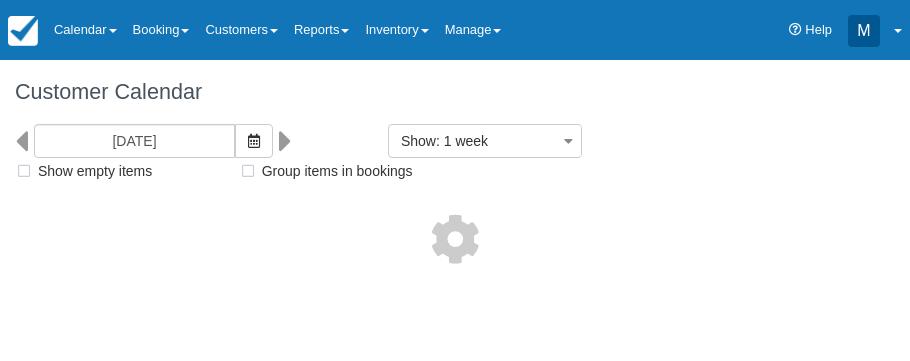 select 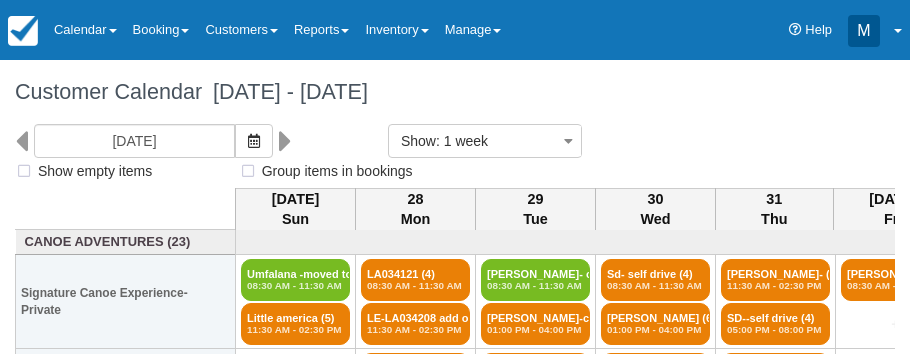 select 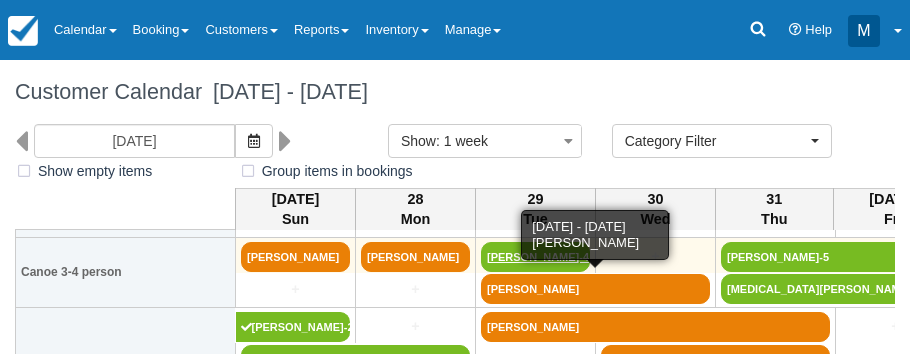 scroll, scrollTop: 320, scrollLeft: 0, axis: vertical 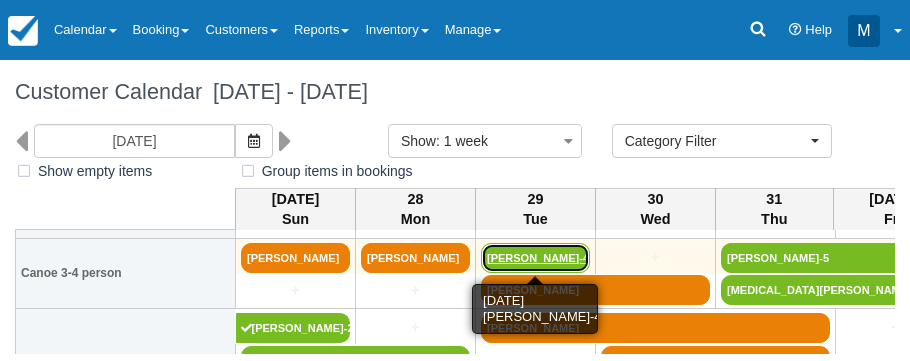 click on "[PERSON_NAME]-4-" at bounding box center [535, 258] 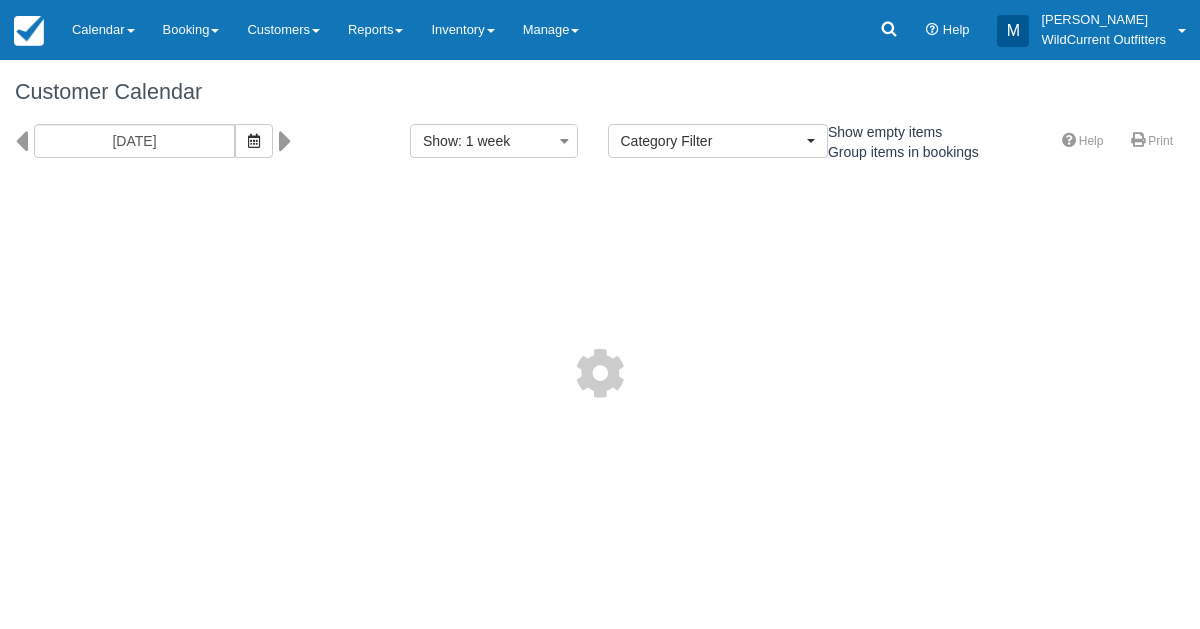 select 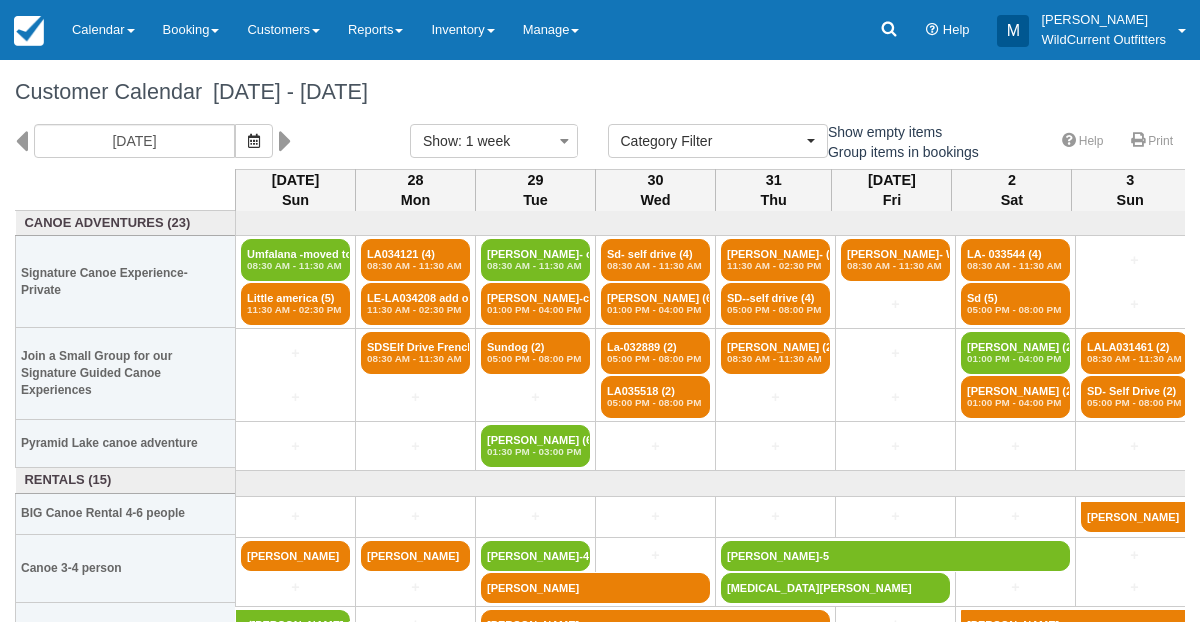scroll, scrollTop: 0, scrollLeft: 0, axis: both 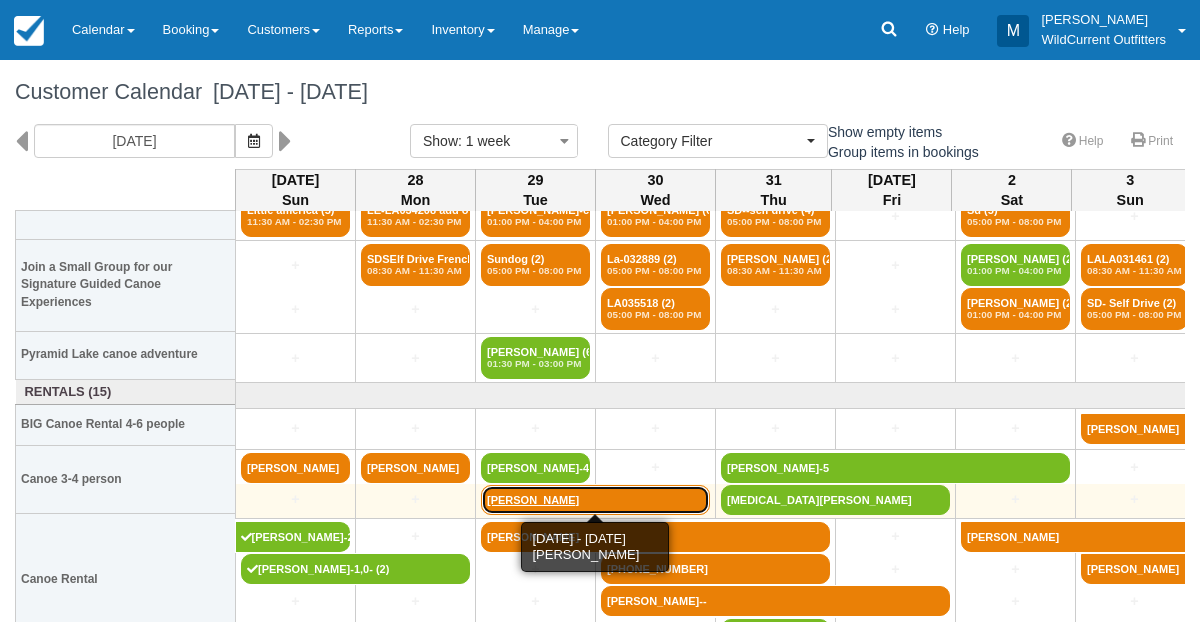 click on "[PERSON_NAME]" at bounding box center [595, 500] 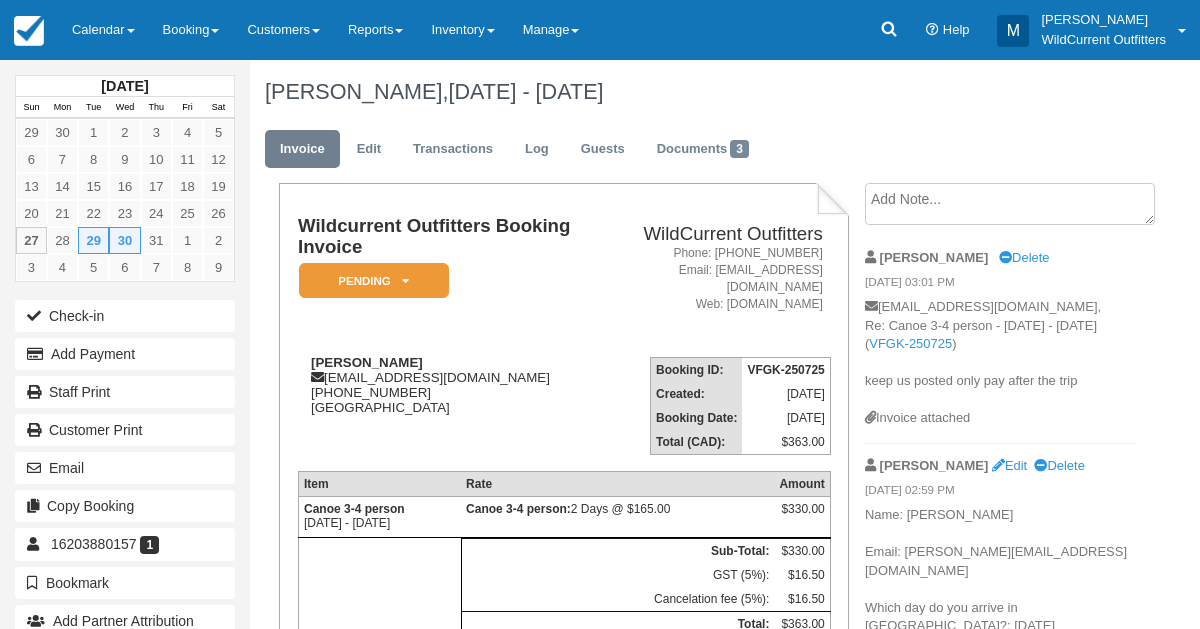 scroll, scrollTop: 0, scrollLeft: 0, axis: both 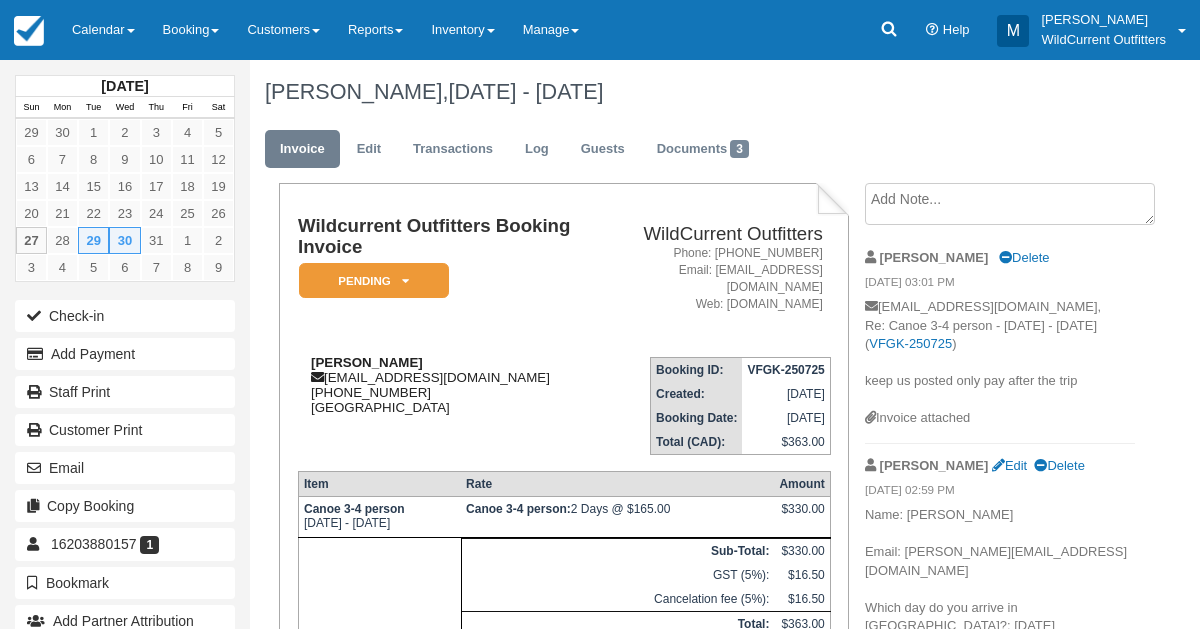 click on "Breanna Quinn  breanna_q@outlook.com 1 (620) 388-0157 Canada" at bounding box center [448, 385] 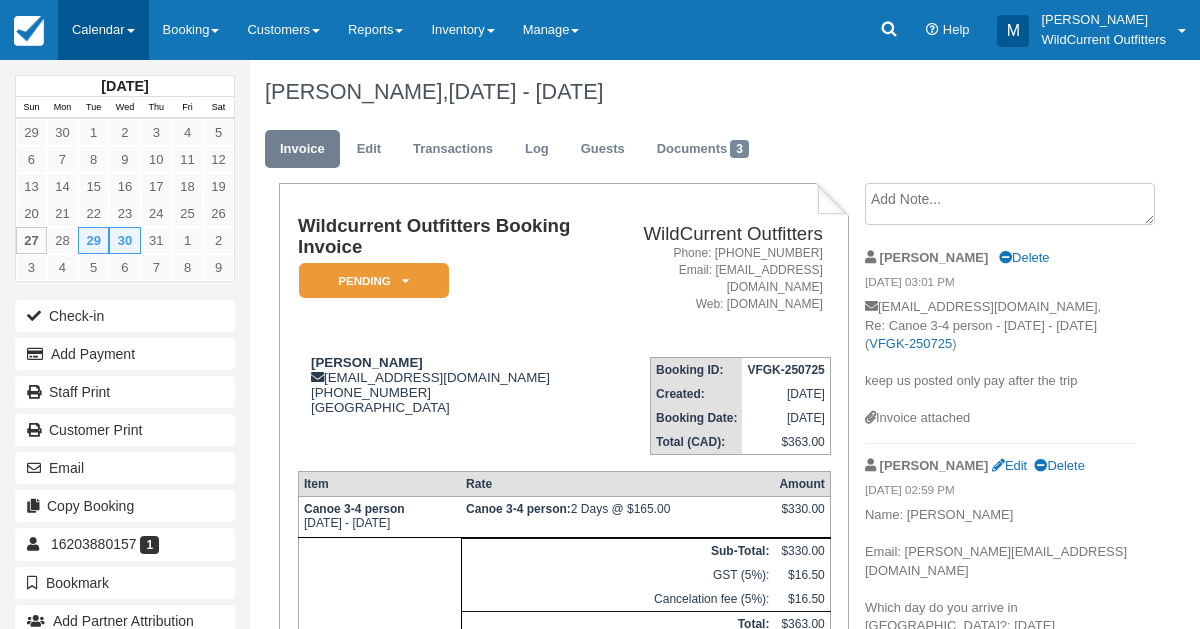 click on "Calendar" at bounding box center (103, 30) 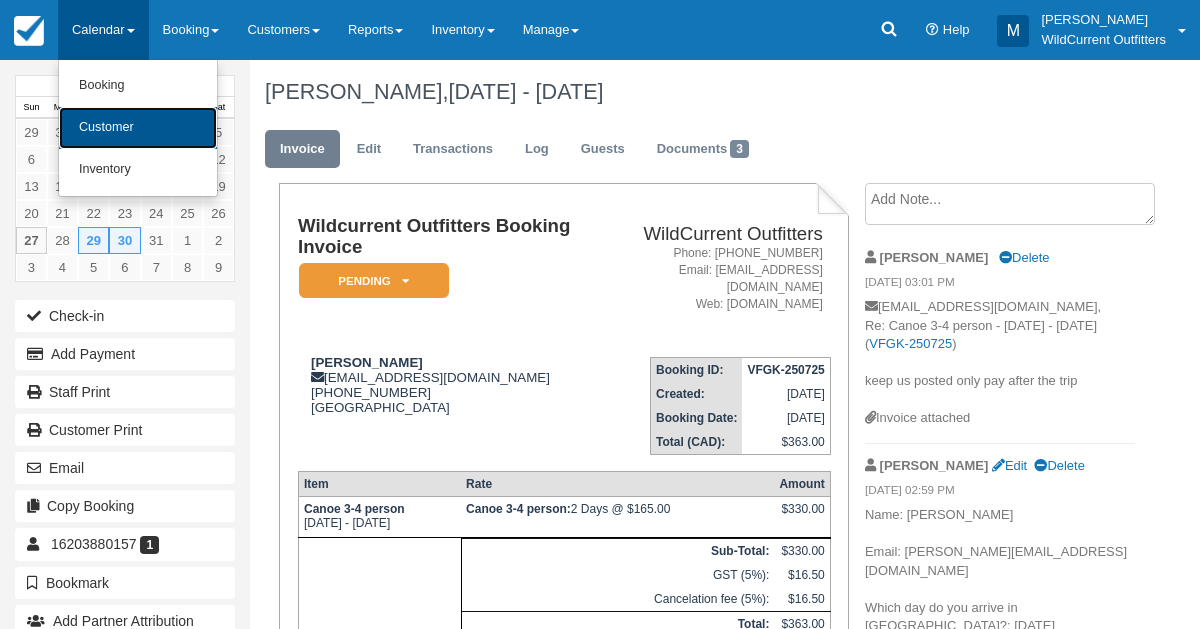click on "Customer" at bounding box center (138, 128) 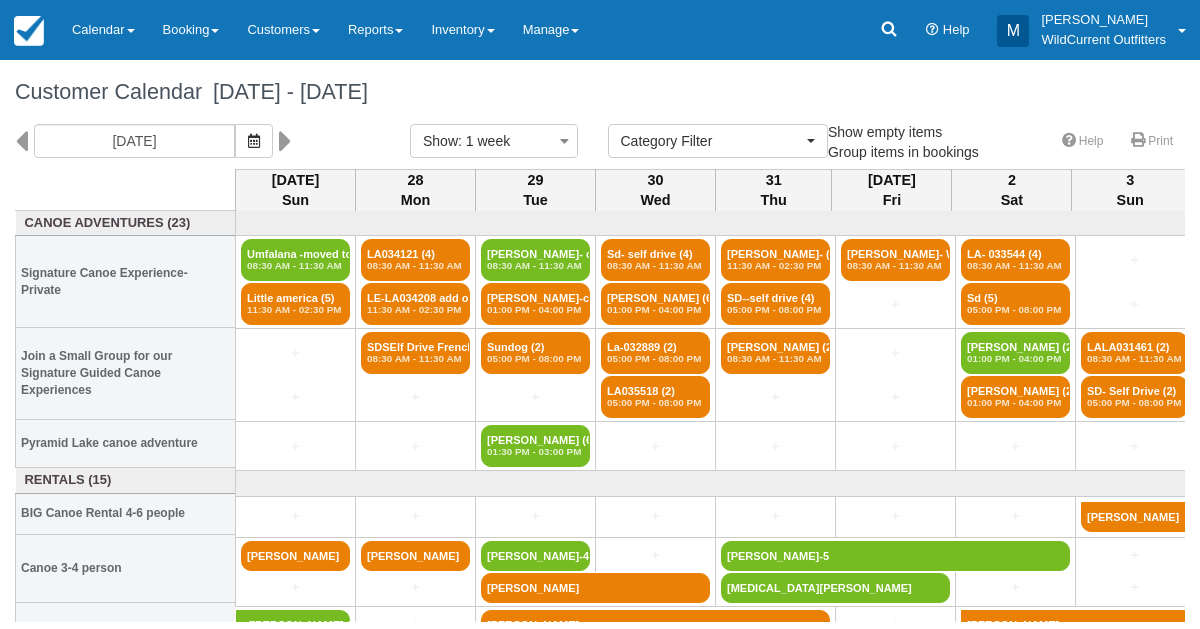 select 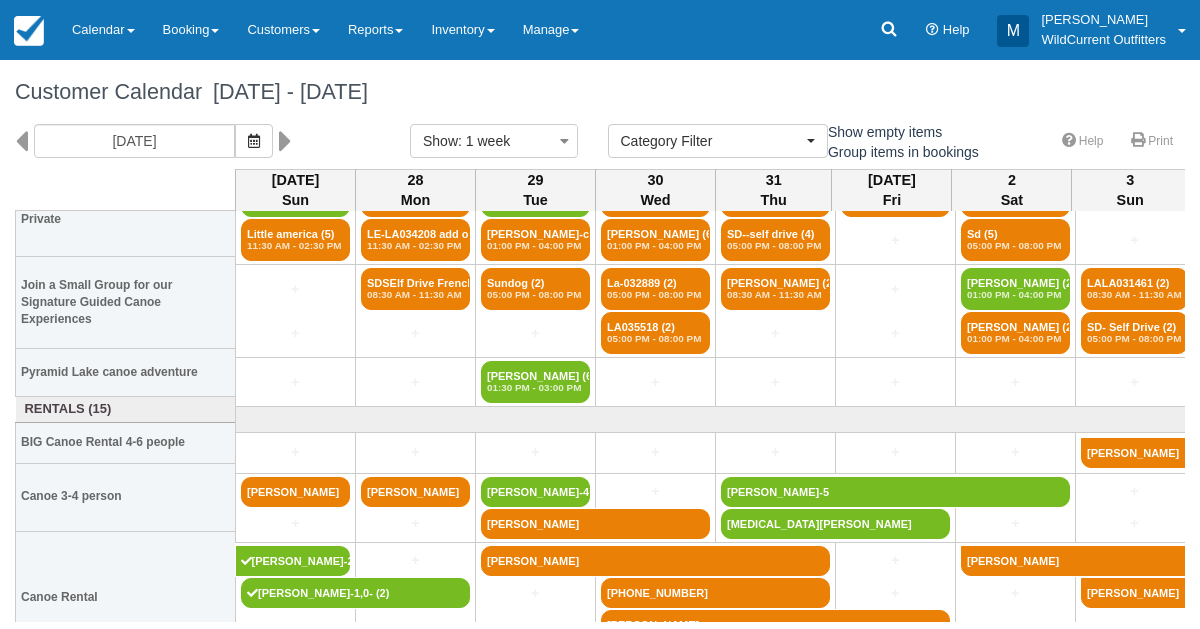 scroll, scrollTop: 86, scrollLeft: 0, axis: vertical 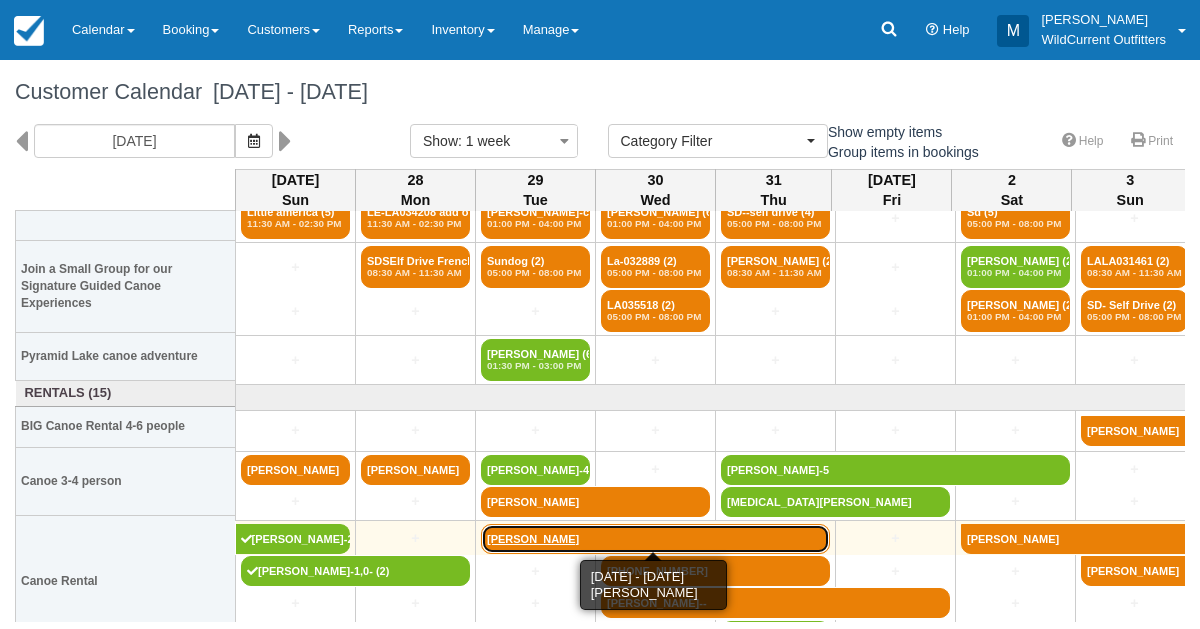 click on "Allyson Szafranski" at bounding box center (655, 539) 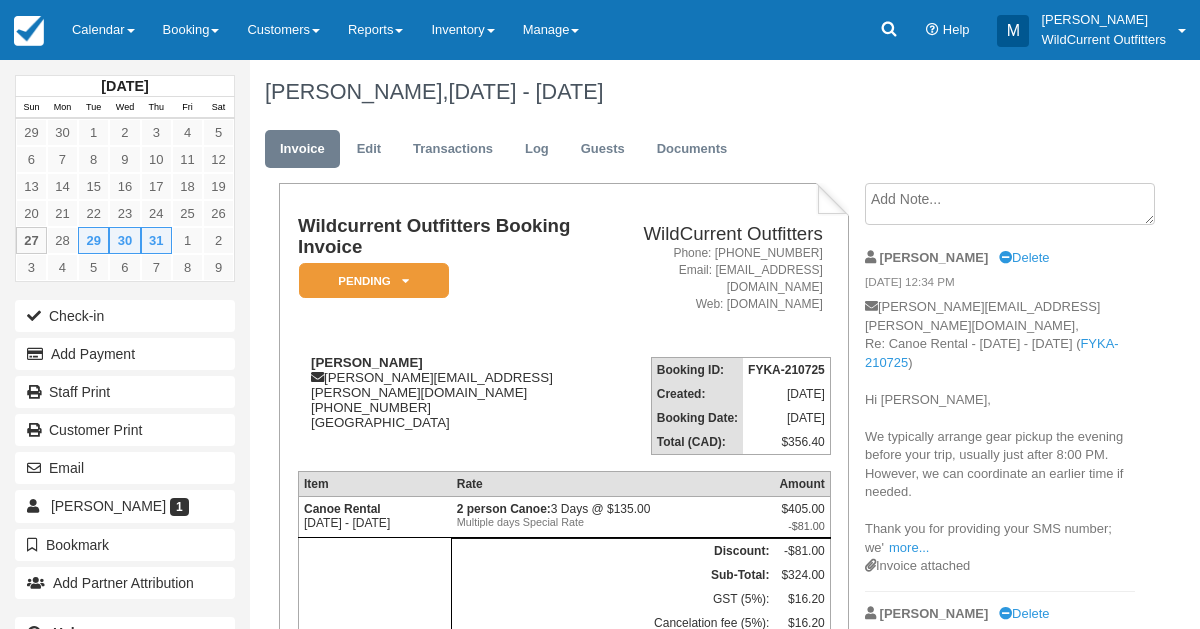 scroll, scrollTop: 0, scrollLeft: 0, axis: both 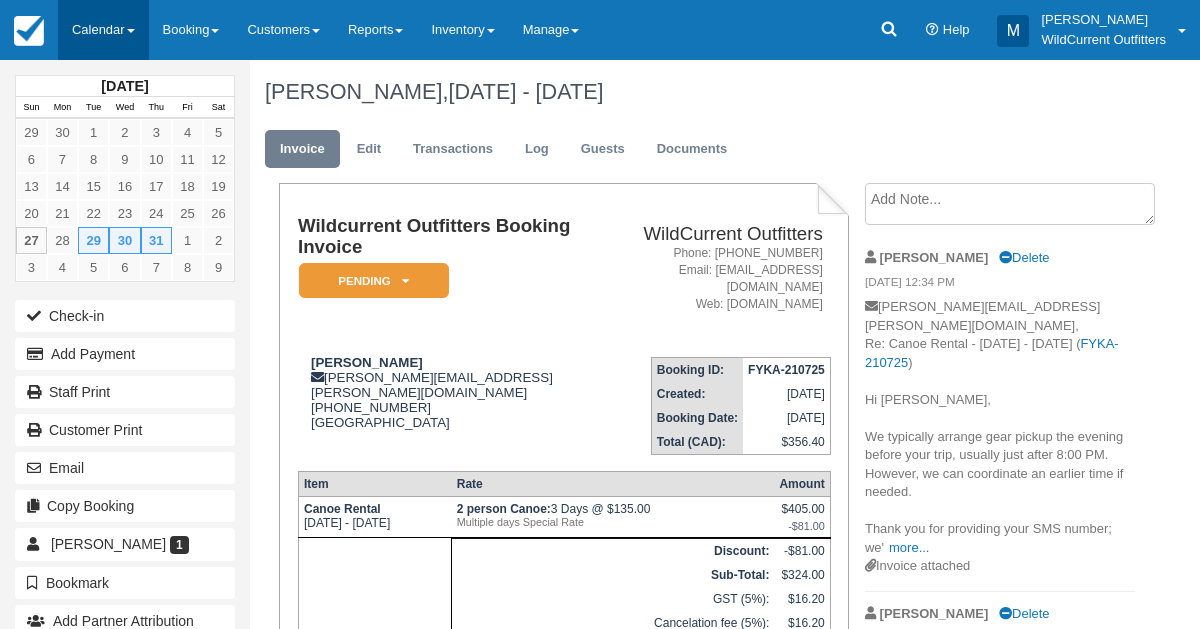 click on "Calendar" at bounding box center [103, 30] 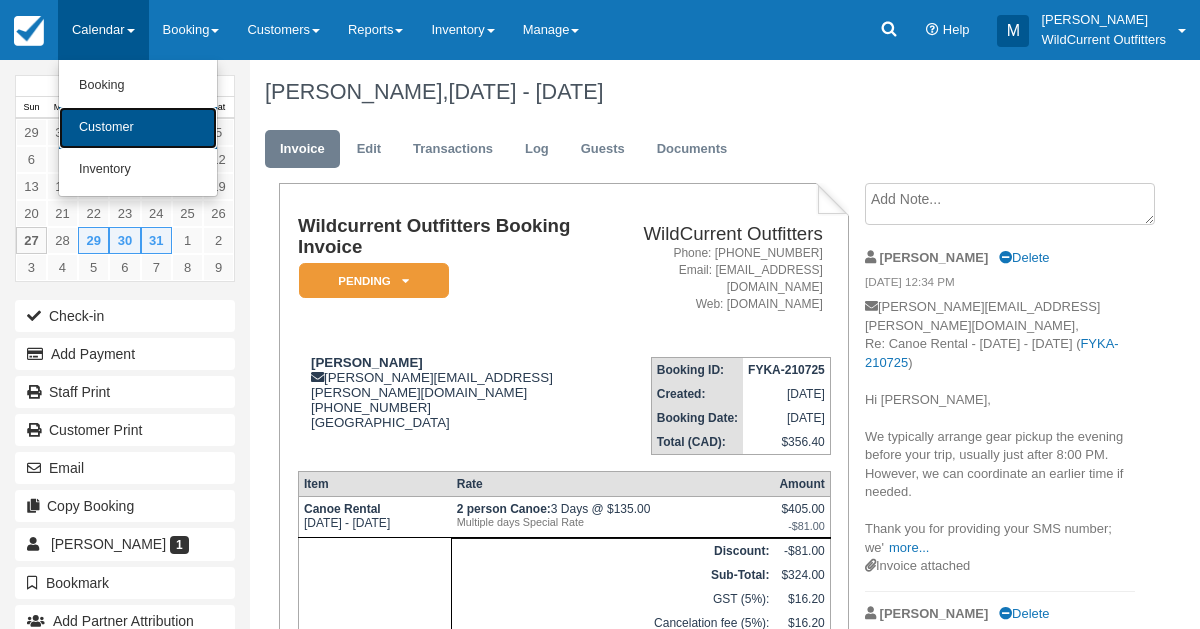 click on "Customer" at bounding box center (138, 128) 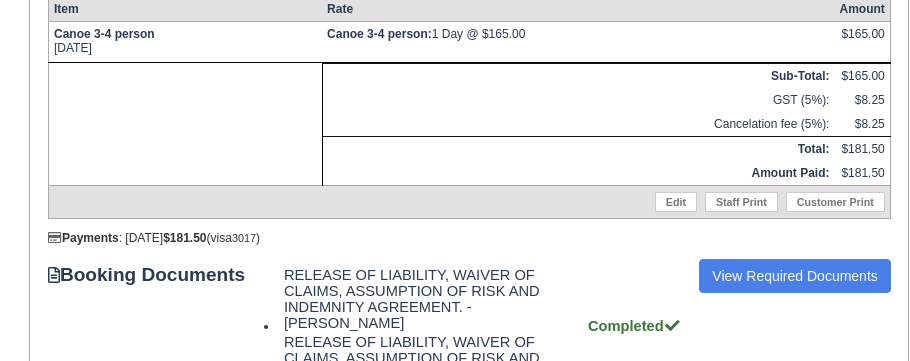 scroll, scrollTop: 0, scrollLeft: 0, axis: both 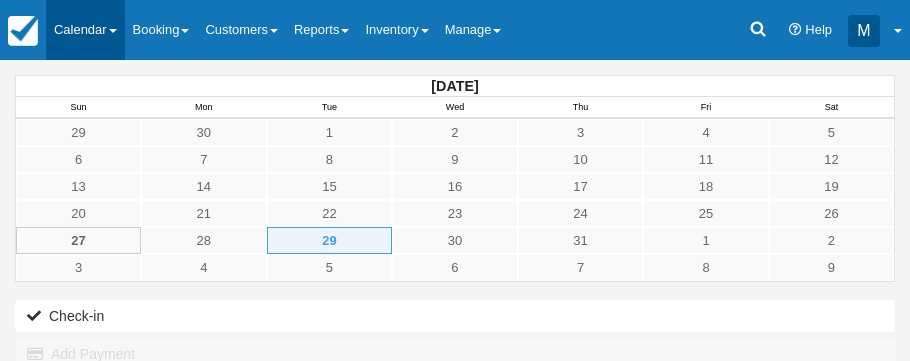 click on "Calendar" at bounding box center (85, 30) 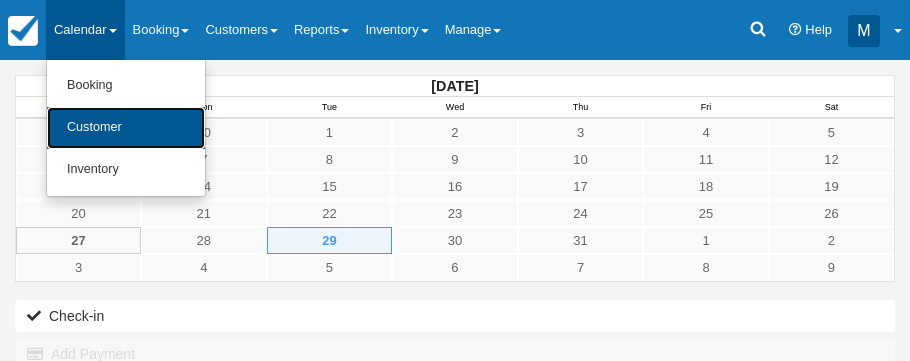 click on "Customer" at bounding box center [126, 128] 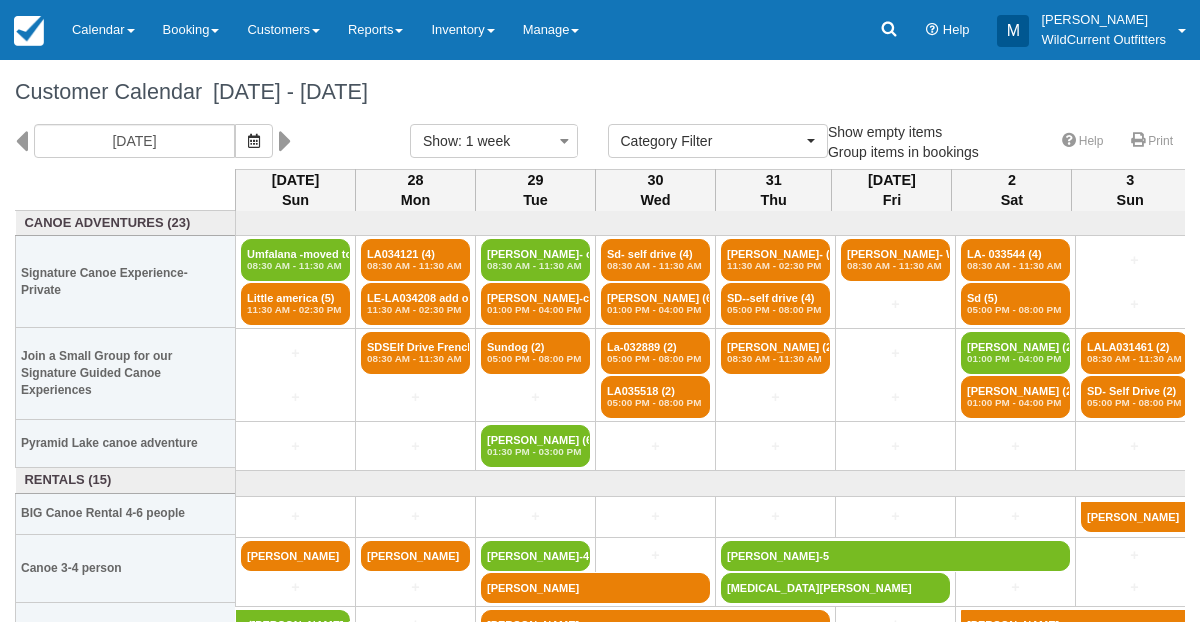 select 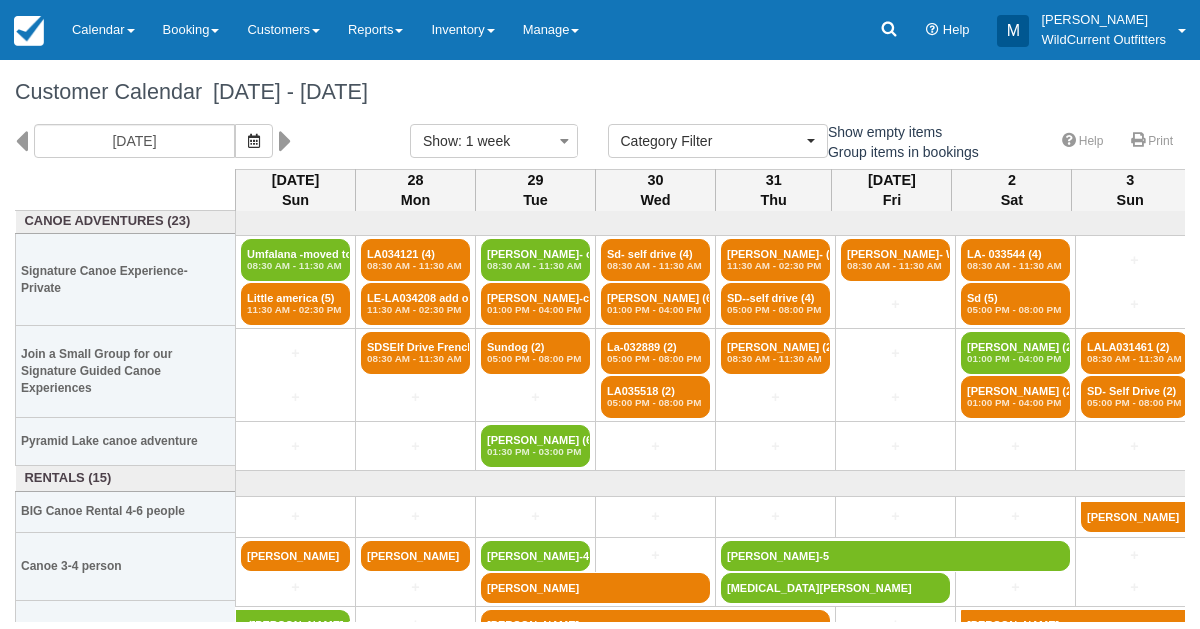 scroll, scrollTop: 1, scrollLeft: 0, axis: vertical 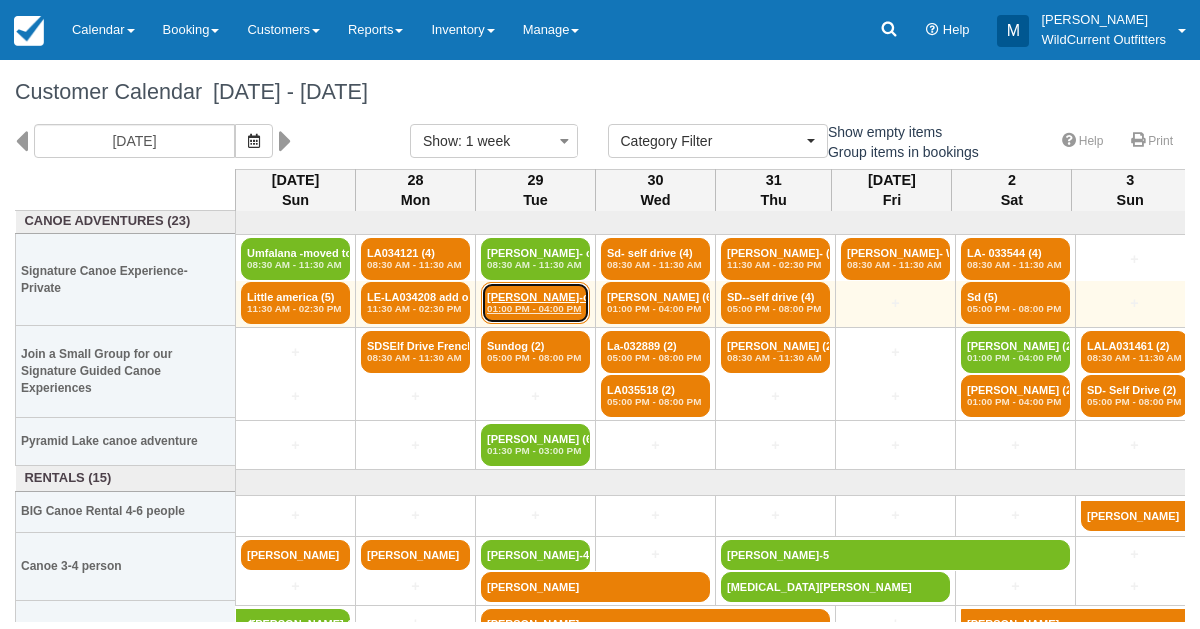 click on "01:00 PM - 04:00 PM" 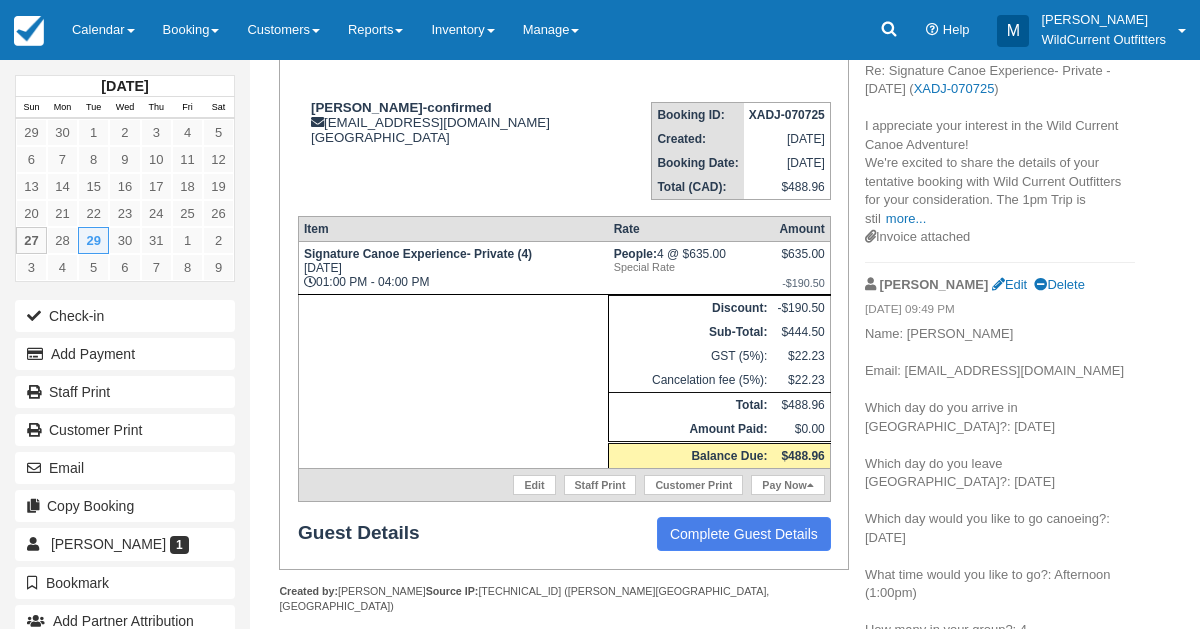 scroll, scrollTop: 315, scrollLeft: 0, axis: vertical 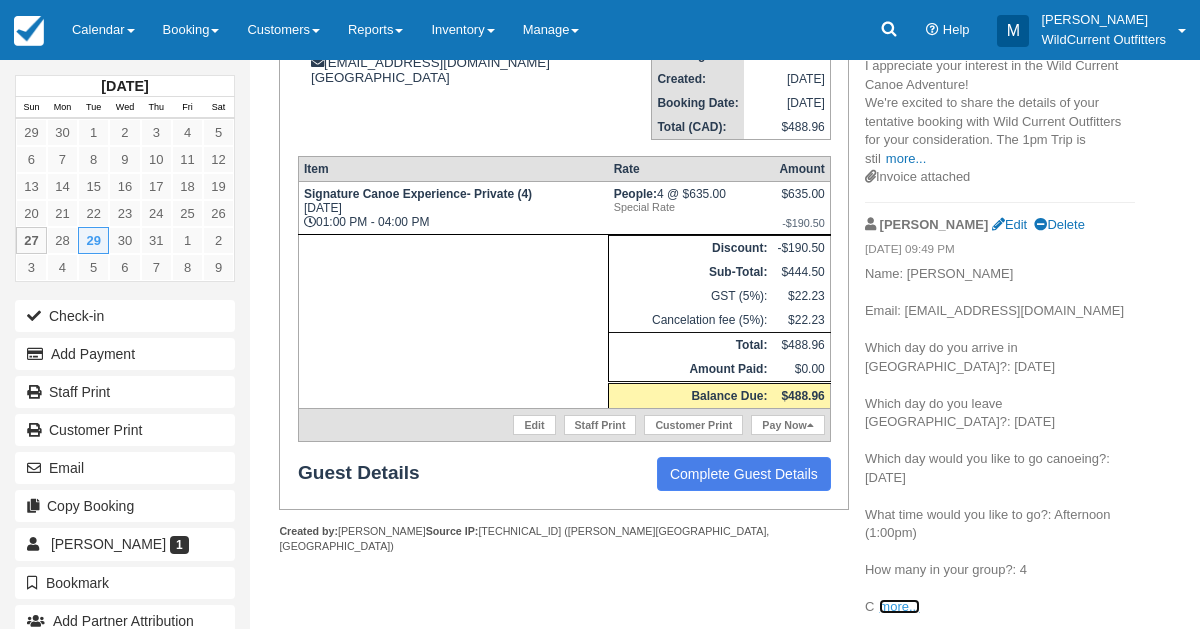 click on "more..." at bounding box center [899, 606] 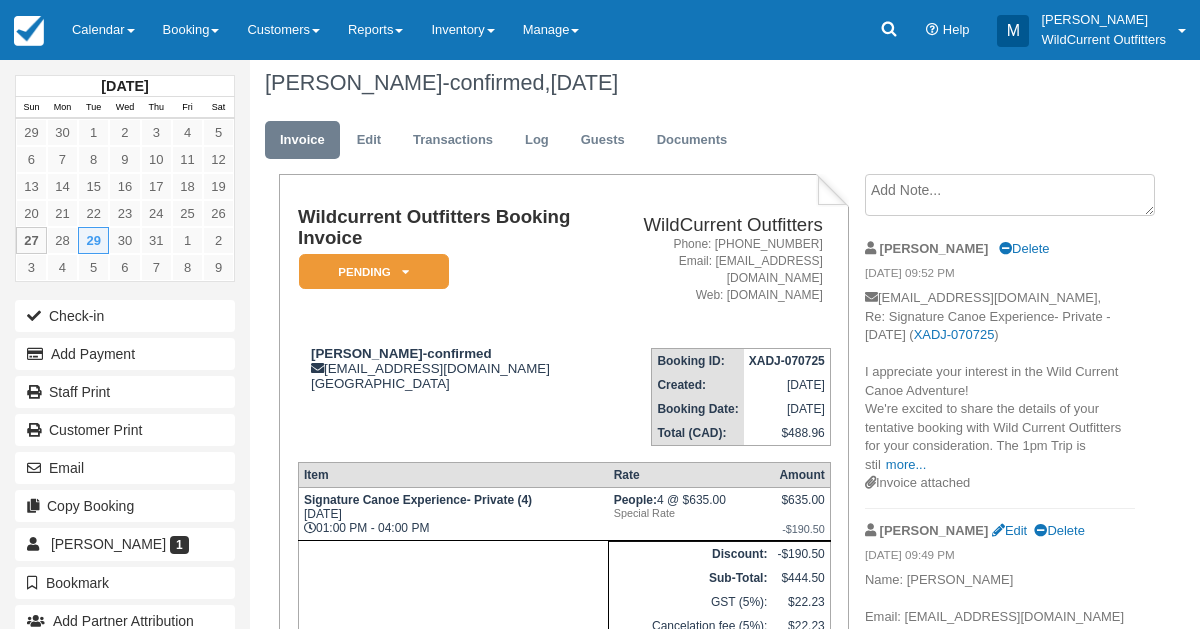 scroll, scrollTop: 0, scrollLeft: 0, axis: both 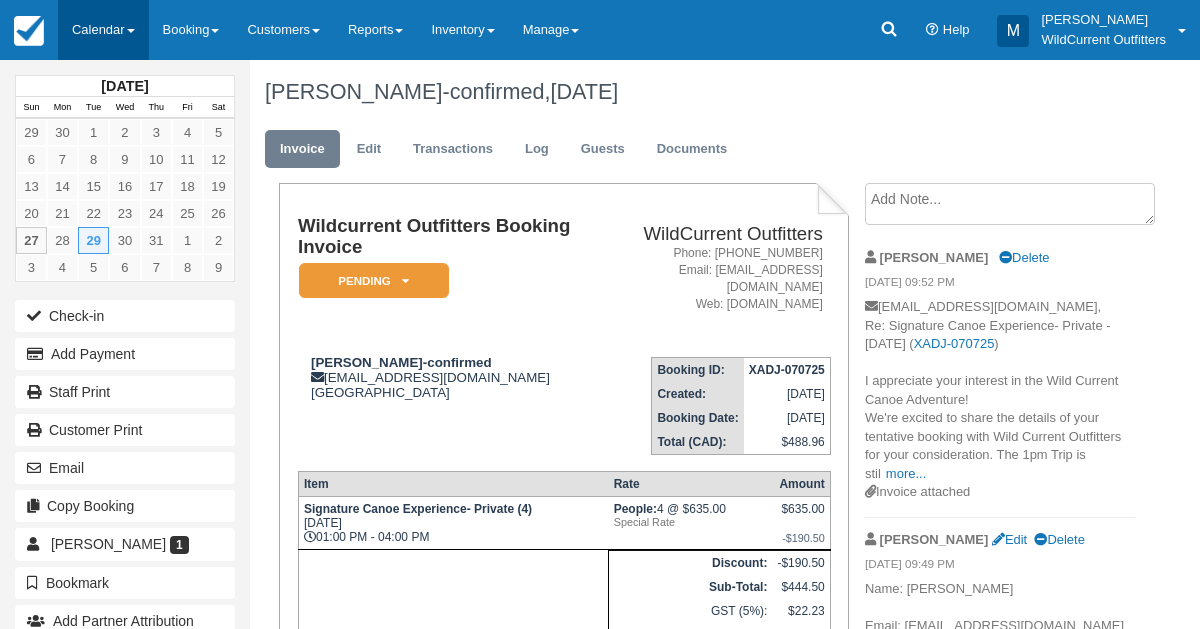 click on "Calendar" at bounding box center [103, 30] 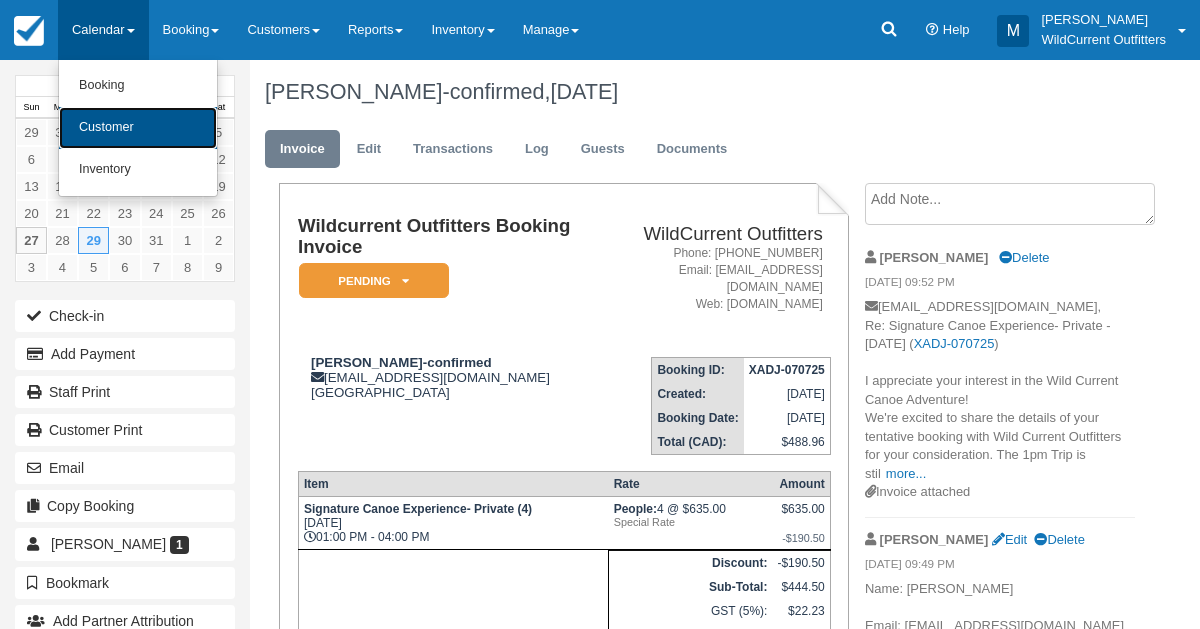click on "Customer" at bounding box center [138, 128] 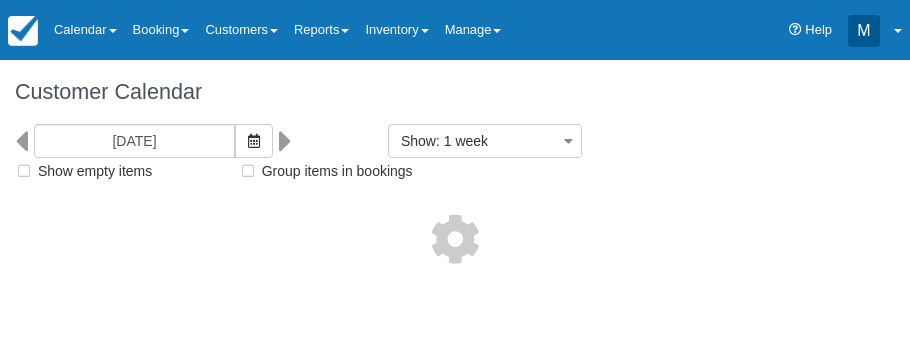 select 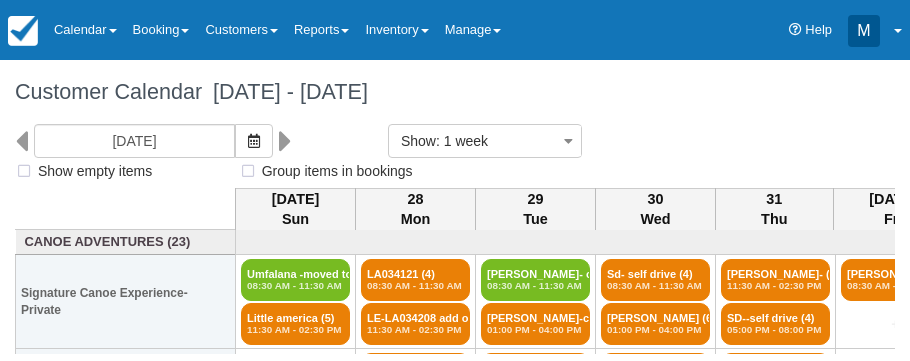 select 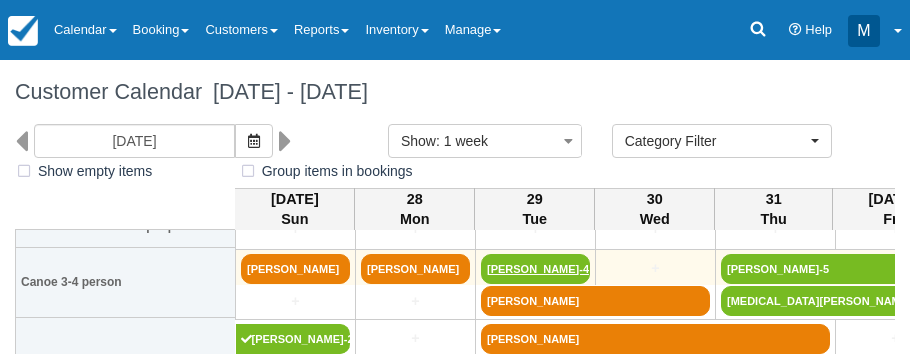 scroll, scrollTop: 305, scrollLeft: 0, axis: vertical 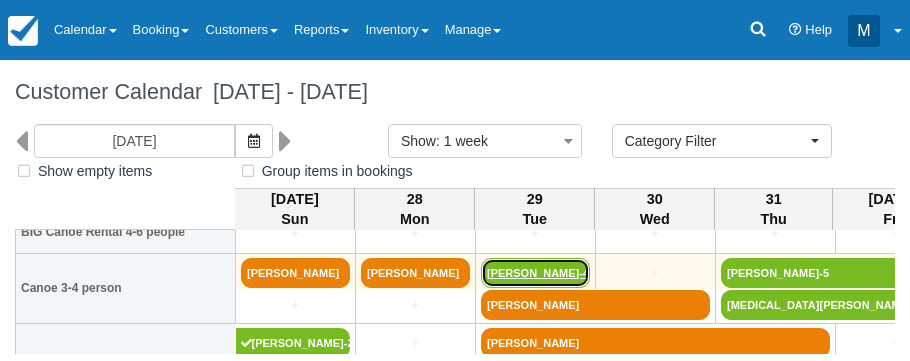 click on "[PERSON_NAME]-4-" at bounding box center [535, 273] 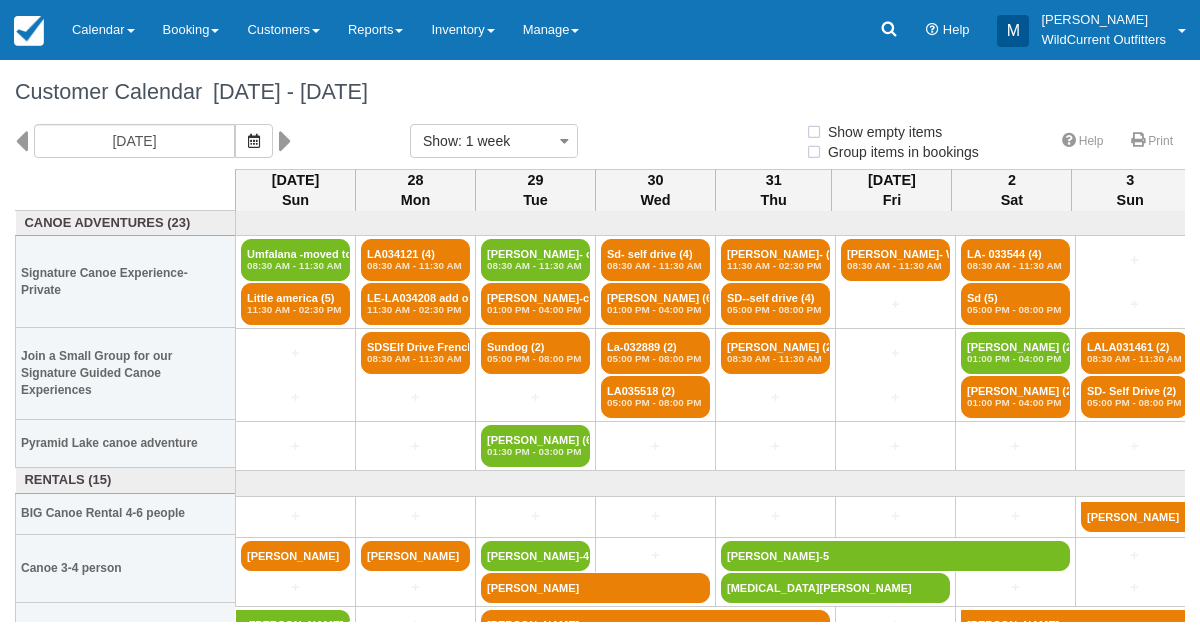 select 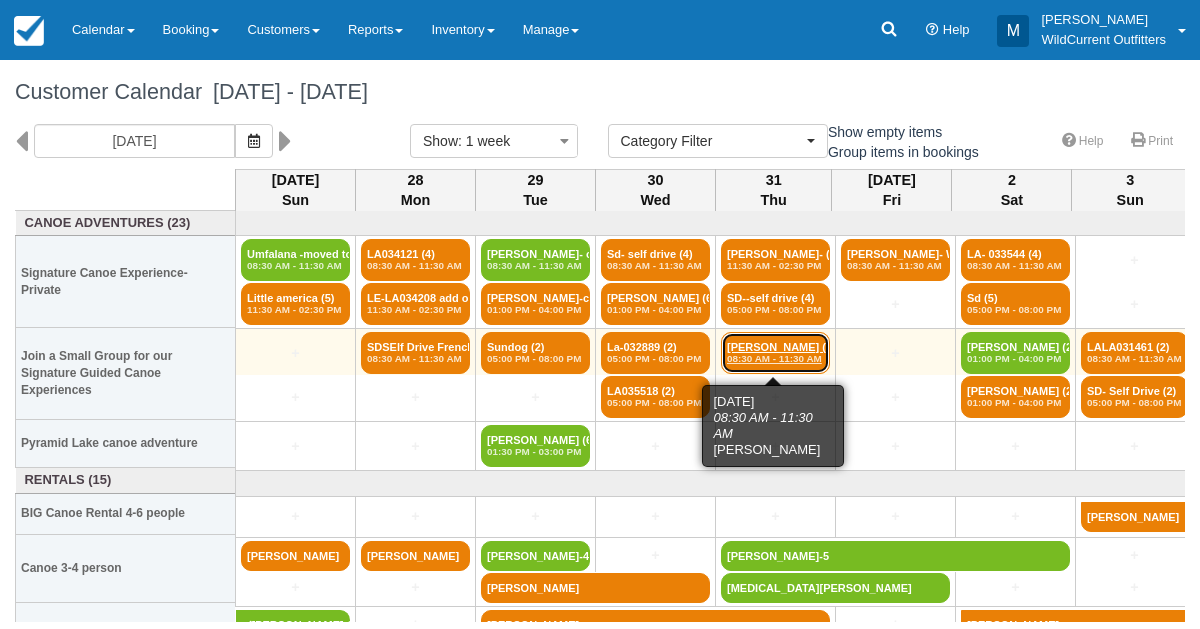 click on "Rhona Nitters (2)  08:30 AM - 11:30 AM" at bounding box center [775, 353] 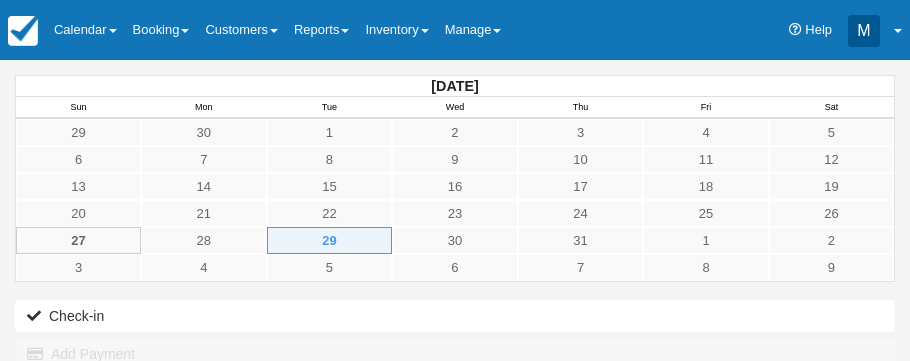 scroll, scrollTop: 0, scrollLeft: 0, axis: both 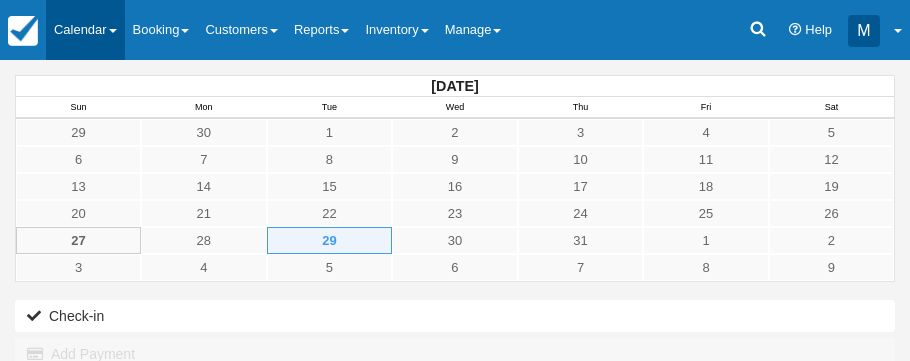 click on "Calendar" at bounding box center (85, 30) 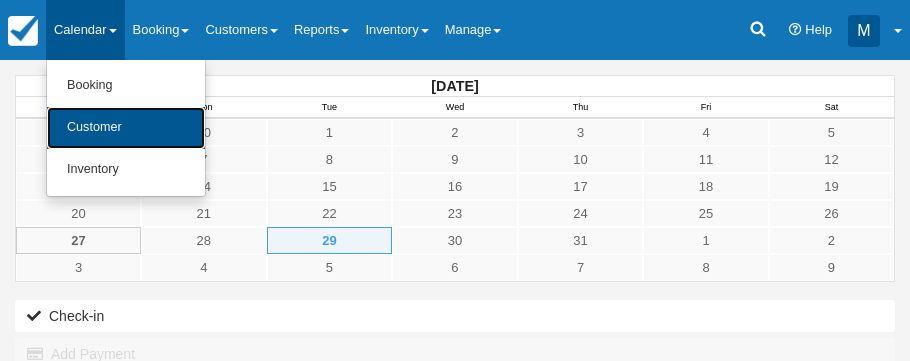 click on "Customer" at bounding box center (126, 128) 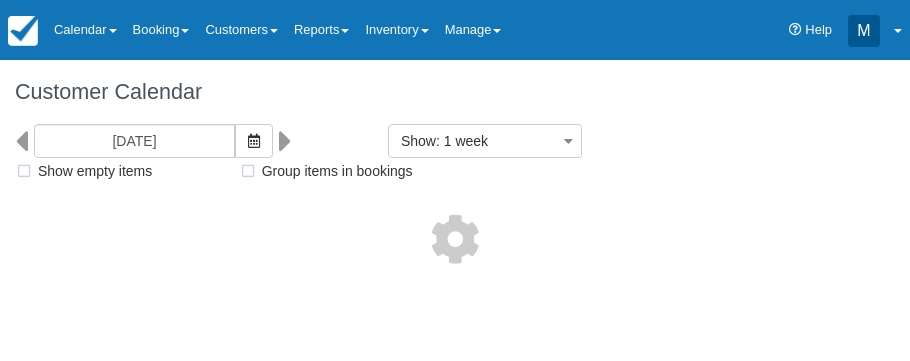 select 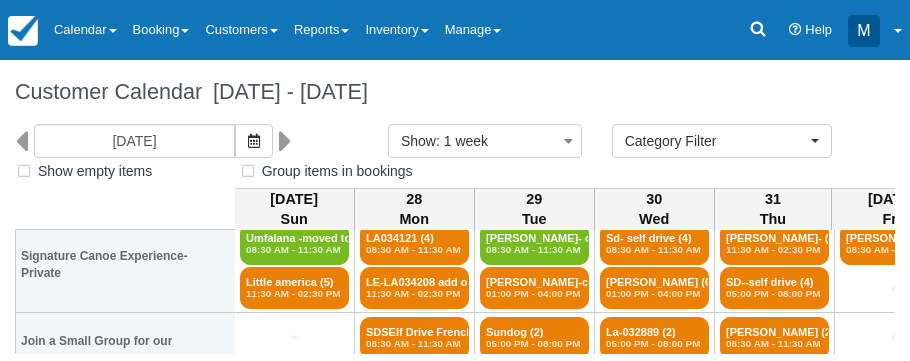 scroll, scrollTop: 33, scrollLeft: 1, axis: both 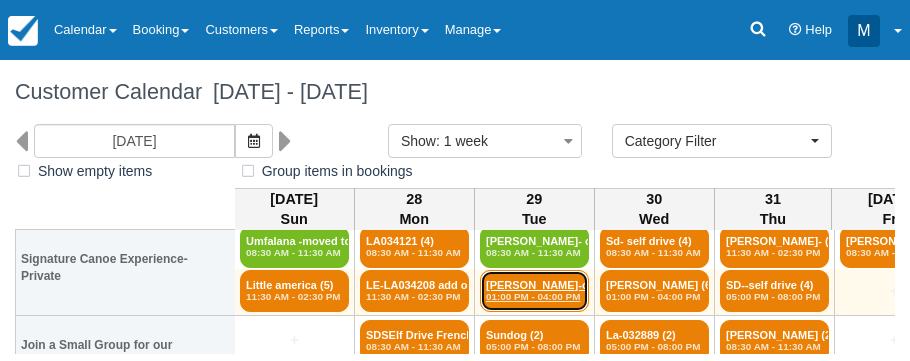 click on "[PERSON_NAME]-confirm (4)  01:00 PM - 04:00 PM" at bounding box center (534, 291) 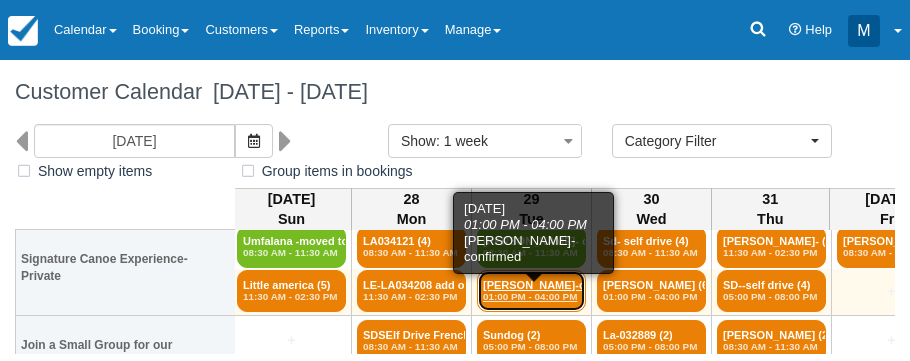 scroll, scrollTop: 33, scrollLeft: 5, axis: both 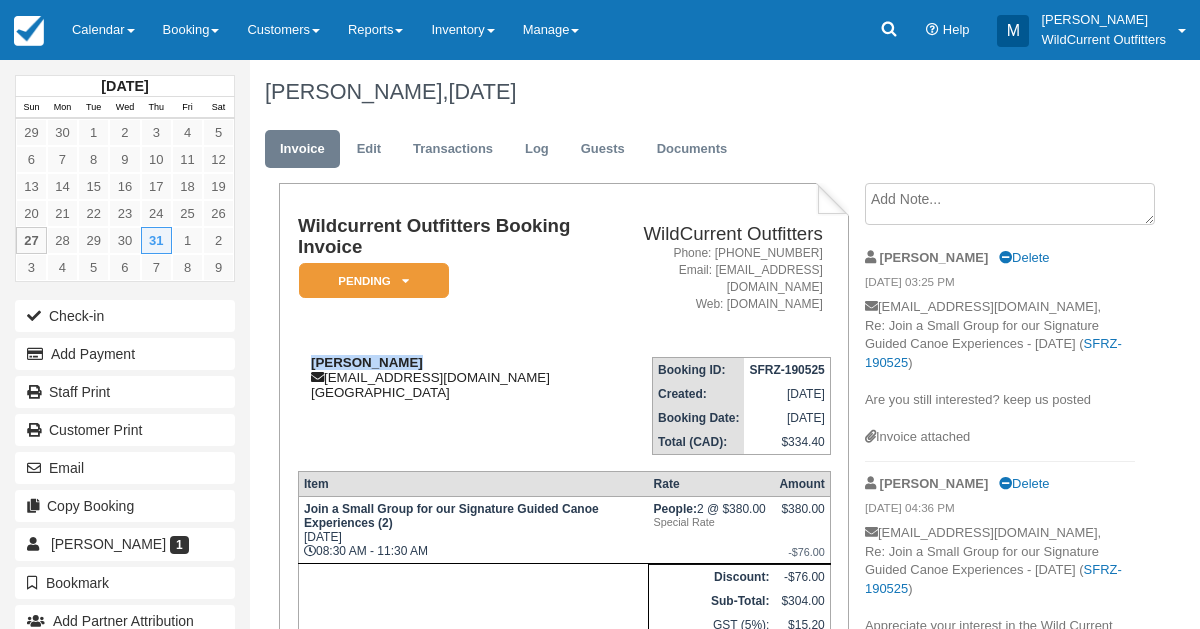 drag, startPoint x: 399, startPoint y: 356, endPoint x: 308, endPoint y: 356, distance: 91 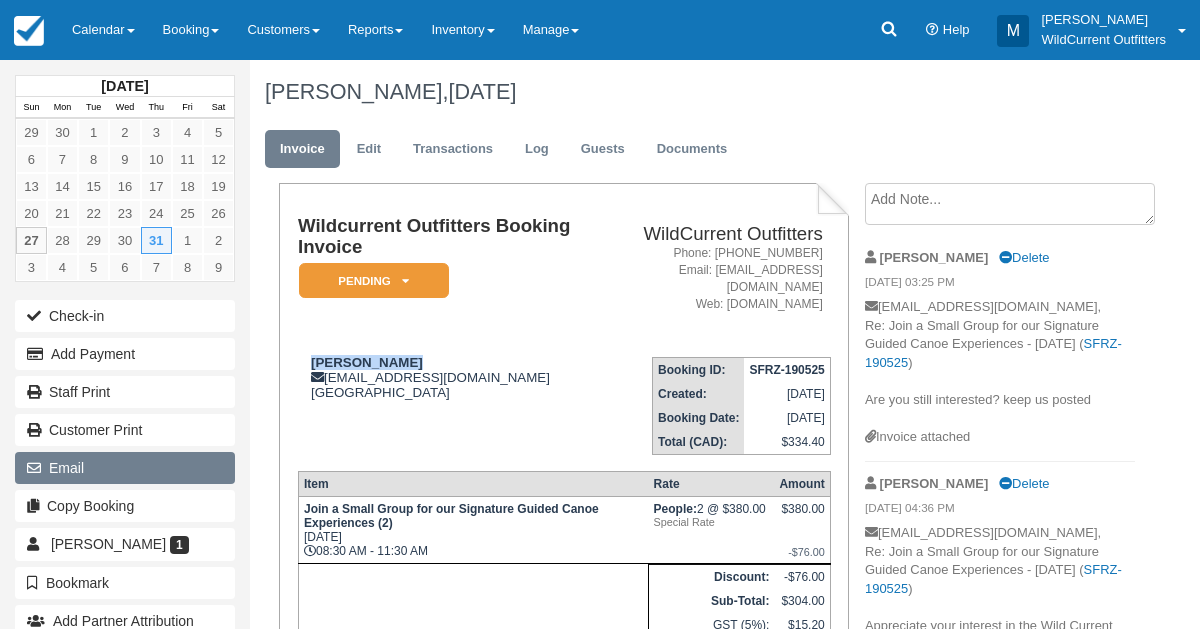 click on "Email" at bounding box center (125, 468) 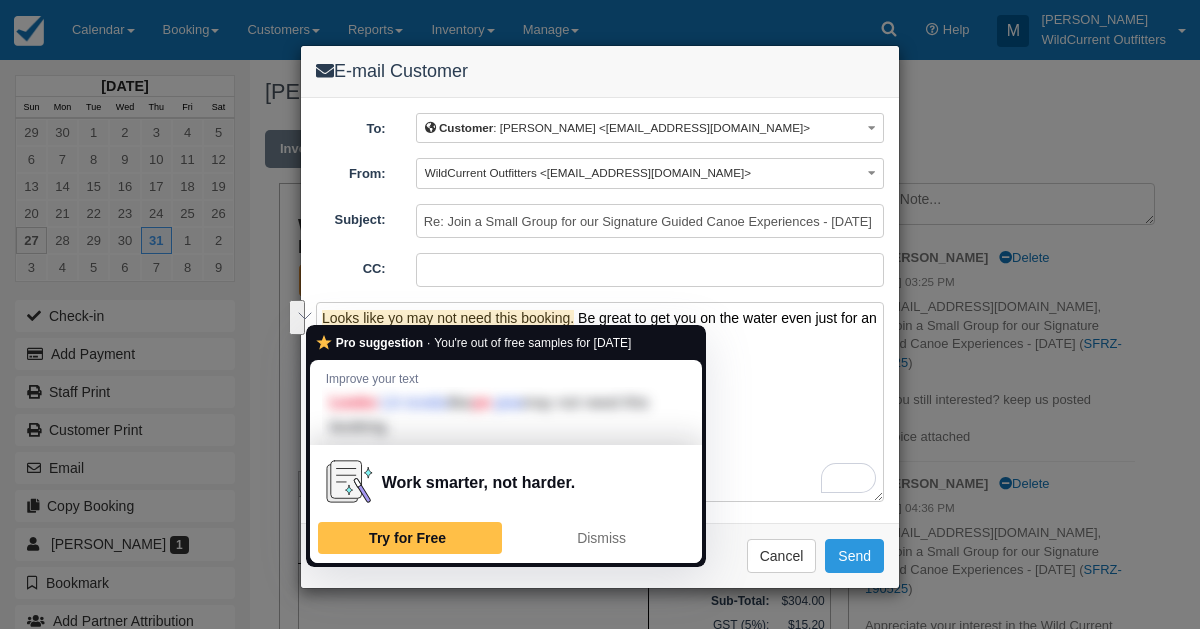 drag, startPoint x: 658, startPoint y: 348, endPoint x: 315, endPoint y: 321, distance: 344.06104 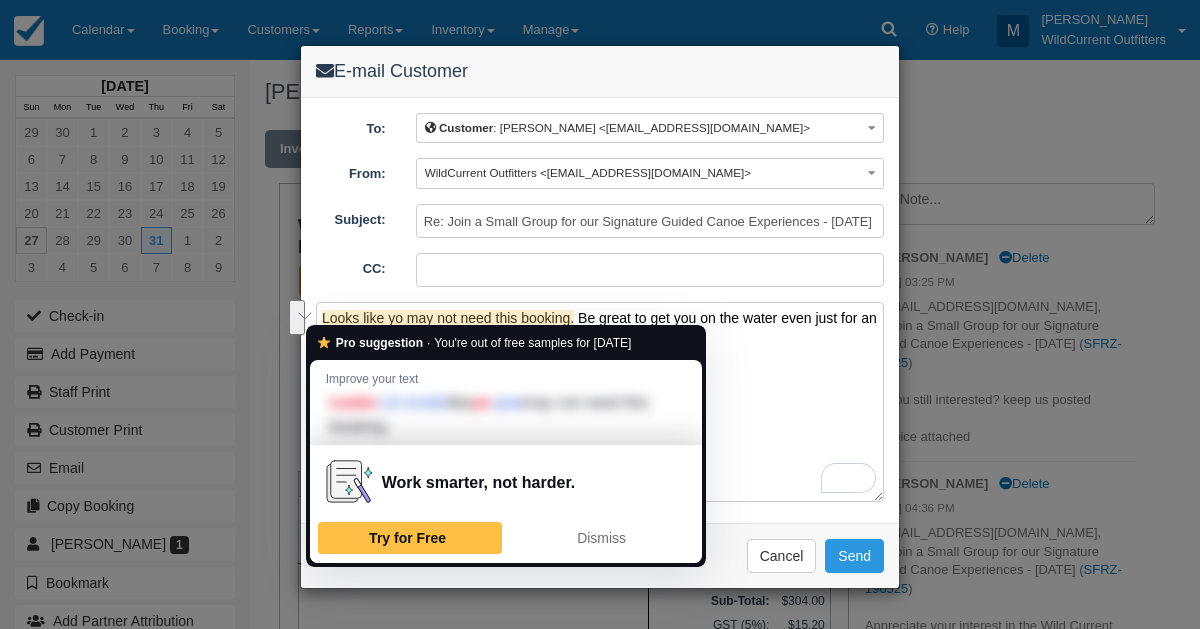 click on "Looks like yo may not need this booking. Be great to get you on the water even just for an hour. We have been running shorter trips for $210.00" at bounding box center [600, 402] 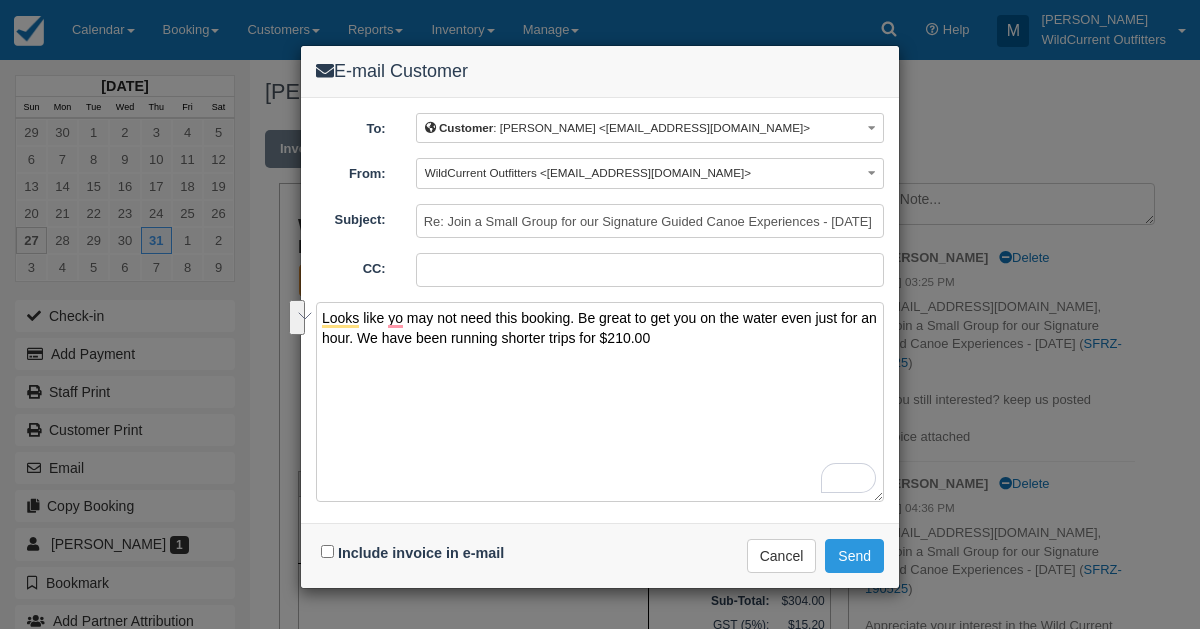 type on "Looks like yo may not need this booking. Be great to get you on the water even just for an hour. We have been running shorter trips for $210.00" 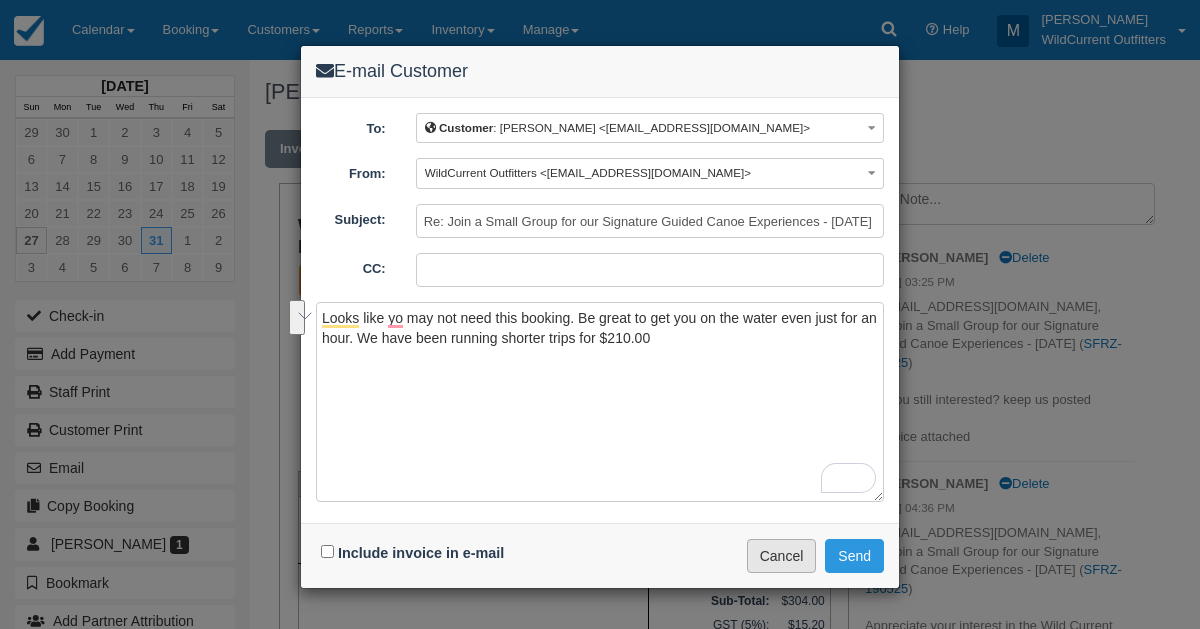 click on "Cancel" at bounding box center [782, 556] 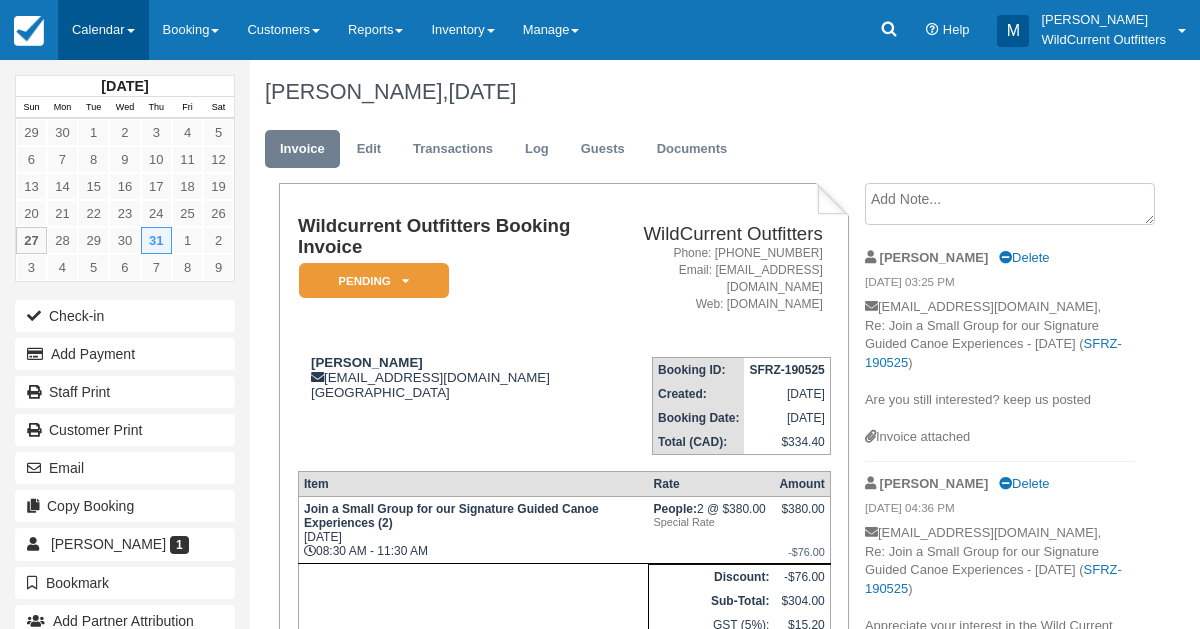 click on "Calendar" at bounding box center [103, 30] 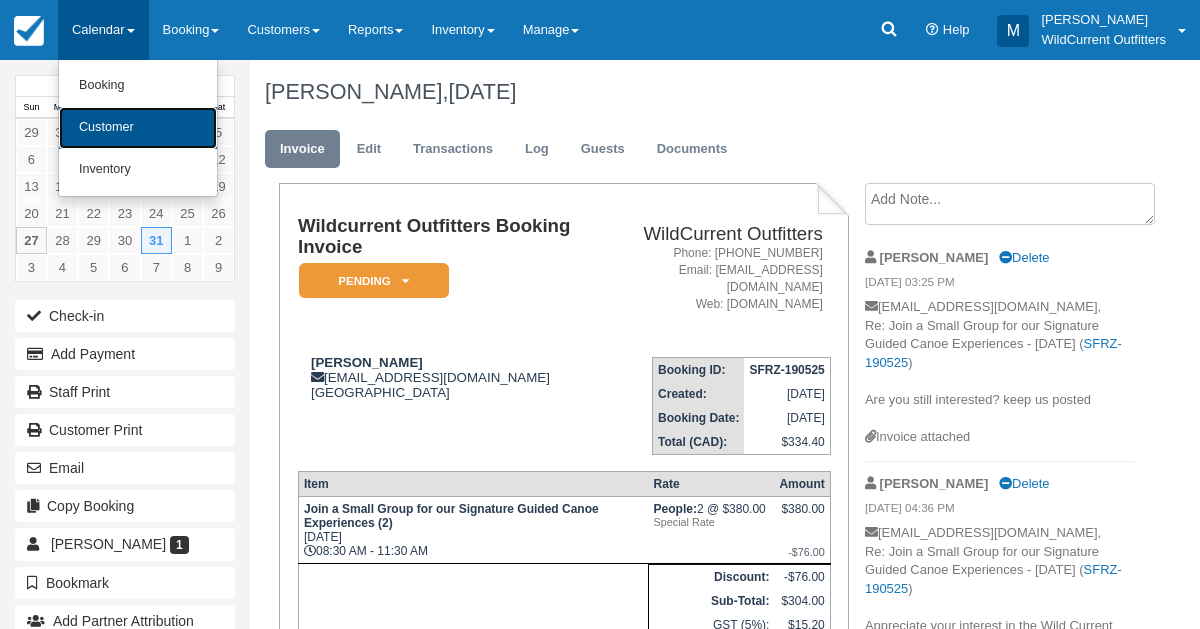click on "Customer" at bounding box center [138, 128] 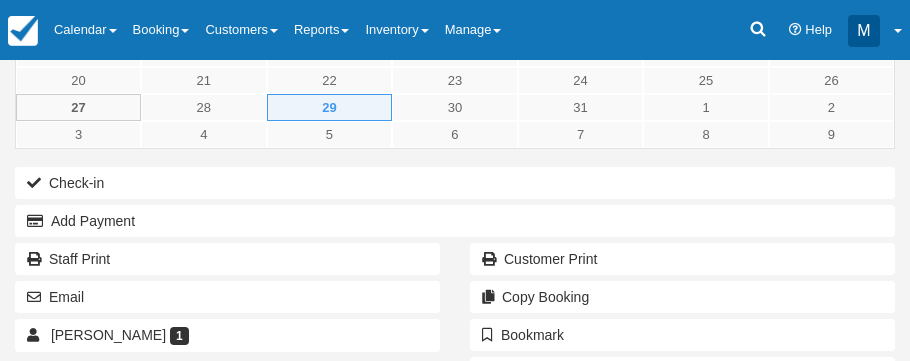 scroll, scrollTop: 0, scrollLeft: 0, axis: both 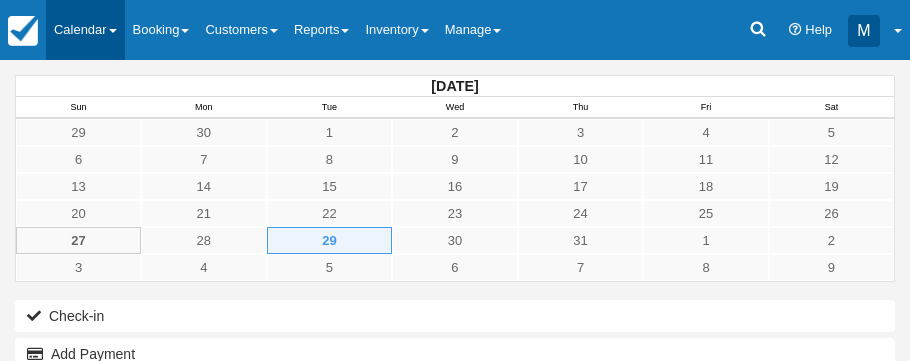click on "Calendar" at bounding box center (85, 30) 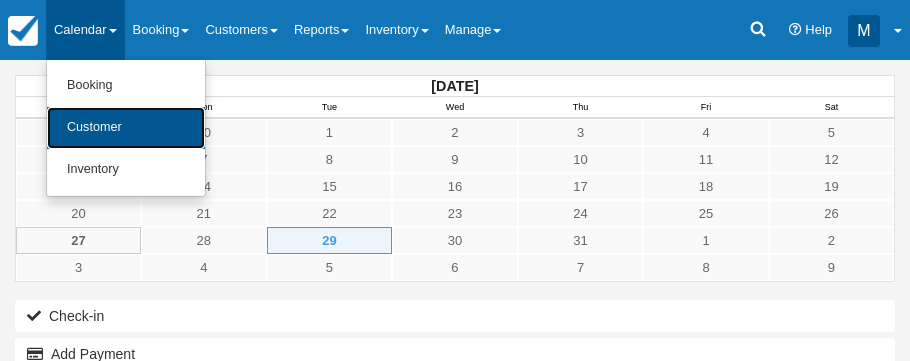 click on "Customer" at bounding box center (126, 128) 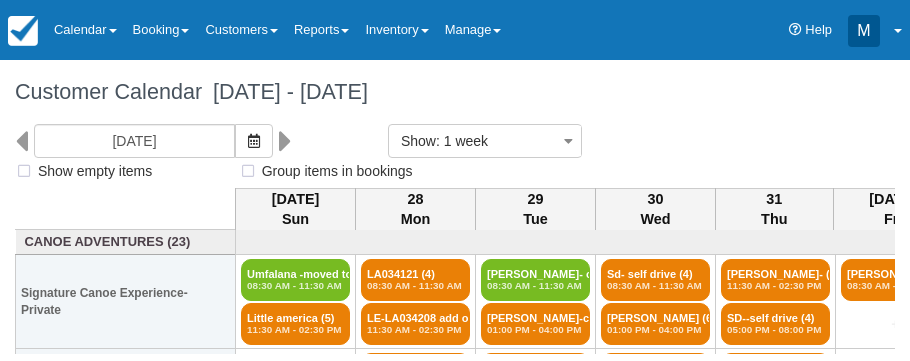 select 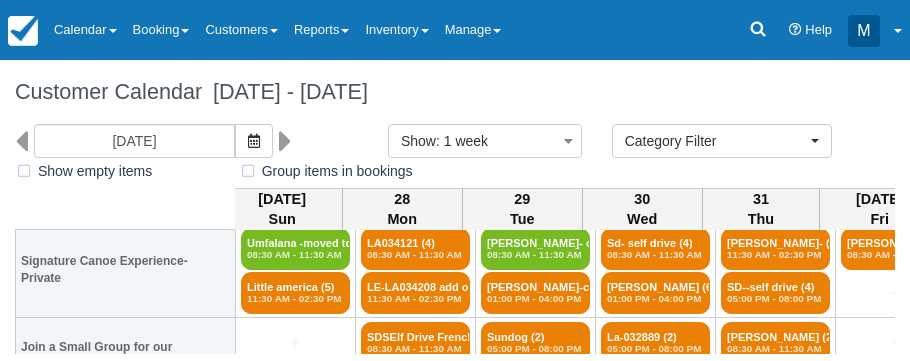 scroll, scrollTop: 31, scrollLeft: 0, axis: vertical 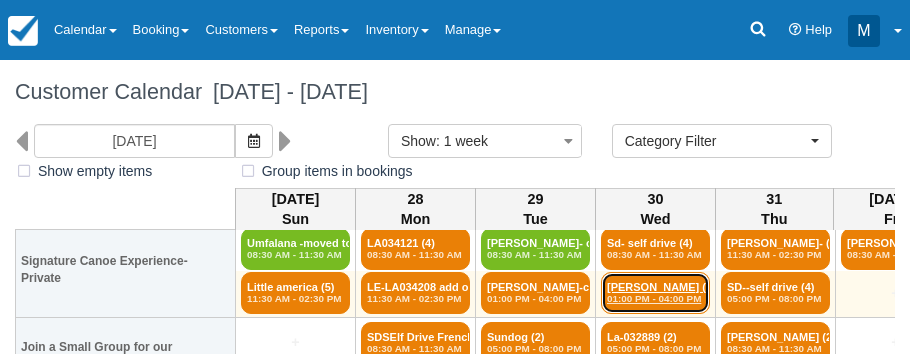 click on "Melissa Davies Olive (6)  01:00 PM - 04:00 PM" at bounding box center (655, 293) 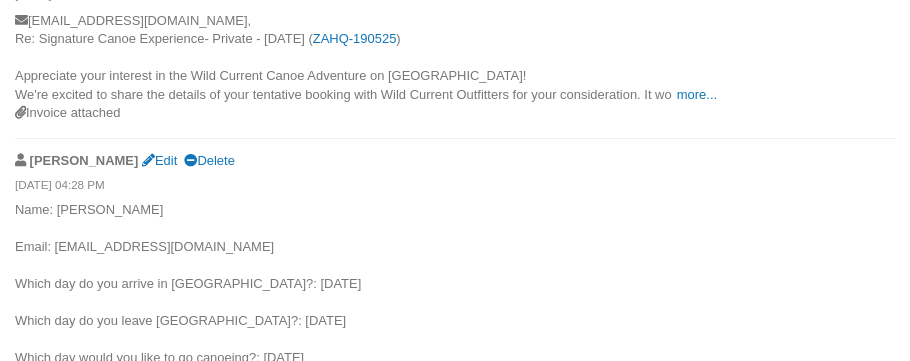 scroll, scrollTop: 1506, scrollLeft: 0, axis: vertical 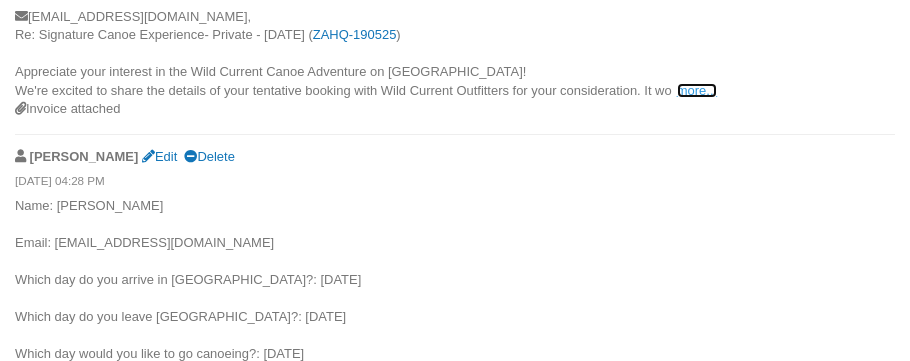 click on "more..." at bounding box center [697, 90] 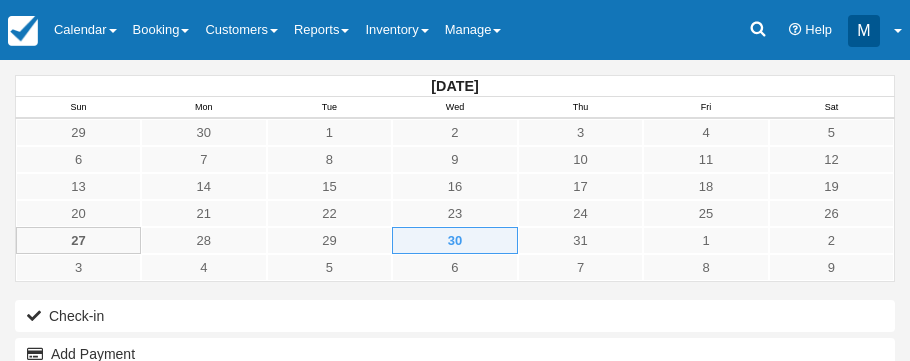 scroll, scrollTop: 4, scrollLeft: 0, axis: vertical 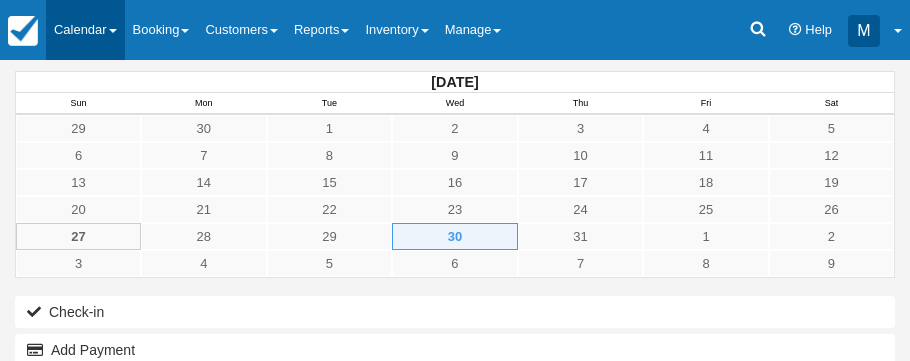 click on "Calendar" at bounding box center [85, 30] 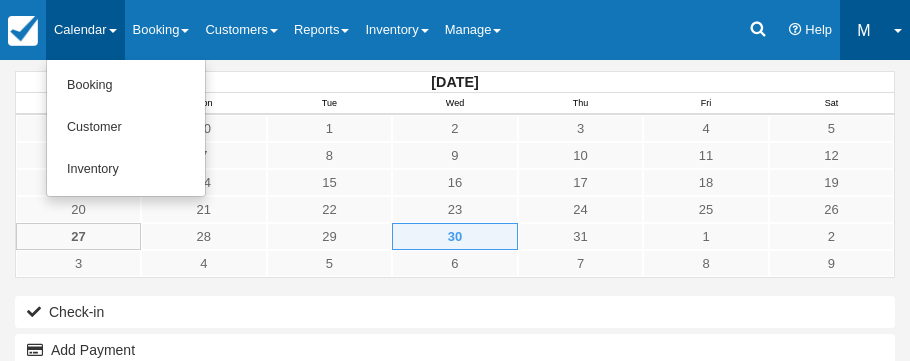click at bounding box center [898, 31] 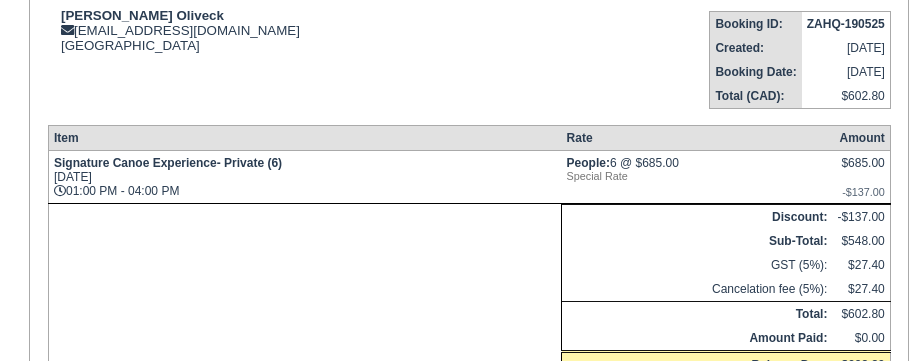 scroll, scrollTop: 624, scrollLeft: 0, axis: vertical 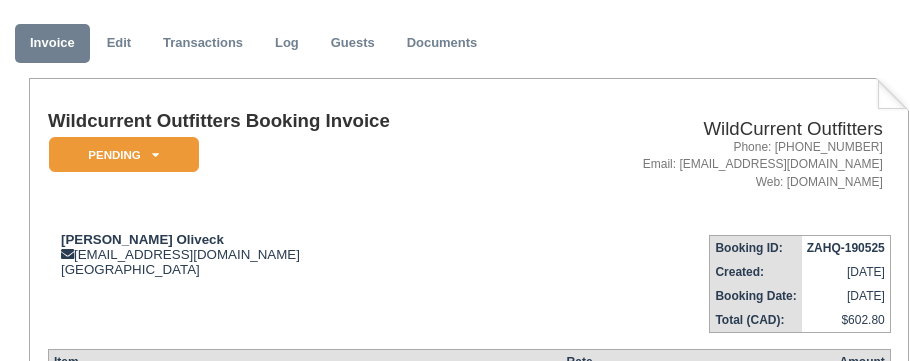 click on "Wildcurrent Outfitters Booking Invoice" at bounding box center [289, 121] 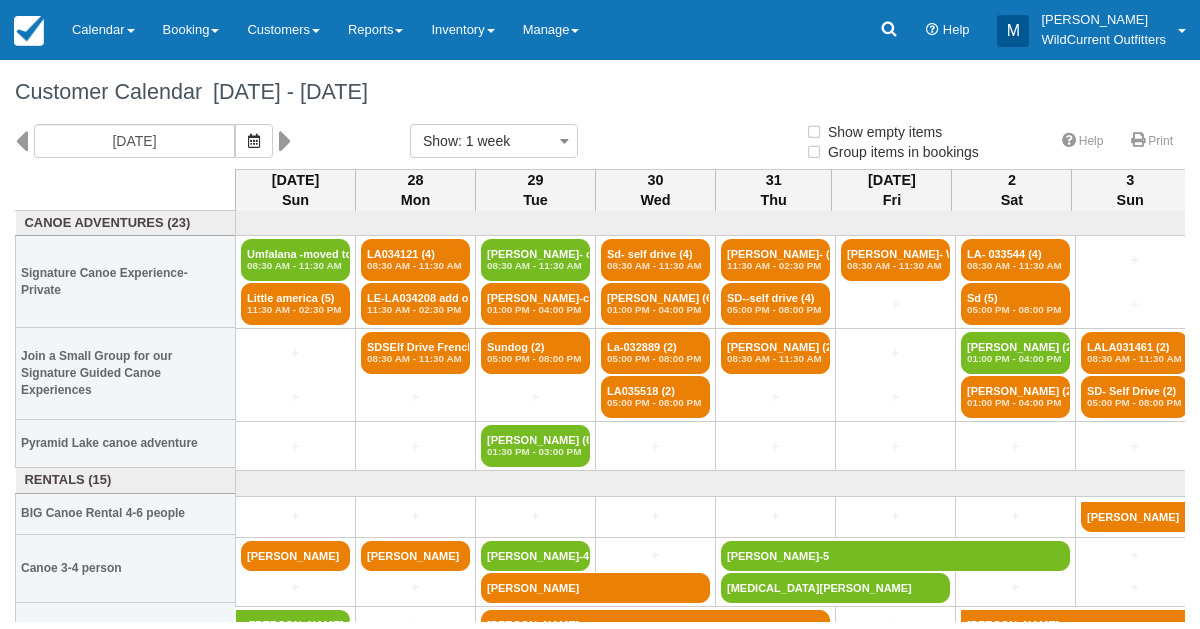 select 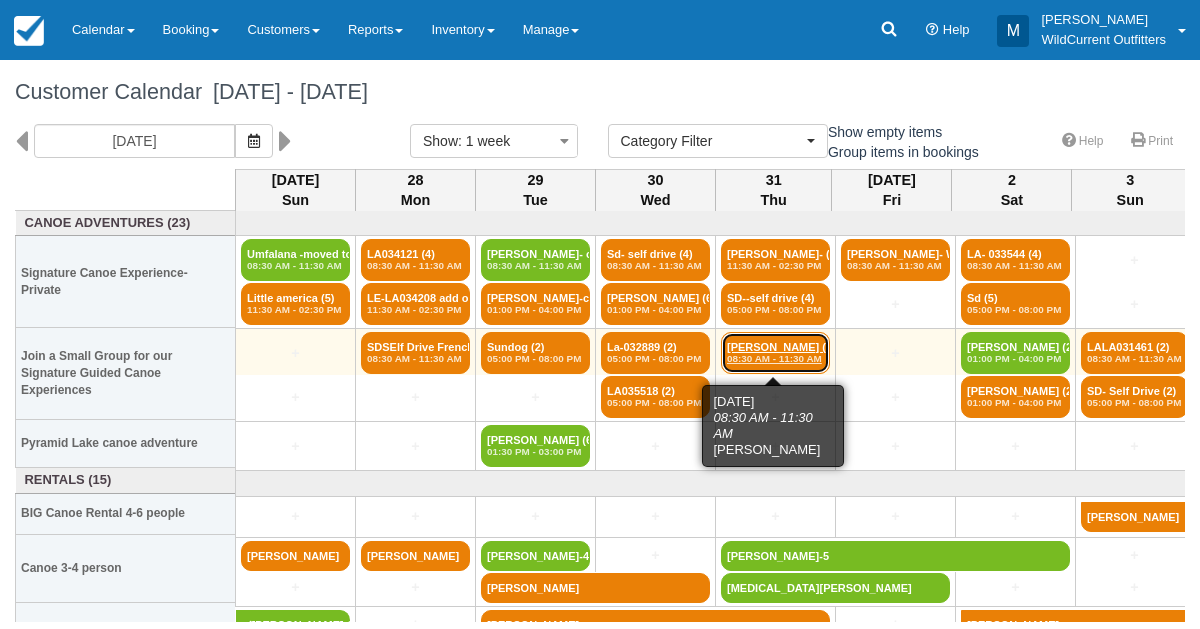 click on "Rhona Nitters (2)  08:30 AM - 11:30 AM" at bounding box center (775, 353) 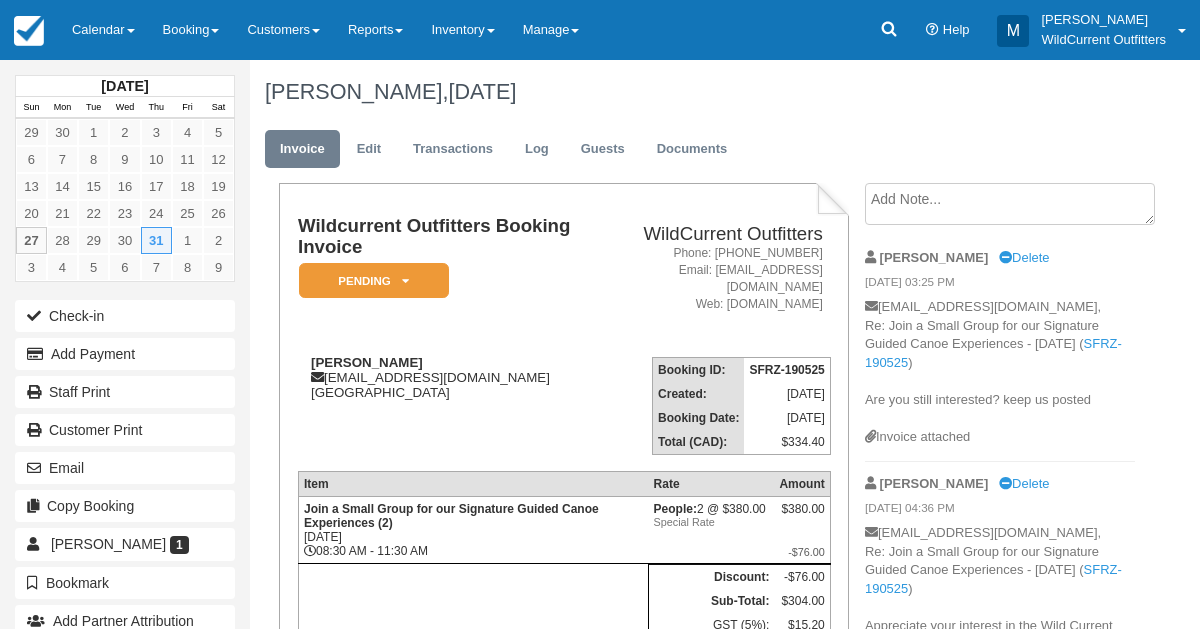 scroll, scrollTop: 0, scrollLeft: 0, axis: both 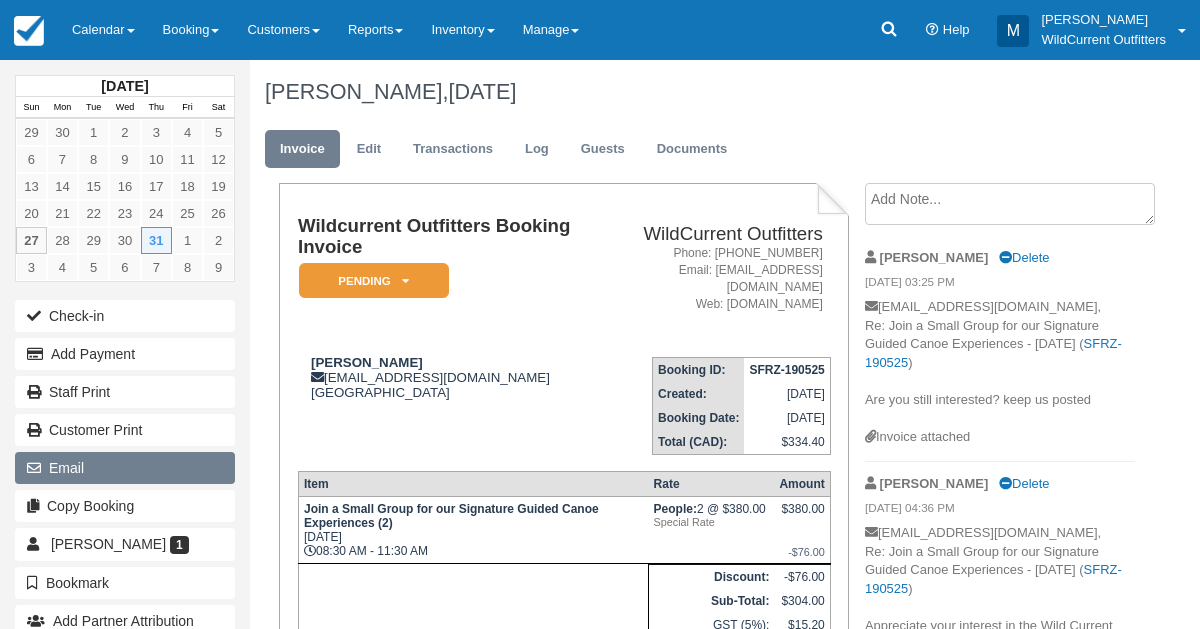 click on "Email" at bounding box center (125, 468) 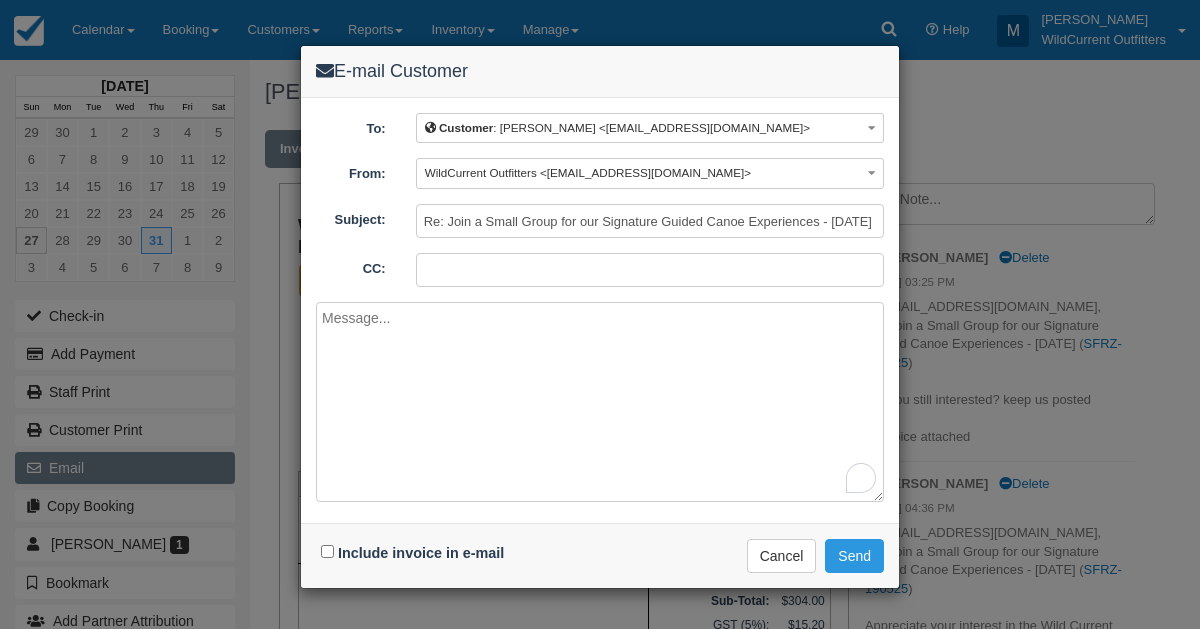 paste on "Hi Rhona,
Looks like you may not need this booking. Keep us posted if you are interested in a shorter trip. We offer shorter trips for $210.00, which might be a perfect fit for your schedule.
Please let me know if you're interested in this option or if you have any other questions.
Thanks,
Wild Current Outfitters" 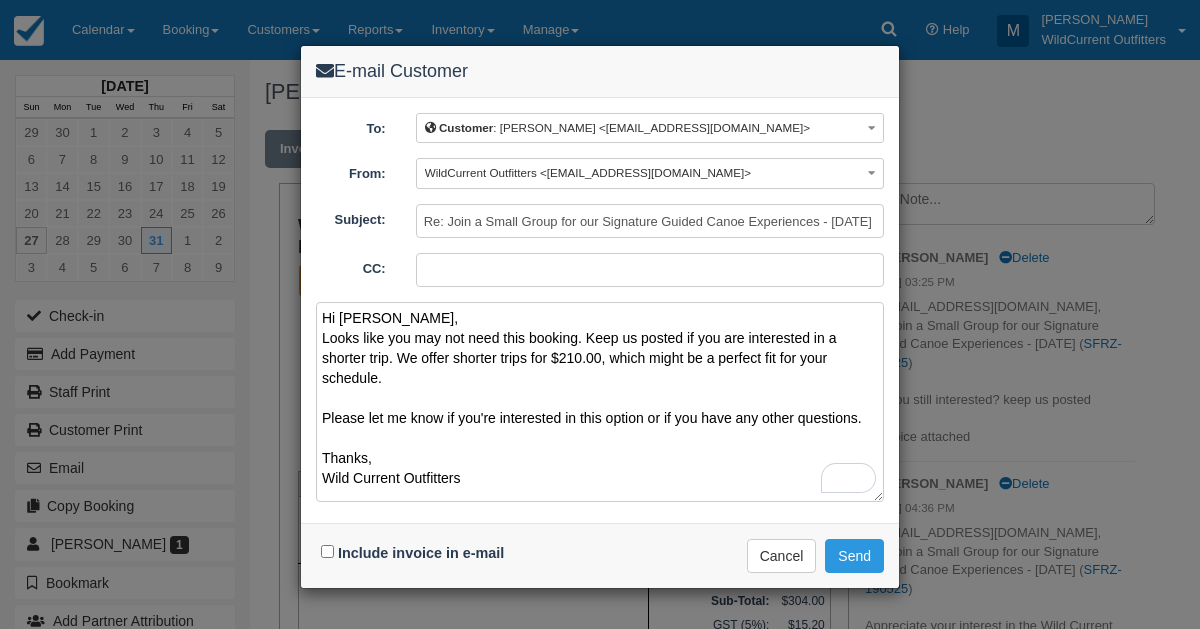 type on "Hi Rhona,
Looks like you may not need this booking. Keep us posted if you are interested in a shorter trip. We offer shorter trips for $210.00, which might be a perfect fit for your schedule.
Please let me know if you're interested in this option or if you have any other questions.
Thanks,
Wild Current Outfitters" 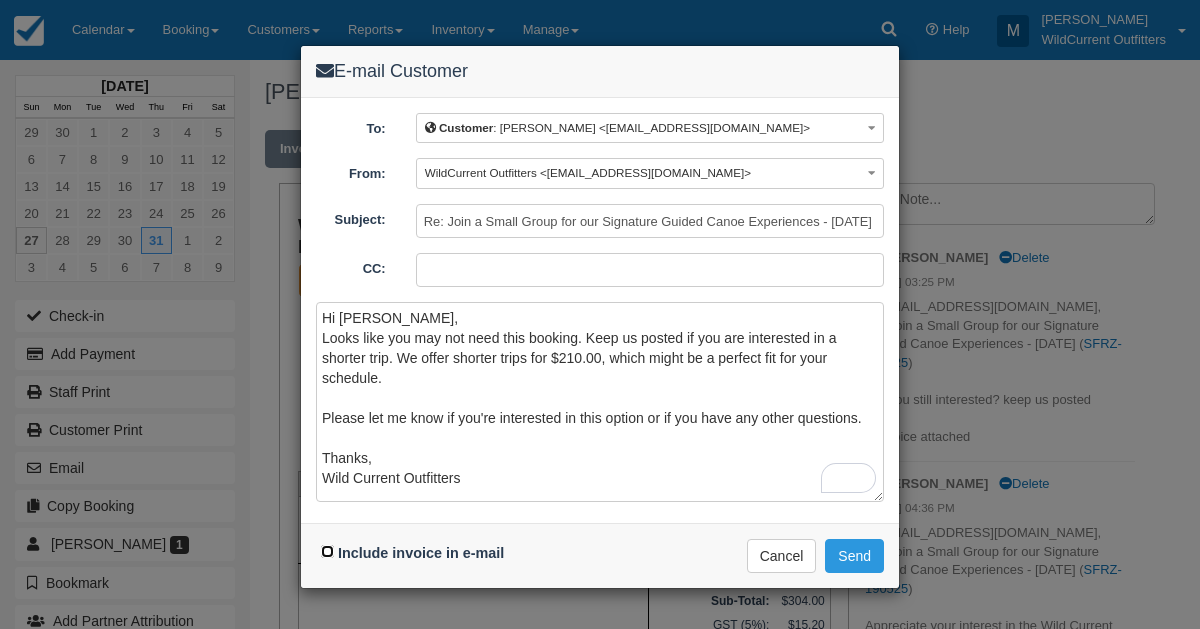click on "Include invoice in e-mail" at bounding box center (327, 551) 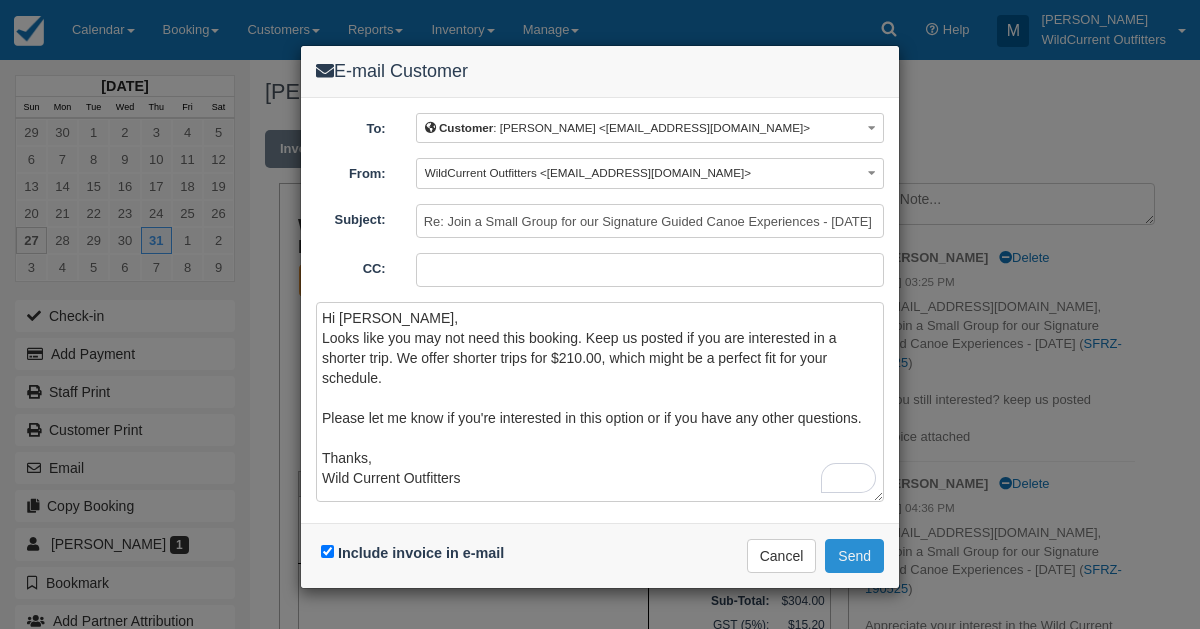 click on "Send" at bounding box center (854, 556) 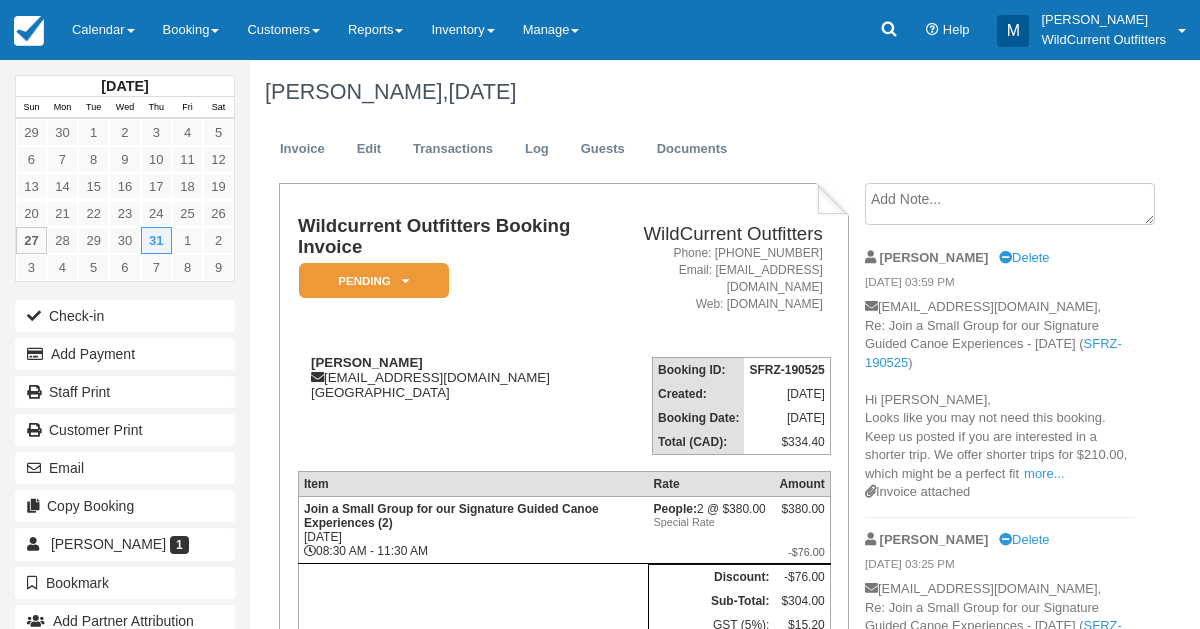 scroll, scrollTop: 0, scrollLeft: 0, axis: both 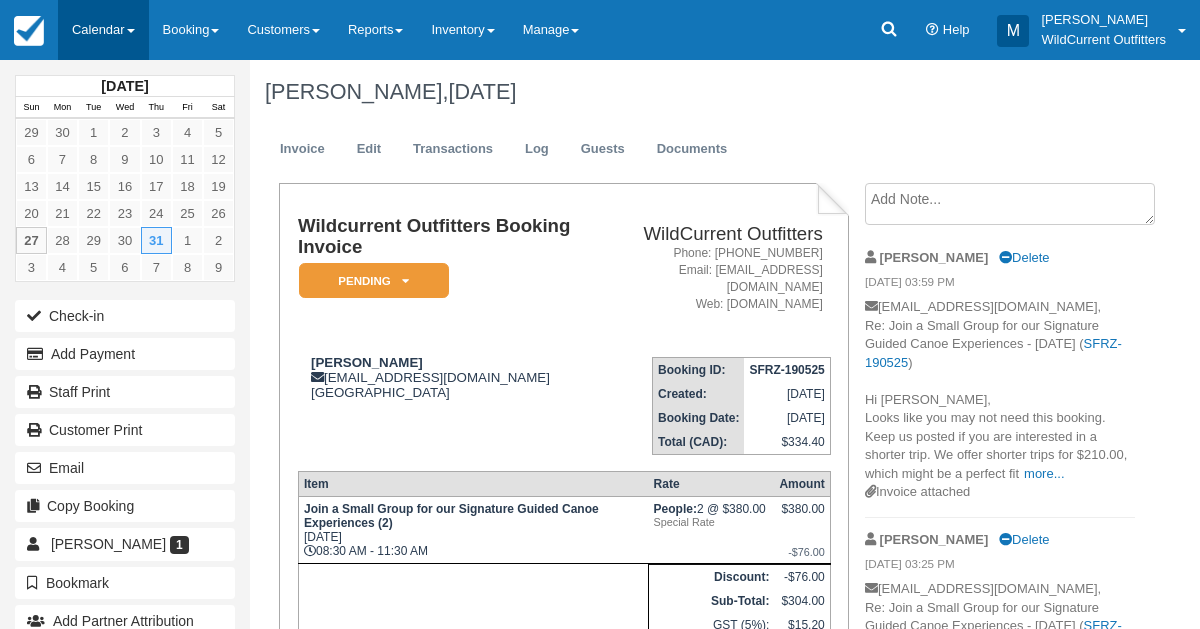 click on "Calendar" at bounding box center [103, 30] 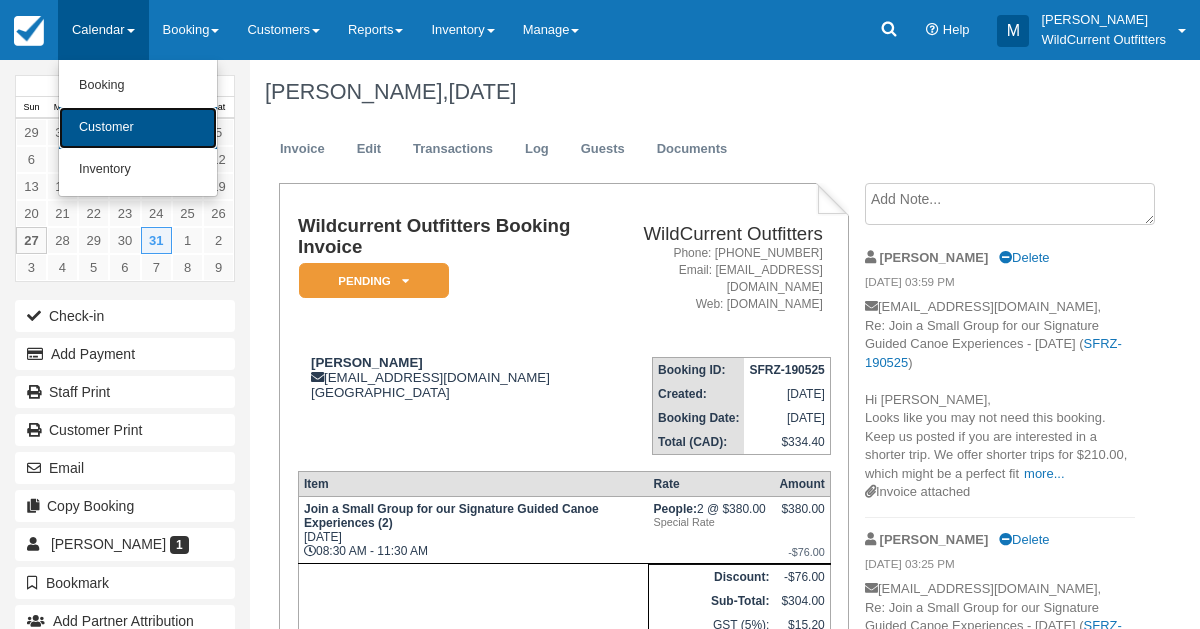click on "Customer" at bounding box center [138, 128] 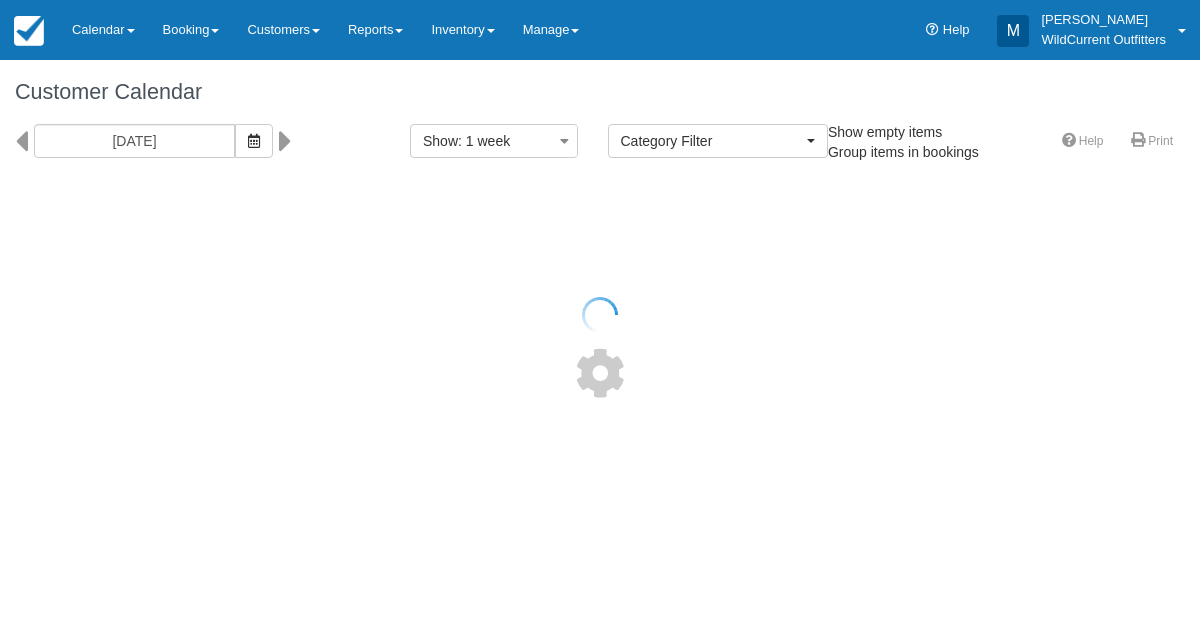 select 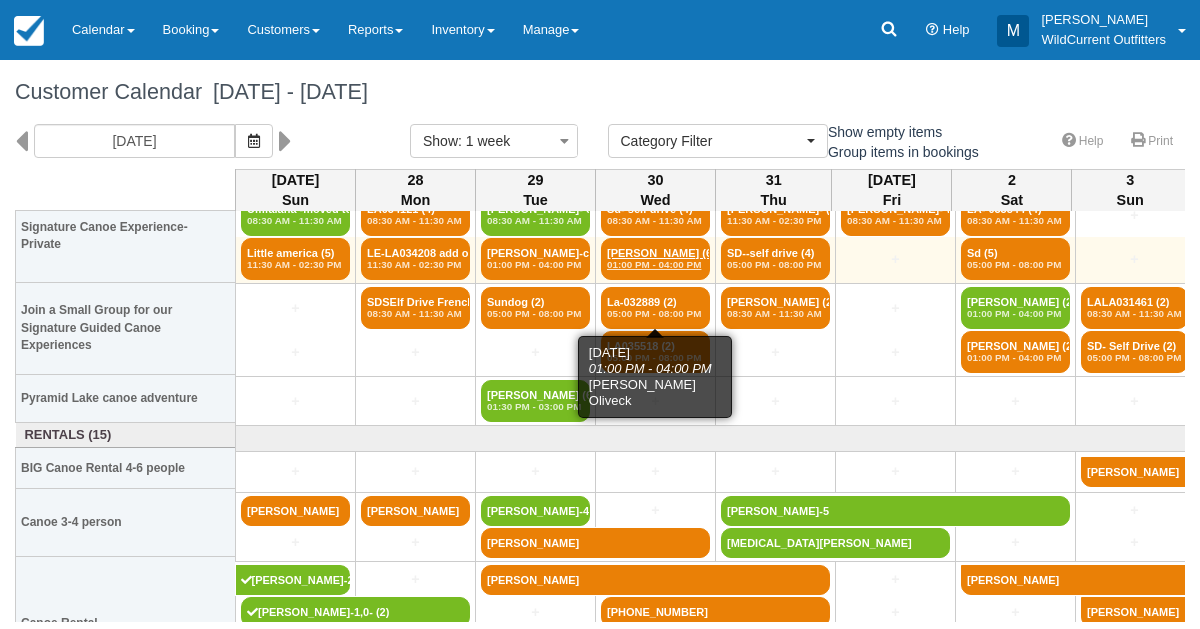 scroll, scrollTop: 0, scrollLeft: 0, axis: both 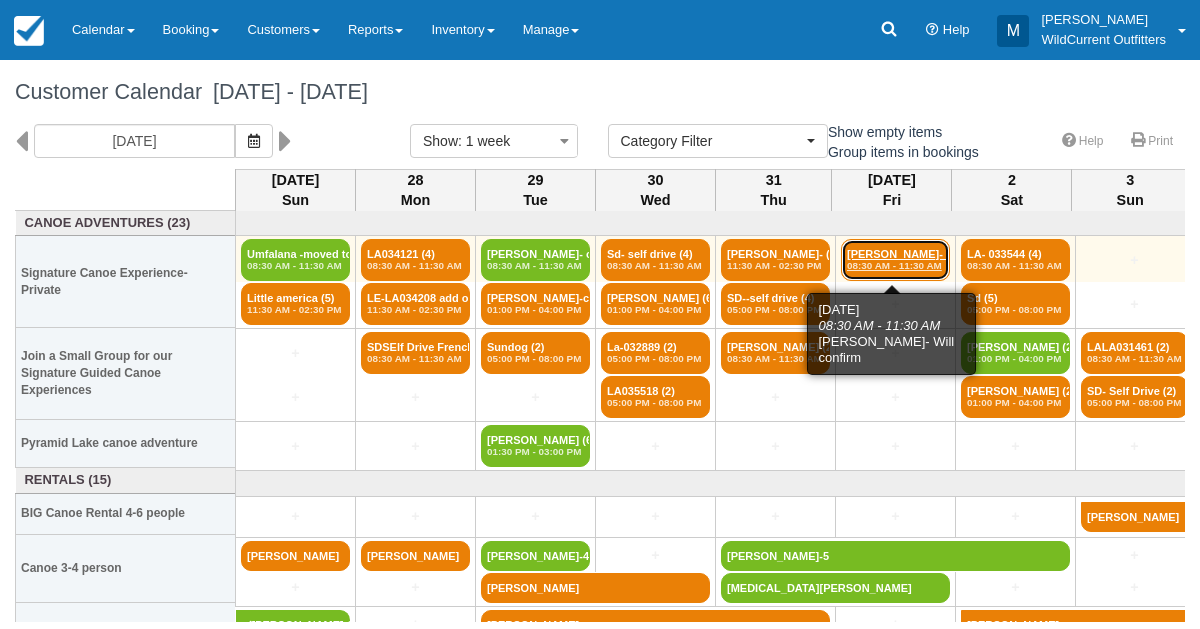 click on "[PERSON_NAME]- Will con (5)  08:30 AM - 11:30 AM" at bounding box center (895, 260) 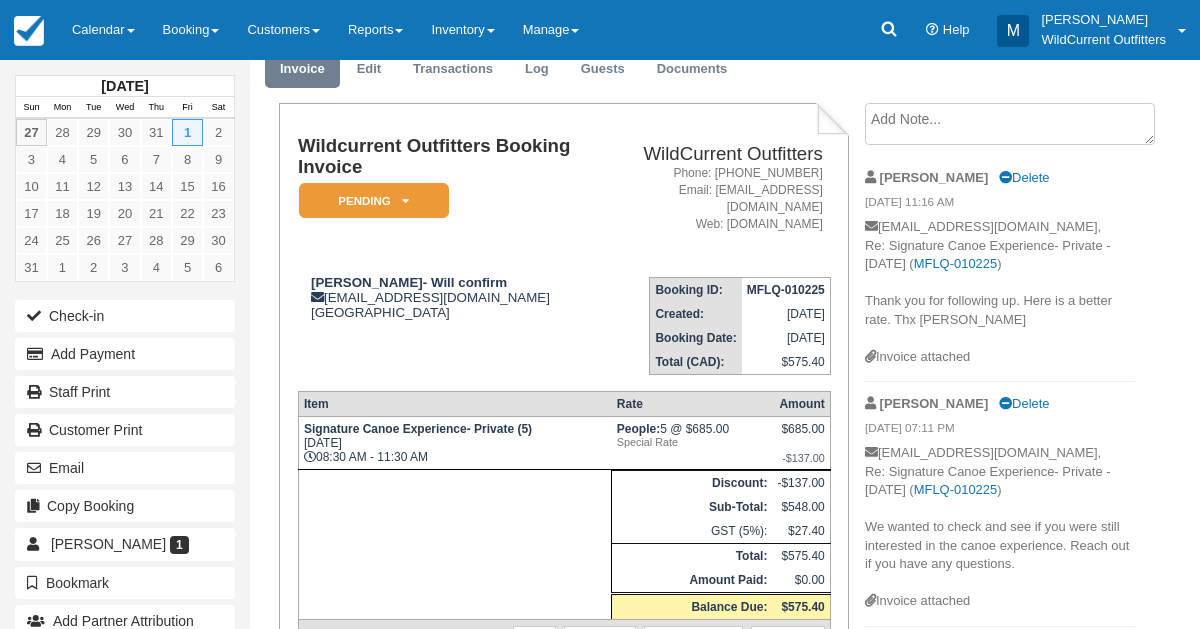 scroll, scrollTop: 0, scrollLeft: 0, axis: both 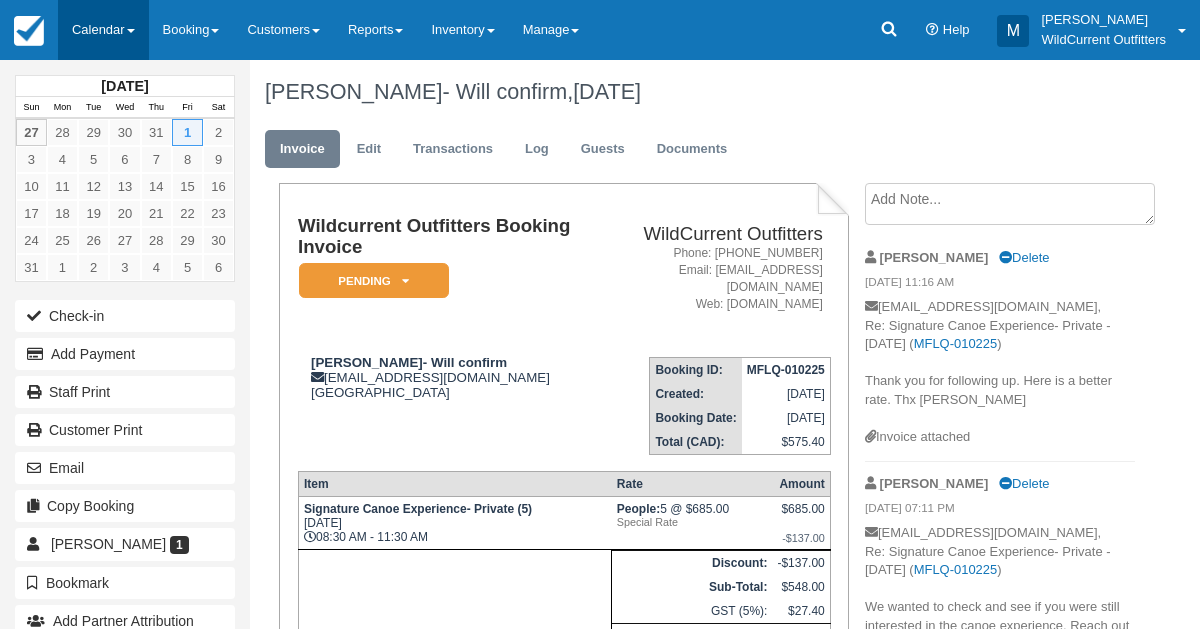 click on "Calendar" at bounding box center (103, 30) 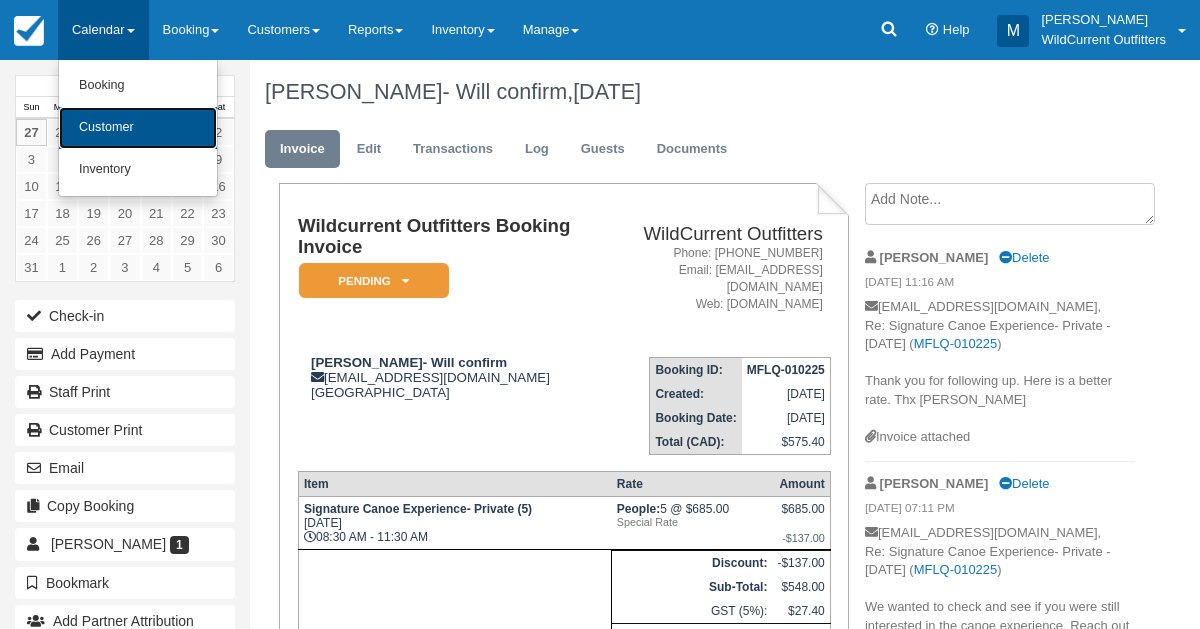click on "Customer" at bounding box center (138, 128) 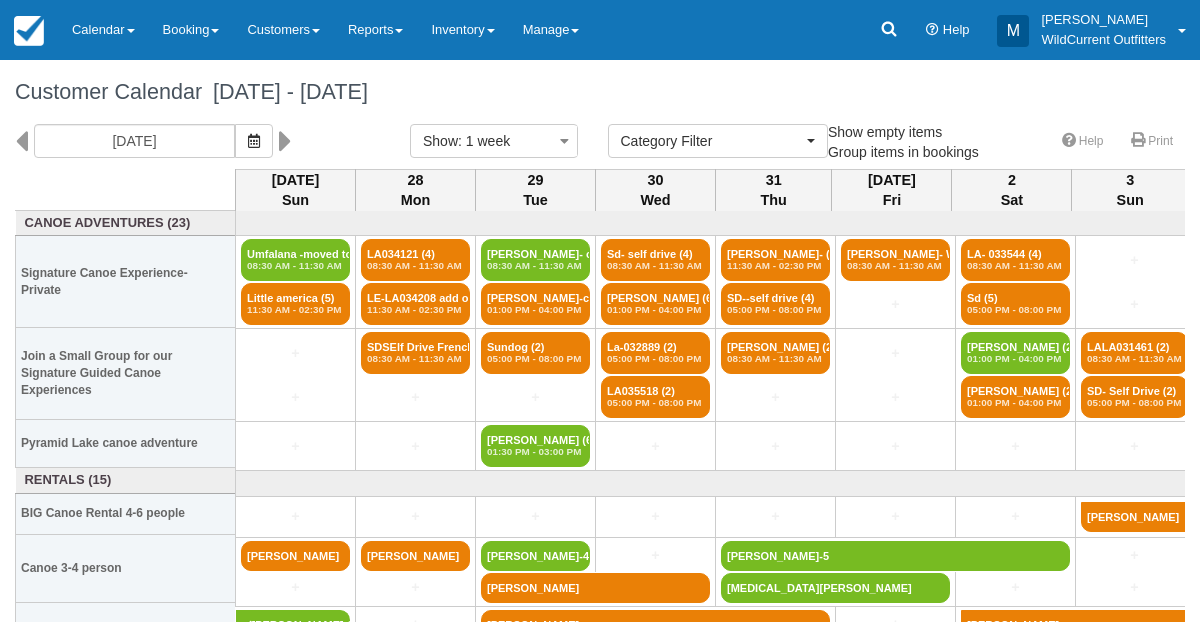 select 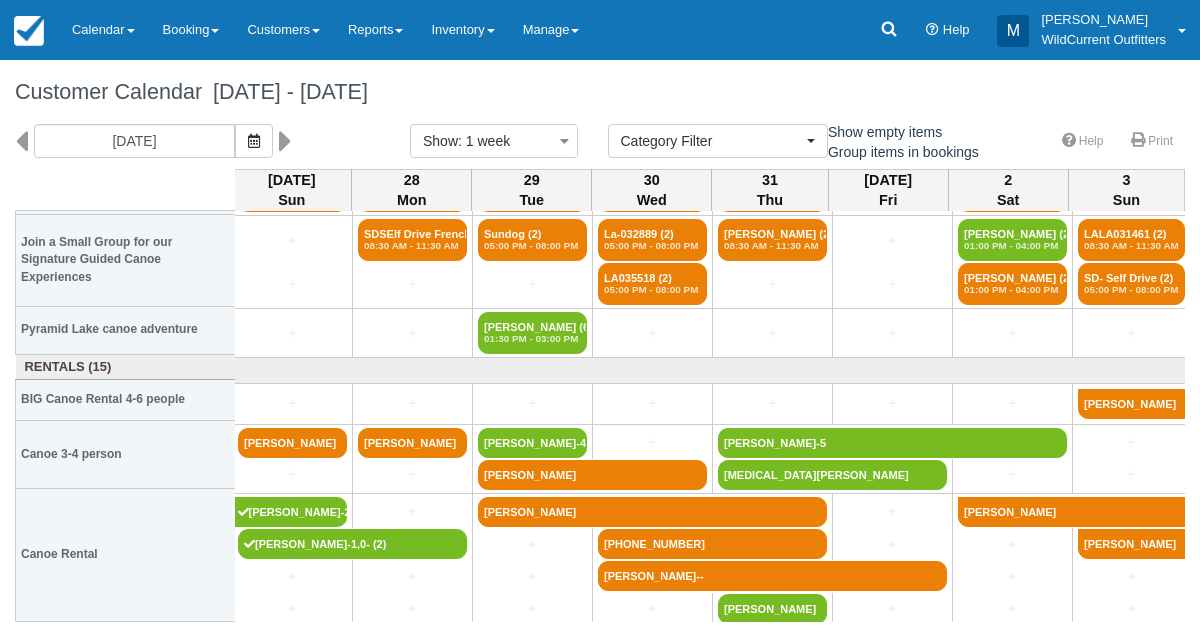 scroll, scrollTop: 113, scrollLeft: 3, axis: both 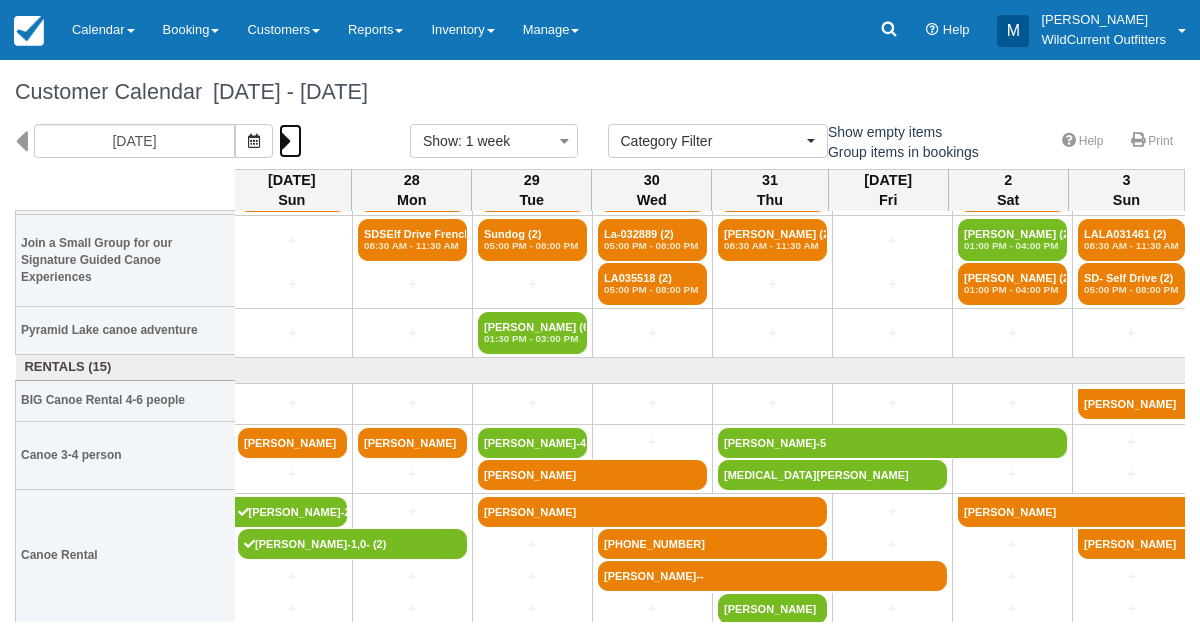 click at bounding box center (285, 141) 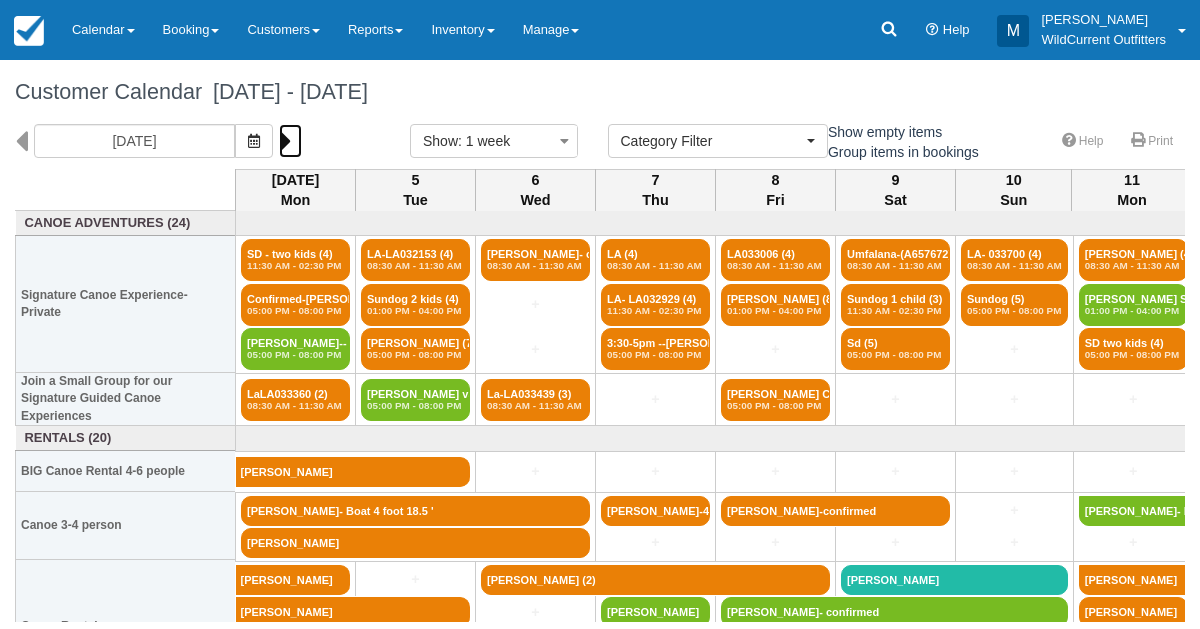 click at bounding box center [285, 141] 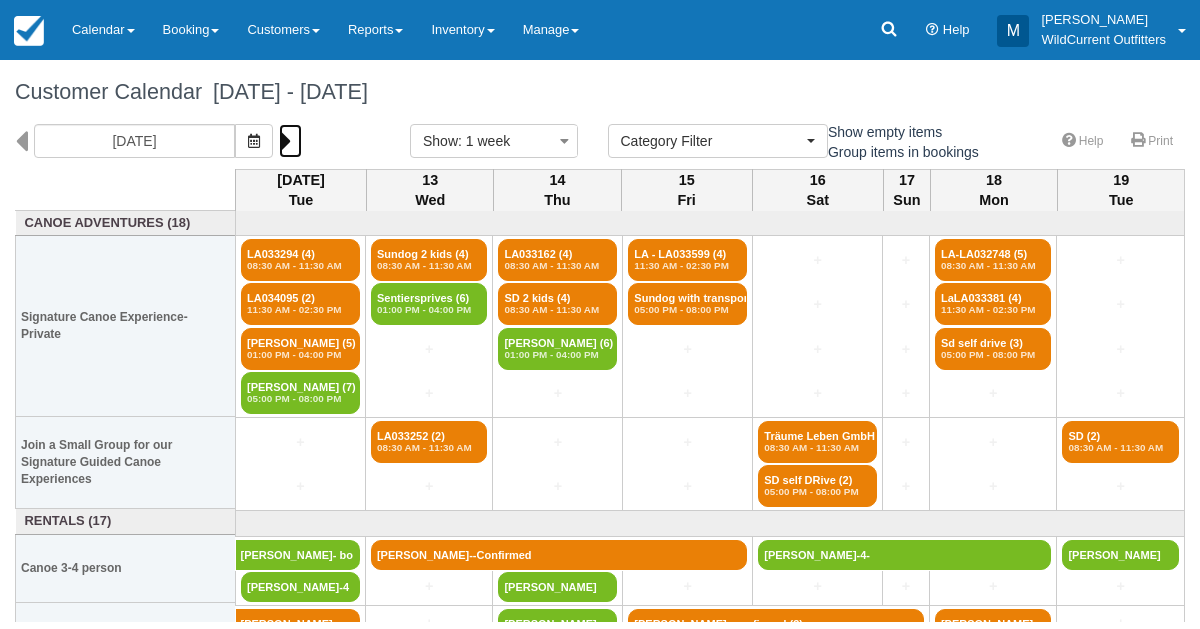 click at bounding box center [285, 141] 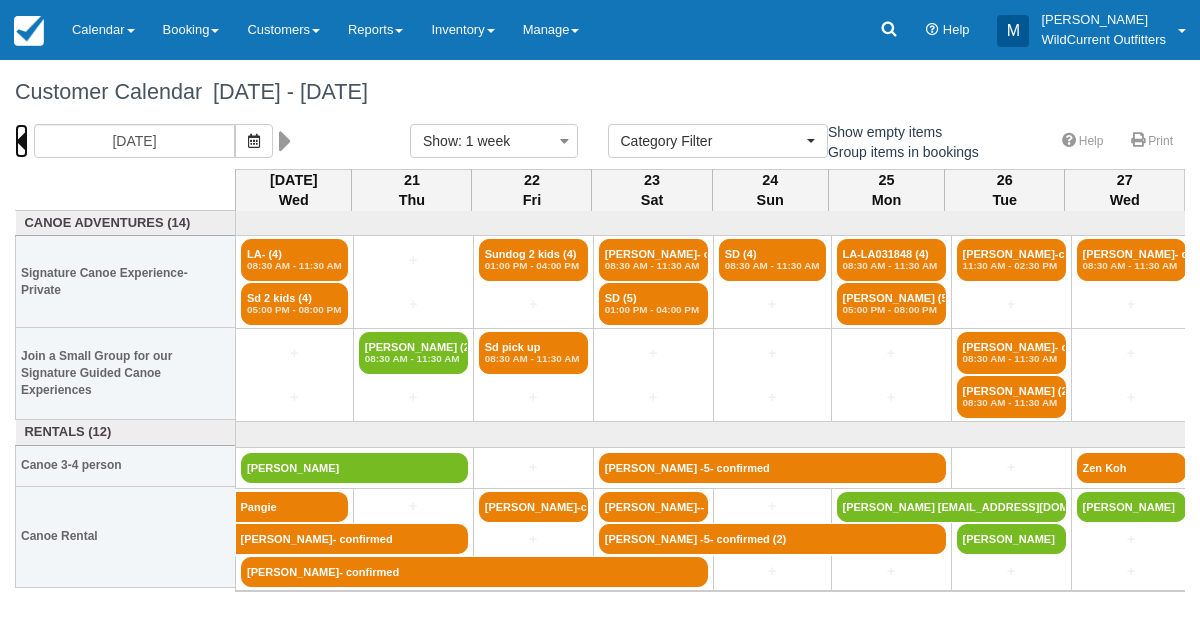 click at bounding box center (21, 141) 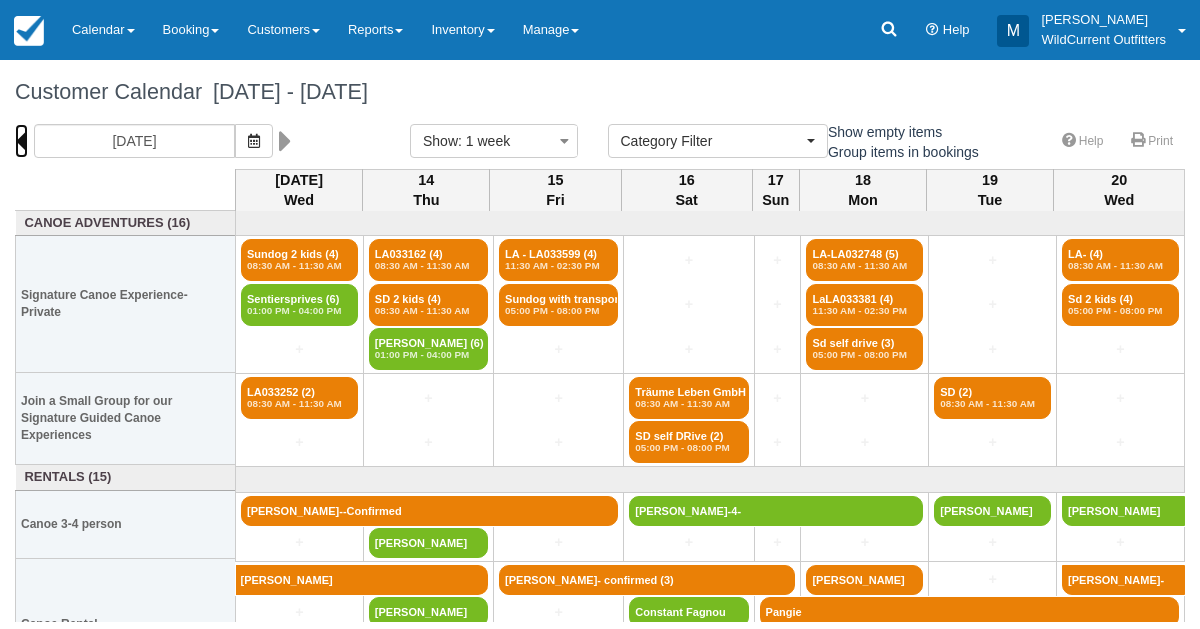 click at bounding box center (21, 141) 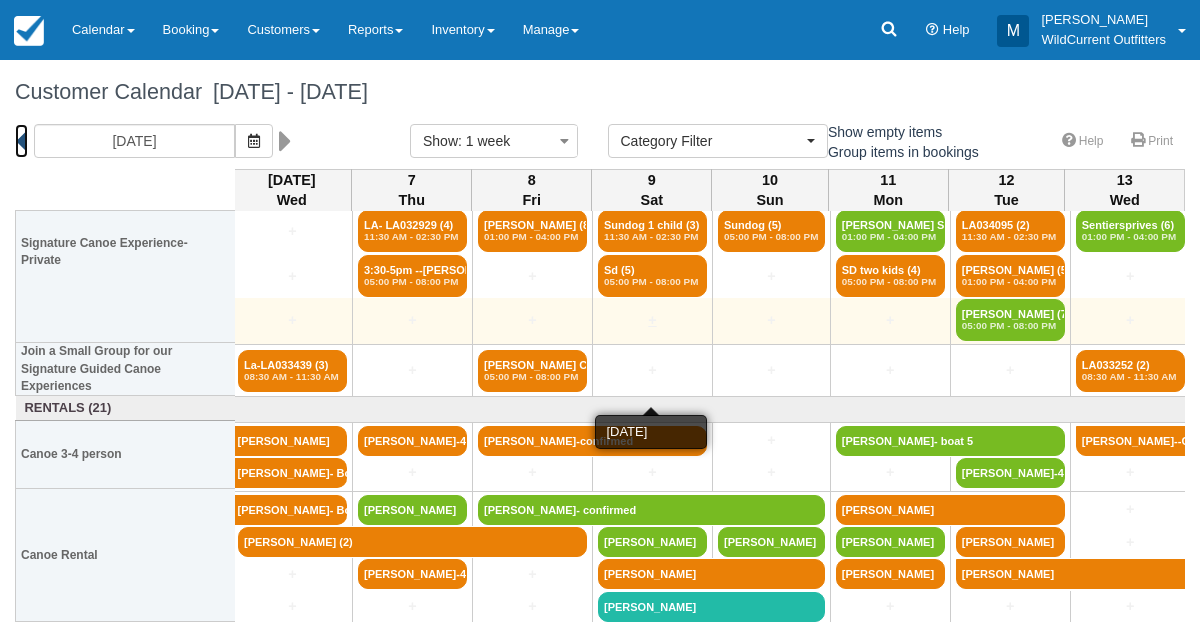 scroll, scrollTop: 56, scrollLeft: 3, axis: both 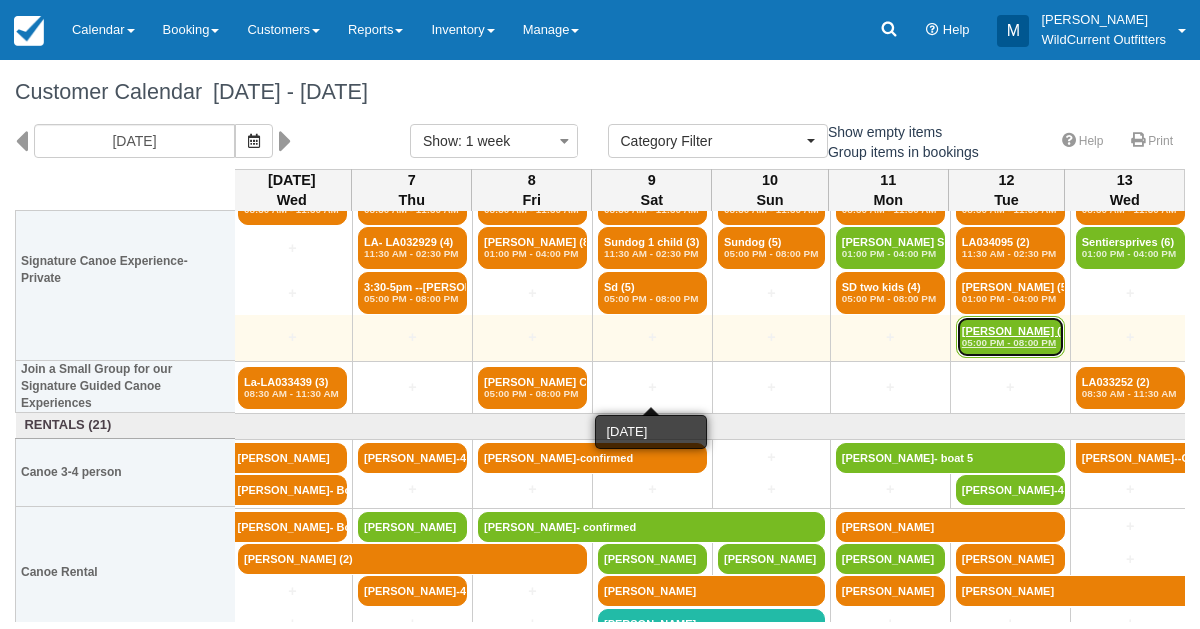 click on "Nadine DUPRE (7)  05:00 PM - 08:00 PM" at bounding box center [1010, 337] 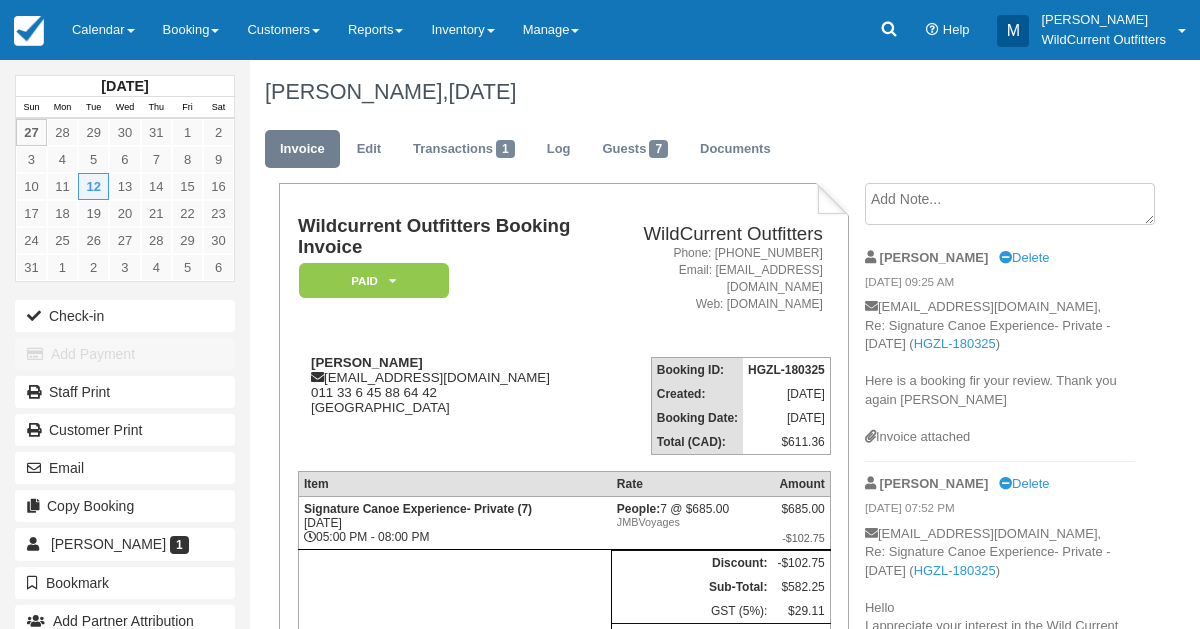 scroll, scrollTop: 0, scrollLeft: 0, axis: both 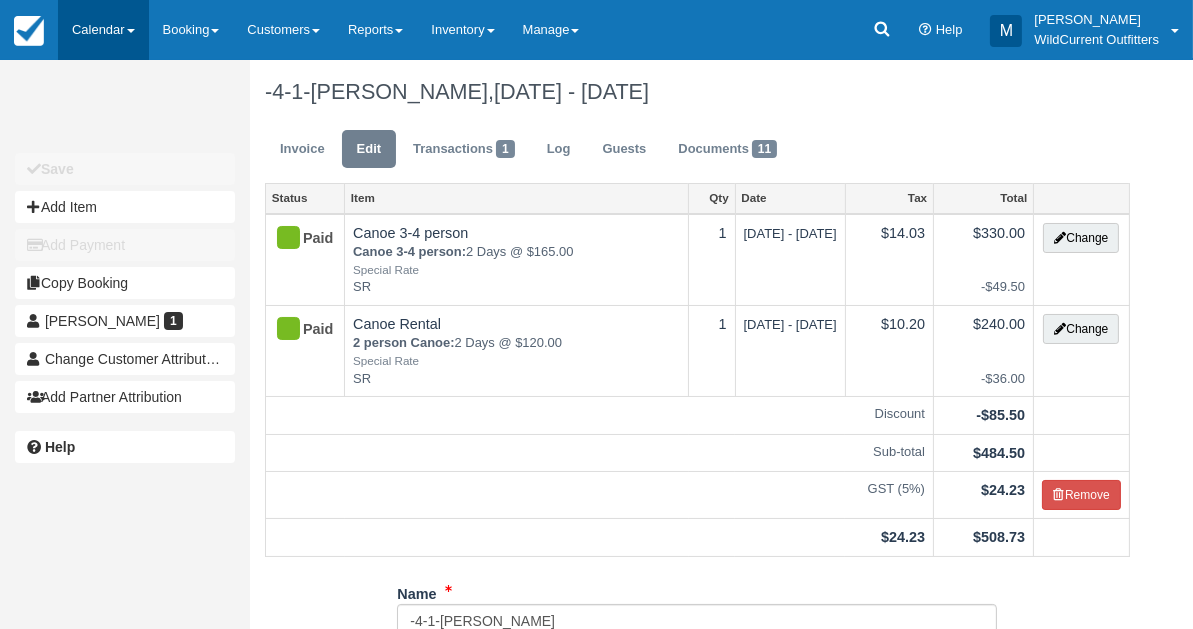click on "Calendar" at bounding box center [103, 30] 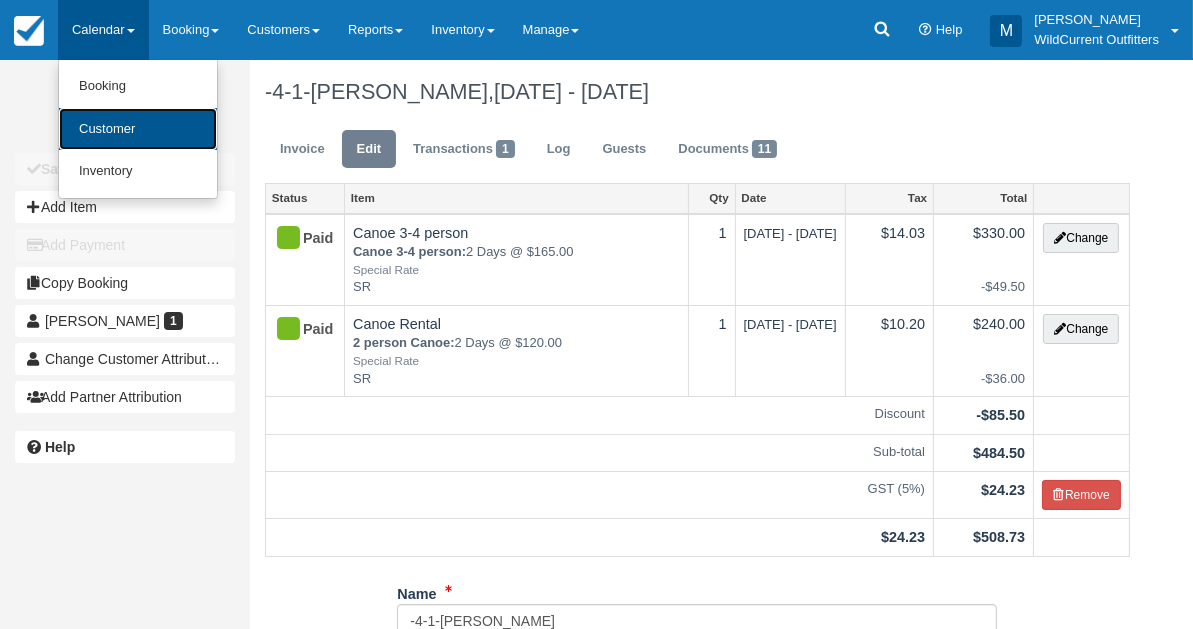 click on "Customer" at bounding box center (138, 129) 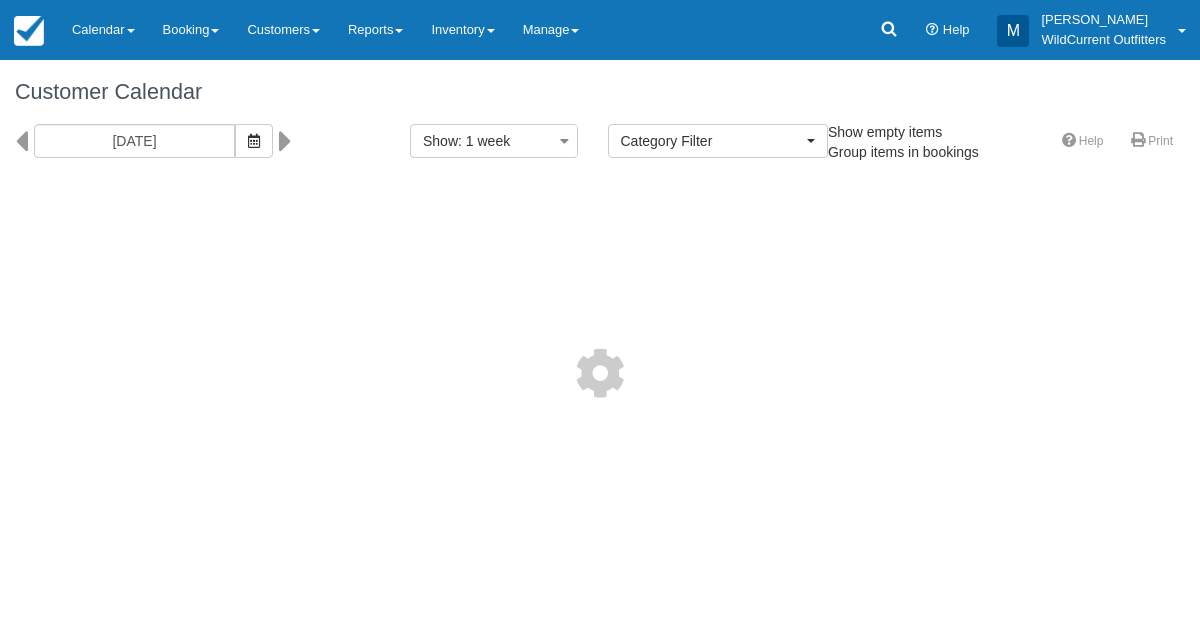 select 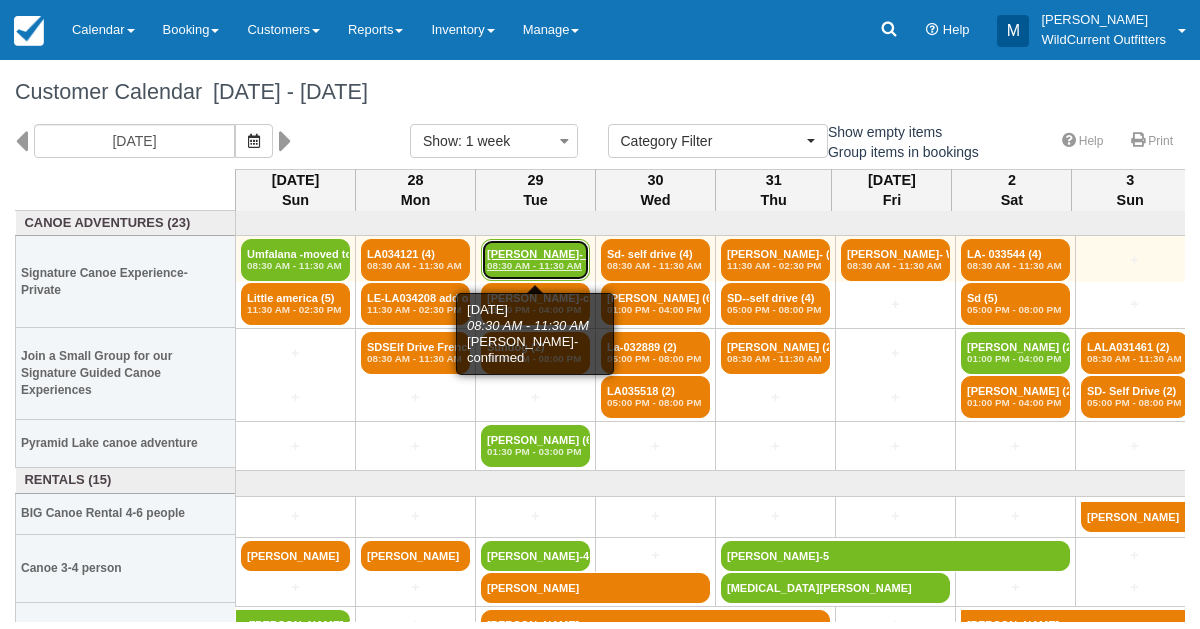 click on "08:30 AM - 11:30 AM" at bounding box center (535, 266) 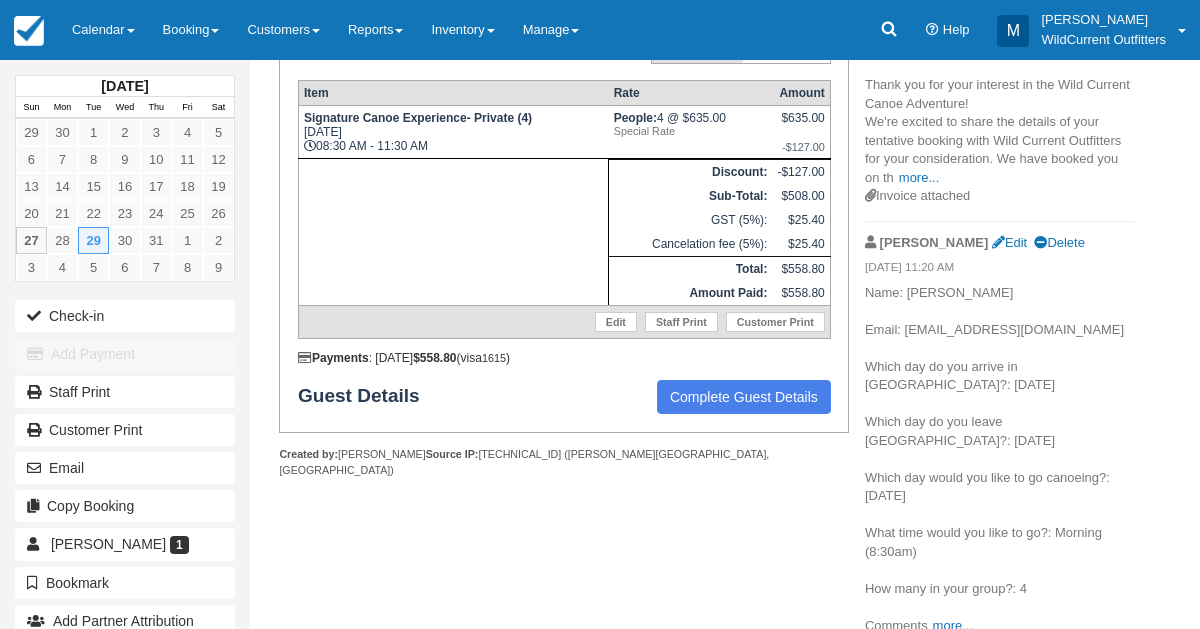 scroll, scrollTop: 409, scrollLeft: 0, axis: vertical 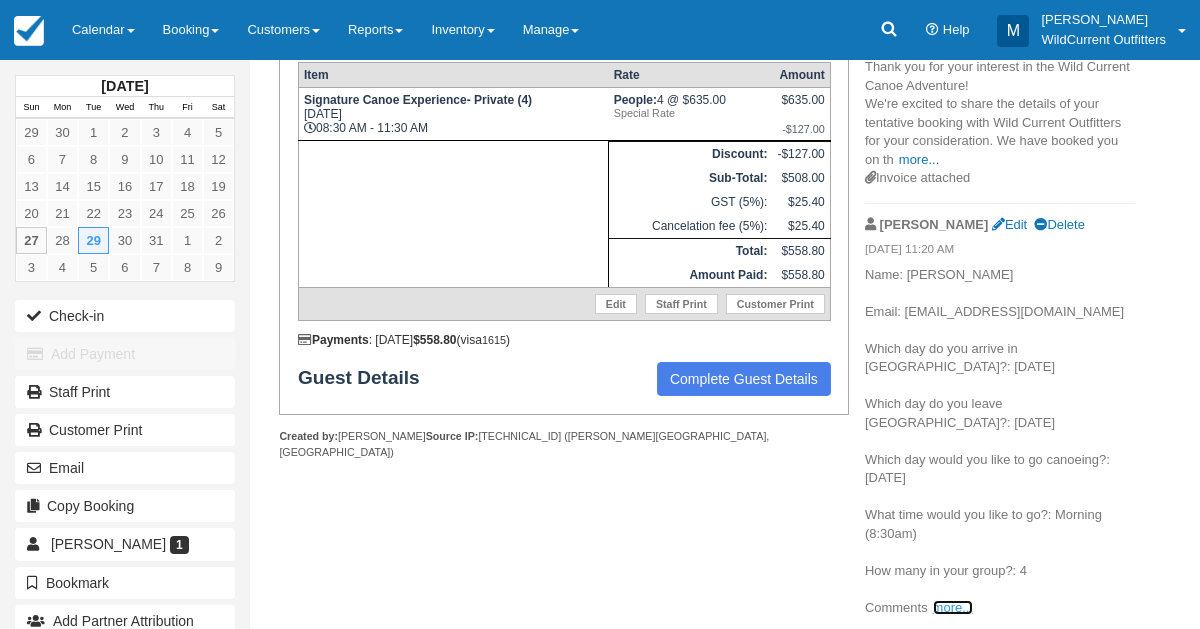 click on "more..." at bounding box center (953, 607) 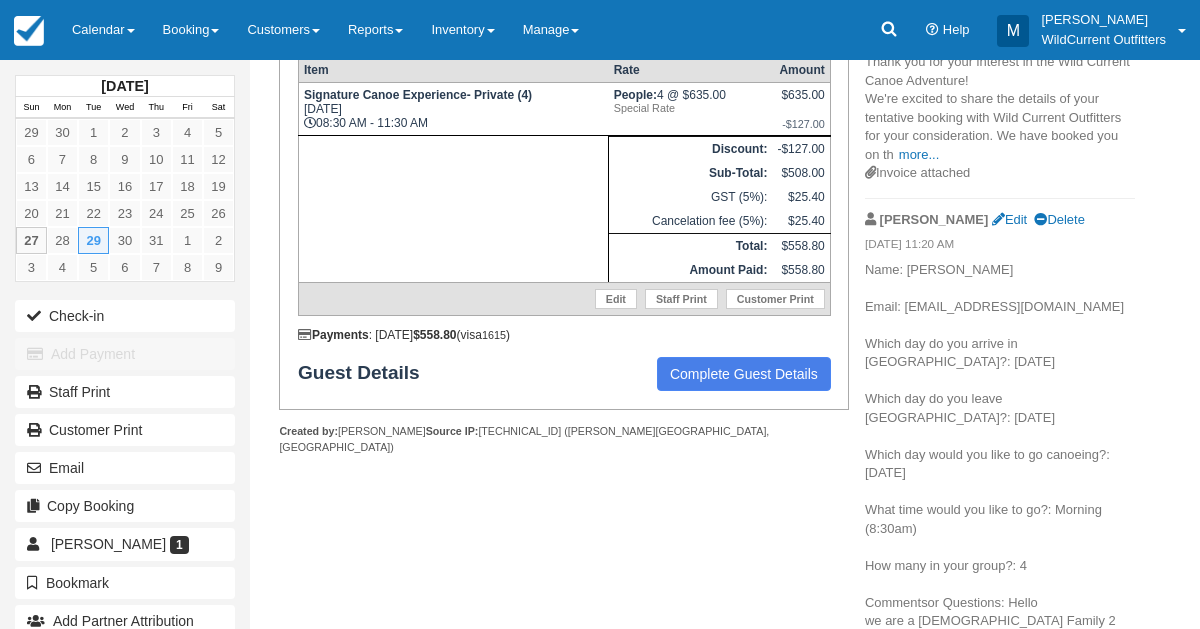 scroll, scrollTop: 501, scrollLeft: 0, axis: vertical 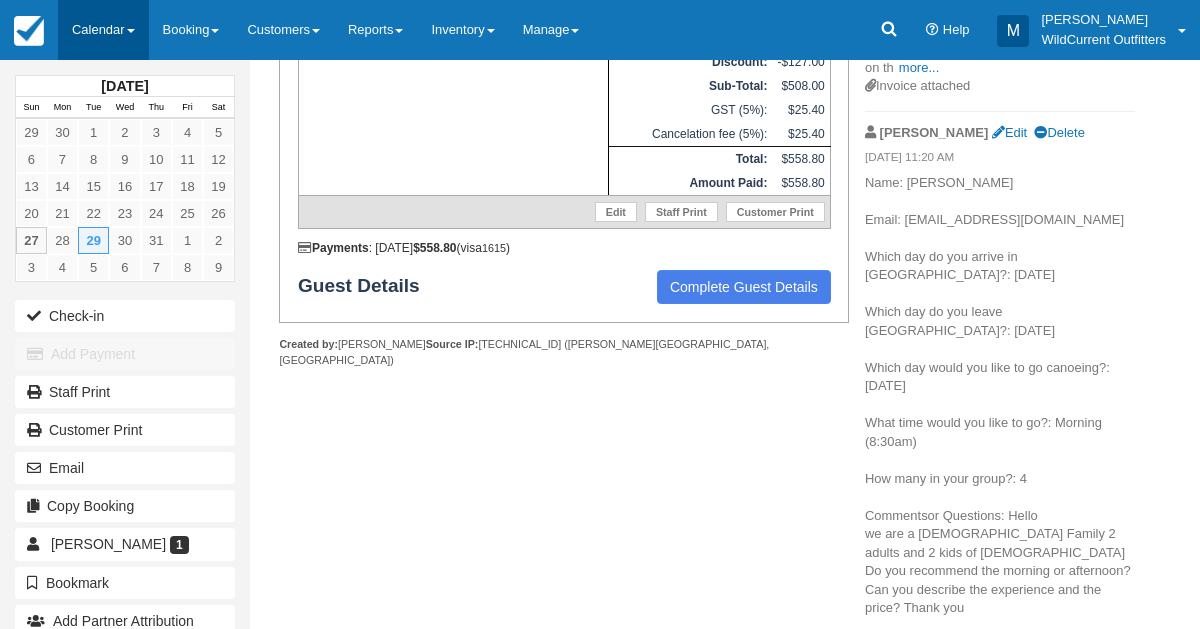 click on "Calendar" at bounding box center [103, 30] 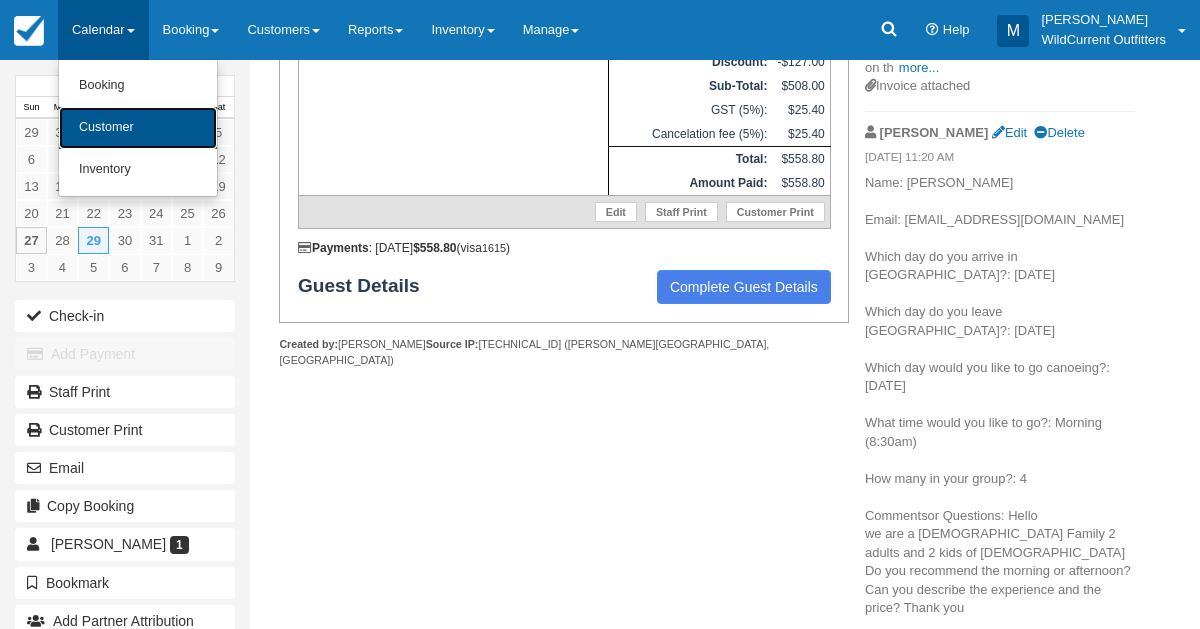 click on "Customer" at bounding box center (138, 128) 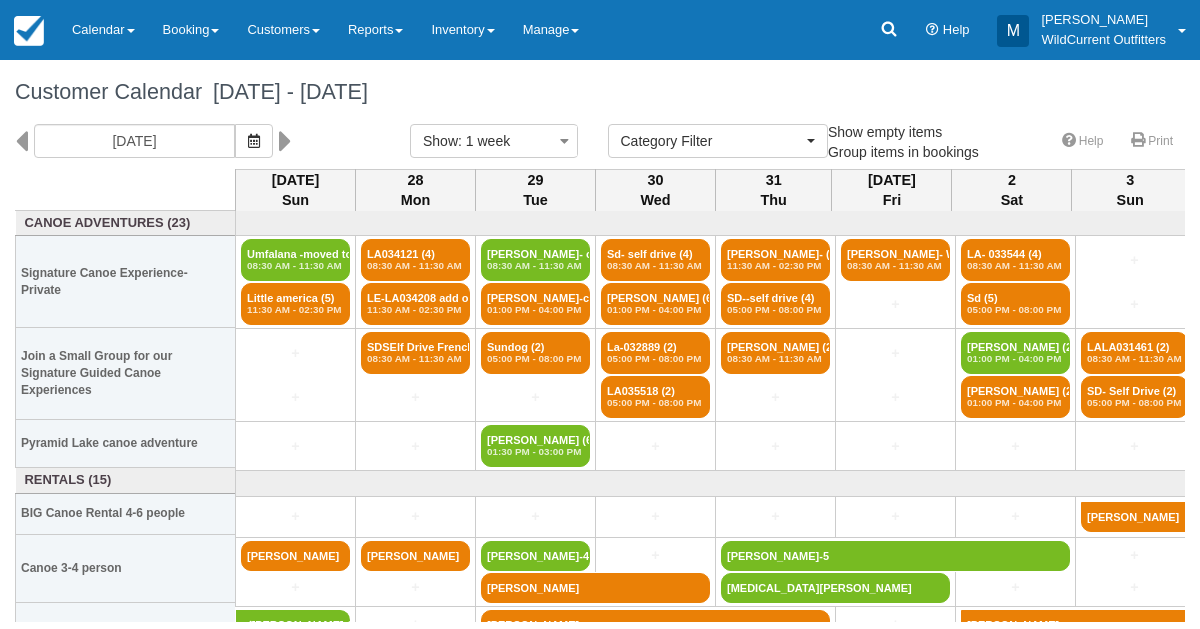 select 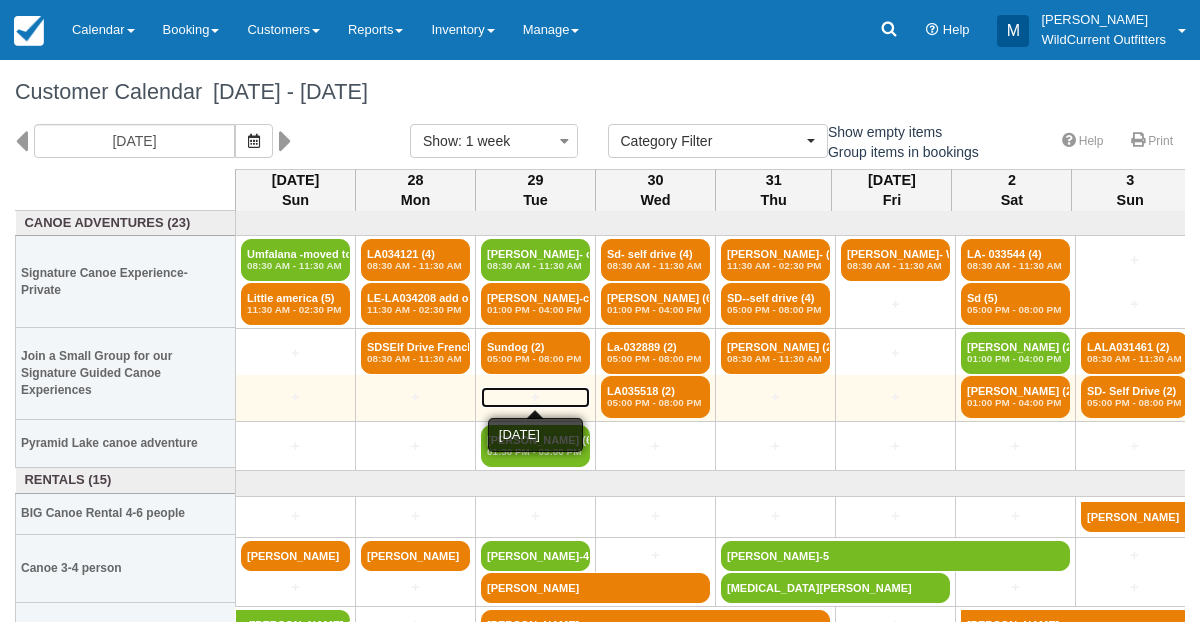 click on "+" at bounding box center [535, 397] 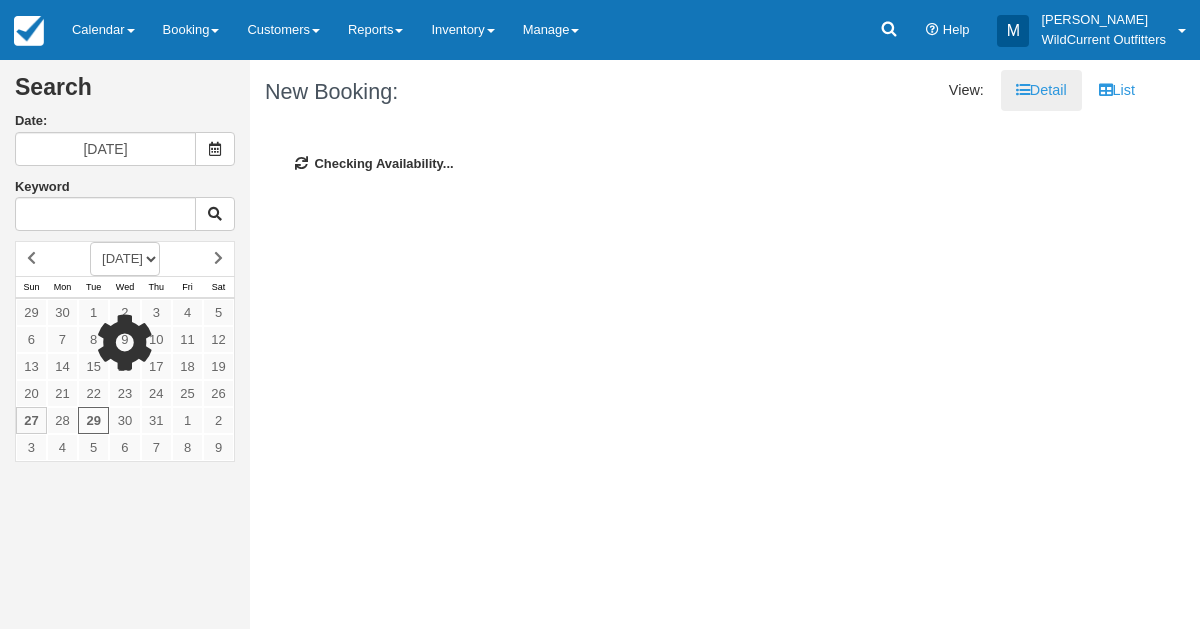 scroll, scrollTop: 0, scrollLeft: 0, axis: both 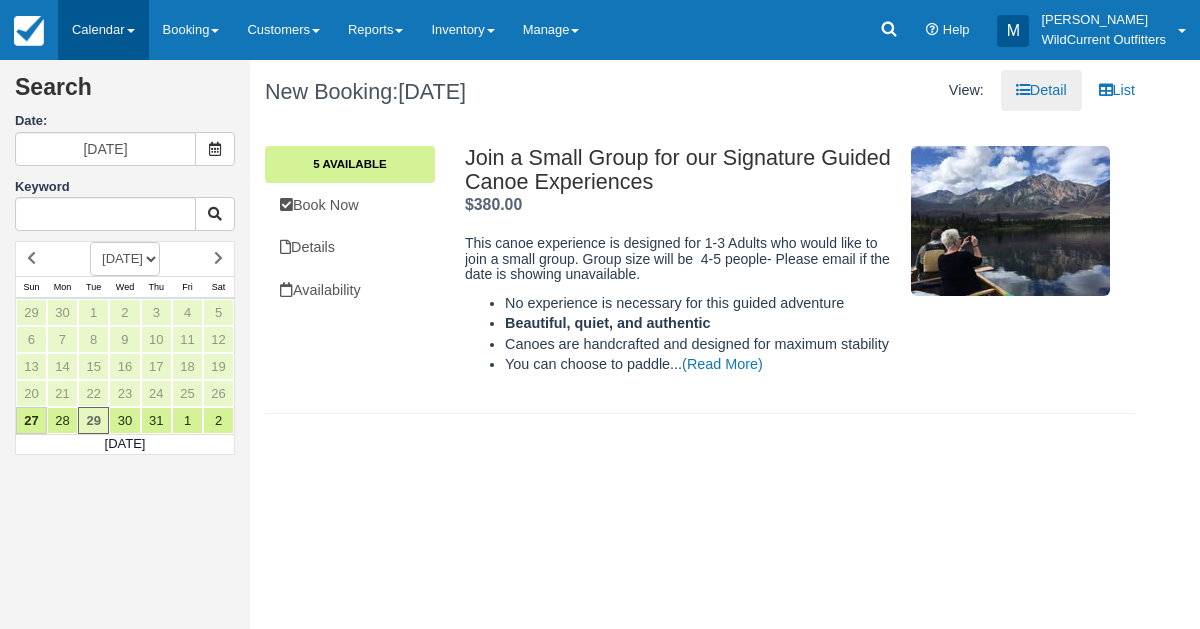 click on "Calendar" at bounding box center [103, 30] 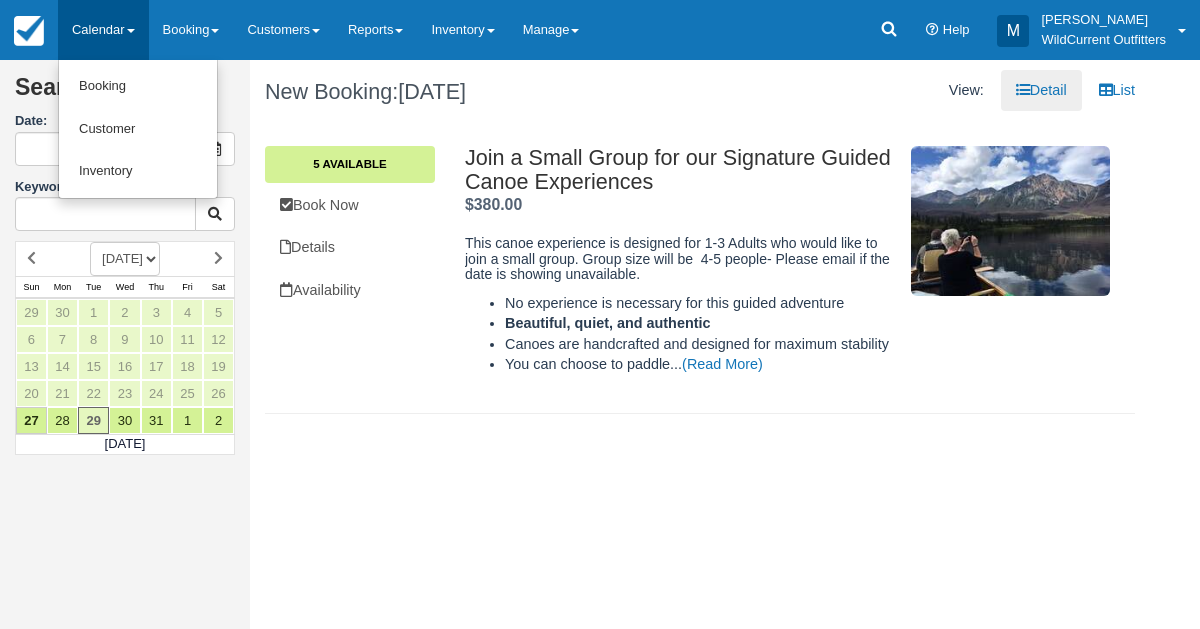 click on "Calendar" at bounding box center [103, 30] 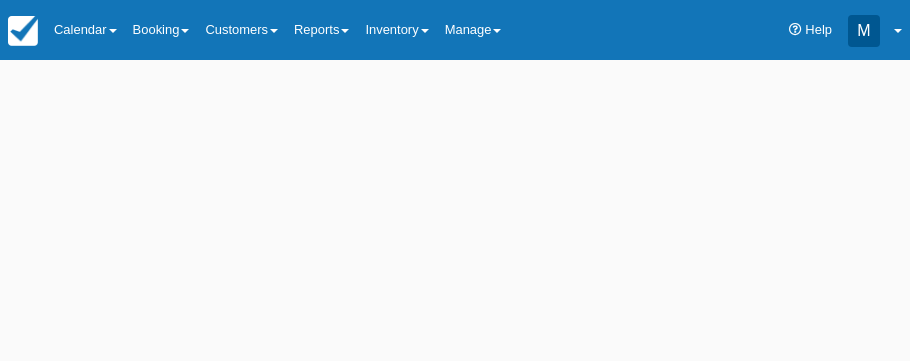 scroll, scrollTop: 0, scrollLeft: 0, axis: both 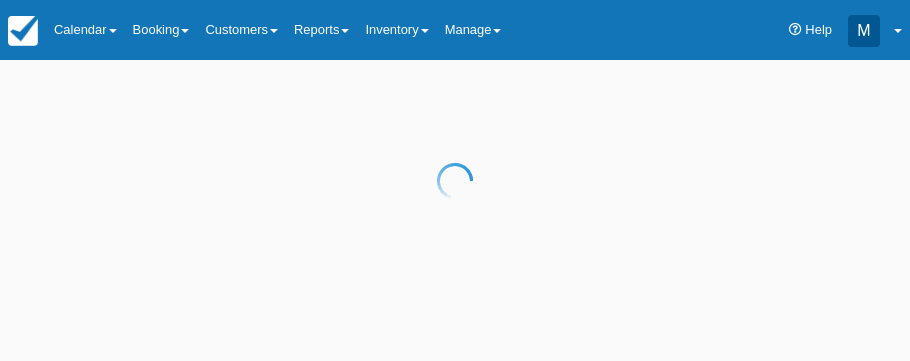 click at bounding box center (455, 180) 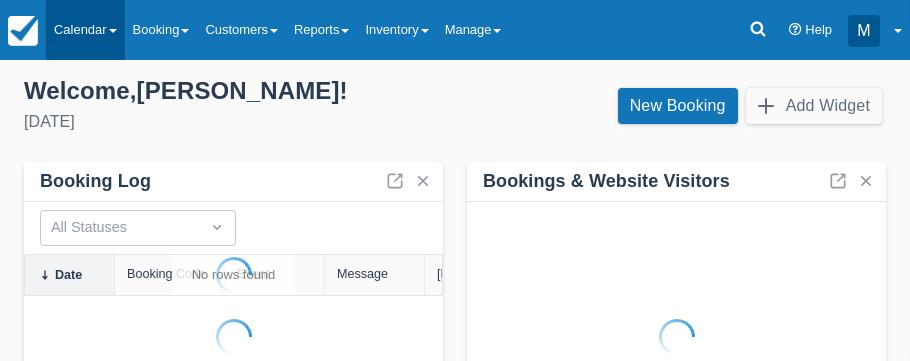click on "Calendar" at bounding box center [85, 30] 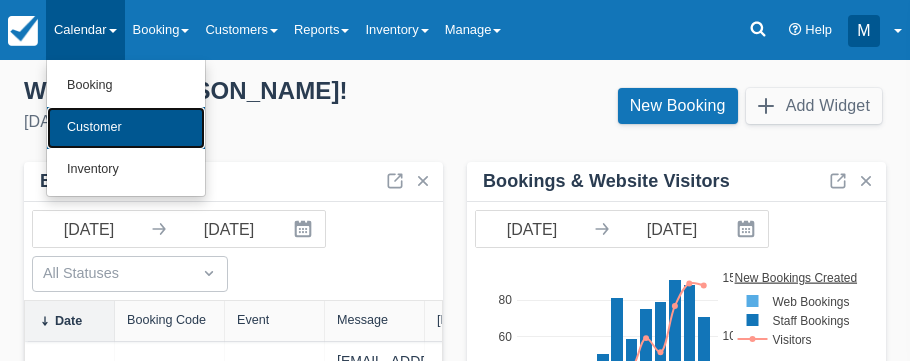 click on "Customer" at bounding box center (126, 128) 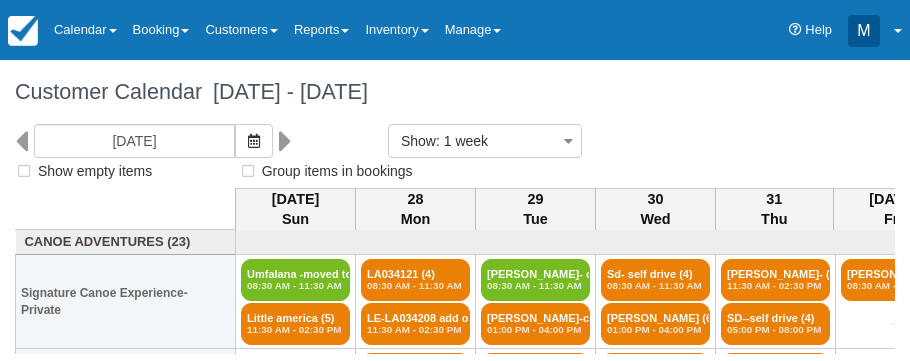 select 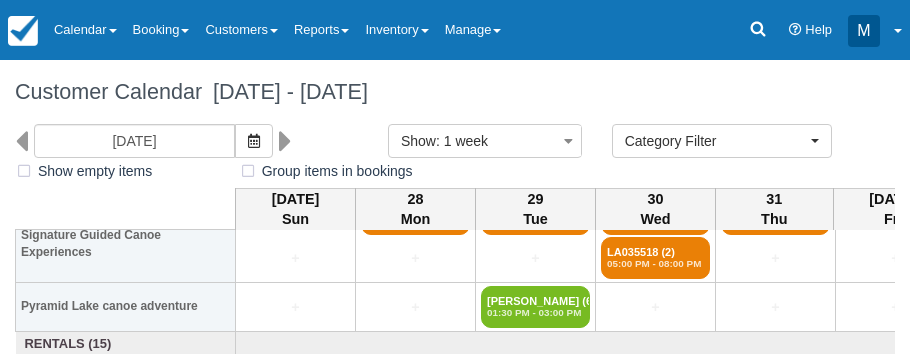 scroll, scrollTop: 160, scrollLeft: 0, axis: vertical 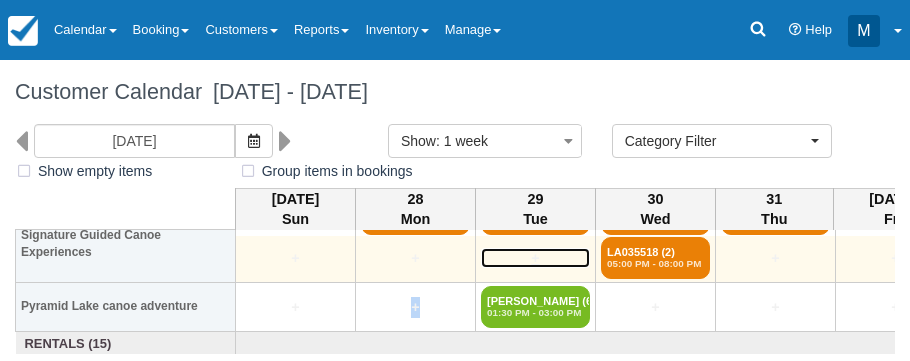 click on "+" at bounding box center (535, 258) 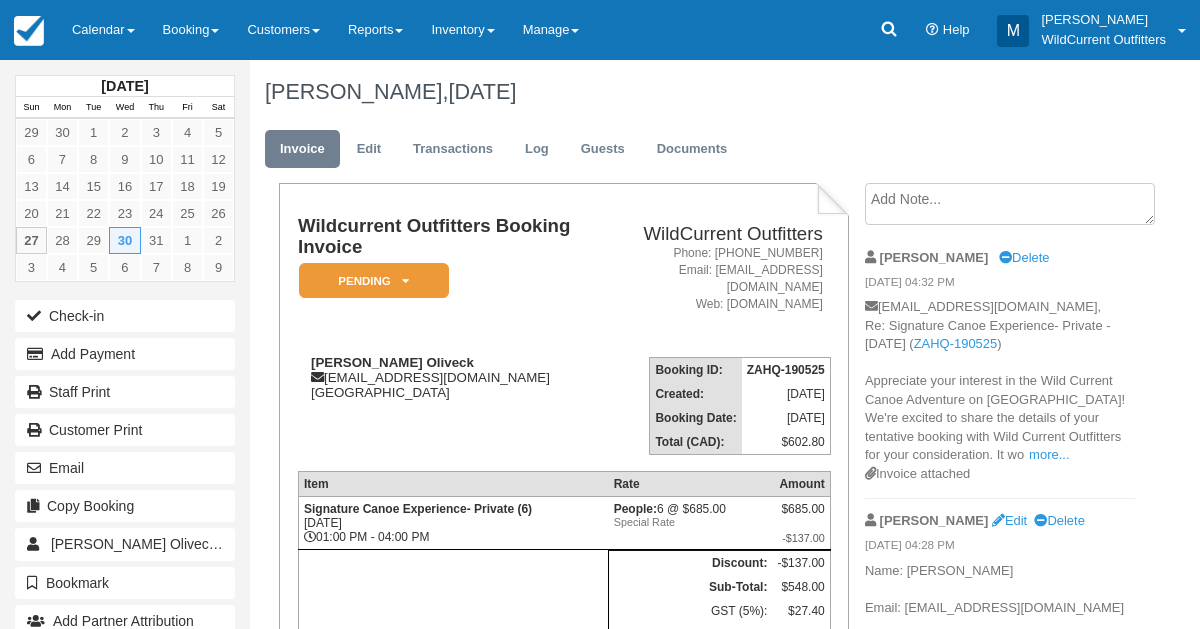 scroll, scrollTop: 0, scrollLeft: 0, axis: both 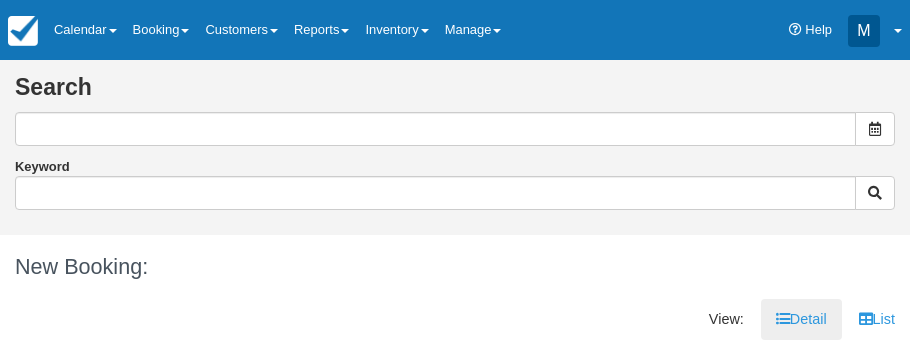 type on "[DATE]" 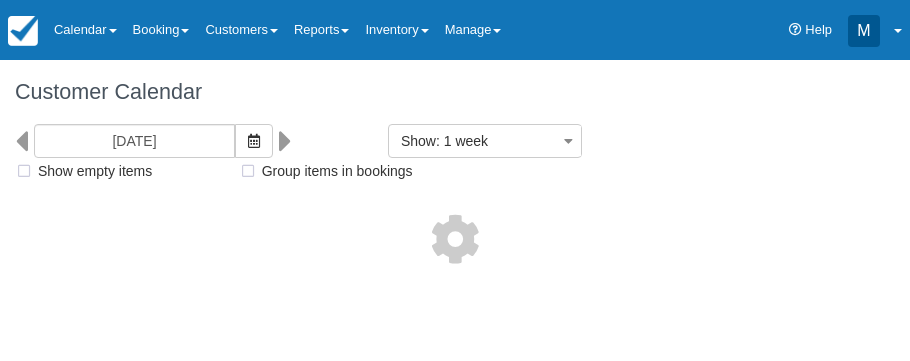 select 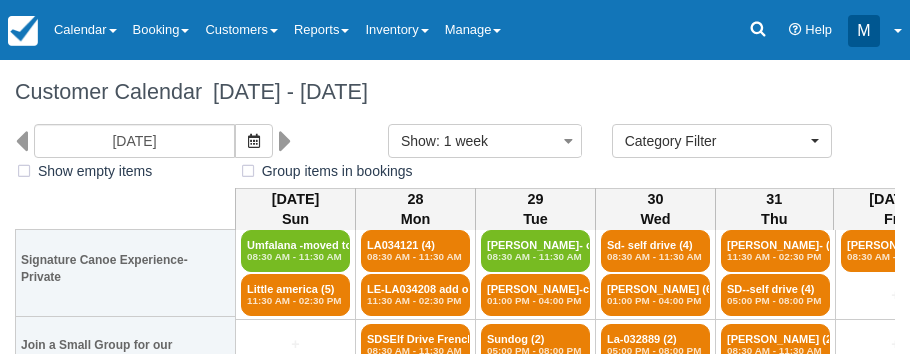 scroll, scrollTop: 32, scrollLeft: 0, axis: vertical 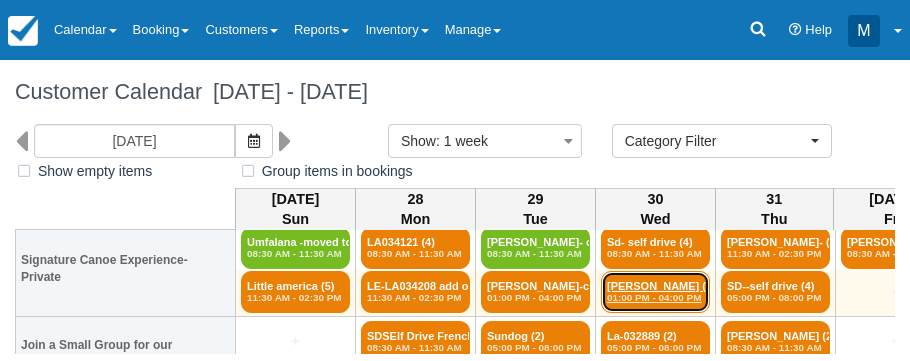 click on "01:00 PM - 04:00 PM" at bounding box center (655, 298) 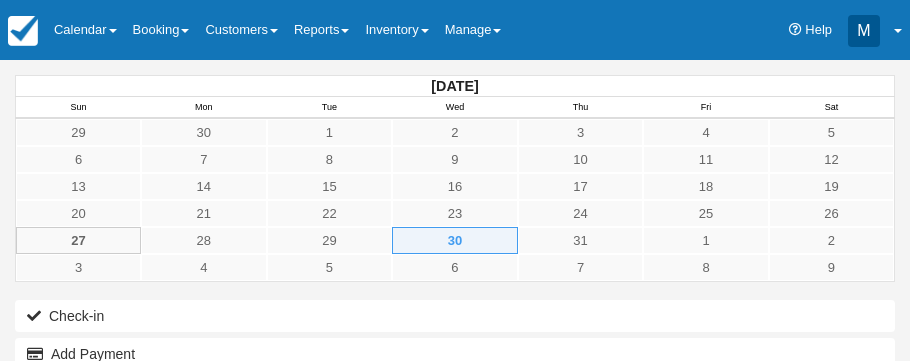 scroll, scrollTop: 0, scrollLeft: 0, axis: both 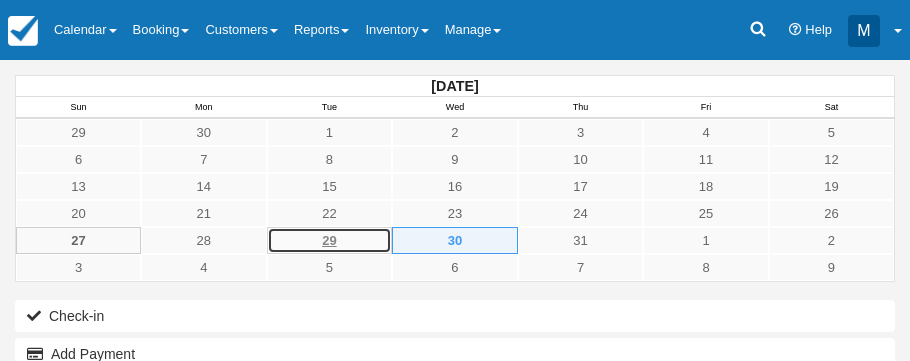 click on "29" 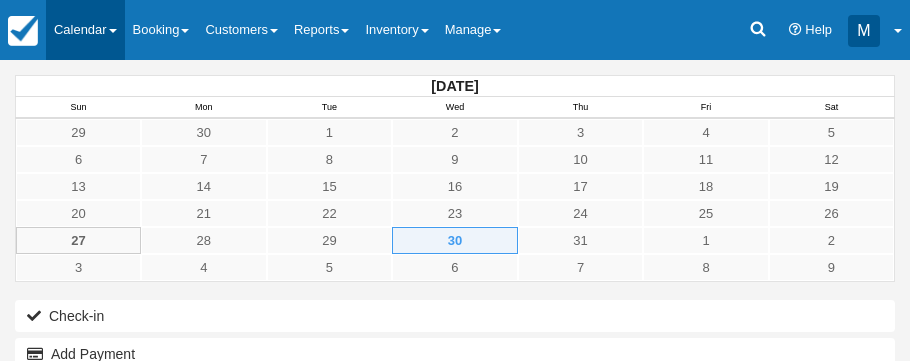 click on "Calendar" 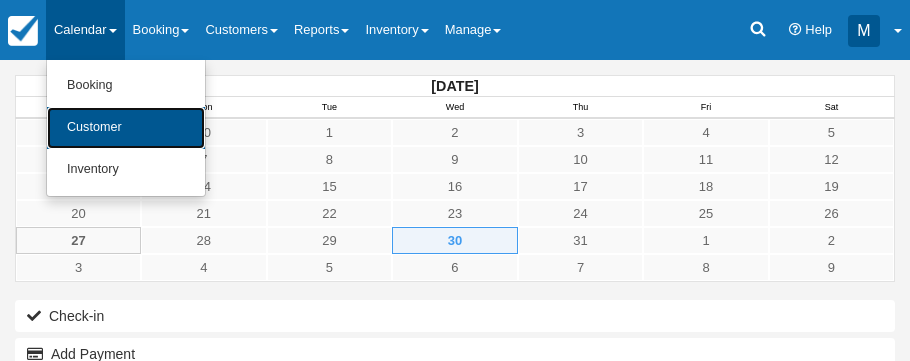 click on "Customer" 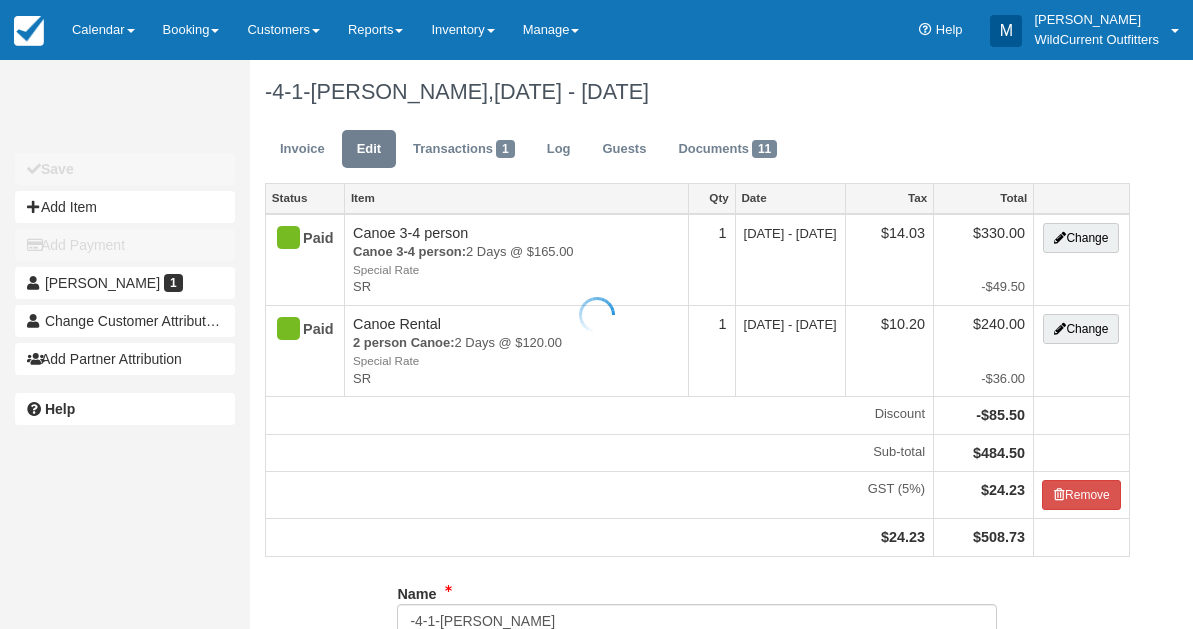 scroll, scrollTop: 0, scrollLeft: 0, axis: both 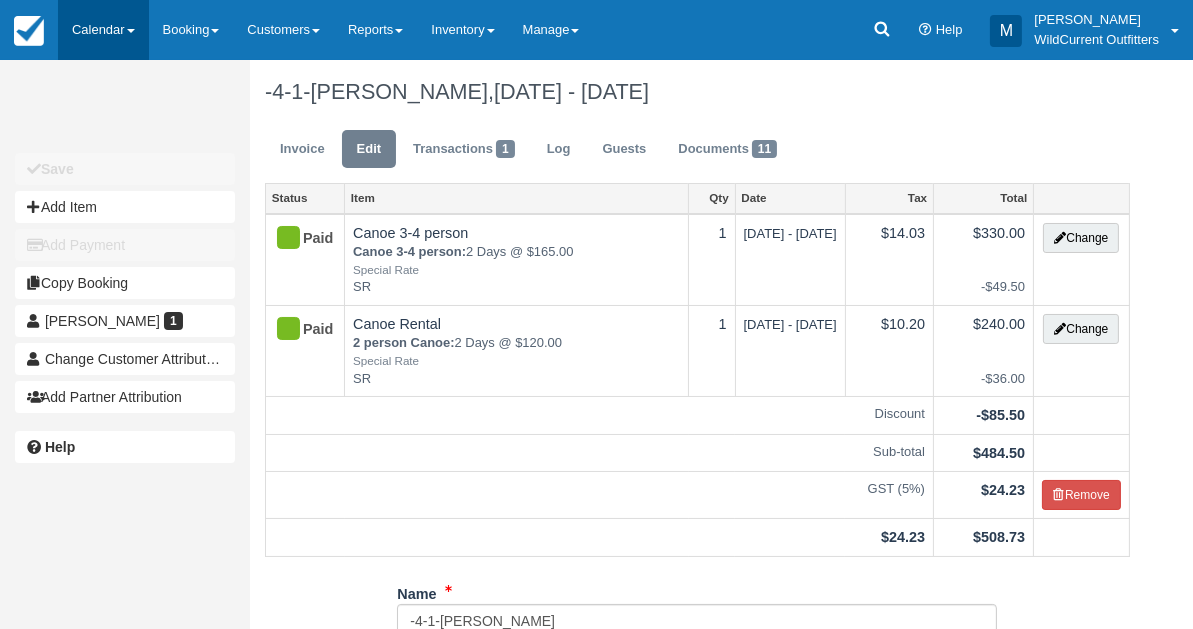click on "Calendar" at bounding box center [103, 30] 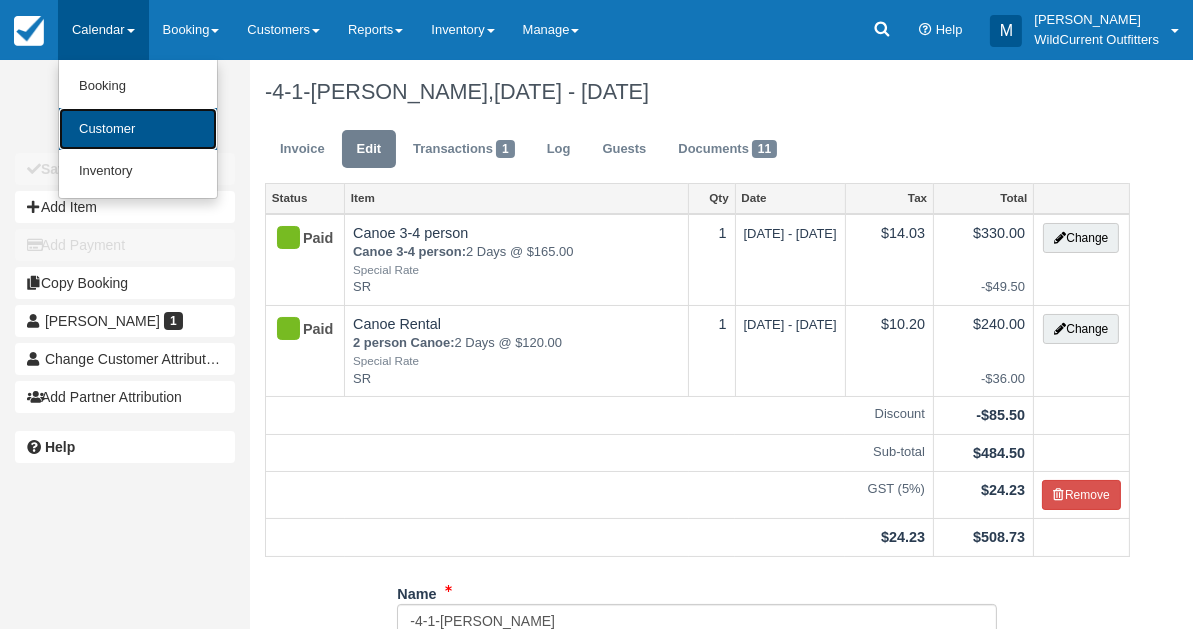 click on "Customer" at bounding box center [138, 129] 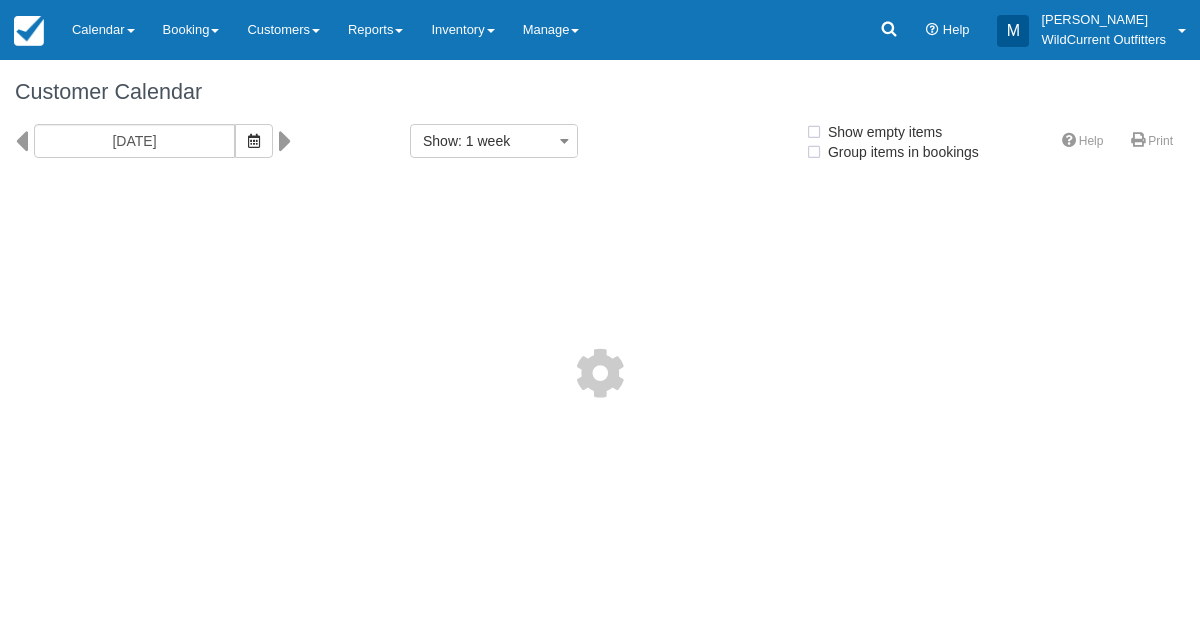 select 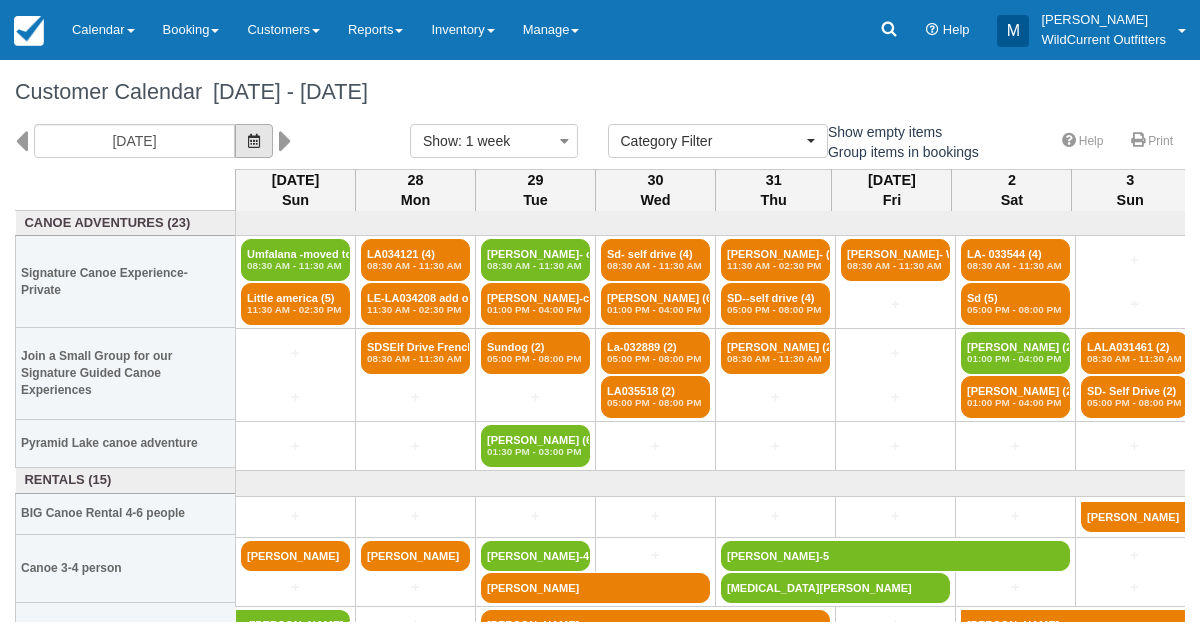 click at bounding box center [254, 141] 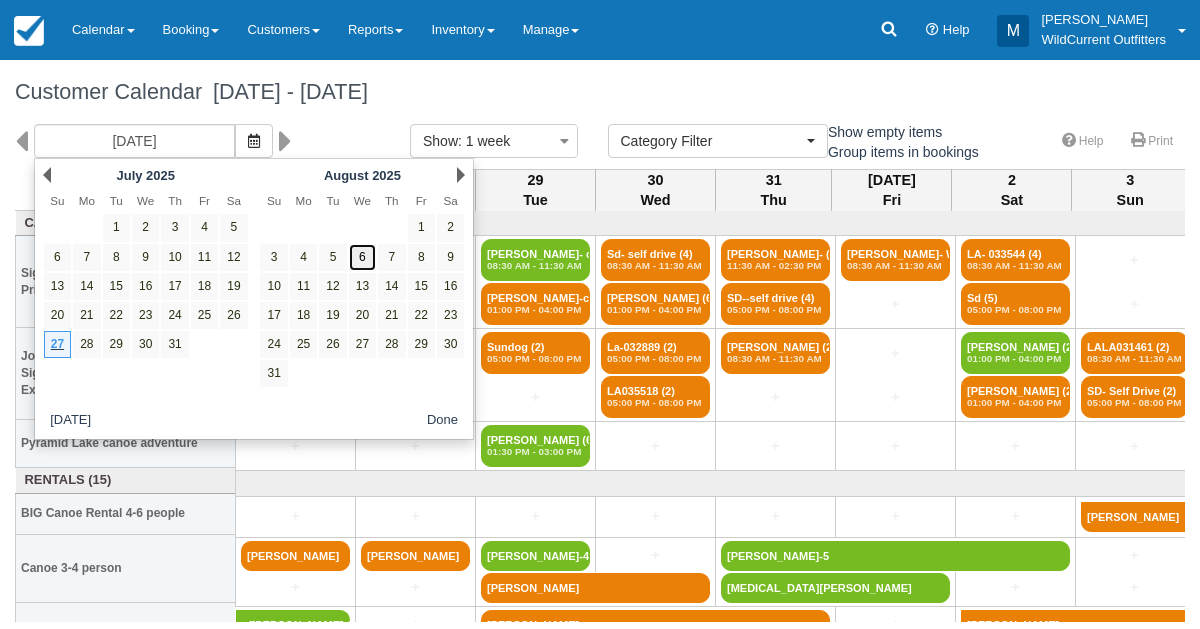 click on "6" at bounding box center [362, 257] 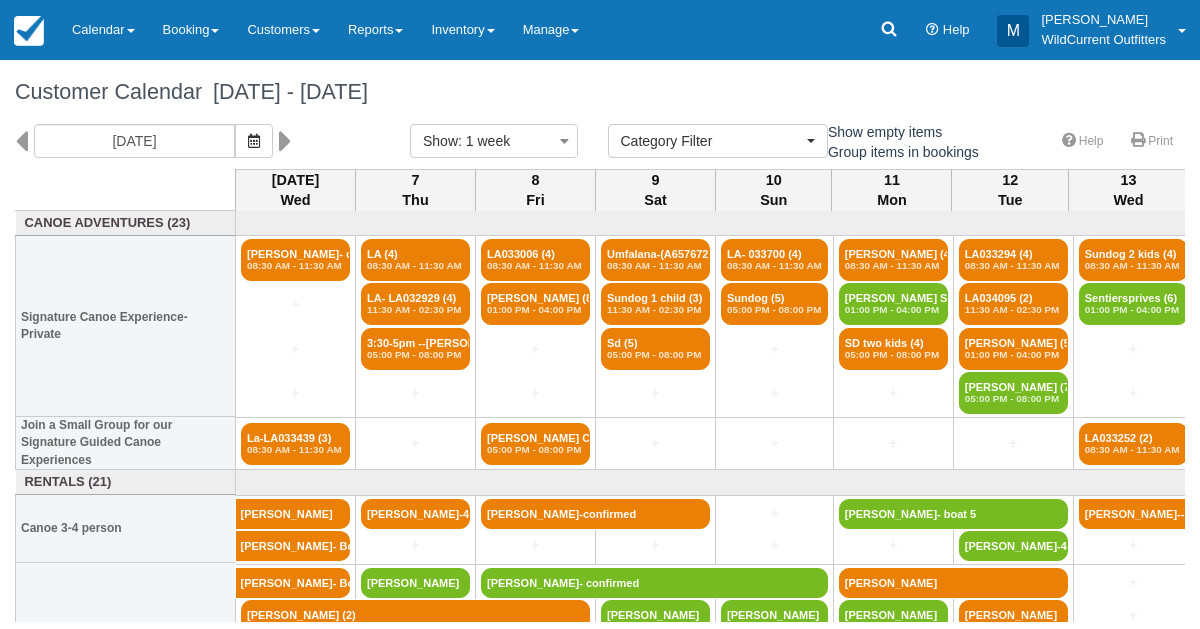 scroll, scrollTop: 73, scrollLeft: 0, axis: vertical 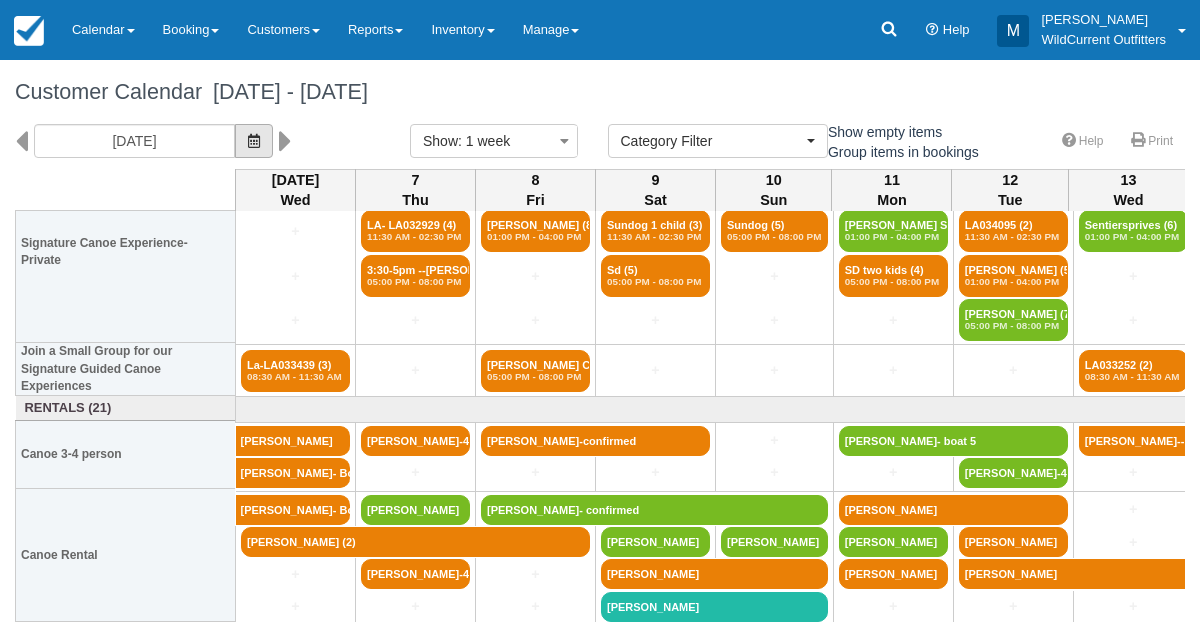 click at bounding box center [254, 141] 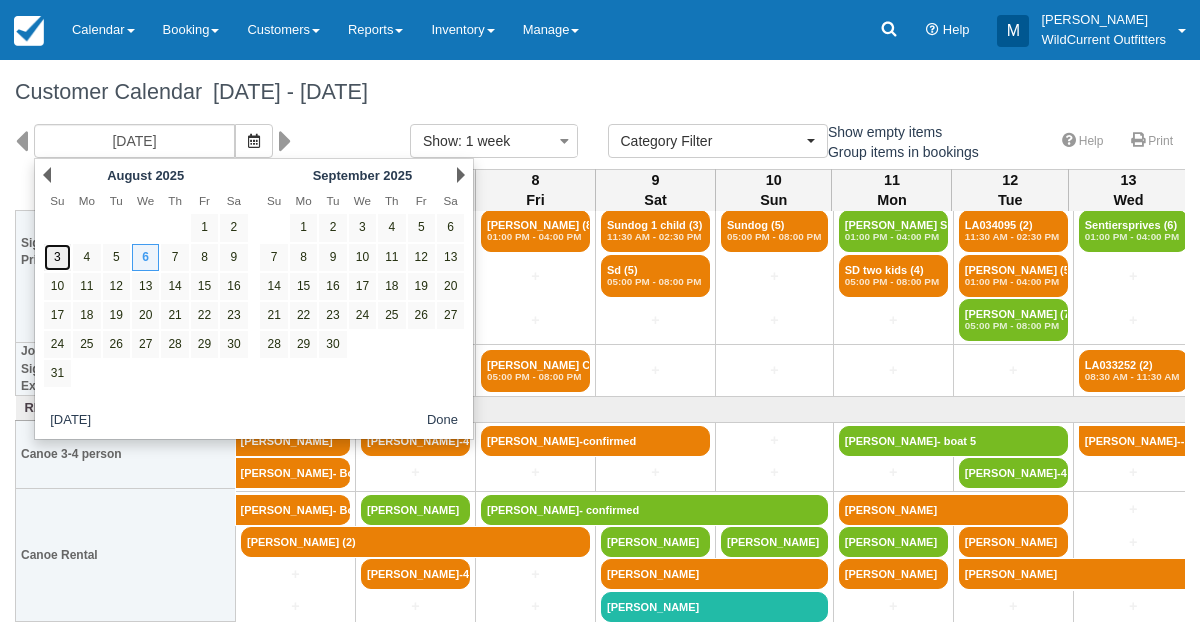 click on "3" at bounding box center (57, 257) 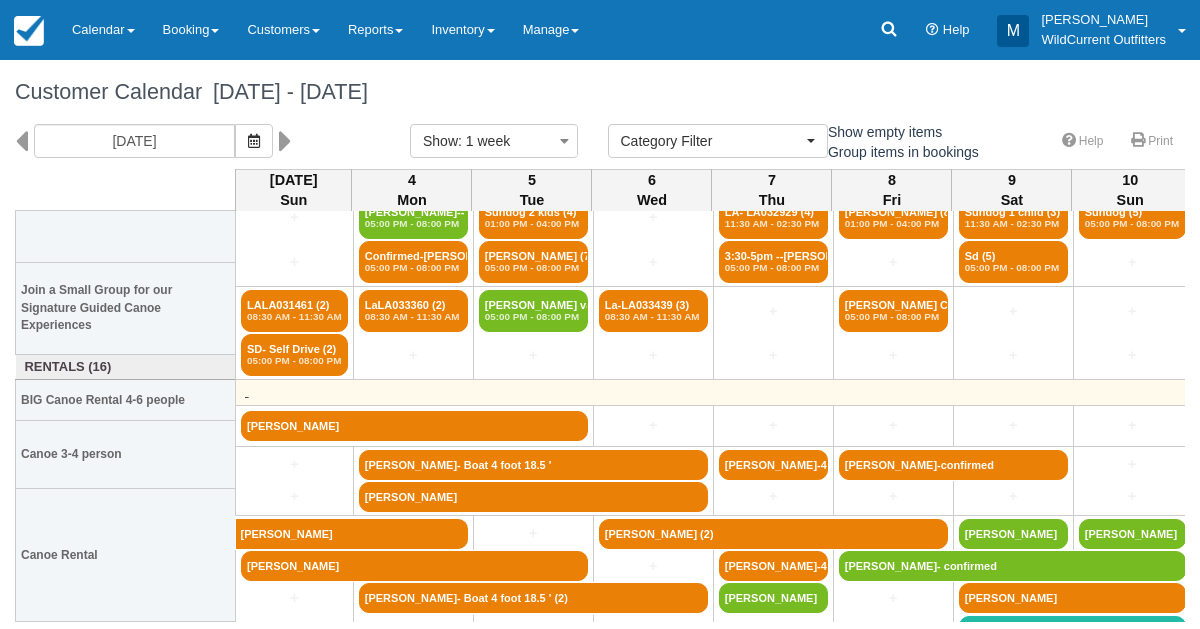 scroll, scrollTop: 110, scrollLeft: 0, axis: vertical 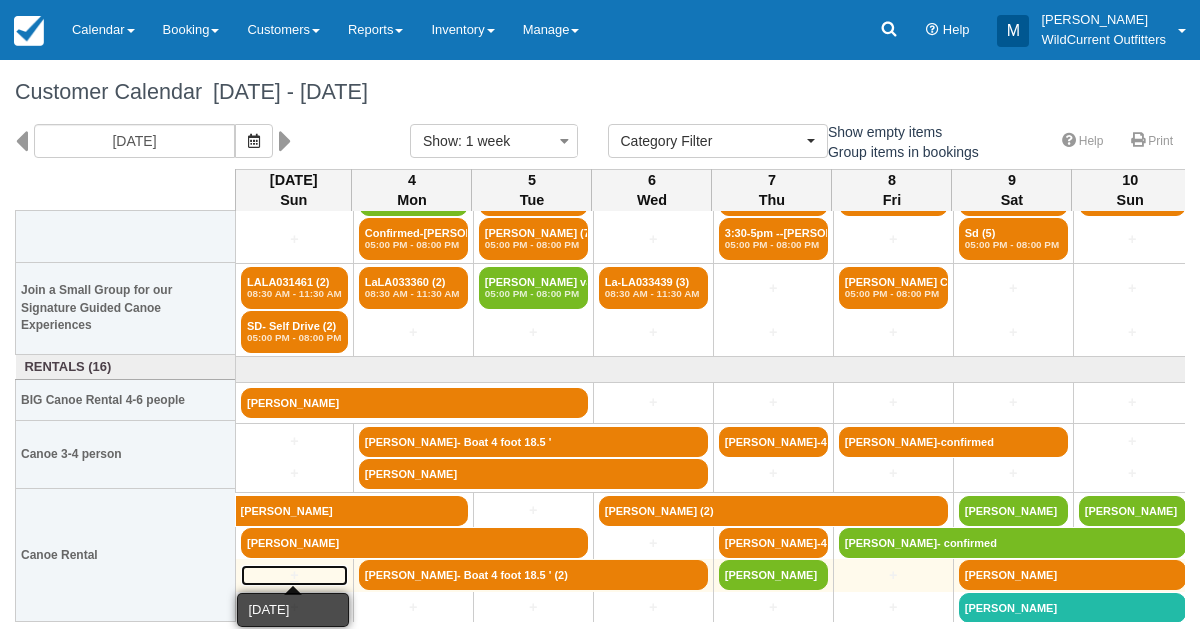 click on "+" at bounding box center [294, 575] 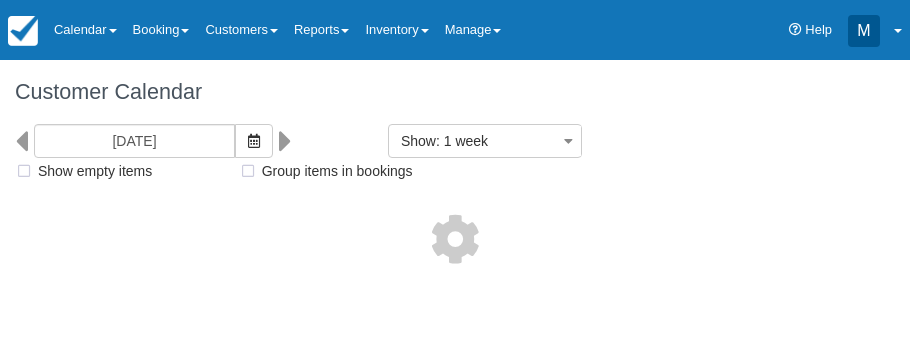 select 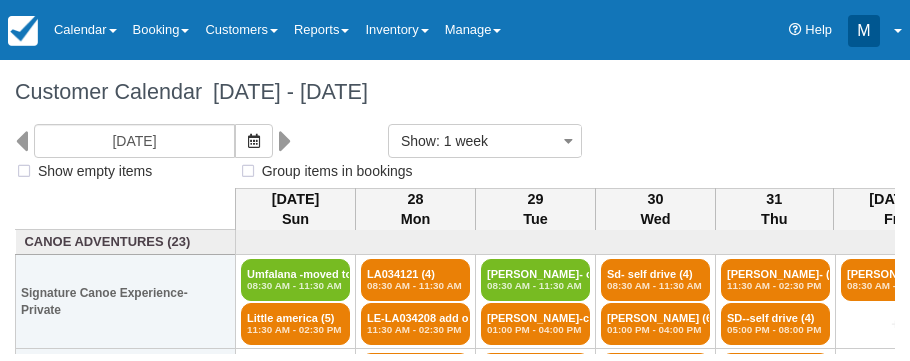 select 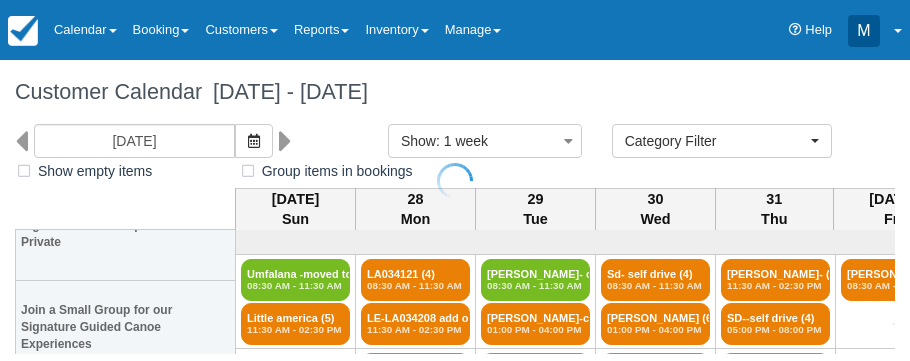 scroll, scrollTop: 68, scrollLeft: 0, axis: vertical 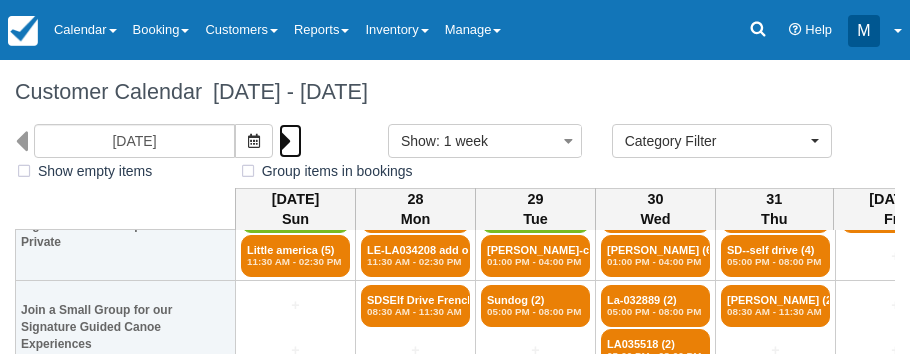 click at bounding box center [285, 141] 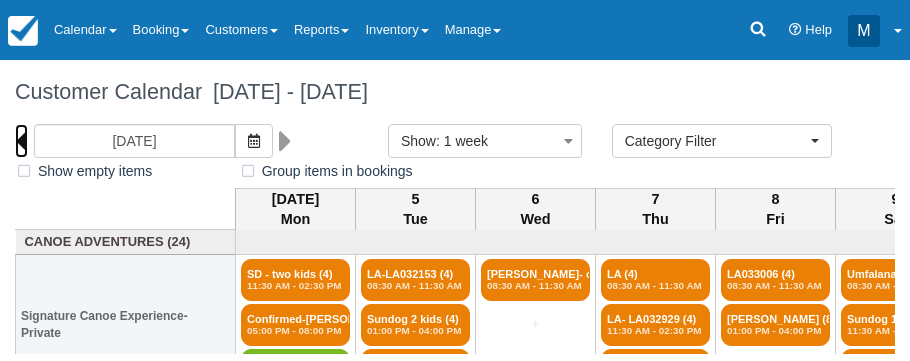click at bounding box center [21, 141] 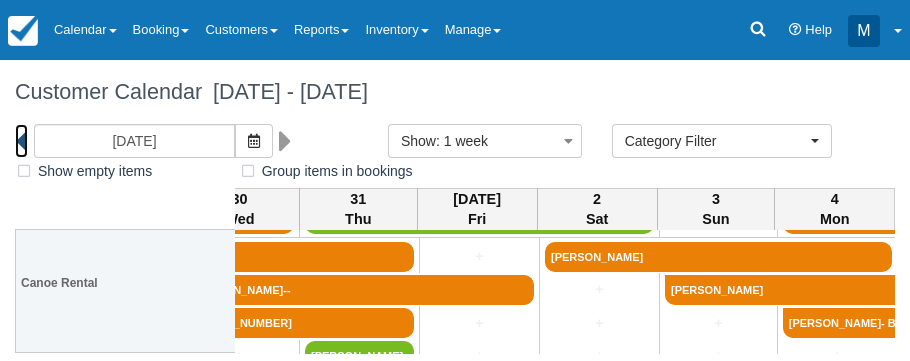 scroll, scrollTop: 459, scrollLeft: 296, axis: both 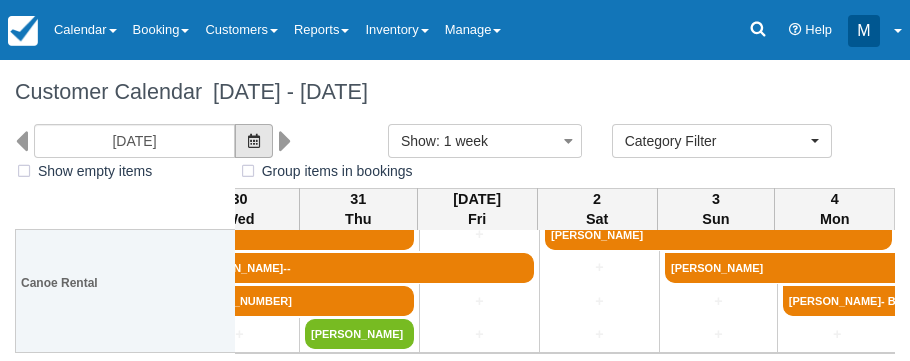 click at bounding box center [254, 141] 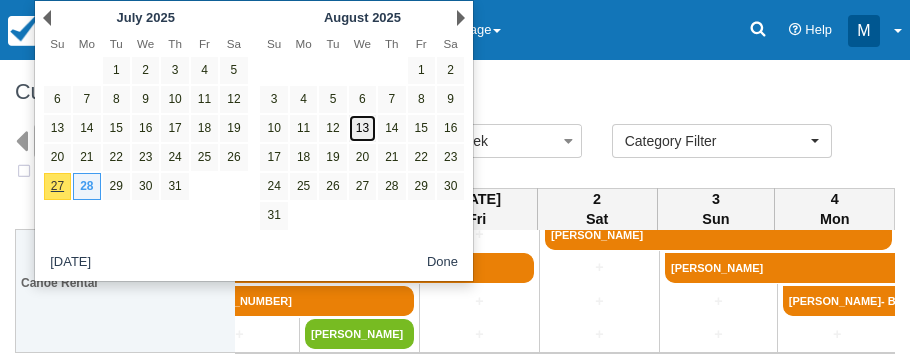 click on "13" at bounding box center (362, 128) 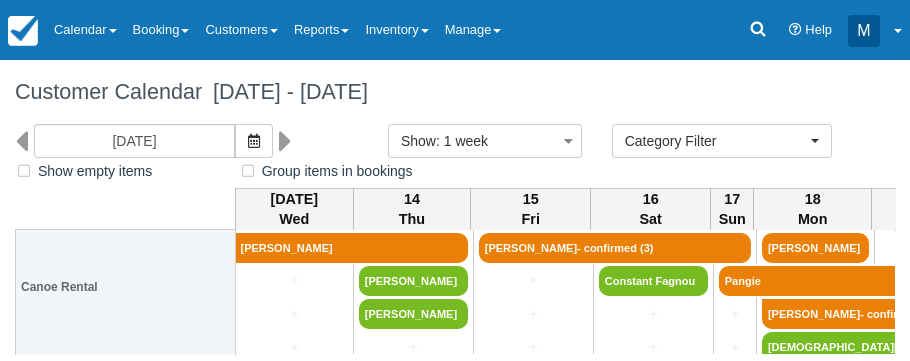 scroll, scrollTop: 369, scrollLeft: 0, axis: vertical 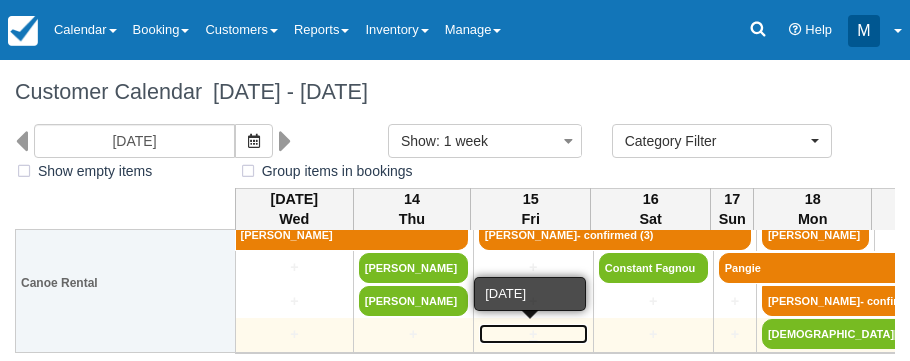 click on "+" at bounding box center [533, 334] 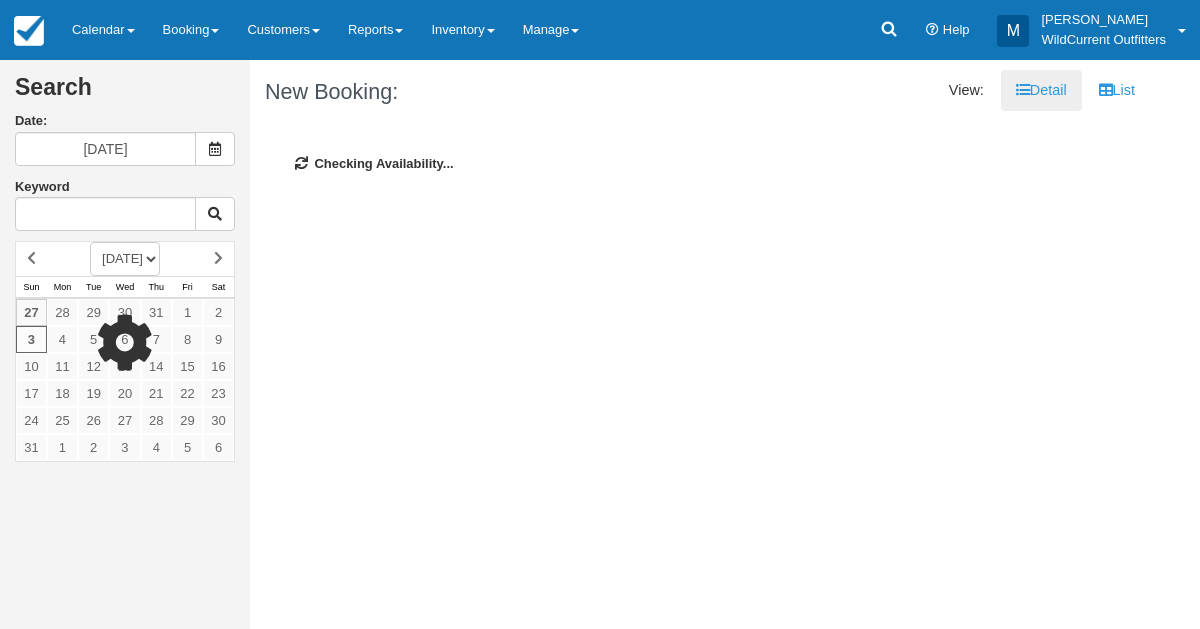 scroll, scrollTop: 0, scrollLeft: 0, axis: both 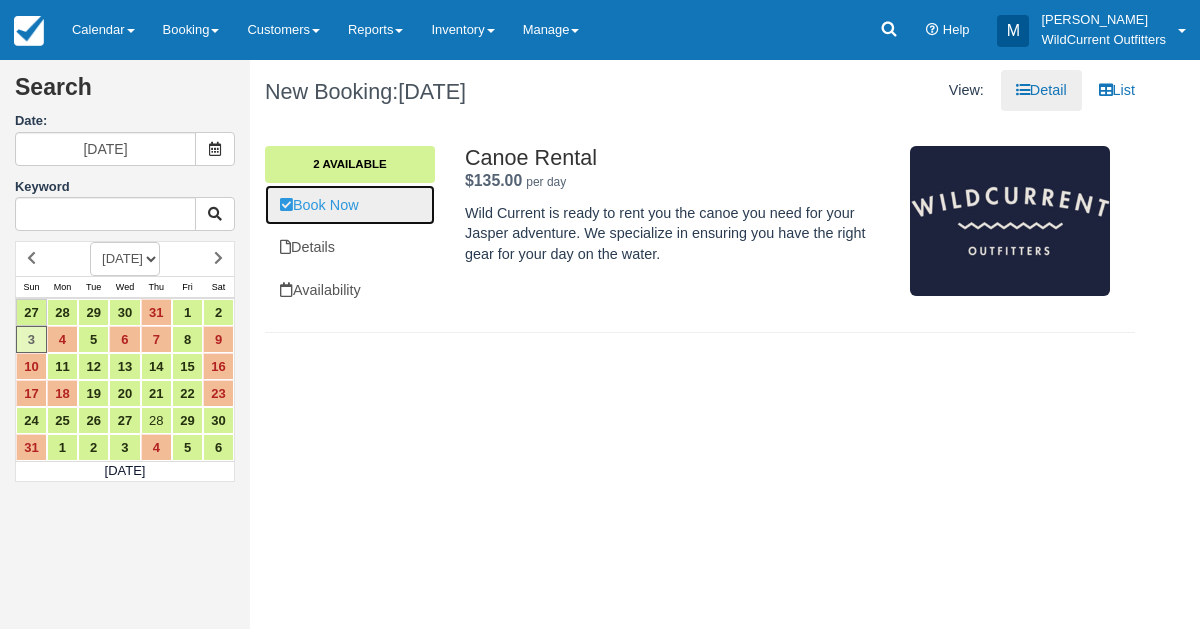 click on "Book Now" at bounding box center [350, 205] 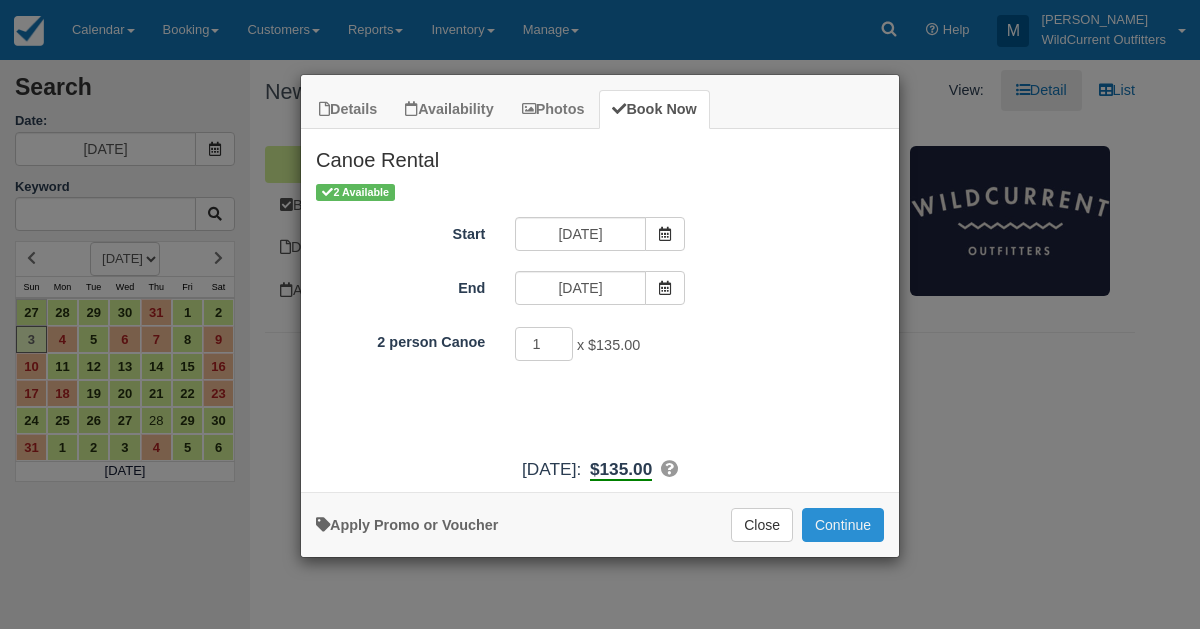 click on "Continue" at bounding box center [843, 525] 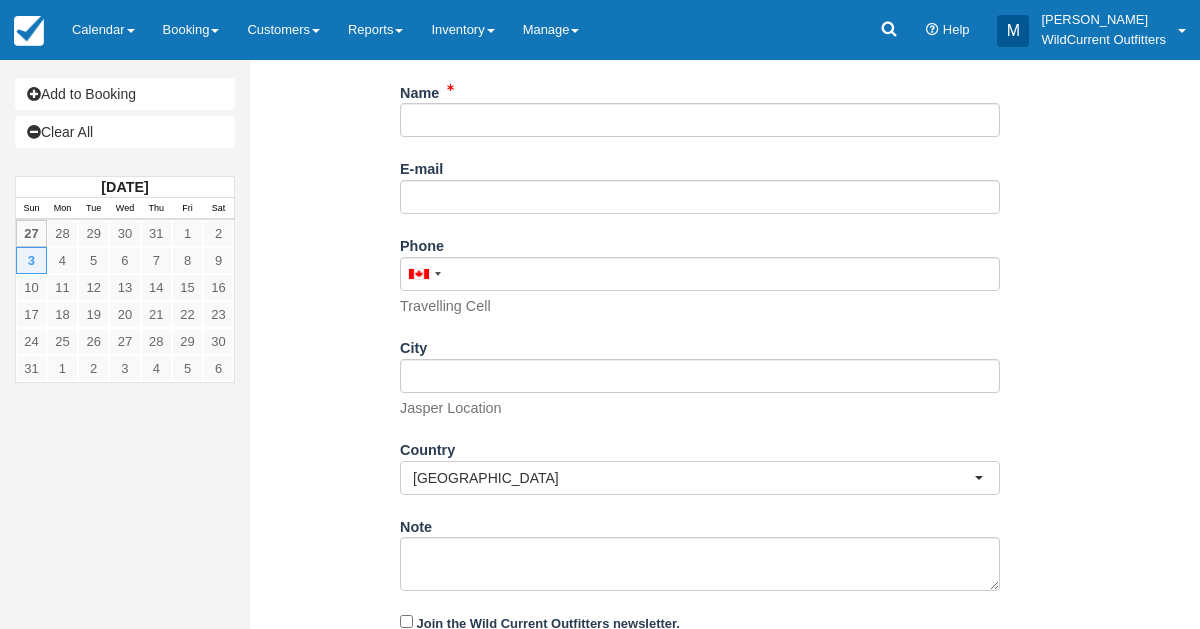 scroll, scrollTop: 390, scrollLeft: 0, axis: vertical 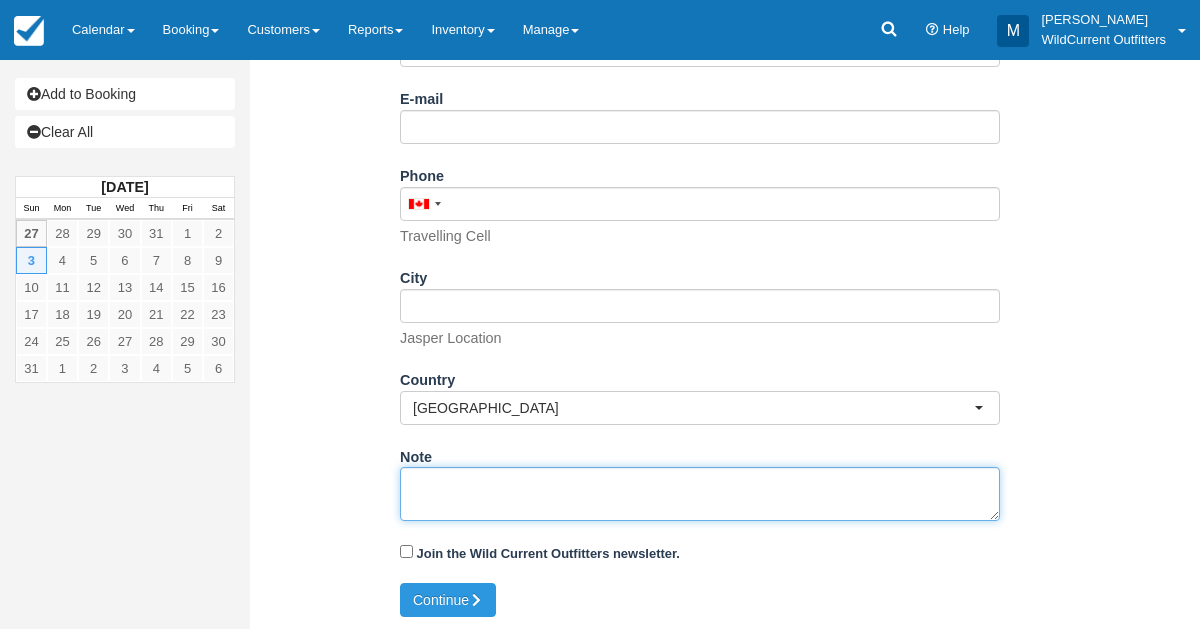 click on "Note" at bounding box center [700, 494] 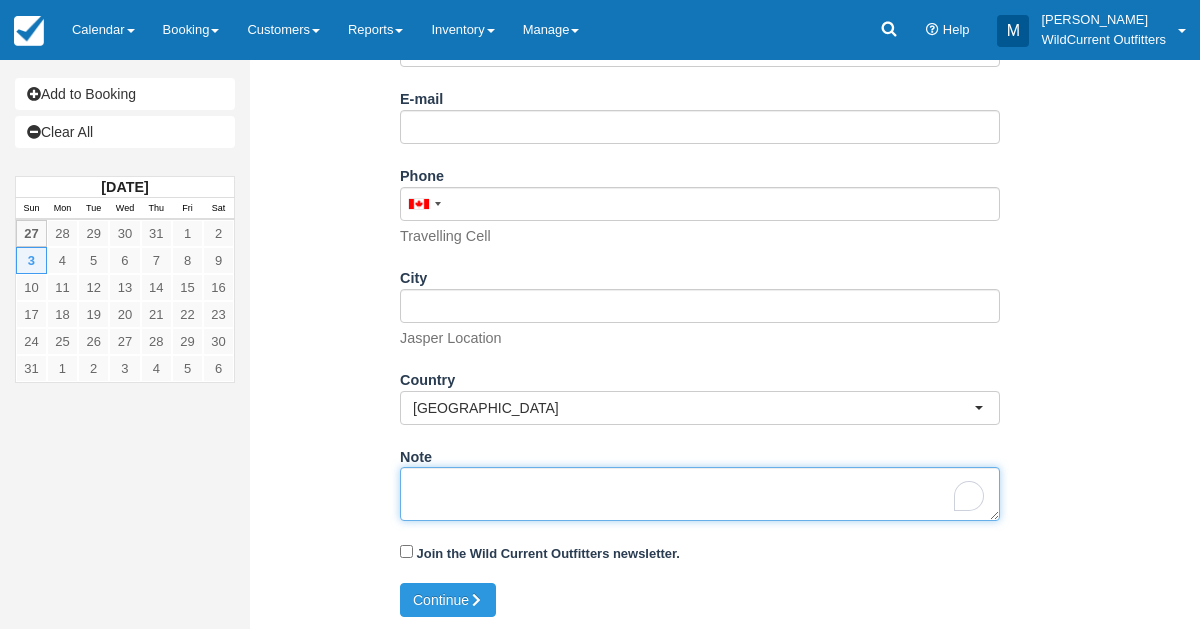 paste on "Name: Scarlett Williams
Email: scarlettrebeccawilliams@gmail.com
Which day would you like to rent your canoe(s)?: August 03, 2025
Is your canoe rental for multiple days?: No
How many people are in your group?: 2
Comments, Questions, Concerns...: Hi there, We want to rent a 2 person canoe early (7am) to go to spirit island - I hear this takes roughly 5 hours or so. We would like it for the 3rd of August. Please let me know if this is possible. Thank you!" 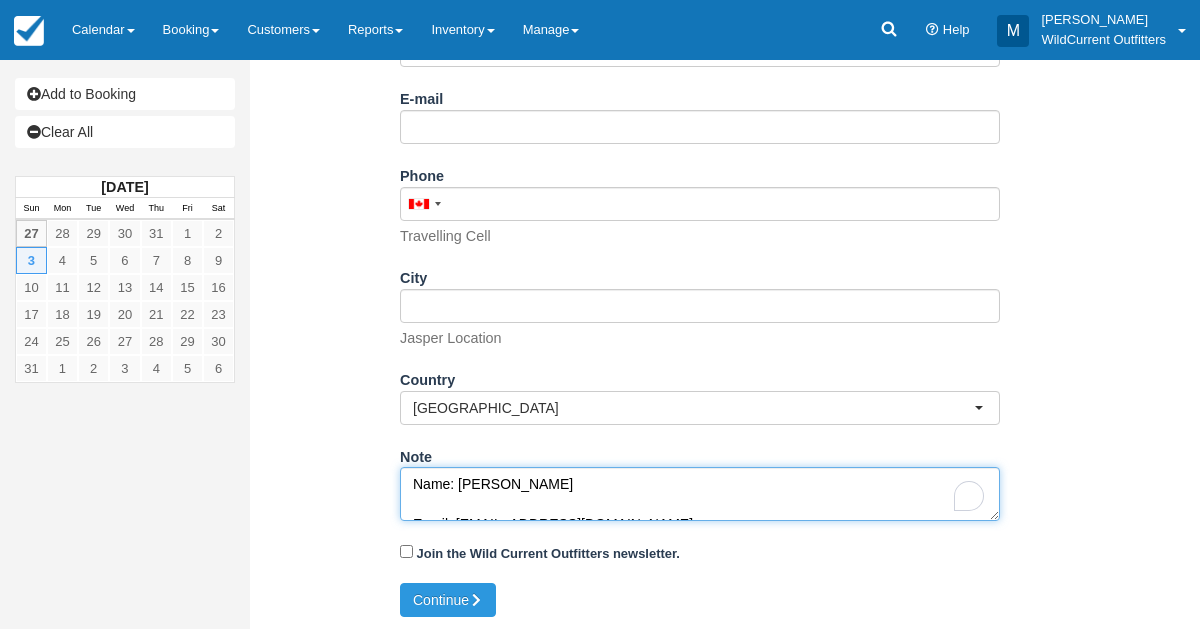 scroll, scrollTop: 211, scrollLeft: 0, axis: vertical 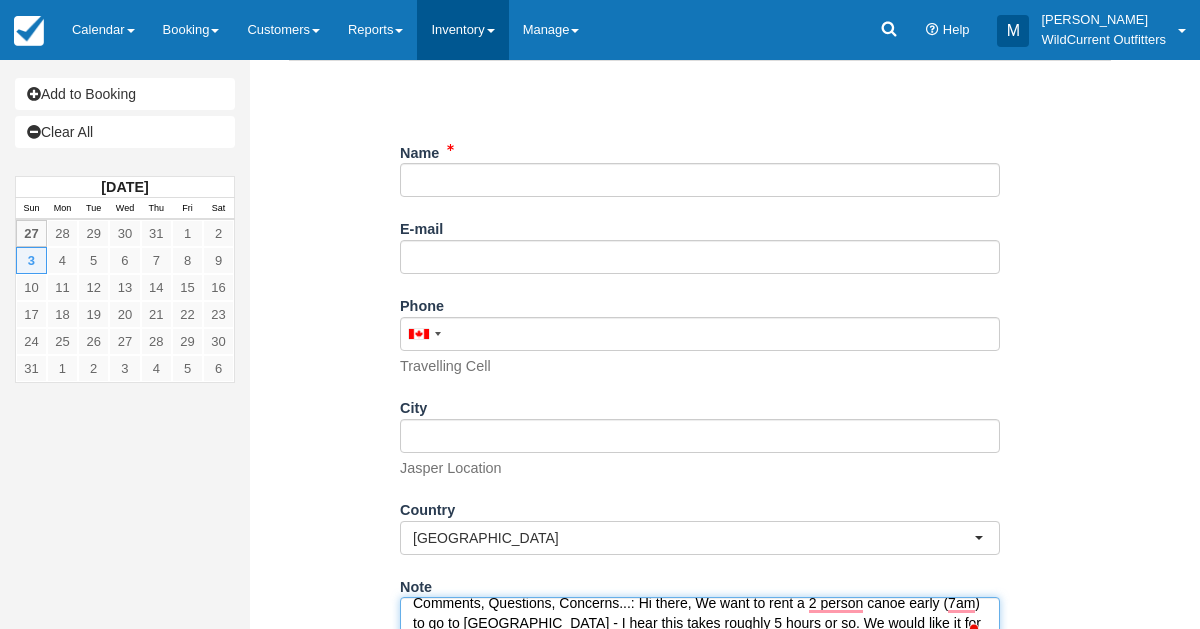type on "Name: Scarlett Williams
Email: scarlettrebeccawilliams@gmail.com
Which day would you like to rent your canoe(s)?: August 03, 2025
Is your canoe rental for multiple days?: No
How many people are in your group?: 2
Comments, Questions, Concerns...: Hi there, We want to rent a 2 person canoe early (7am) to go to spirit island - I hear this takes roughly 5 hours or so. We would like it for the 3rd of August. Please let me know if this is possible. Thank you!" 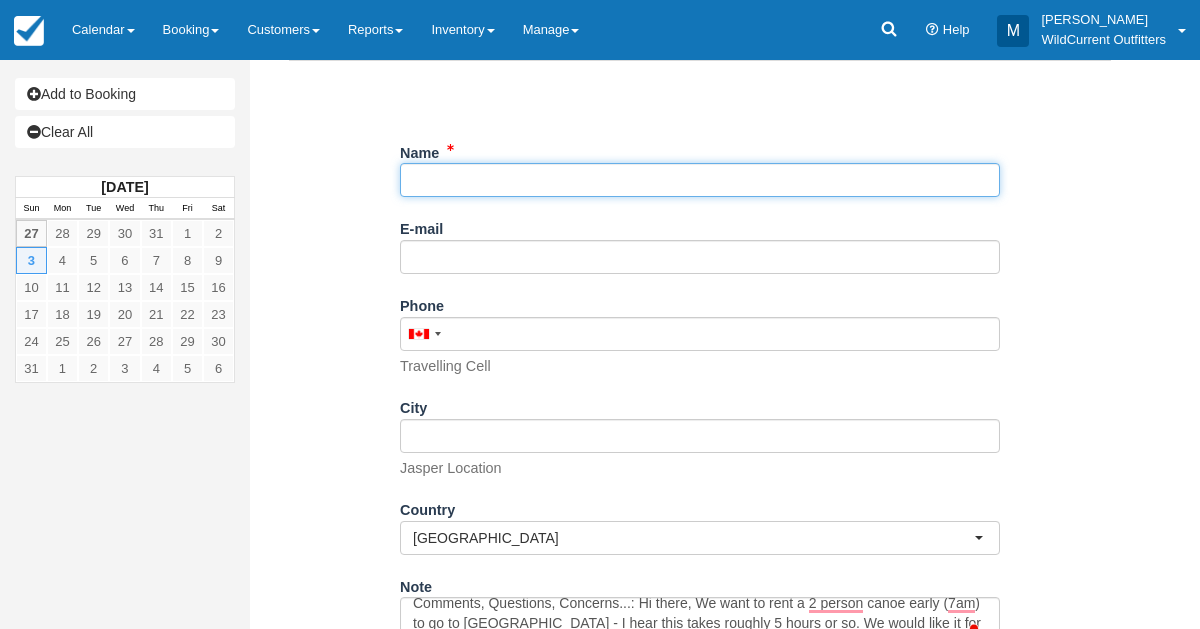 click on "Name" at bounding box center [700, 180] 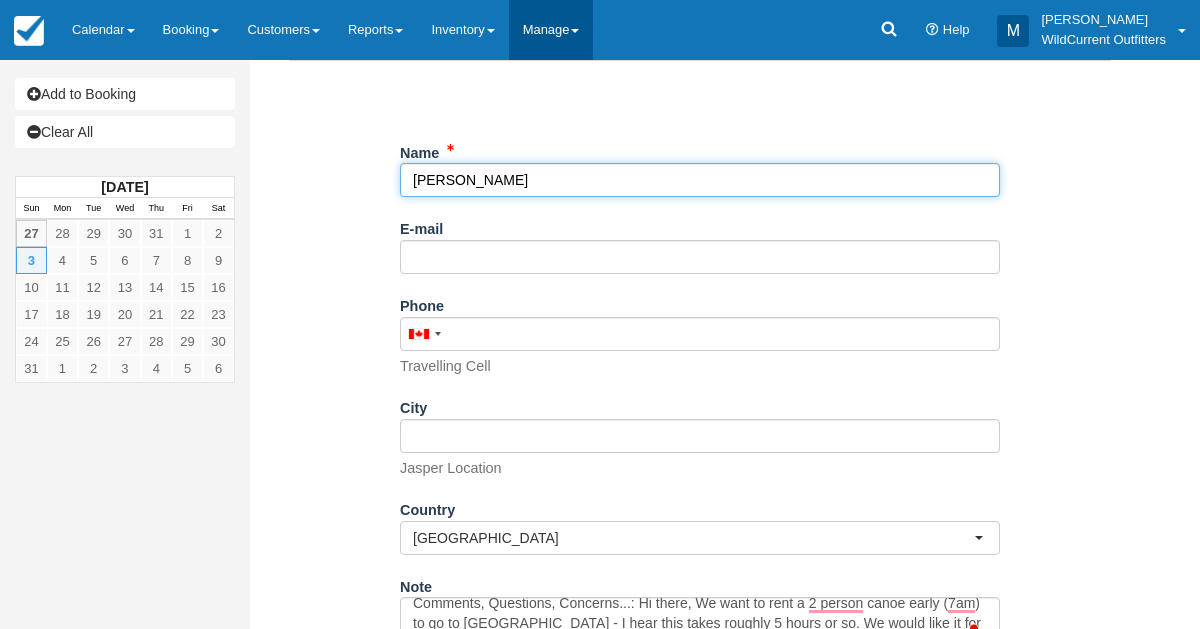 type on "Scarlett Williams" 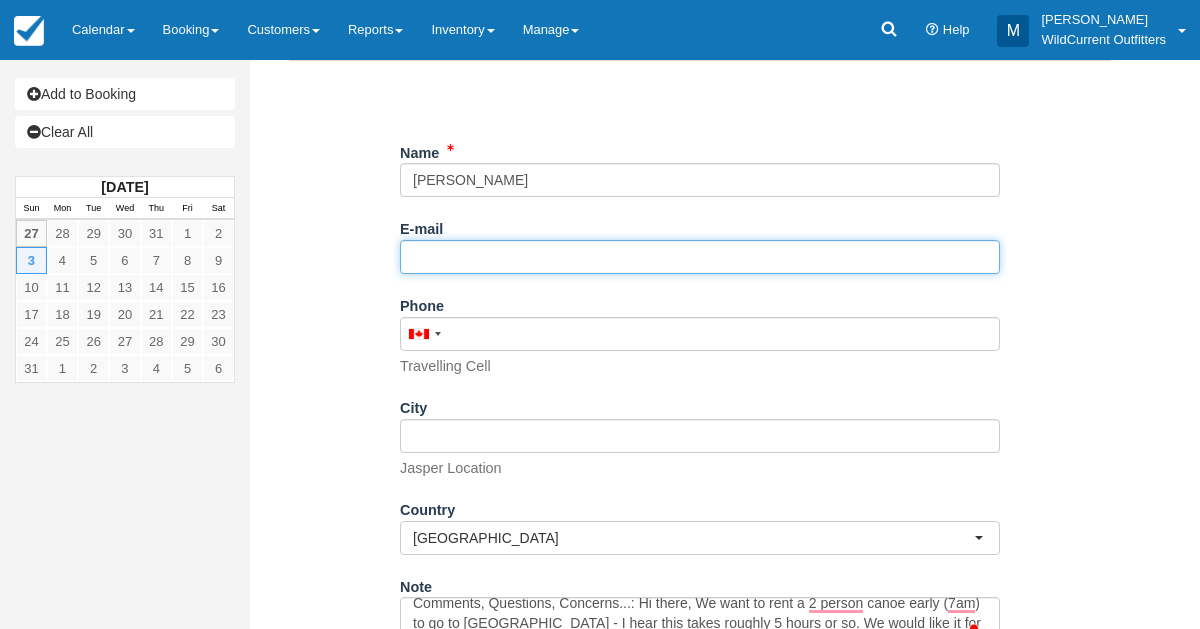 click on "E-mail" at bounding box center [700, 257] 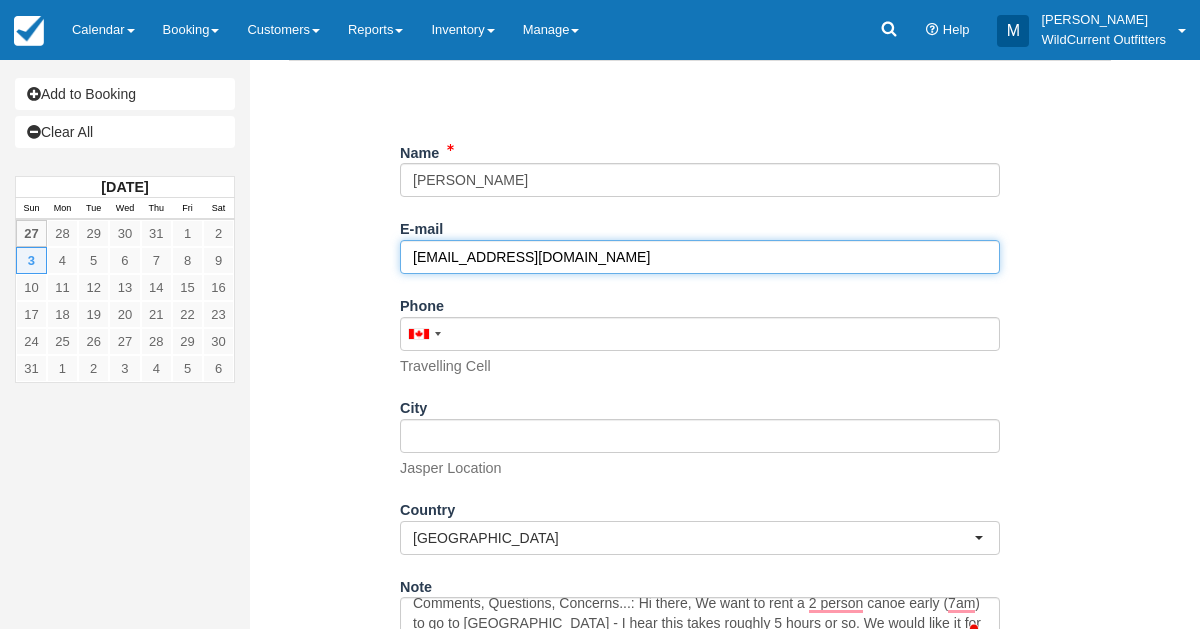 scroll, scrollTop: 390, scrollLeft: 0, axis: vertical 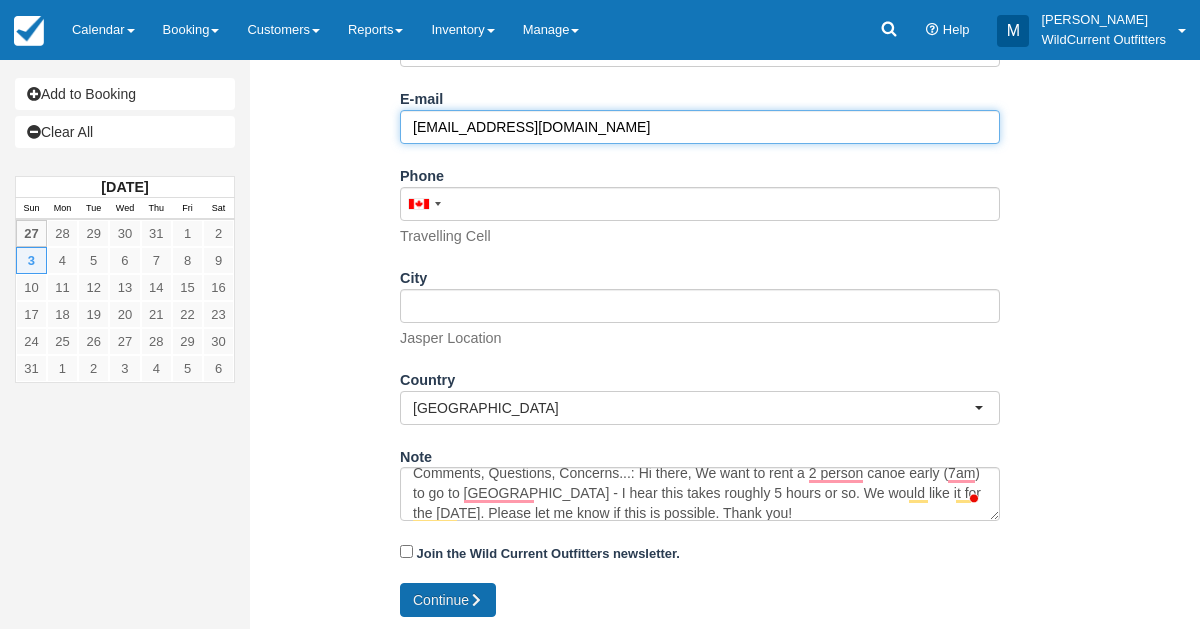 type on "scarlettrebeccawilliams@gmail.com" 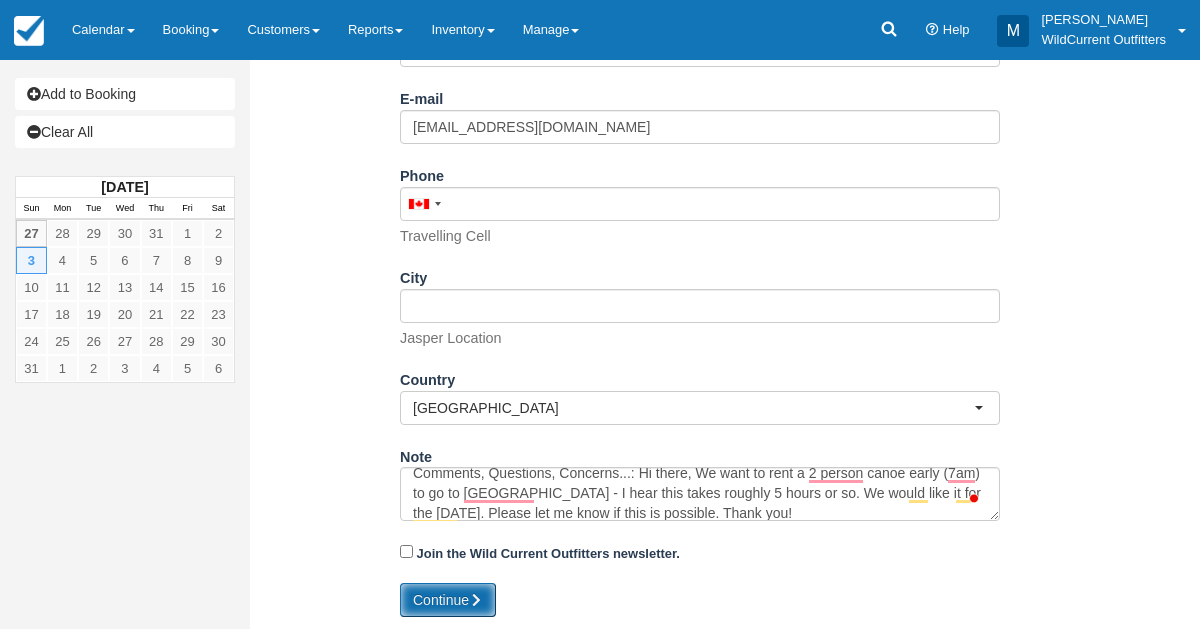 click on "Continue" at bounding box center (448, 600) 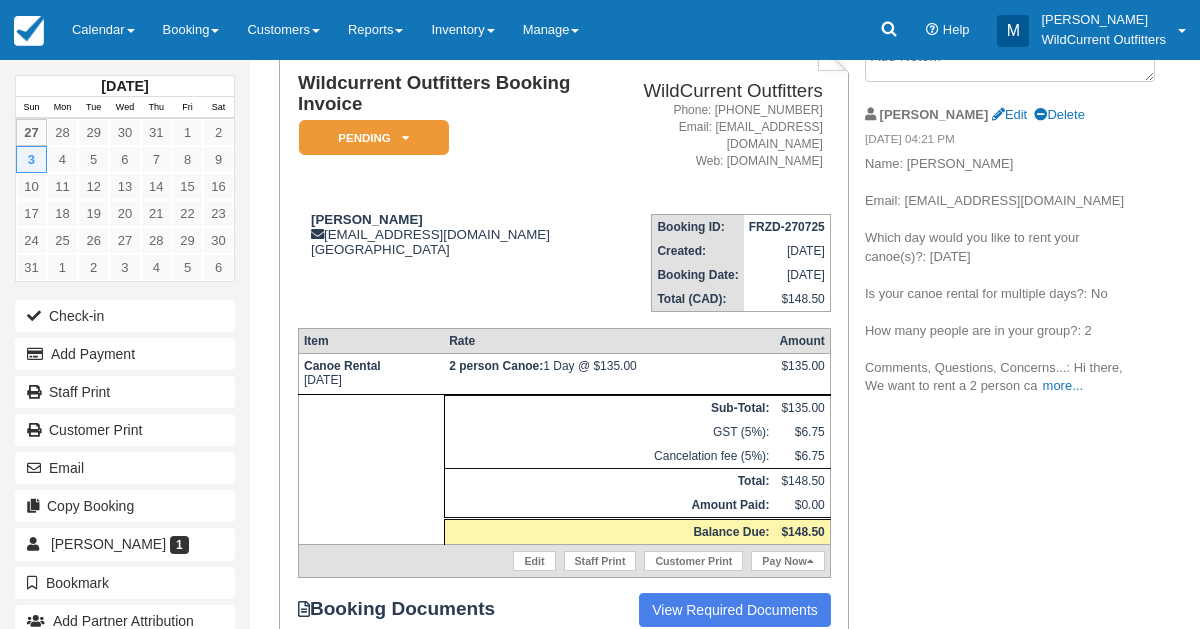 scroll, scrollTop: 131, scrollLeft: 0, axis: vertical 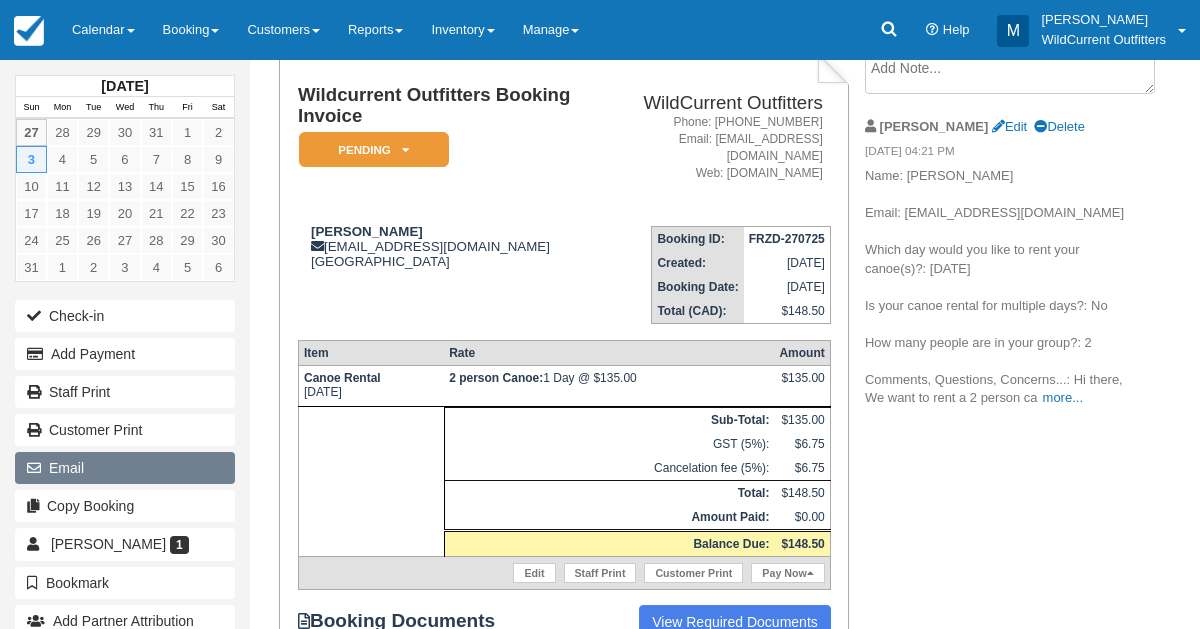 click on "Email" at bounding box center [125, 468] 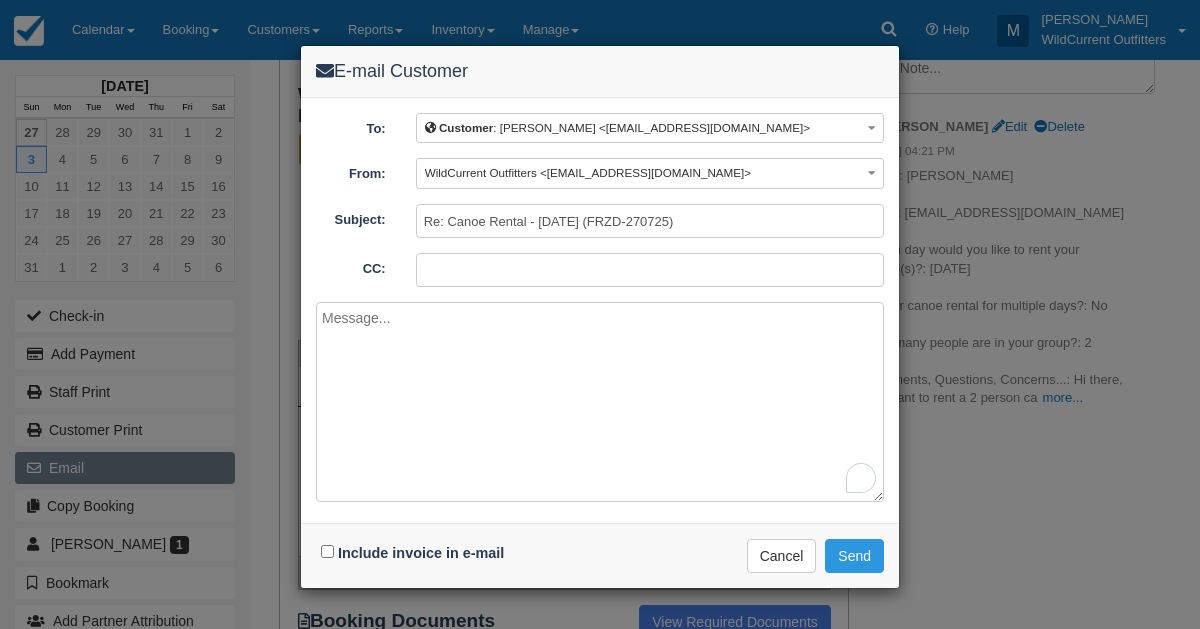 paste on "Hello [PERSON_NAME],
We've sent over your booking for your review. Please keep us posted on your thoughts.
It would be great if you could provide your SMS number, or you can text us at 1780931366 to confirm.
Best,
Wild Current Outfitters" 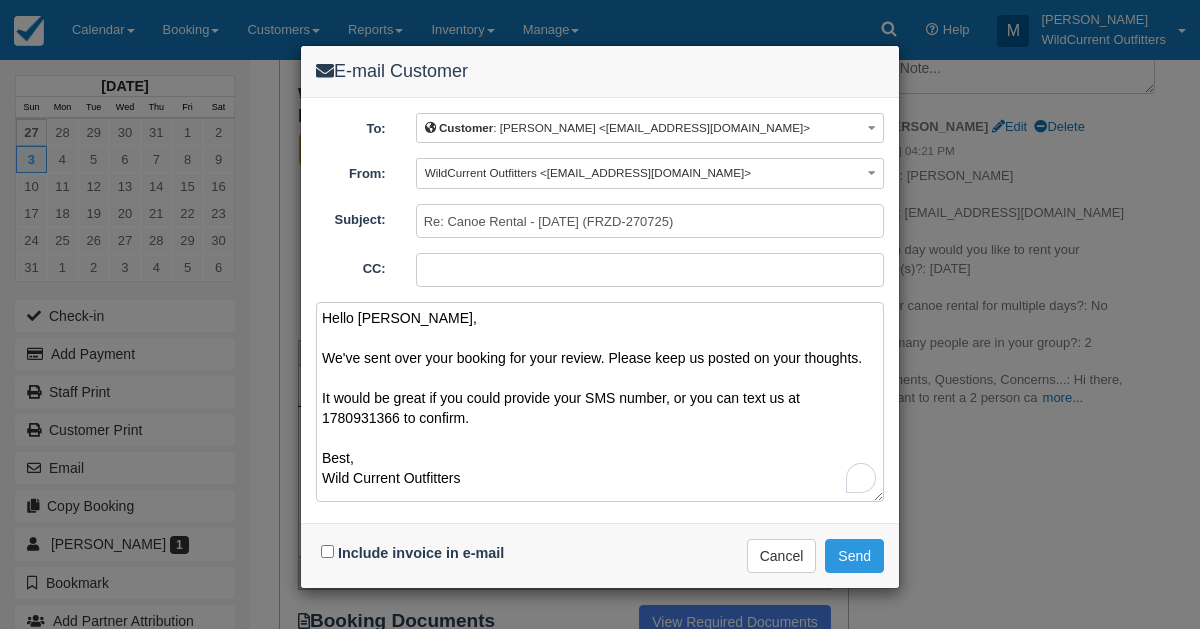 type on "Hello [PERSON_NAME],
We've sent over your booking for your review. Please keep us posted on your thoughts.
It would be great if you could provide your SMS number, or you can text us at 1780931366 to confirm.
Best,
Wild Current Outfitters" 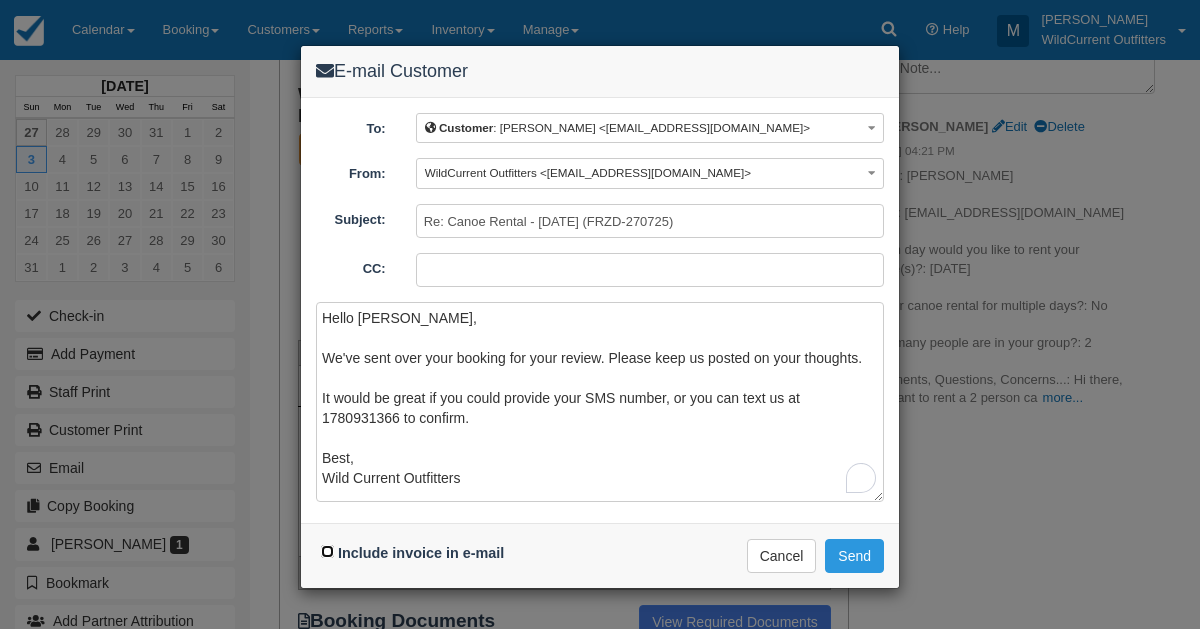 click on "Include invoice in e-mail" at bounding box center [327, 551] 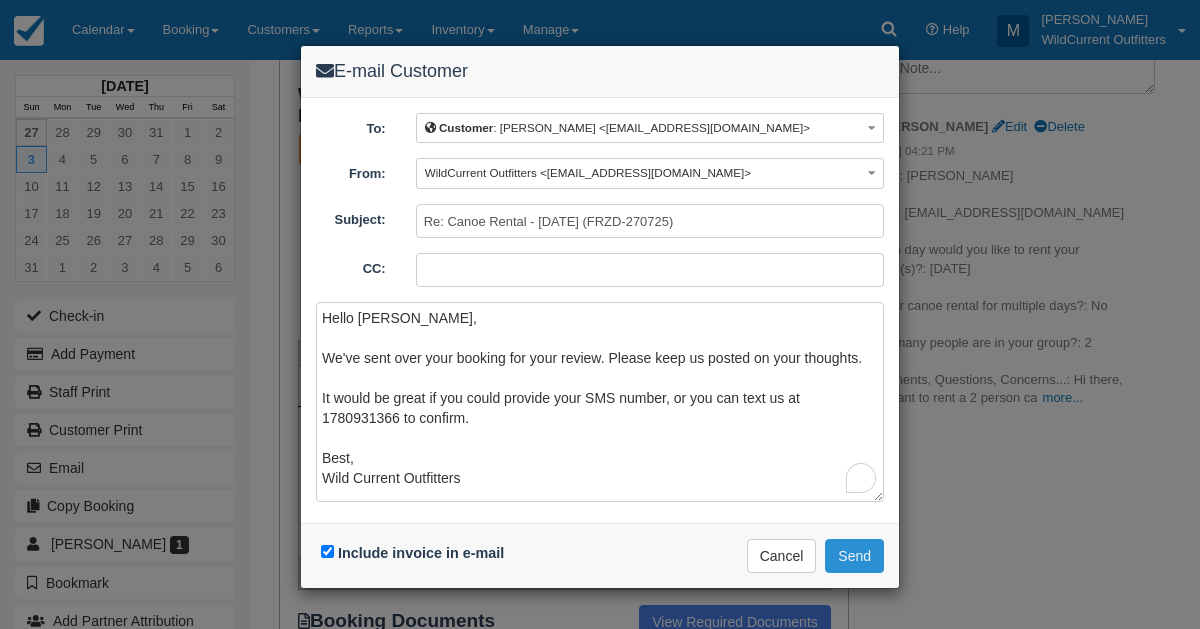click on "Send" at bounding box center (854, 556) 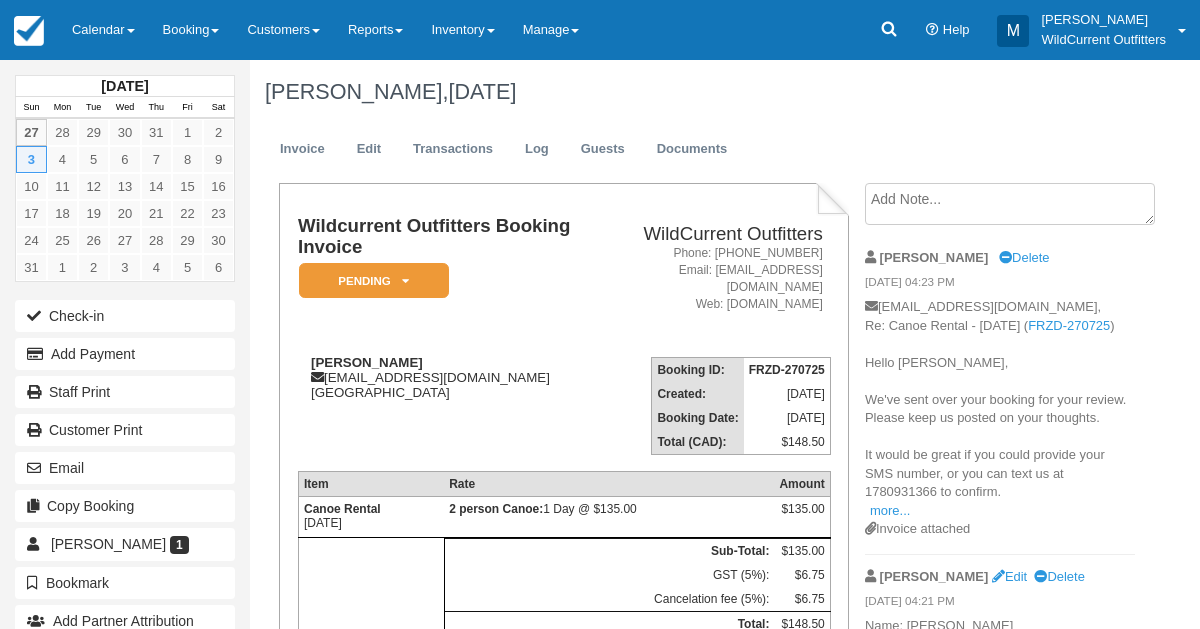 scroll, scrollTop: 0, scrollLeft: 0, axis: both 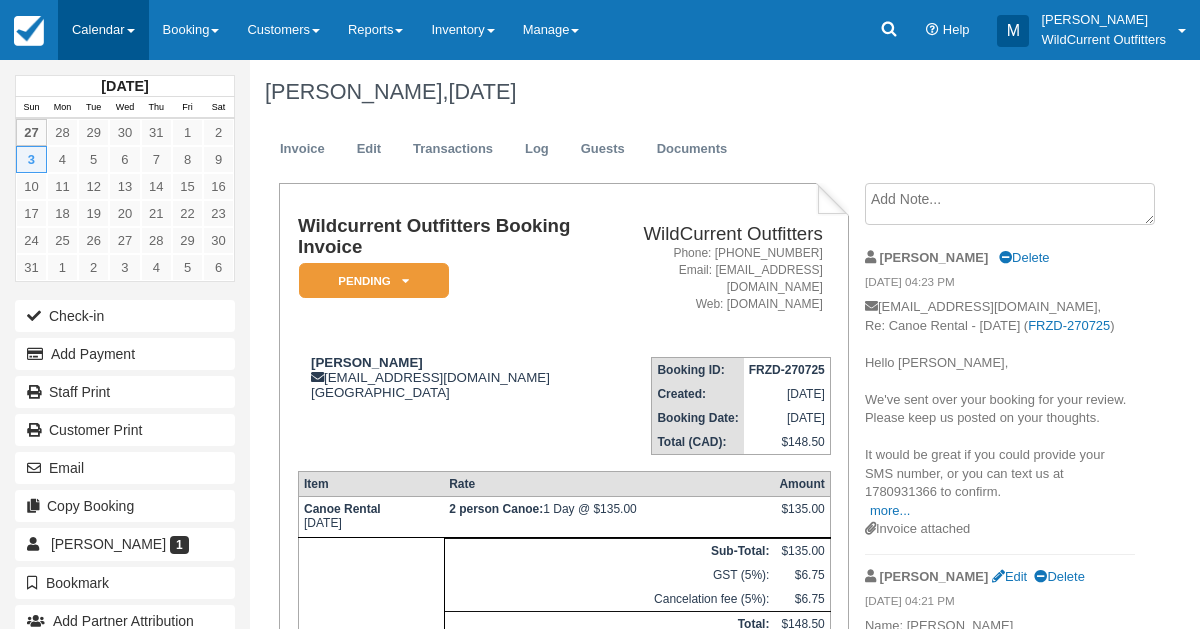click on "Calendar" at bounding box center (103, 30) 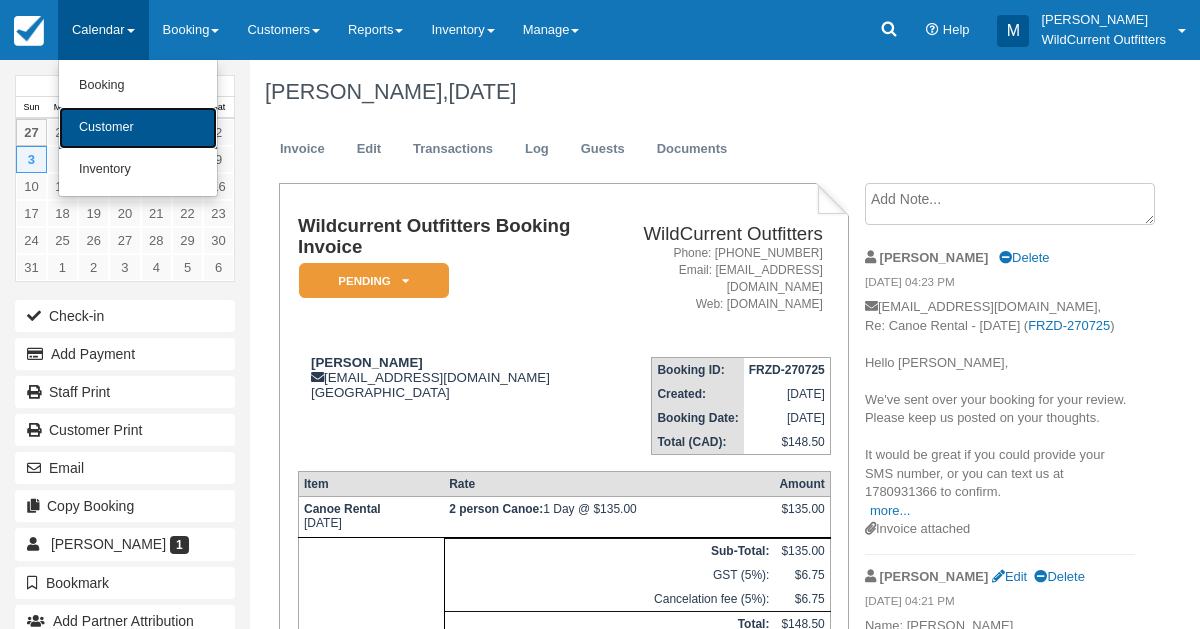 click on "Customer" at bounding box center [138, 128] 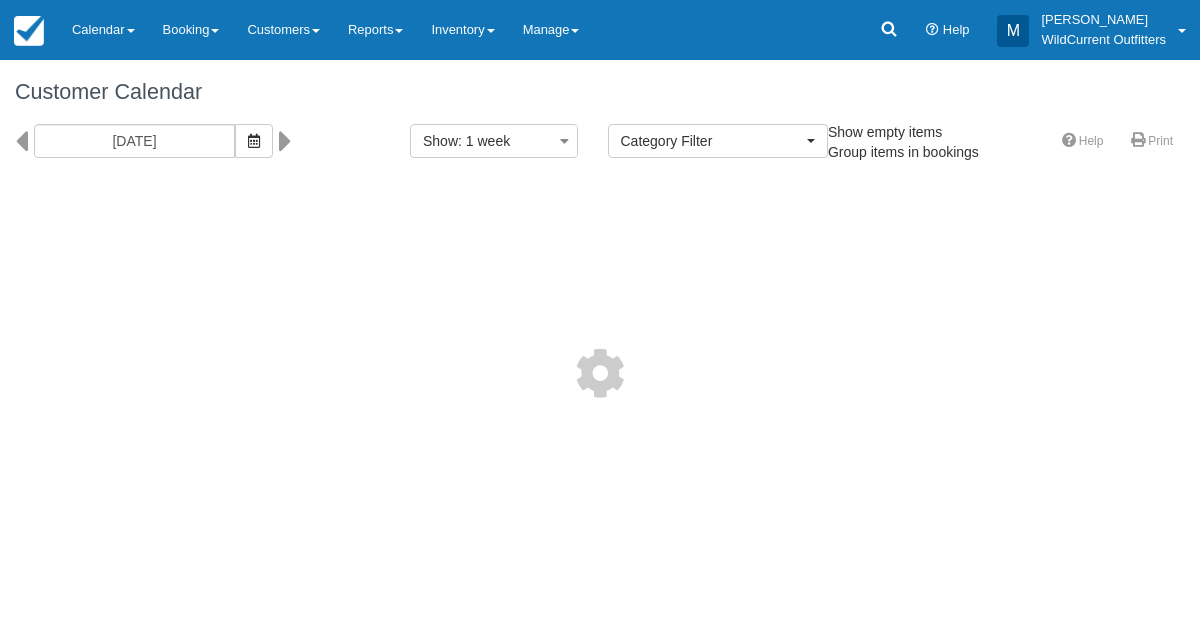 select 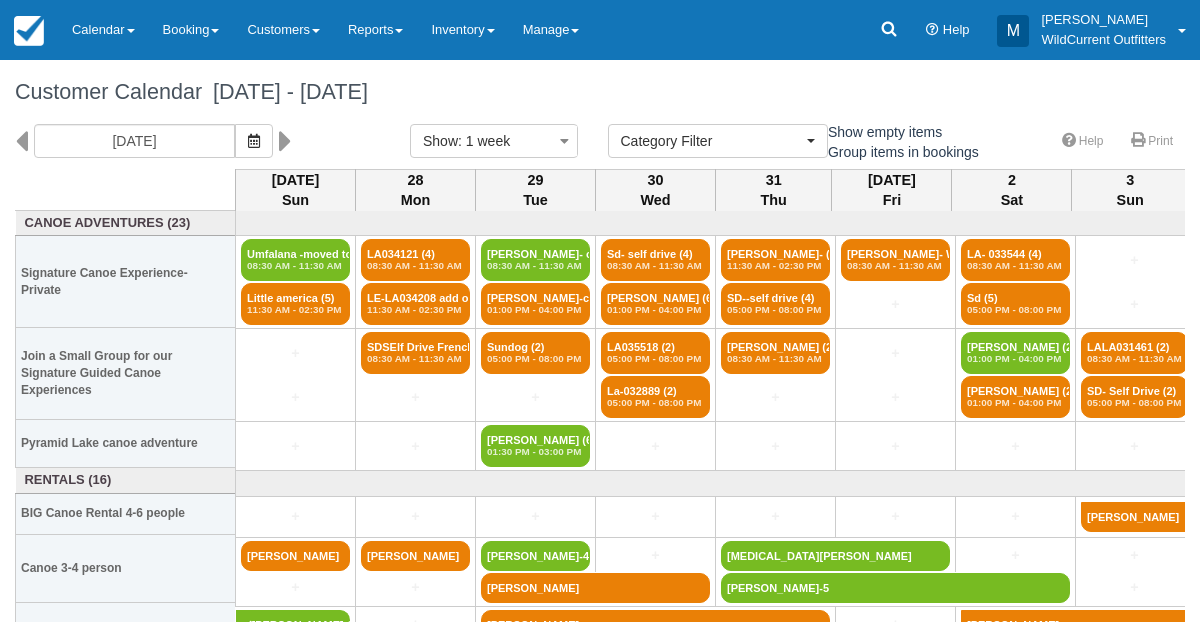 scroll, scrollTop: 3, scrollLeft: 0, axis: vertical 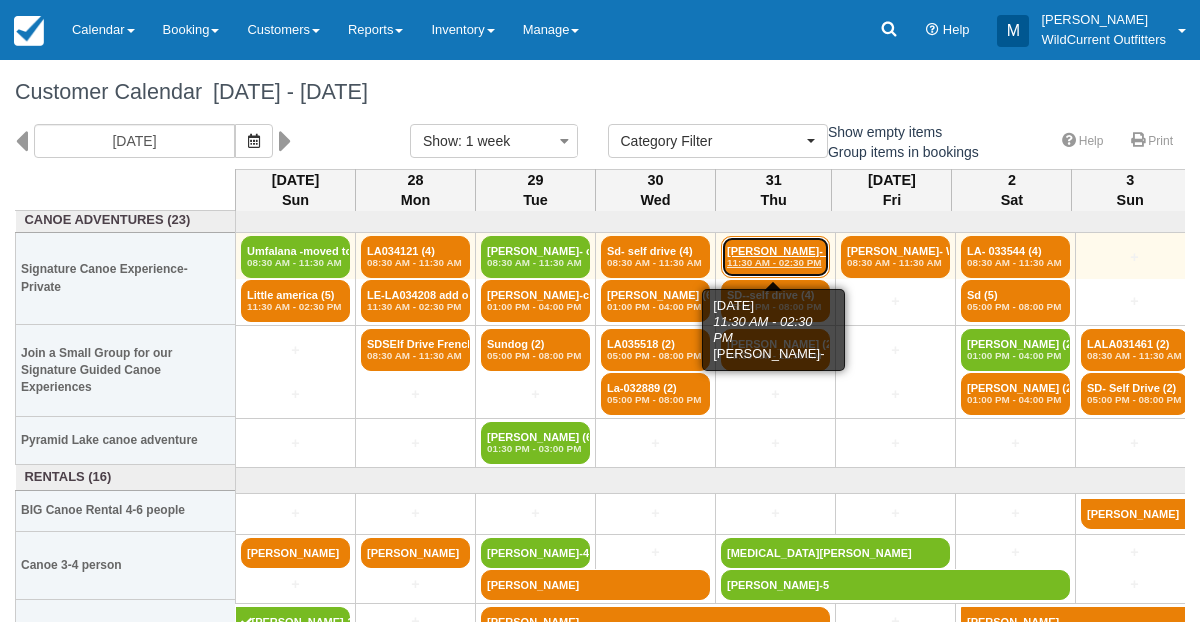 click on "Bebe Young- (4)  11:30 AM - 02:30 PM" at bounding box center [775, 257] 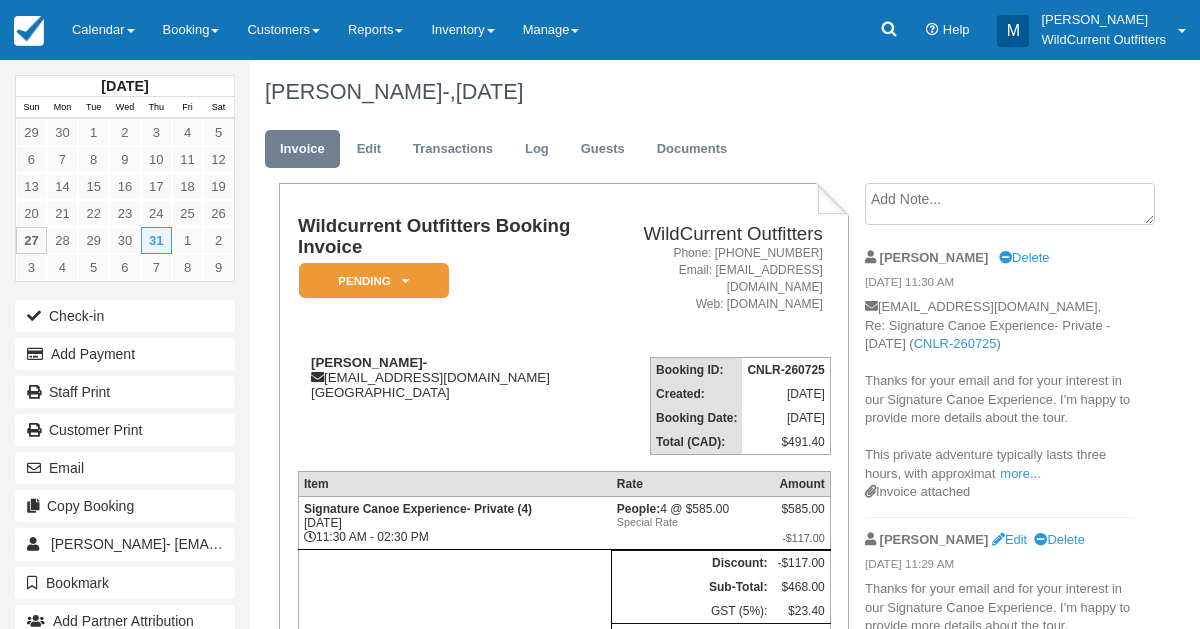 scroll, scrollTop: 0, scrollLeft: 0, axis: both 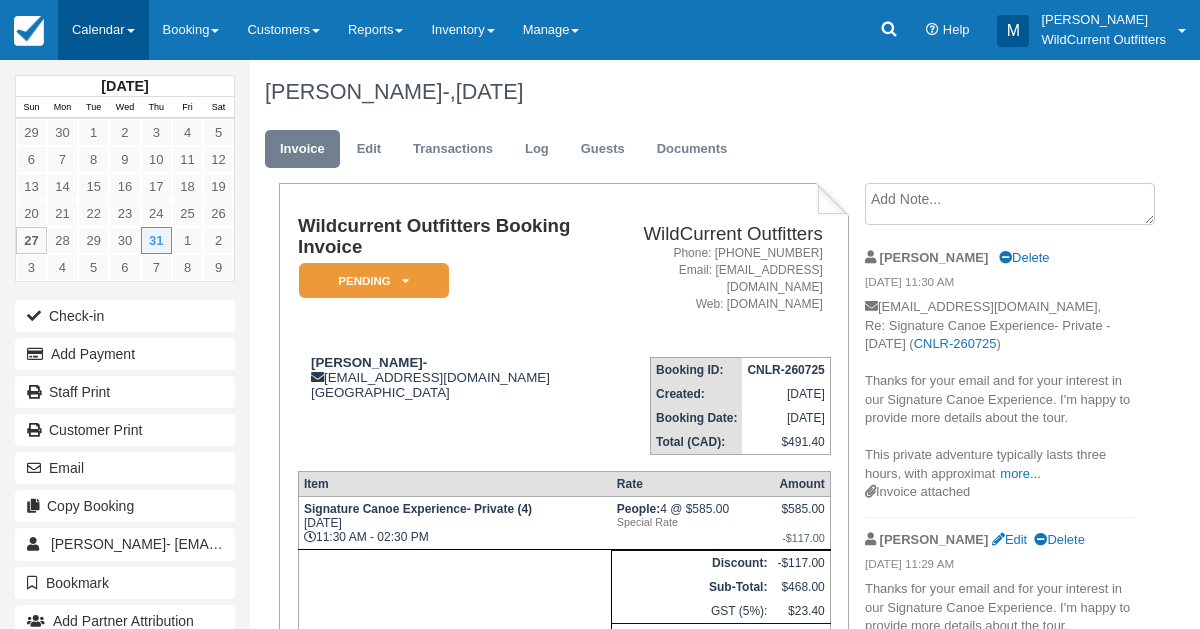 click on "Calendar" at bounding box center (103, 30) 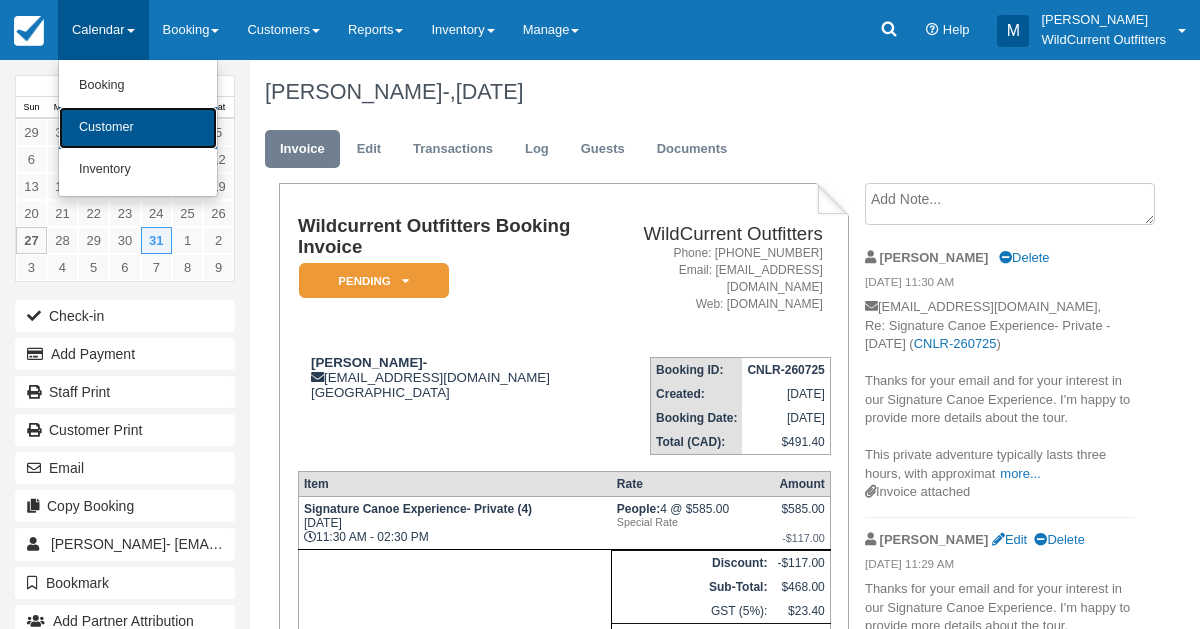 click on "Customer" at bounding box center [138, 128] 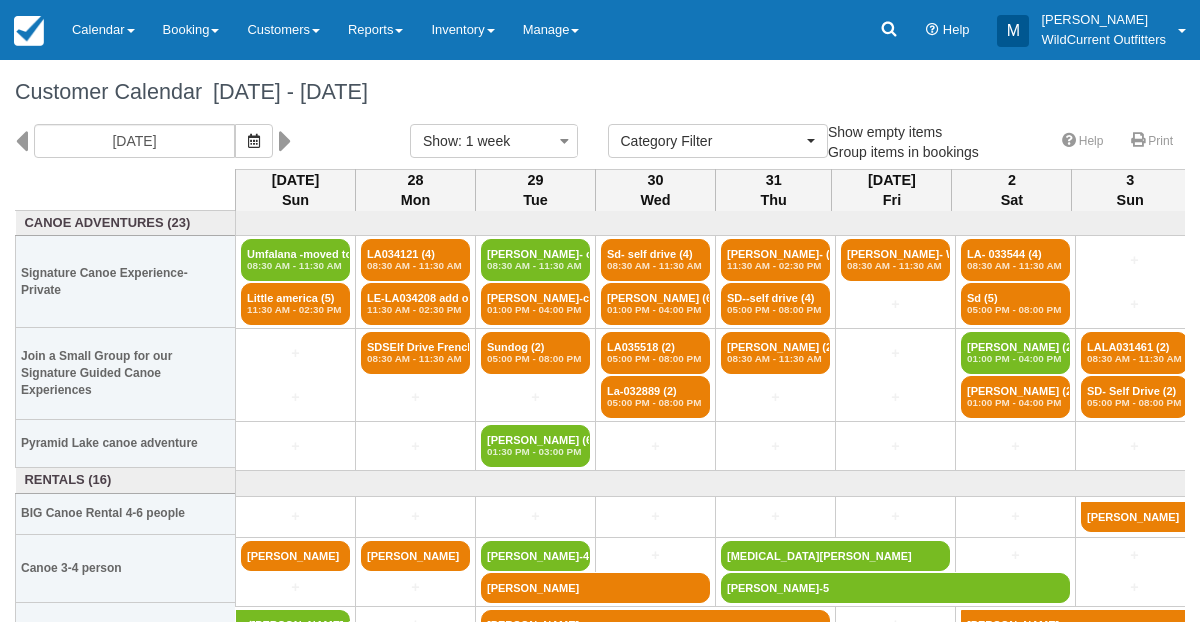 select 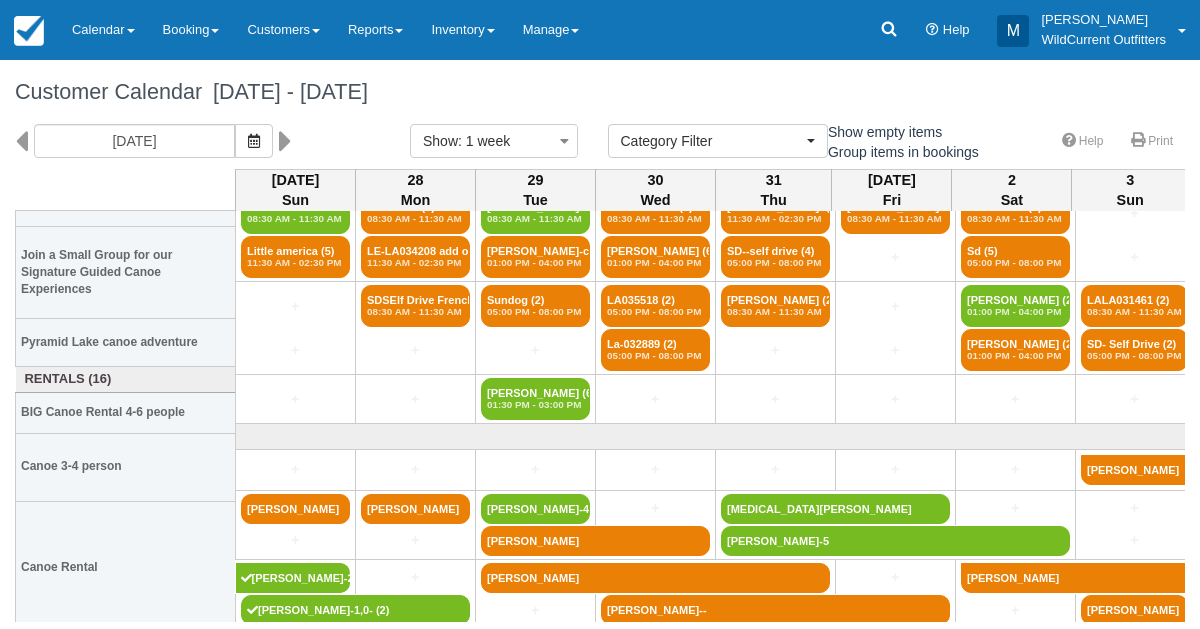 scroll, scrollTop: 113, scrollLeft: 0, axis: vertical 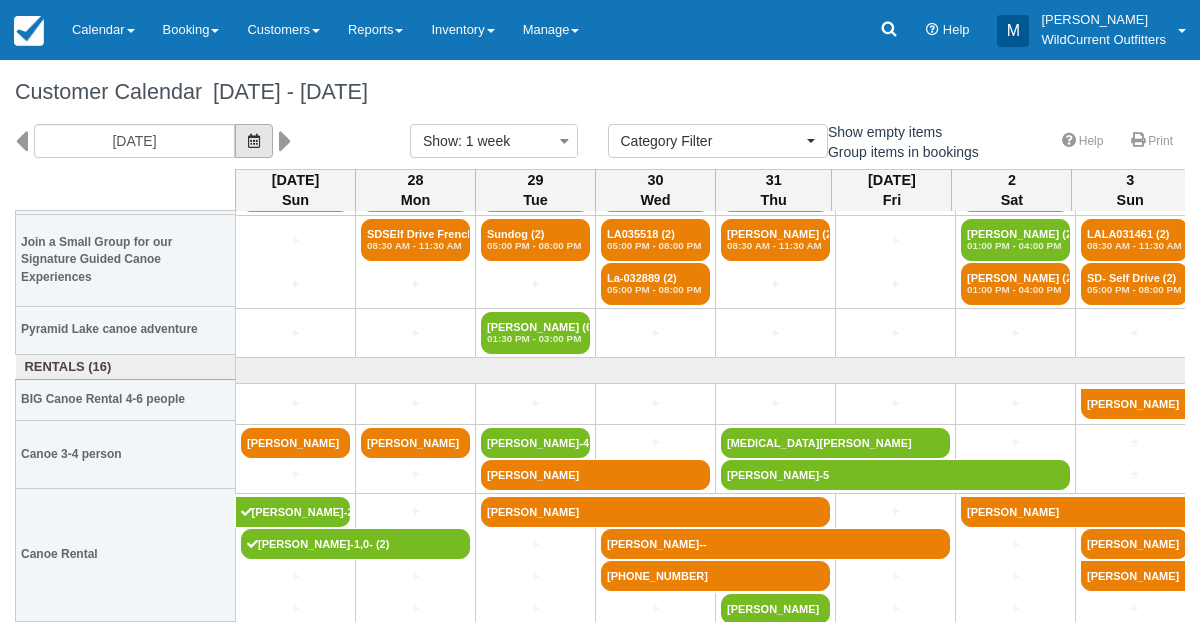 click at bounding box center [254, 141] 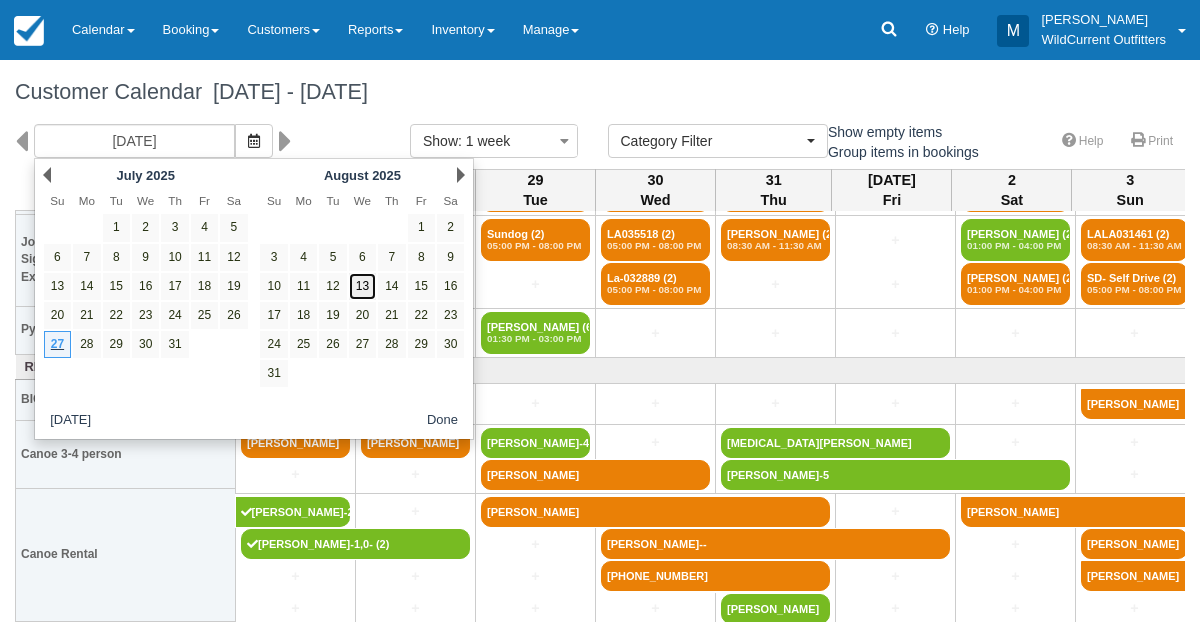 click on "13" at bounding box center [362, 286] 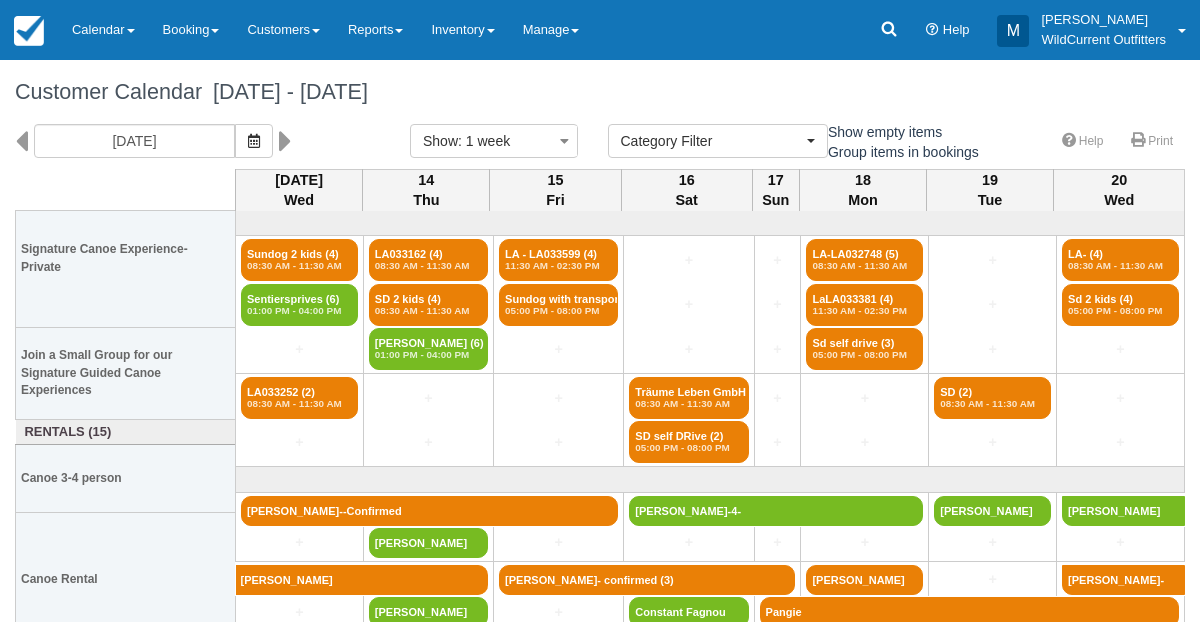 scroll, scrollTop: 70, scrollLeft: 0, axis: vertical 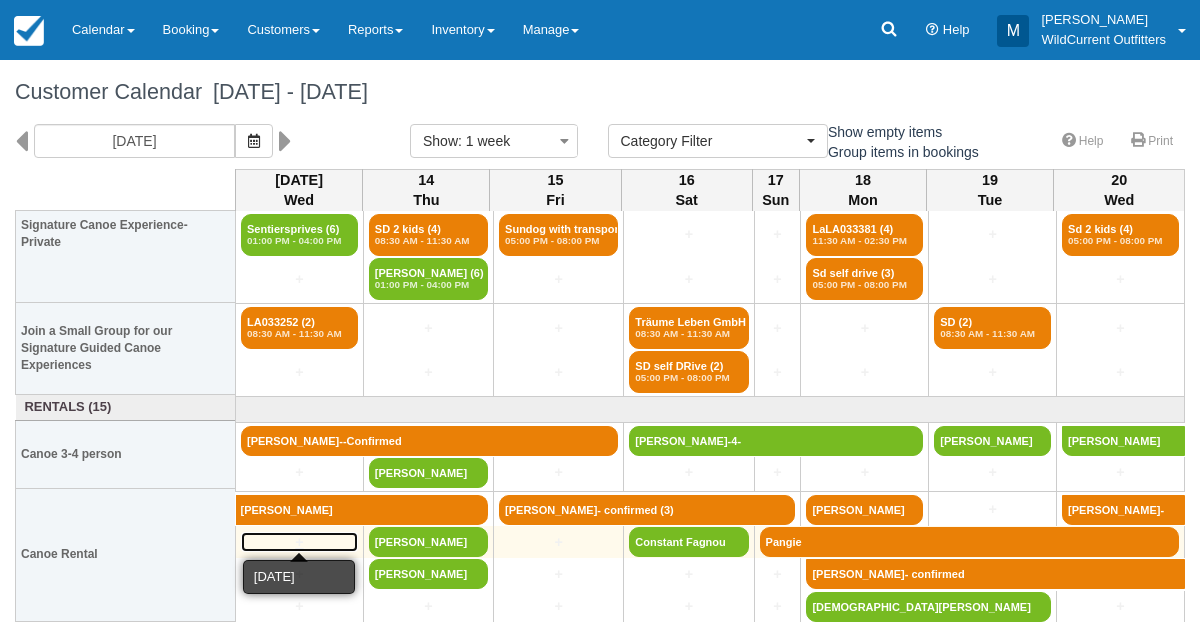 click on "+" at bounding box center (299, 542) 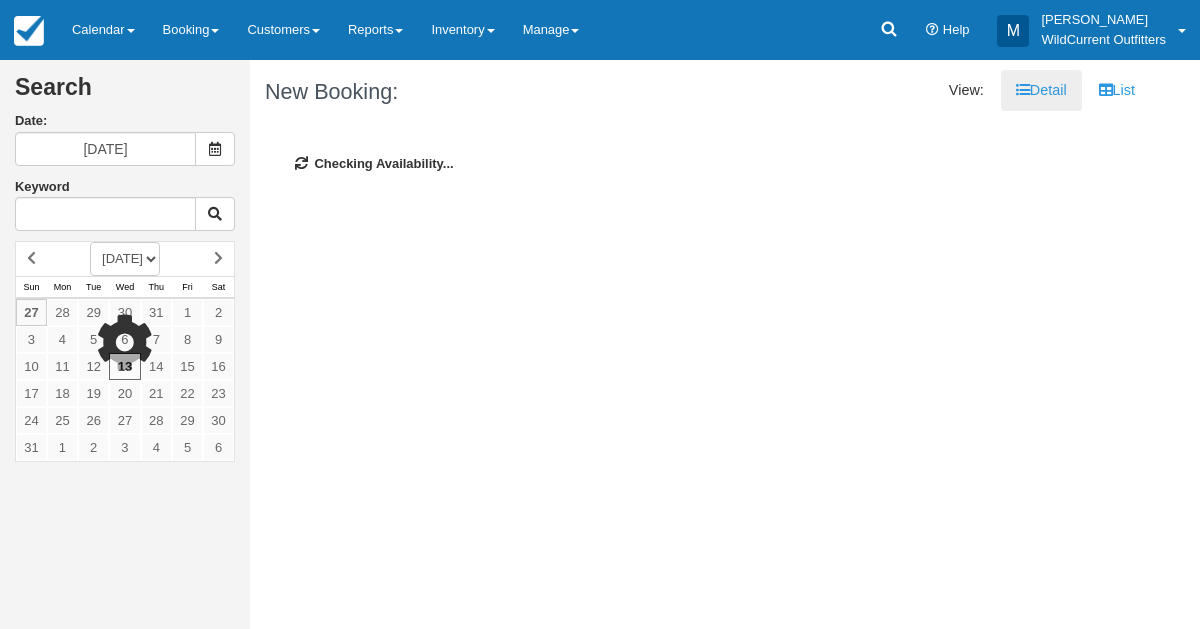scroll, scrollTop: 0, scrollLeft: 0, axis: both 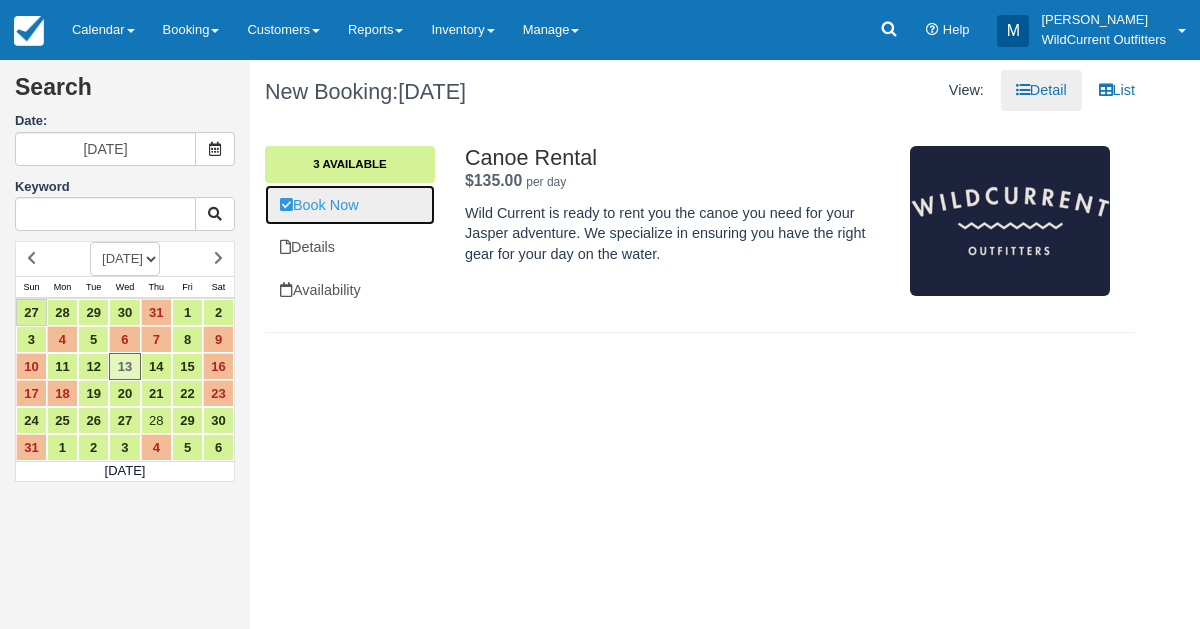 click on "Book Now" at bounding box center (350, 205) 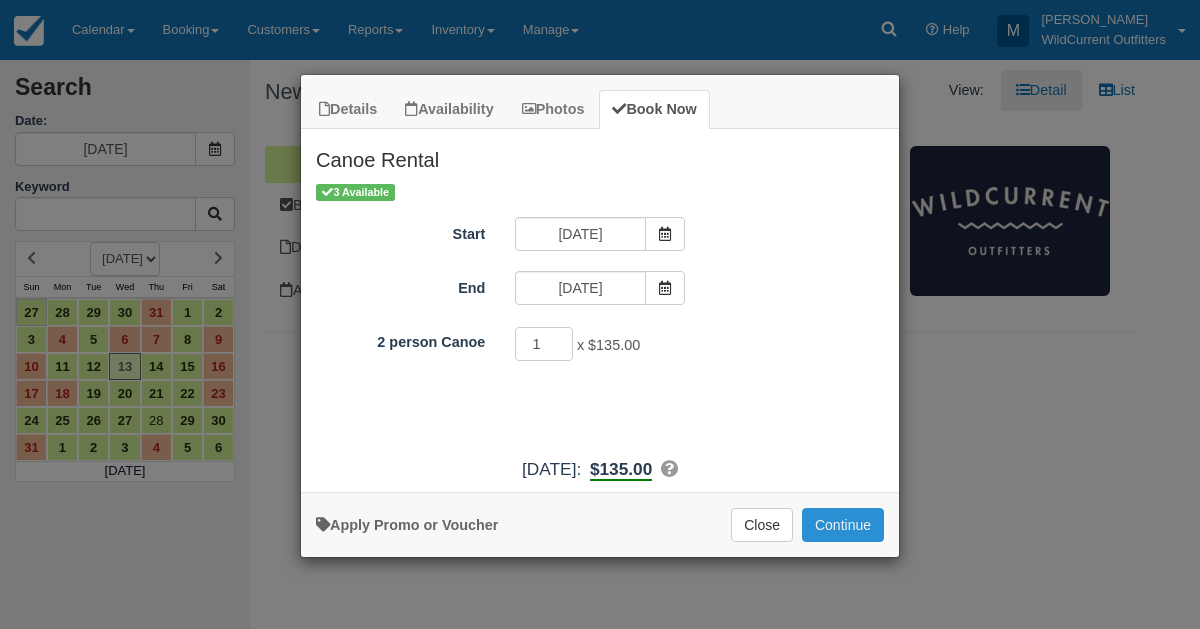click on "Continue" at bounding box center [843, 525] 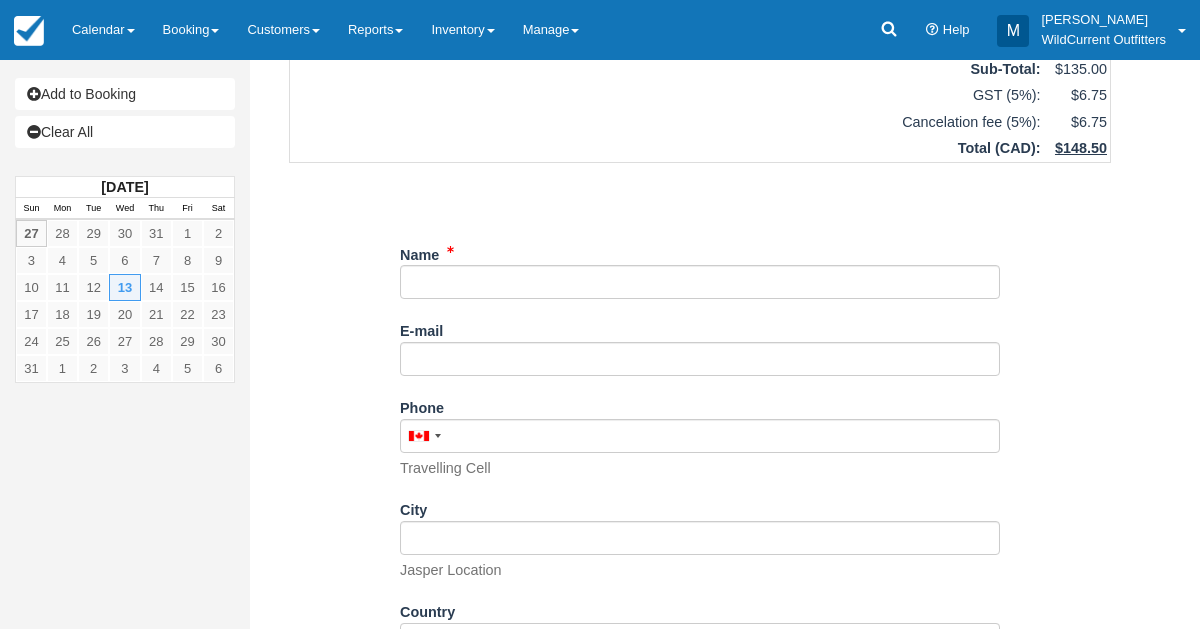 scroll, scrollTop: 390, scrollLeft: 0, axis: vertical 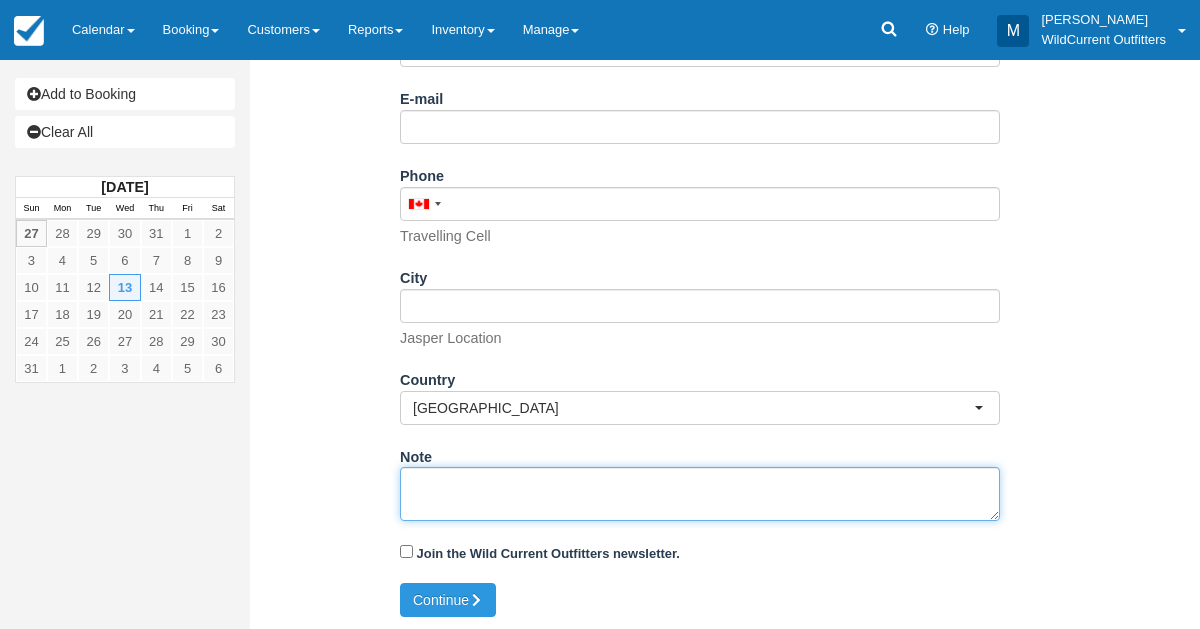 click on "Note" at bounding box center (700, 494) 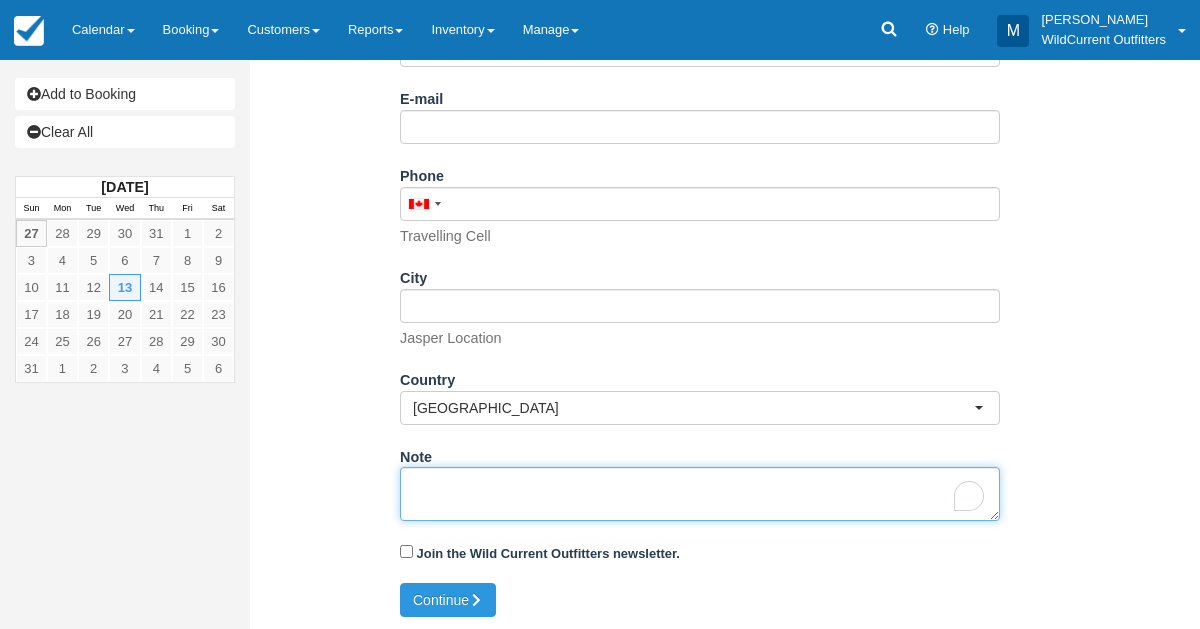 paste on "Name: [PERSON_NAME]
Email: [EMAIL_ADDRESS][DOMAIN_NAME]
Which day would you like to rent your canoe(s)?: [DATE]
Is your canoe rental for multiple days?: No
How many people are in your group?: 2
Comments, Questions, Concerns...:" 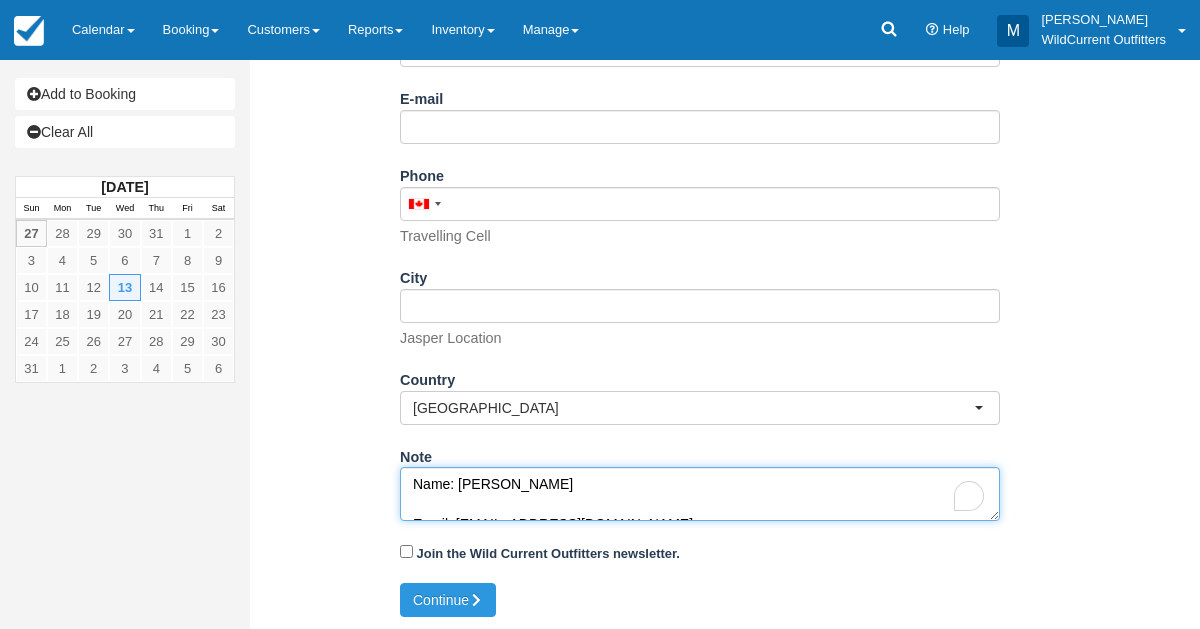 scroll, scrollTop: 171, scrollLeft: 0, axis: vertical 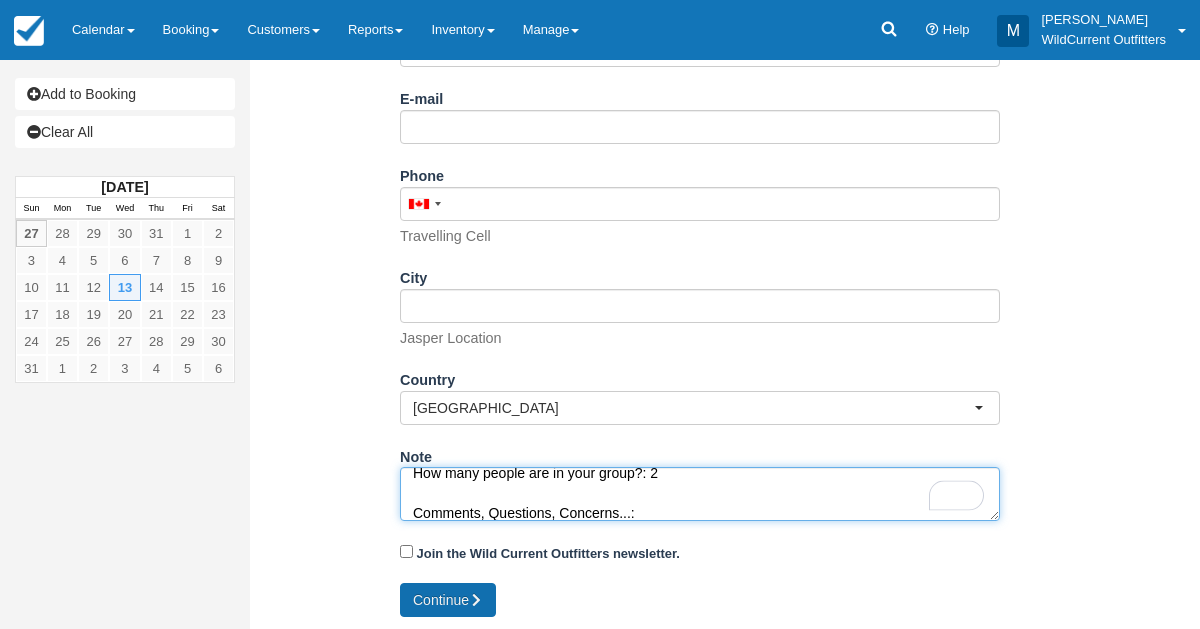type on "Name: Thomas Clark
Email: thomasclark1994@gmail.com
Which day would you like to rent your canoe(s)?: August 13, 2025
Is your canoe rental for multiple days?: No
How many people are in your group?: 2
Comments, Questions, Concerns...:" 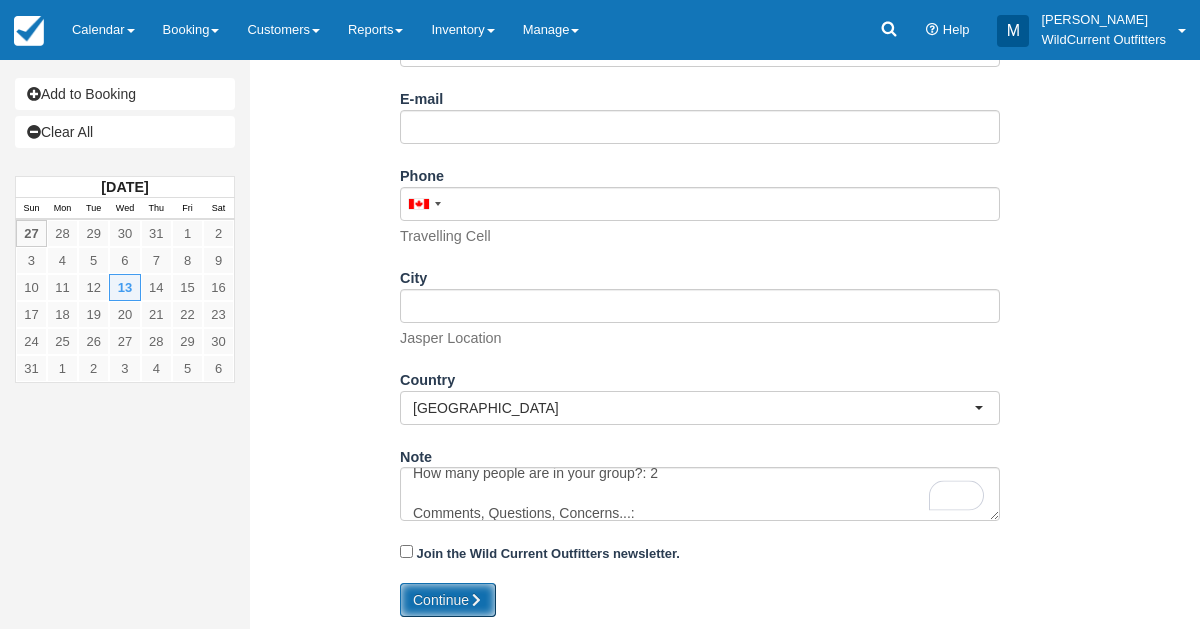 click on "Continue" at bounding box center (448, 600) 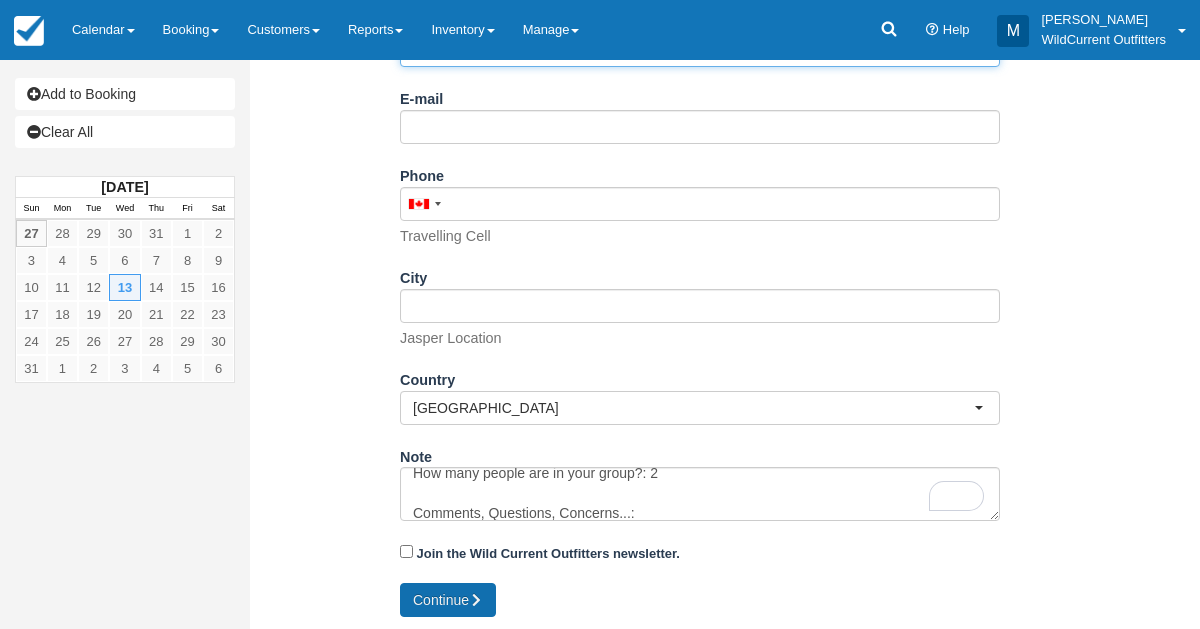 scroll, scrollTop: 221, scrollLeft: 0, axis: vertical 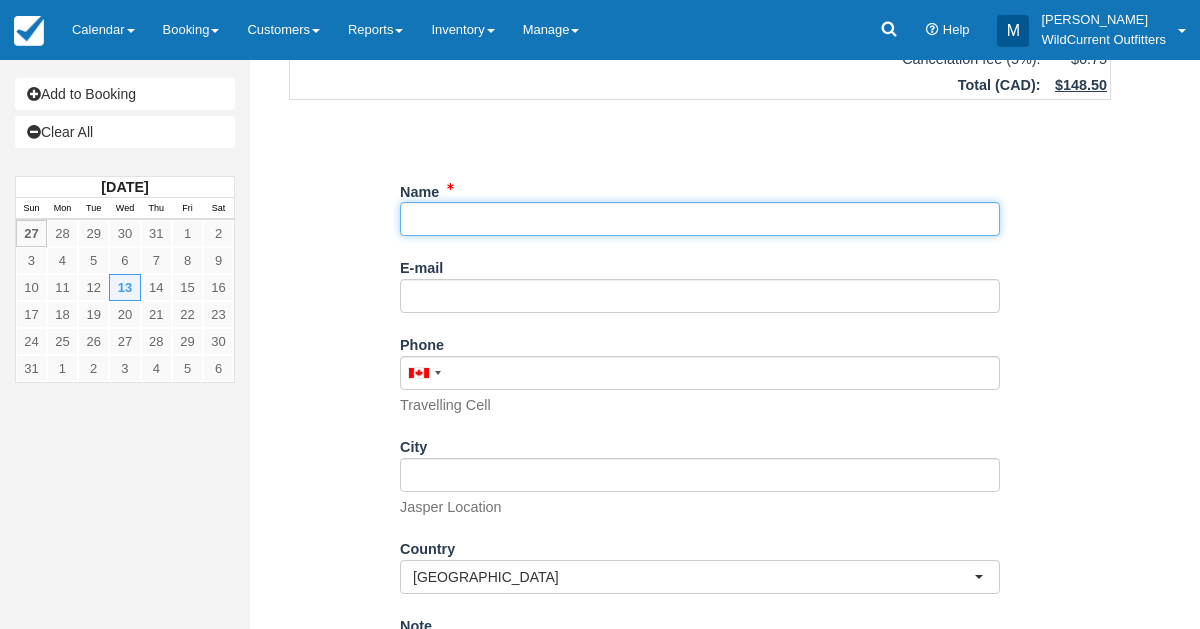 paste on "Name: Thomas Clark  Email: thomasclark1994@gmail.com" 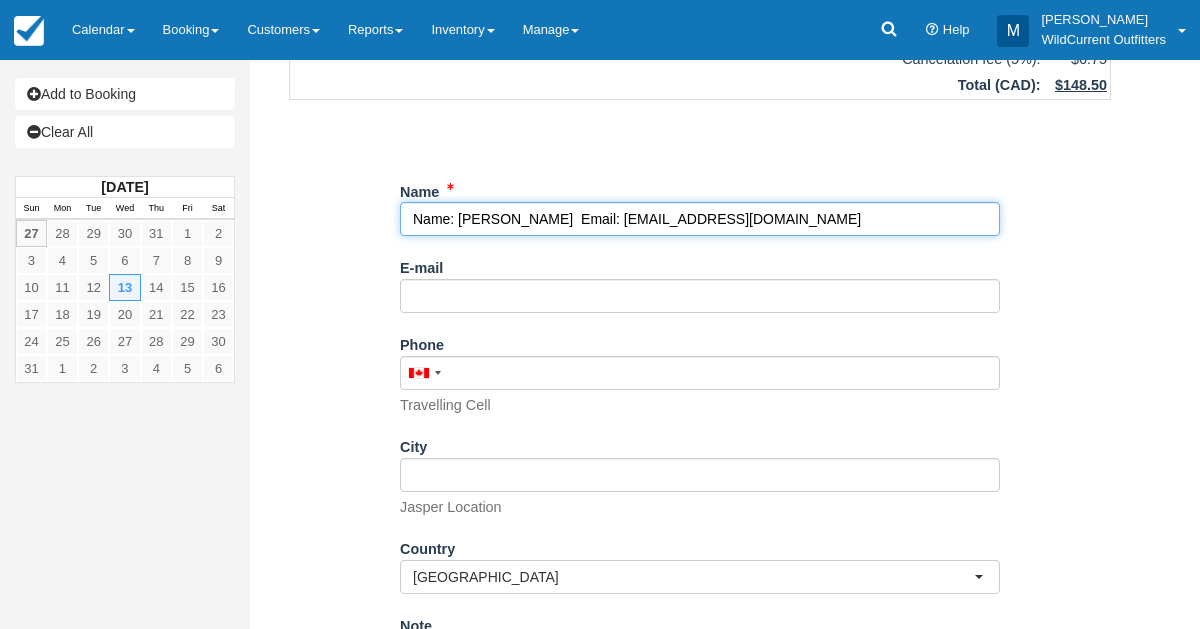 drag, startPoint x: 590, startPoint y: 218, endPoint x: 859, endPoint y: 236, distance: 269.60156 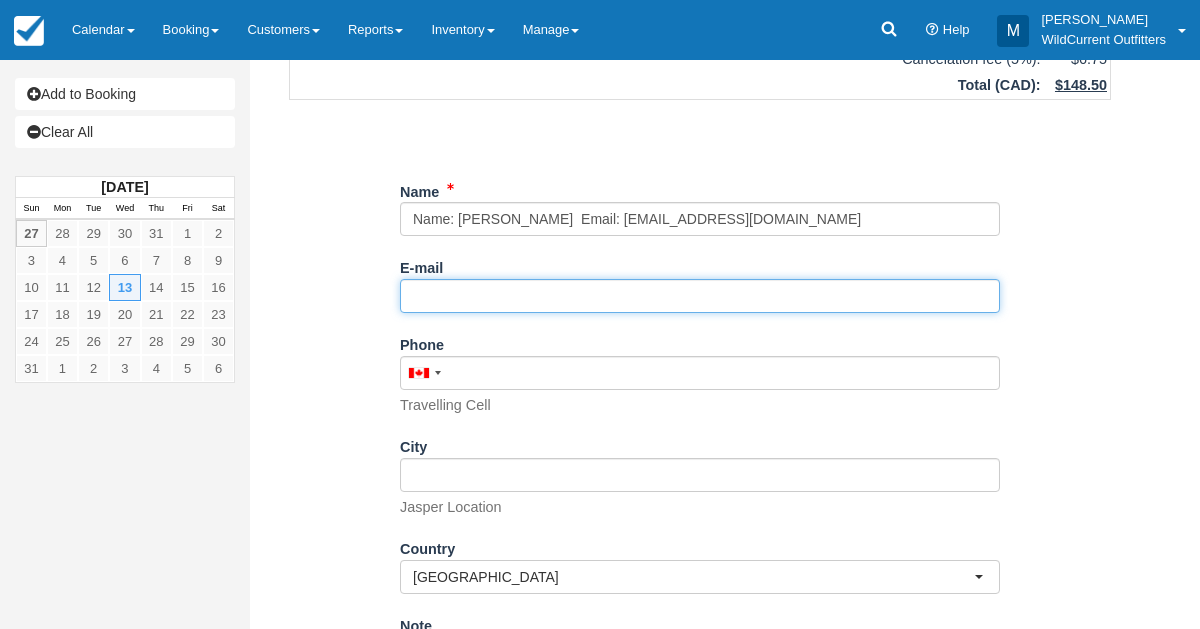 click on "E-mail" at bounding box center (700, 296) 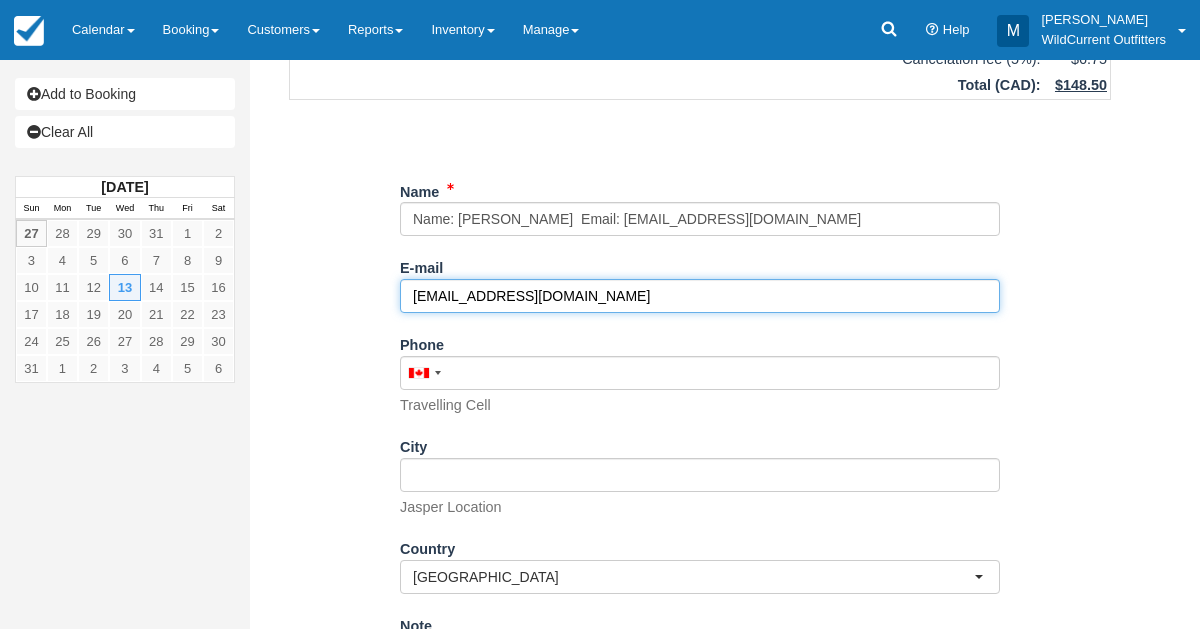type on "thomasclark1994@gmail.com" 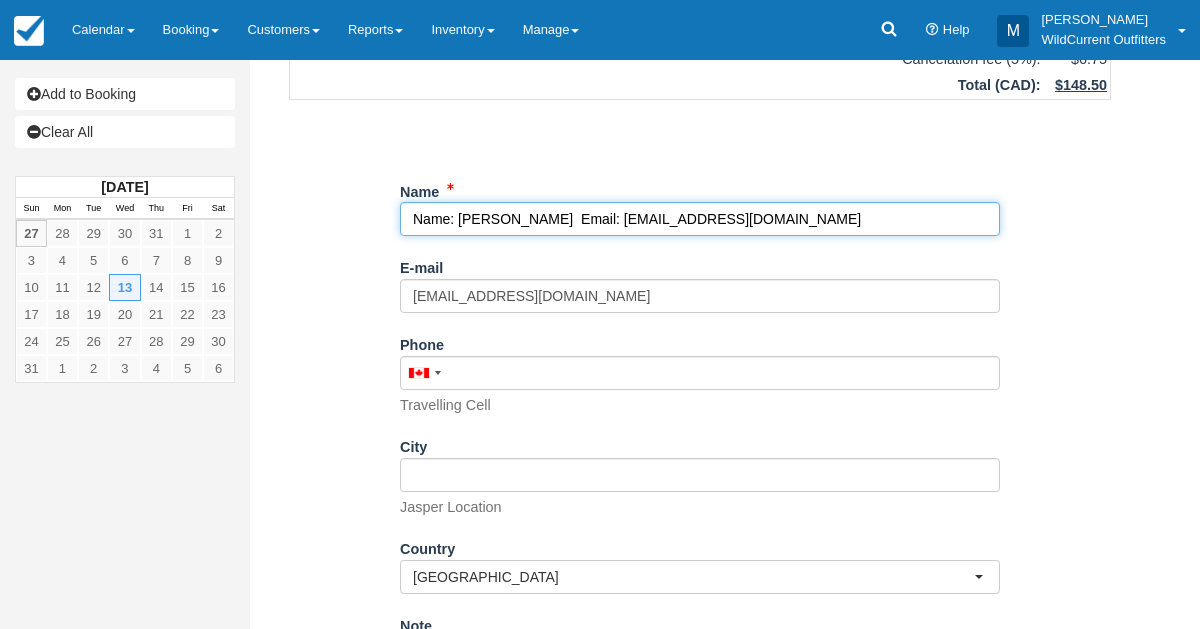 drag, startPoint x: 789, startPoint y: 225, endPoint x: 552, endPoint y: 218, distance: 237.10335 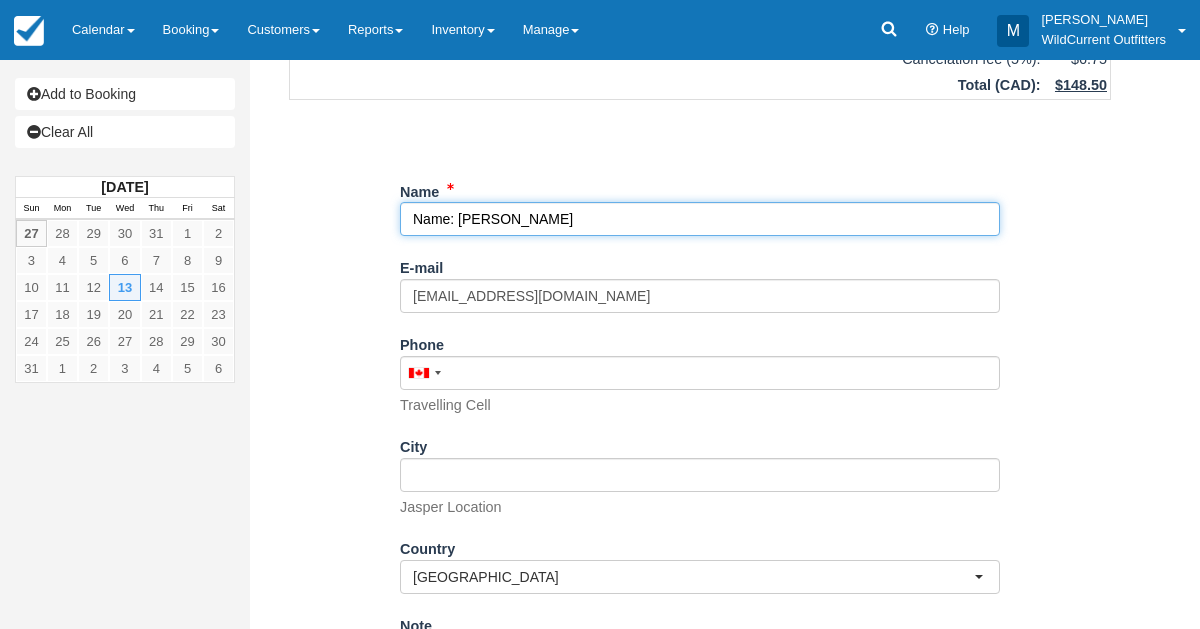 click on "Name" at bounding box center (700, 219) 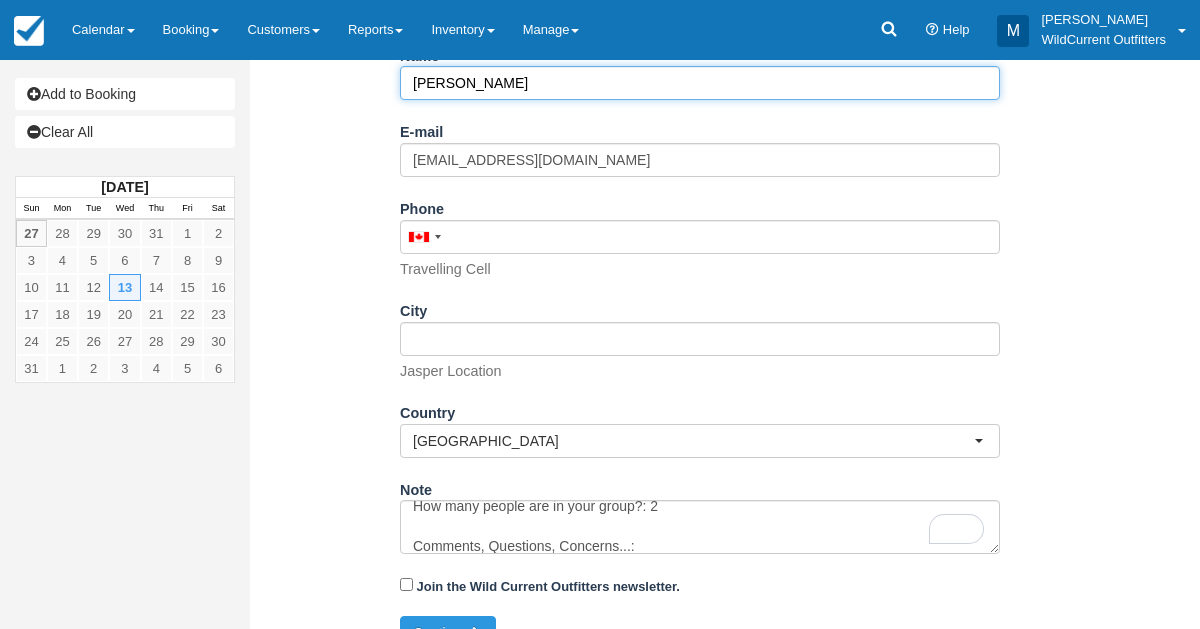 scroll, scrollTop: 390, scrollLeft: 0, axis: vertical 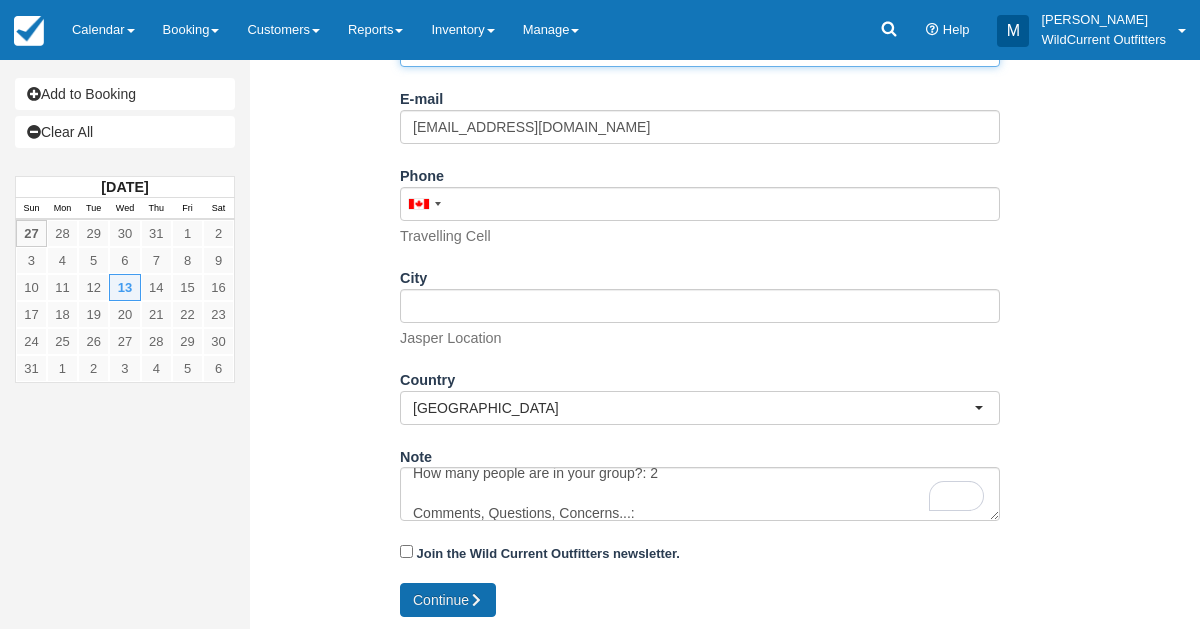 type on "Thomas Clark" 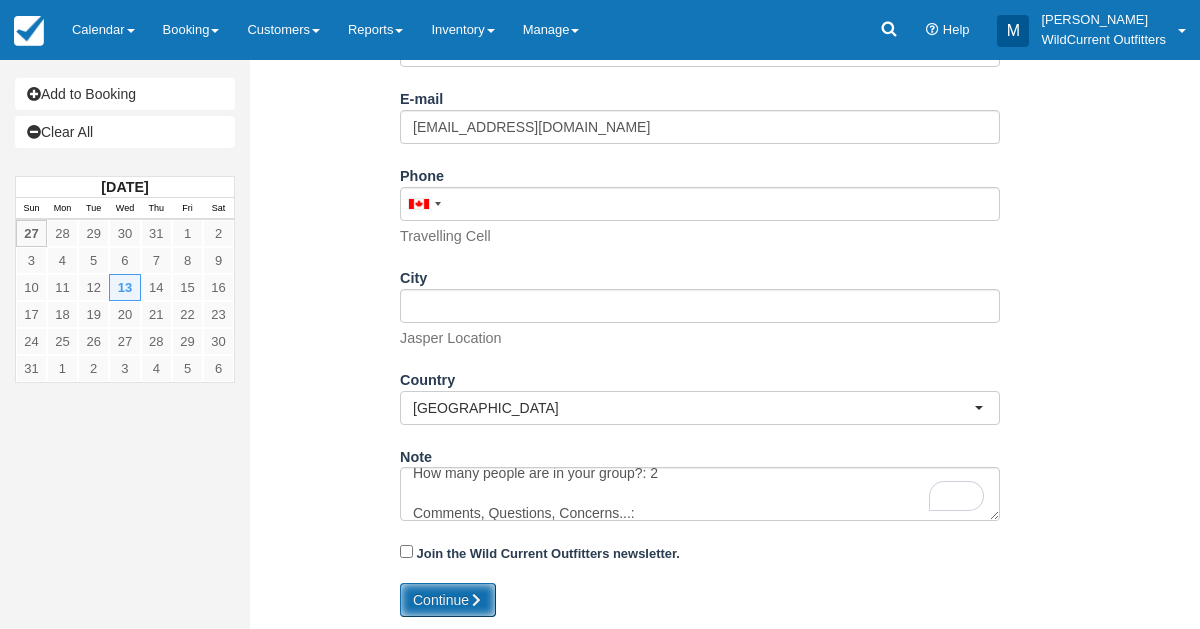 click on "Continue" at bounding box center [448, 600] 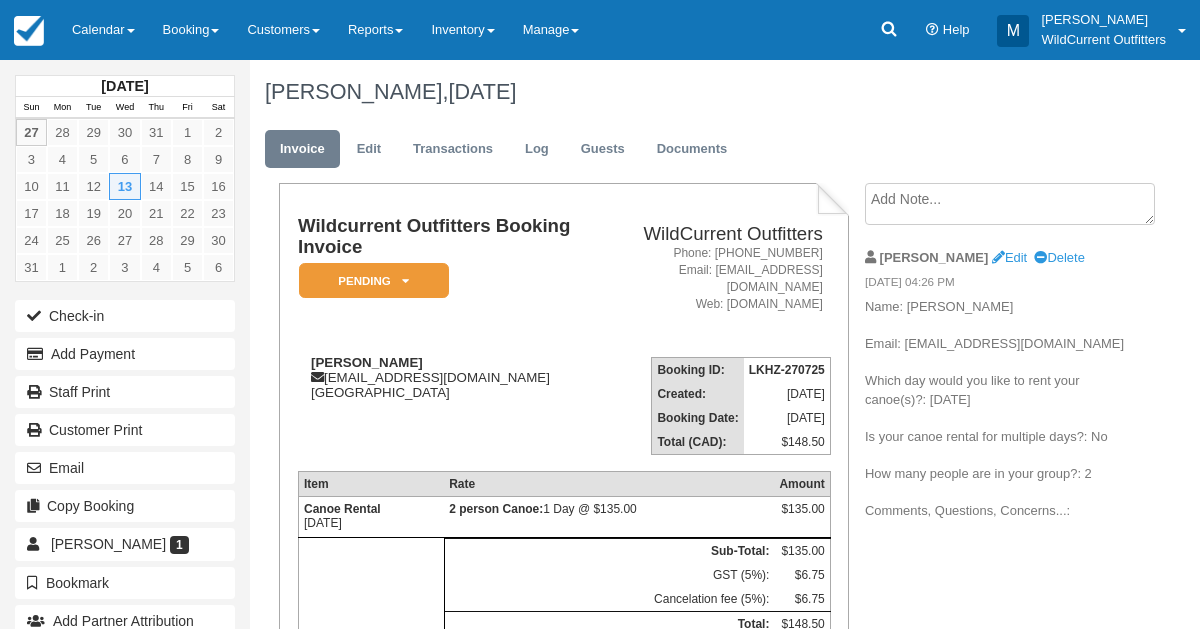 scroll, scrollTop: 0, scrollLeft: 0, axis: both 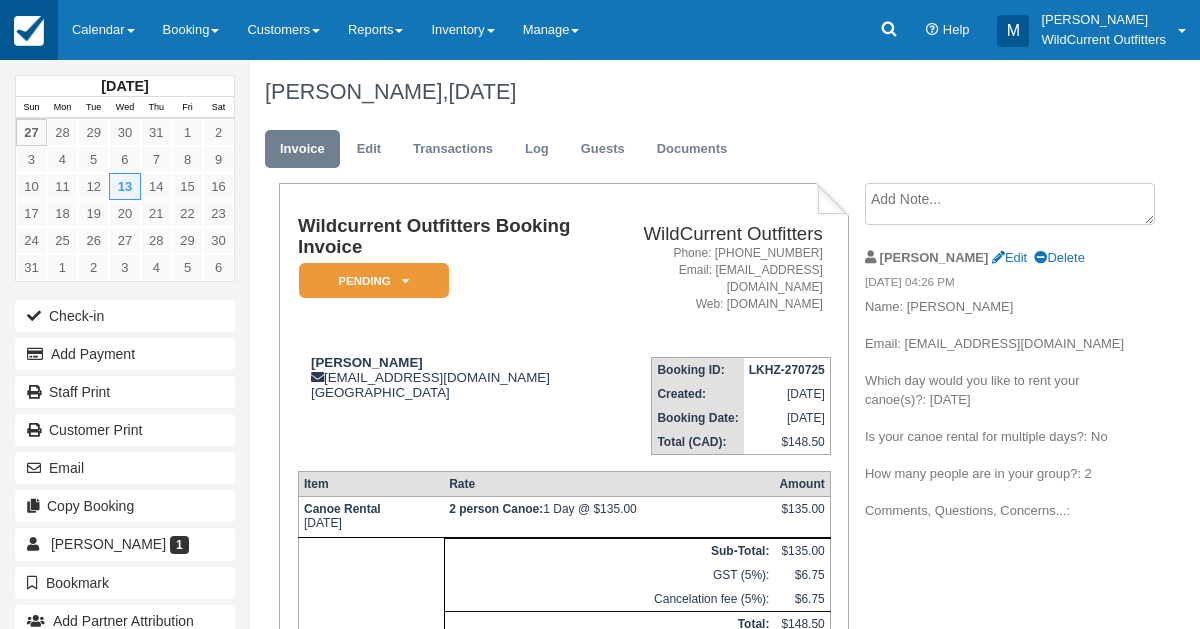click at bounding box center [29, 31] 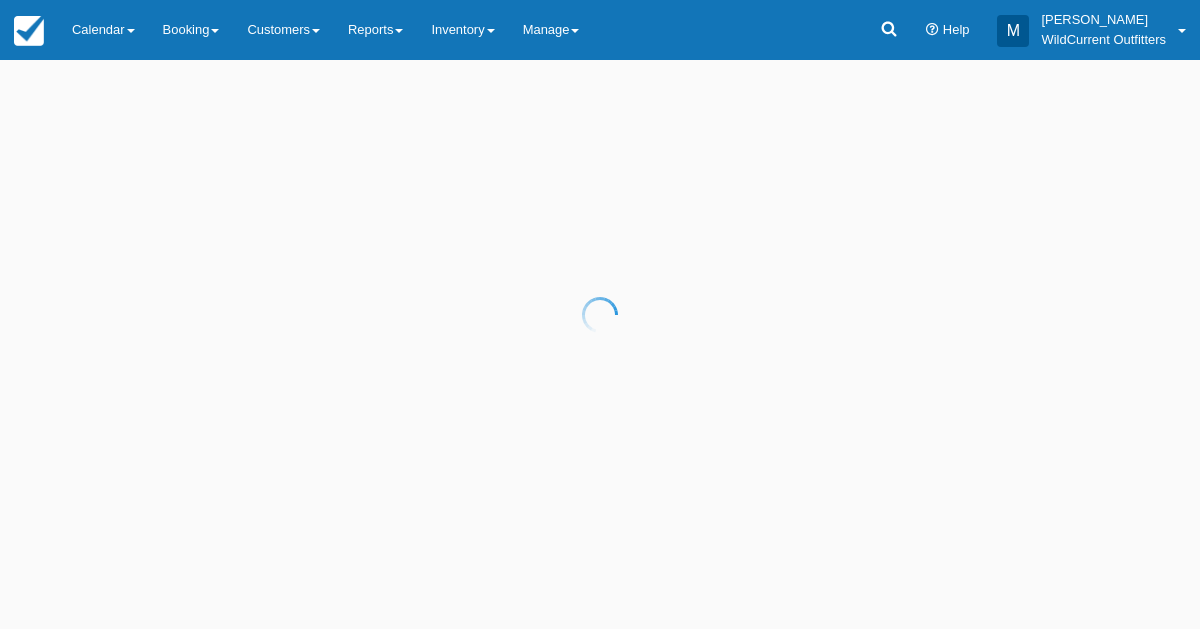 scroll, scrollTop: 0, scrollLeft: 0, axis: both 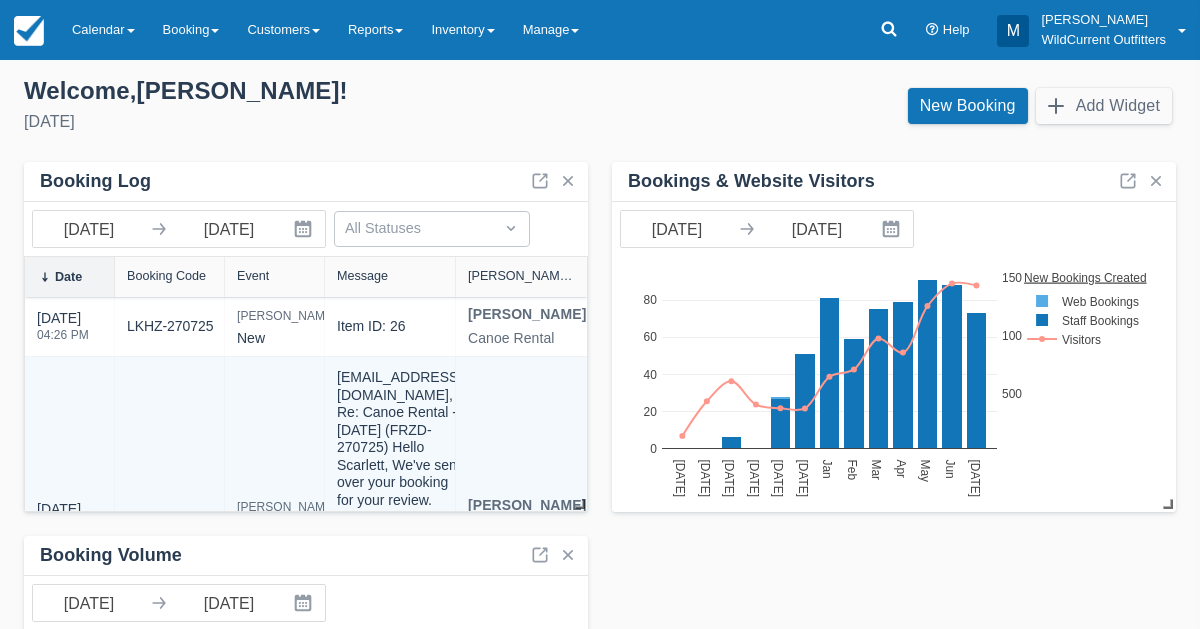 click on "FRZD-270725" at bounding box center [171, 517] 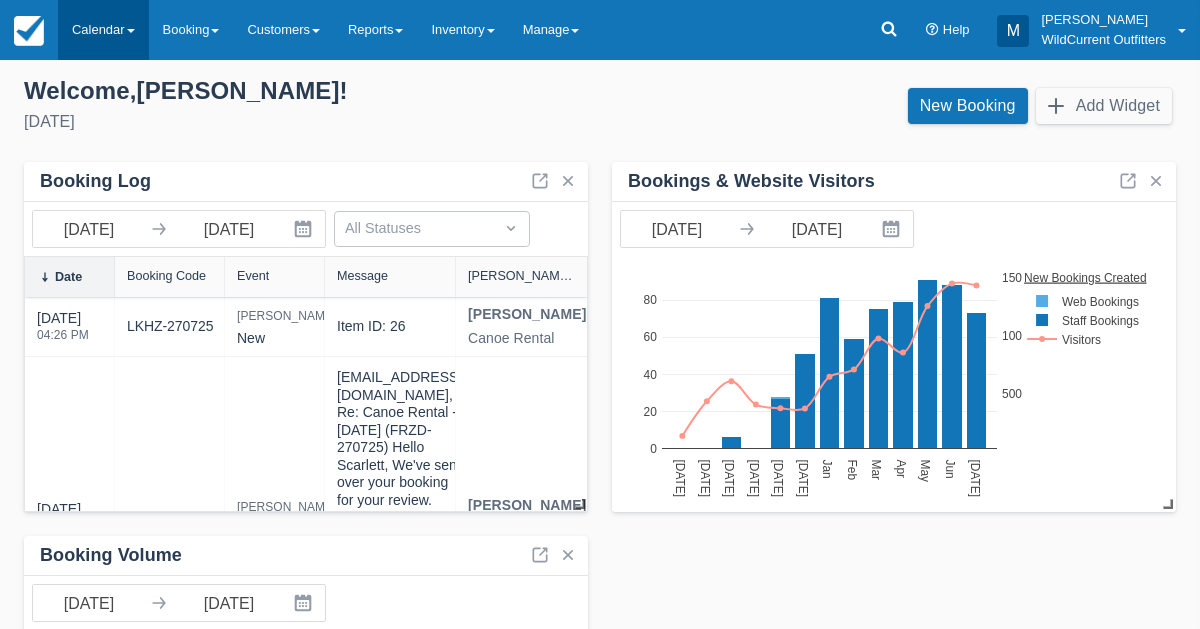 click on "Calendar" at bounding box center [103, 30] 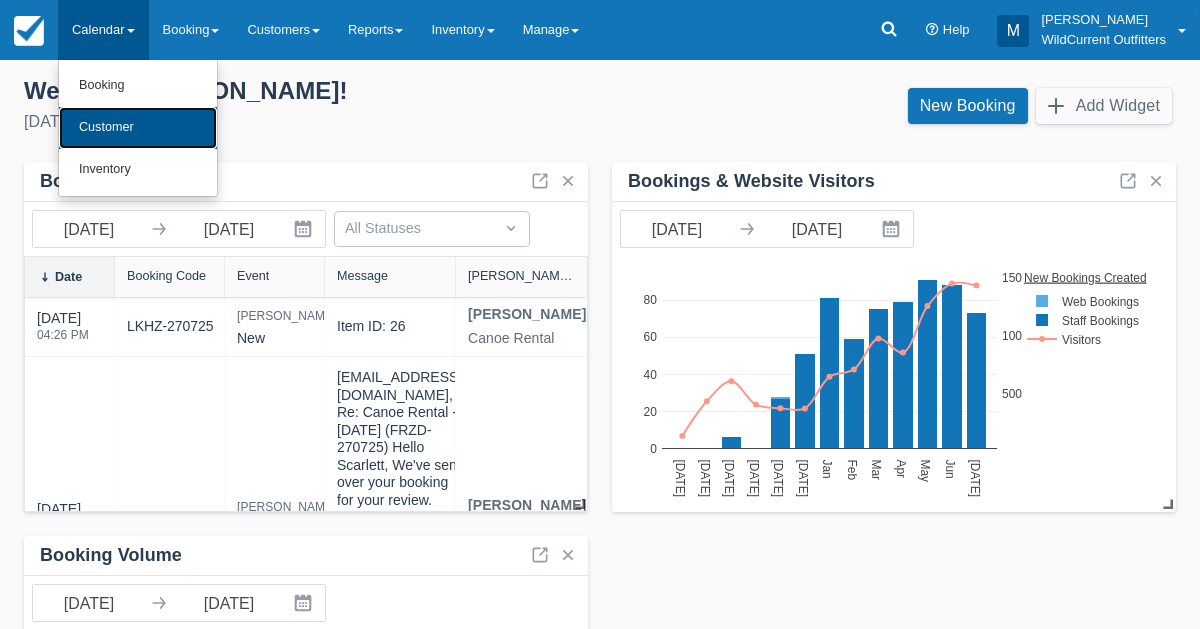 click on "Customer" at bounding box center [138, 128] 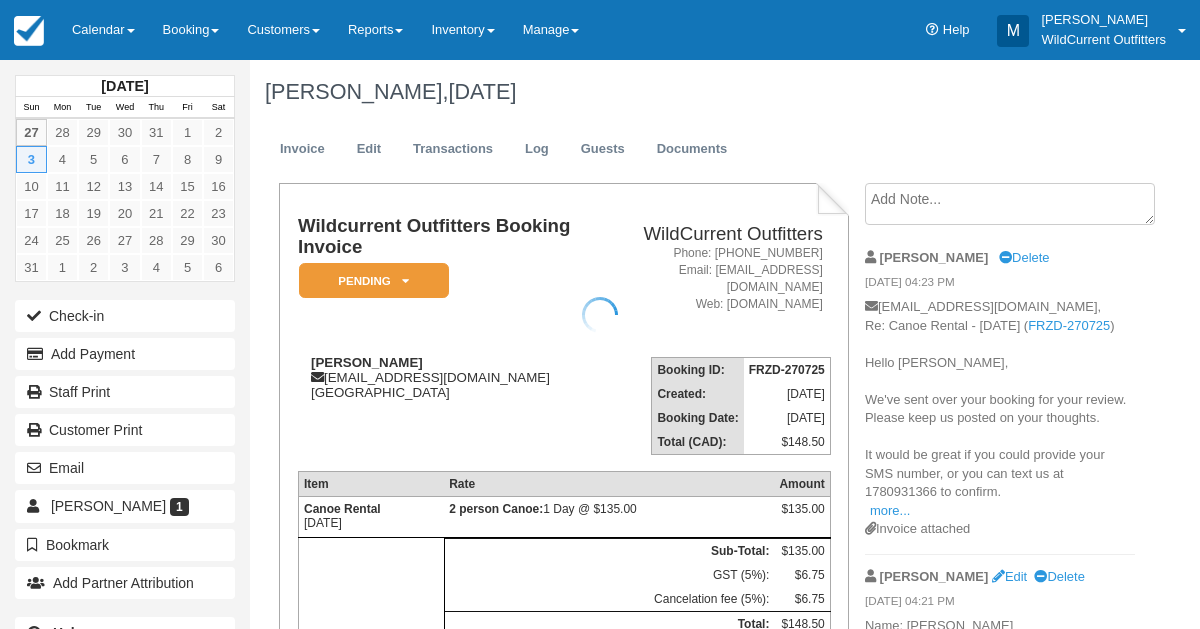scroll, scrollTop: 0, scrollLeft: 0, axis: both 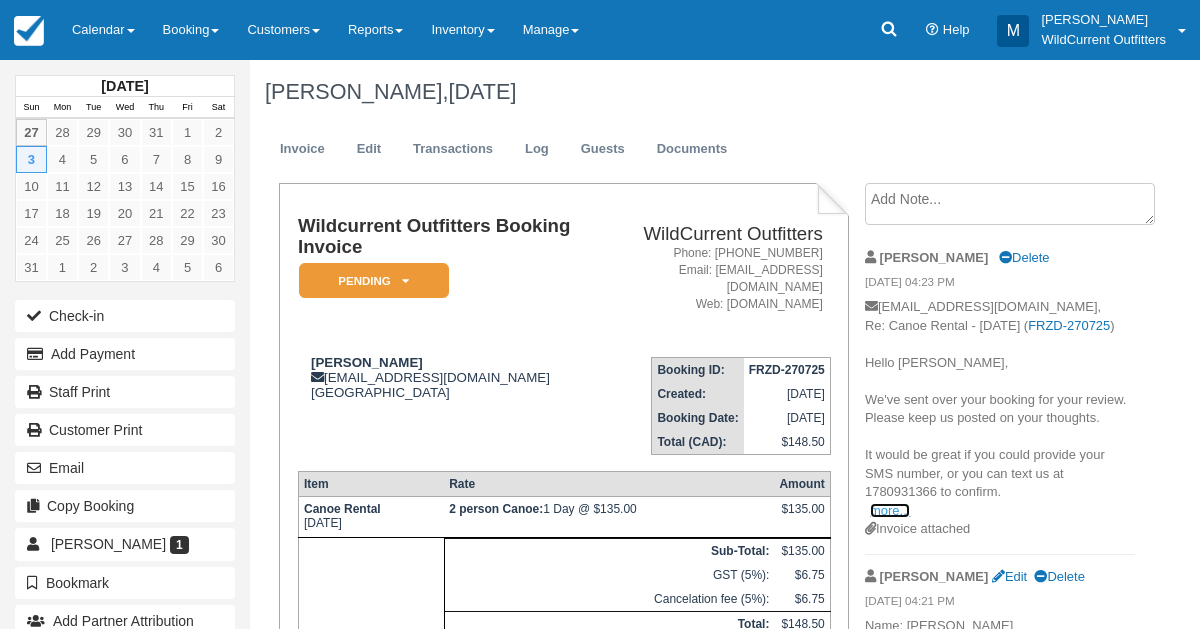 click on "more..." at bounding box center [890, 510] 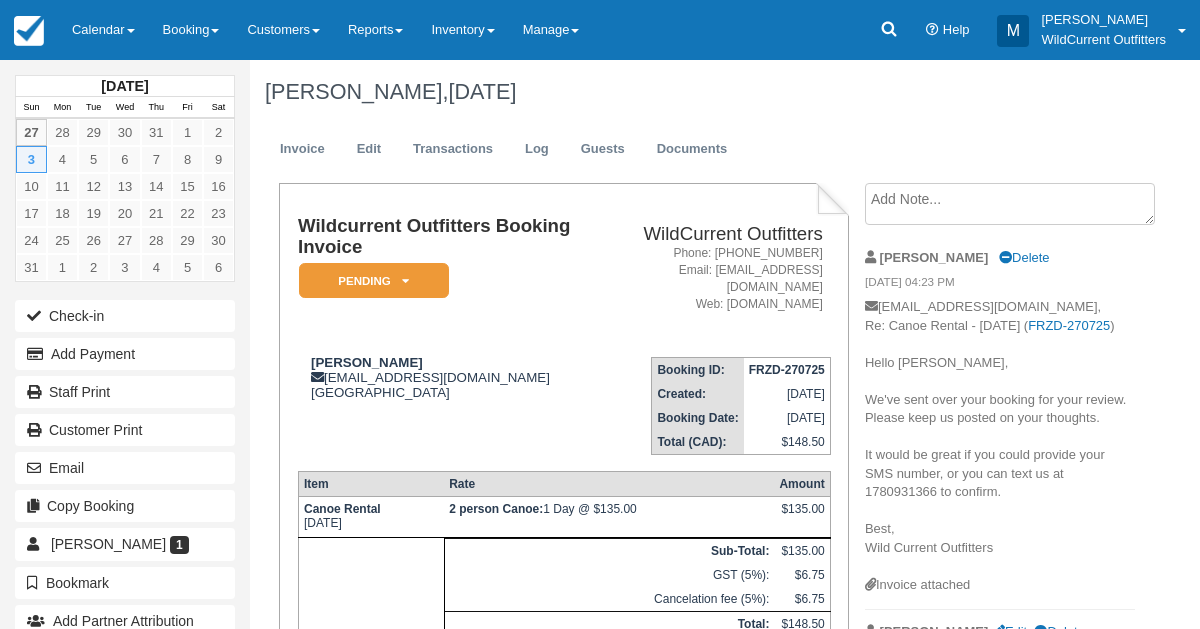drag, startPoint x: 1008, startPoint y: 508, endPoint x: 869, endPoint y: 386, distance: 184.94594 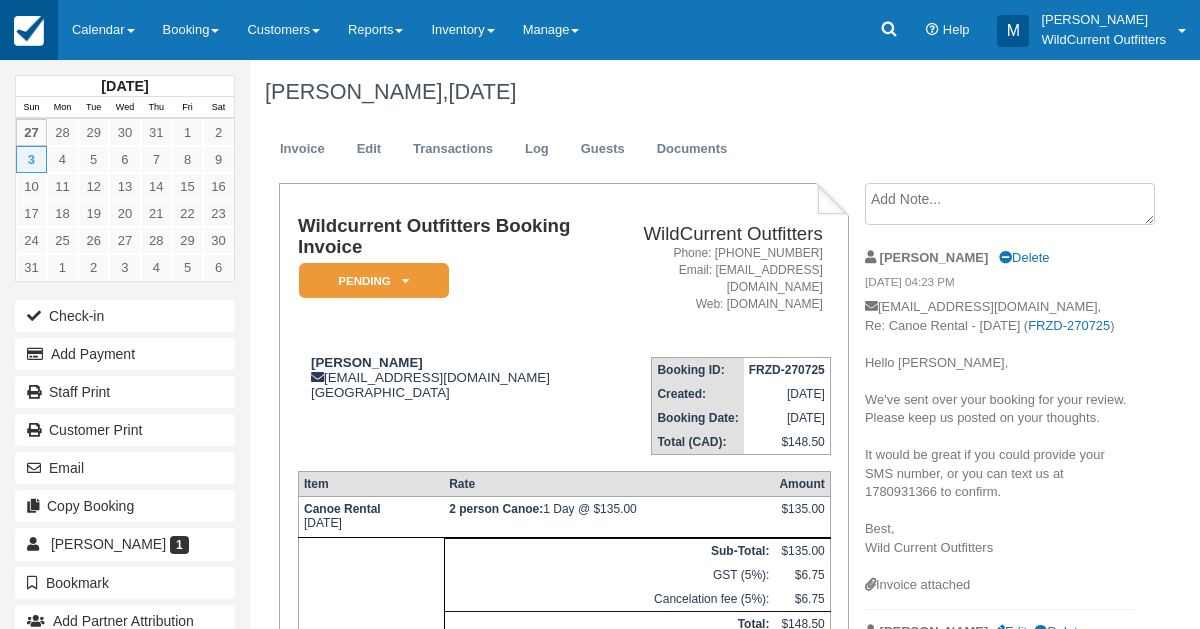 click at bounding box center (29, 31) 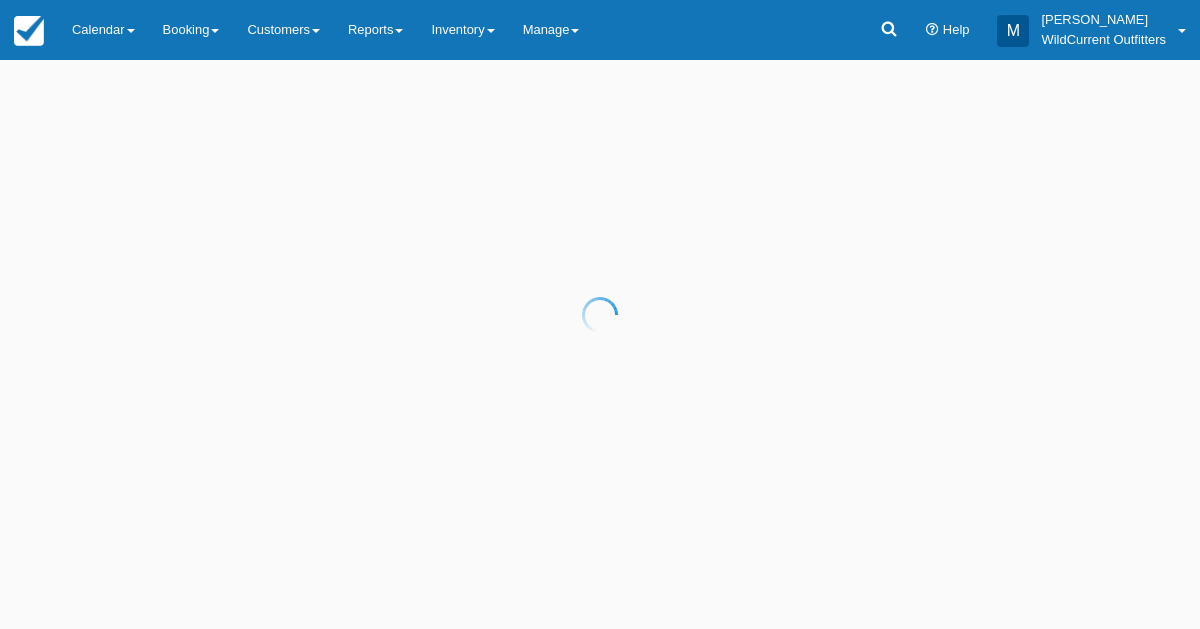 scroll, scrollTop: 0, scrollLeft: 0, axis: both 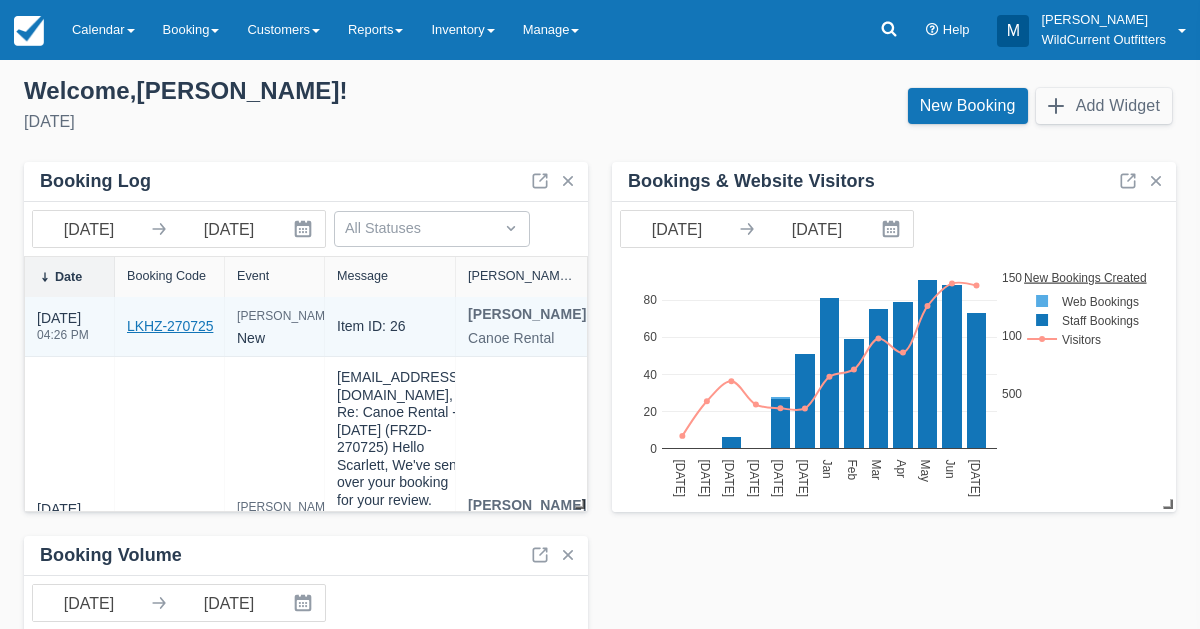 click on "LKHZ-270725" at bounding box center (170, 326) 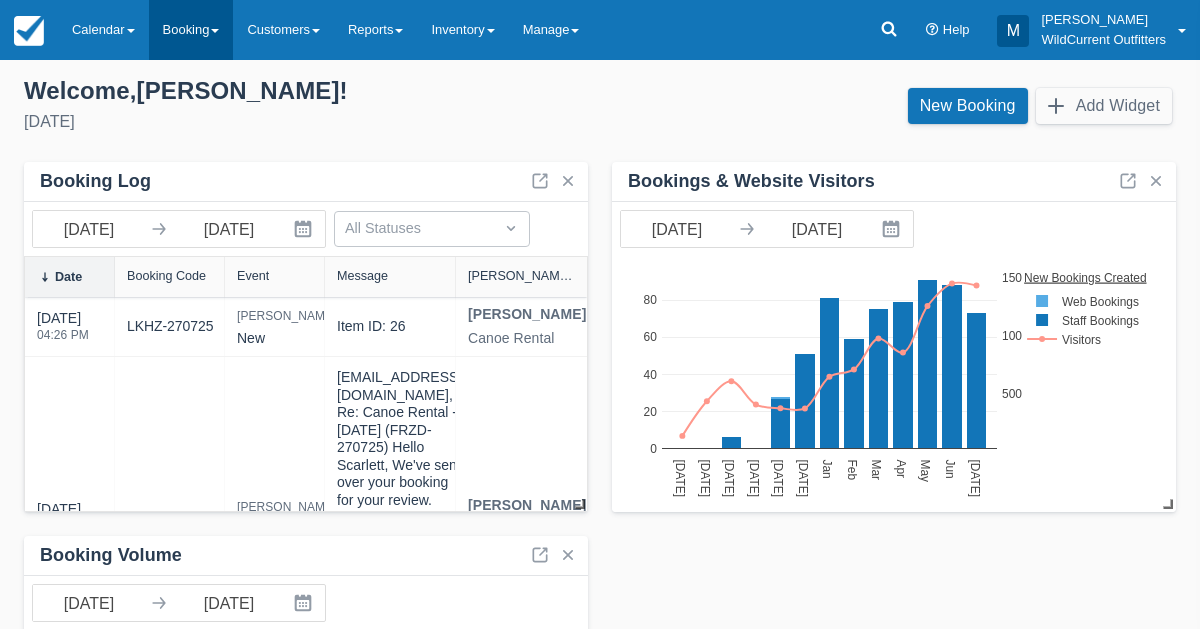 click on "Booking" at bounding box center (191, 30) 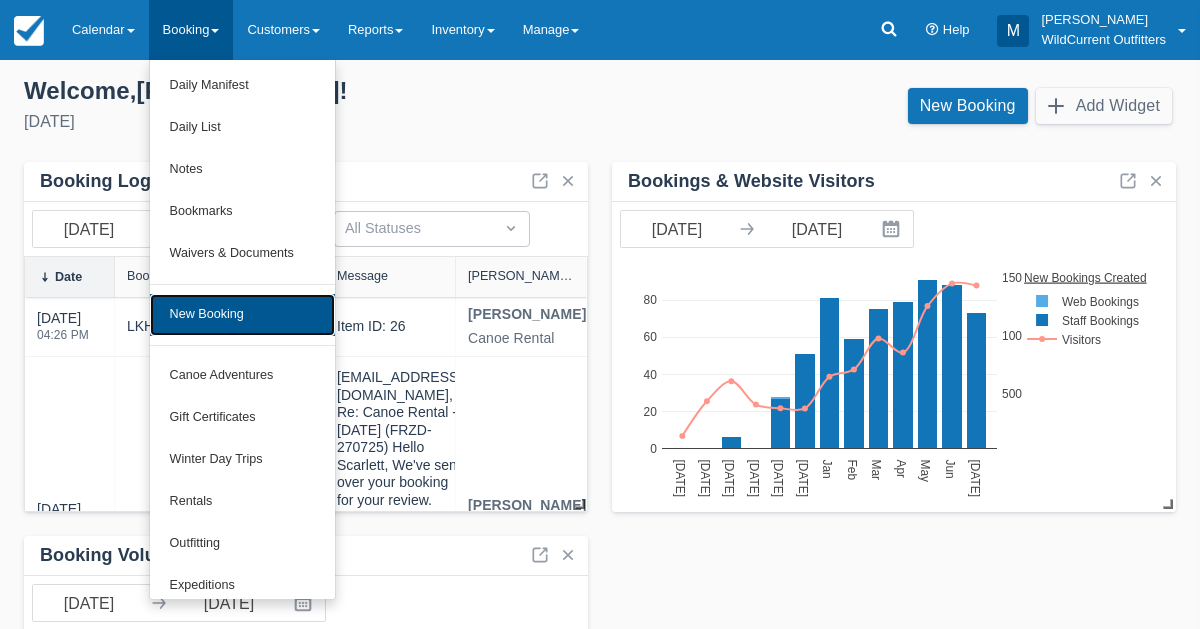 click on "New Booking" at bounding box center (243, 315) 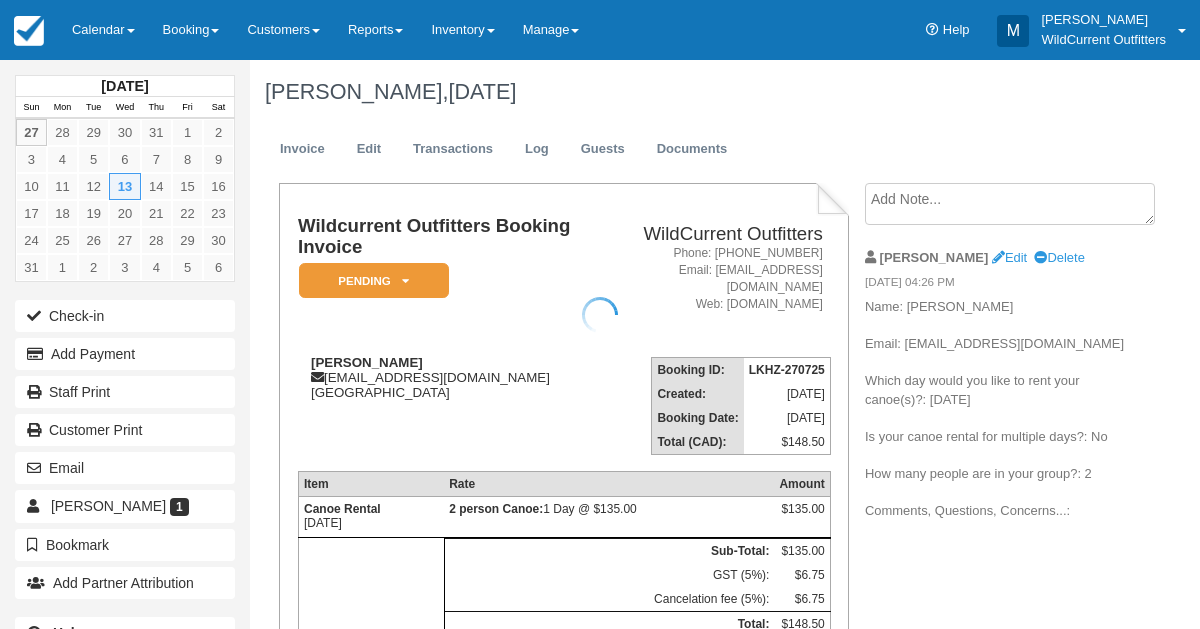 scroll, scrollTop: 0, scrollLeft: 0, axis: both 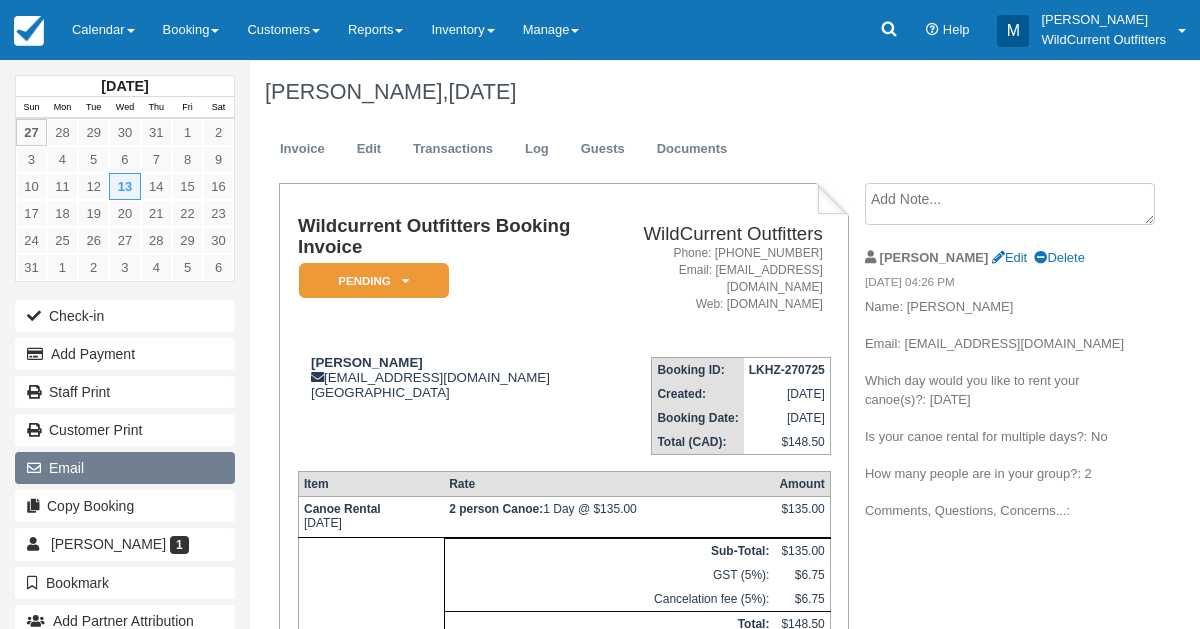 click on "Email" at bounding box center (125, 468) 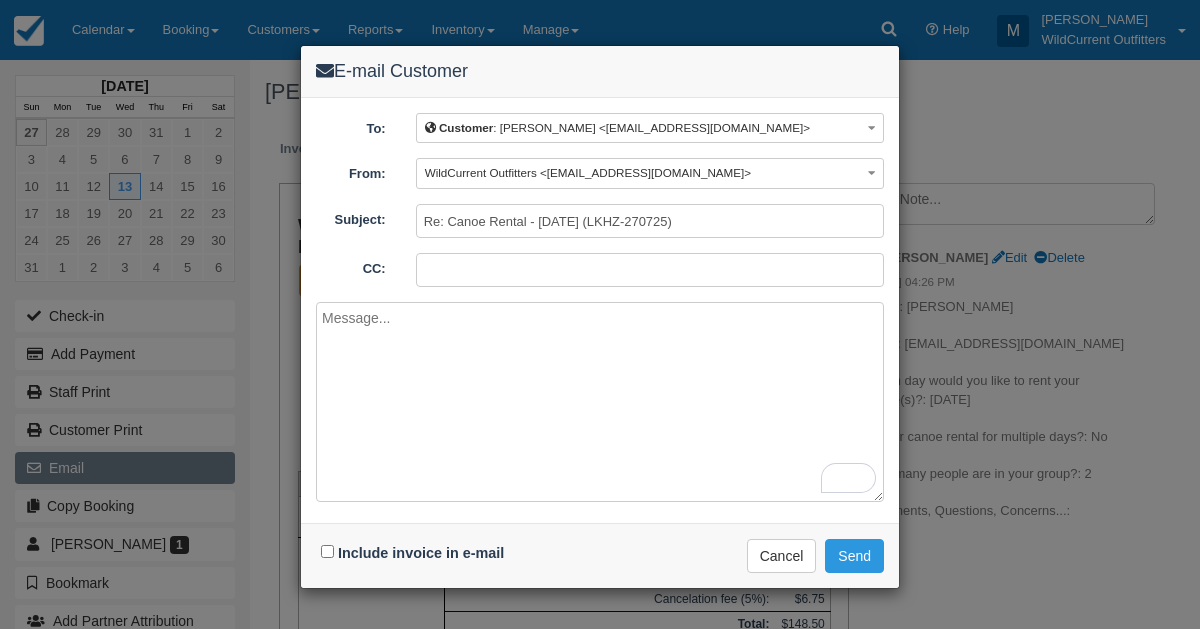 paste on "We've sent over your booking for your review. Please keep us posted on your thoughts.
It would be great if you could provide your SMS number, or you can text us at 1780931366 to confirm.
Best,
Wild Current Outfitters" 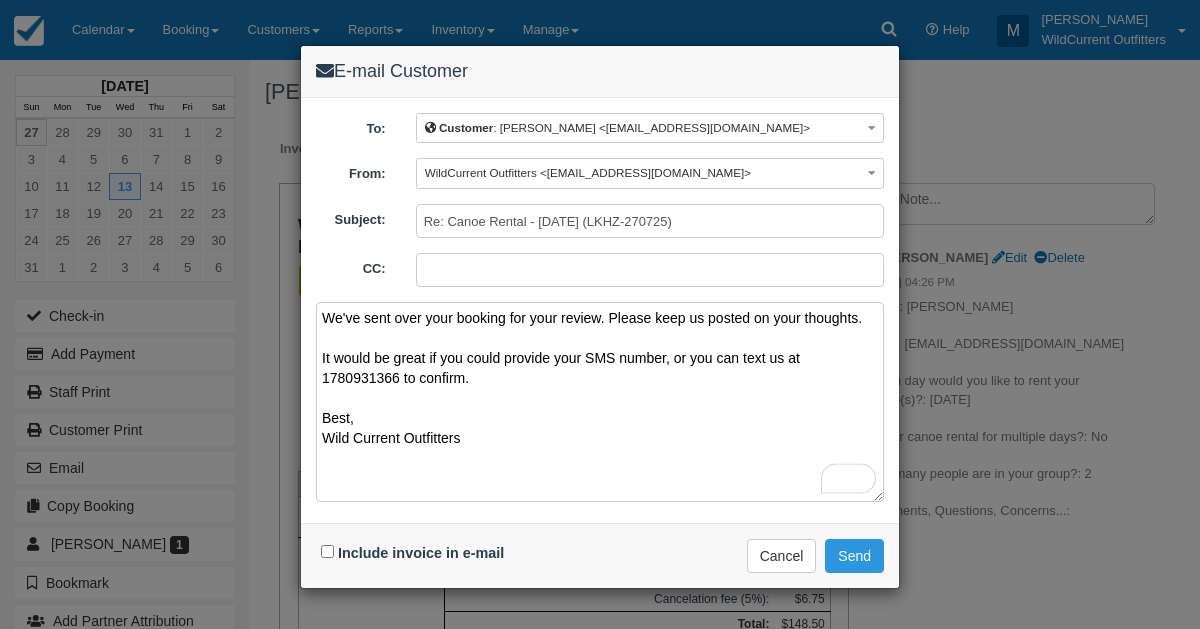 type on "We've sent over your booking for your review. Please keep us posted on your thoughts.
It would be great if you could provide your SMS number, or you can text us at 1780931366 to confirm.
Best,
Wild Current Outfitters" 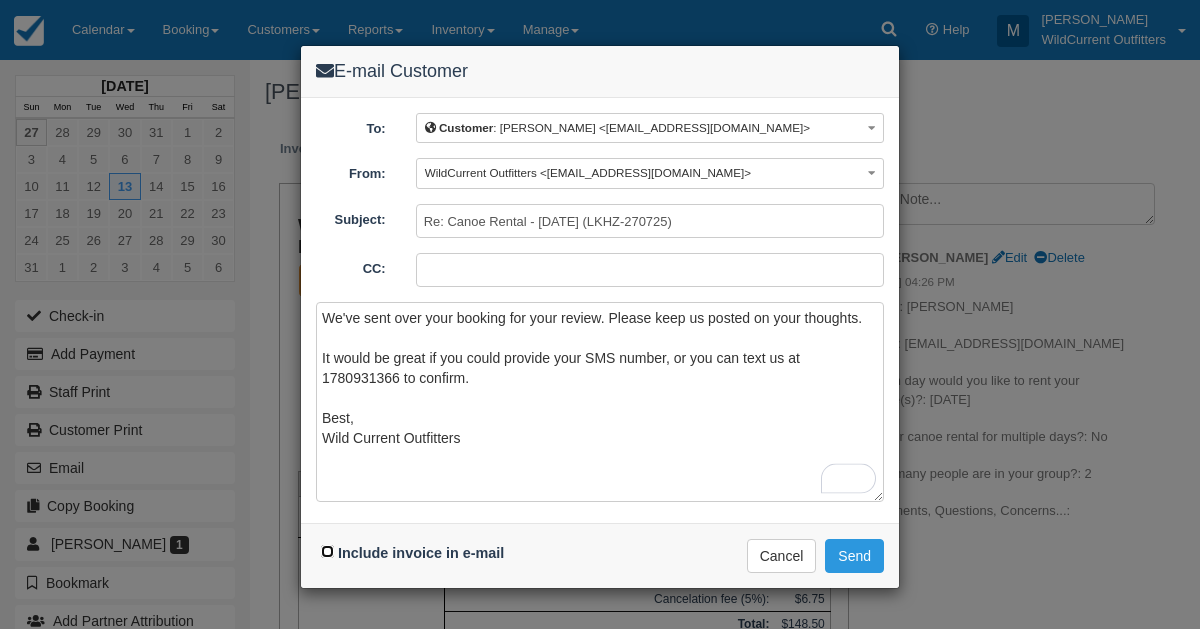 click on "Include invoice in e-mail" at bounding box center (327, 551) 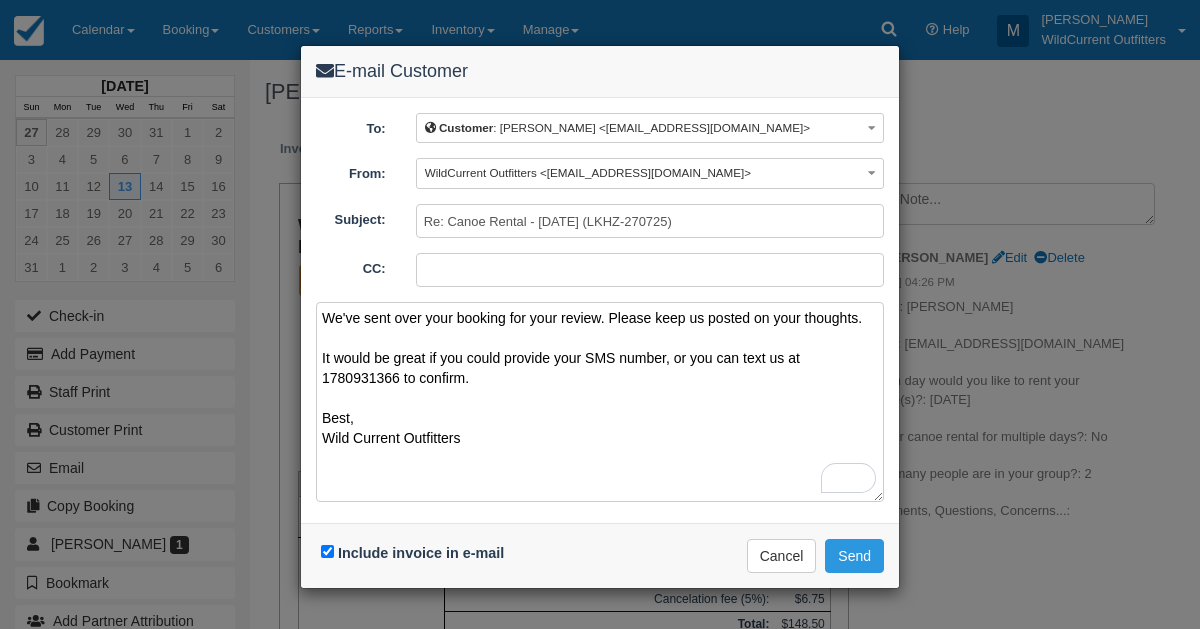 click on "We've sent over your booking for your review. Please keep us posted on your thoughts.
It would be great if you could provide your SMS number, or you can text us at 1780931366 to confirm.
Best,
Wild Current Outfitters" at bounding box center [600, 402] 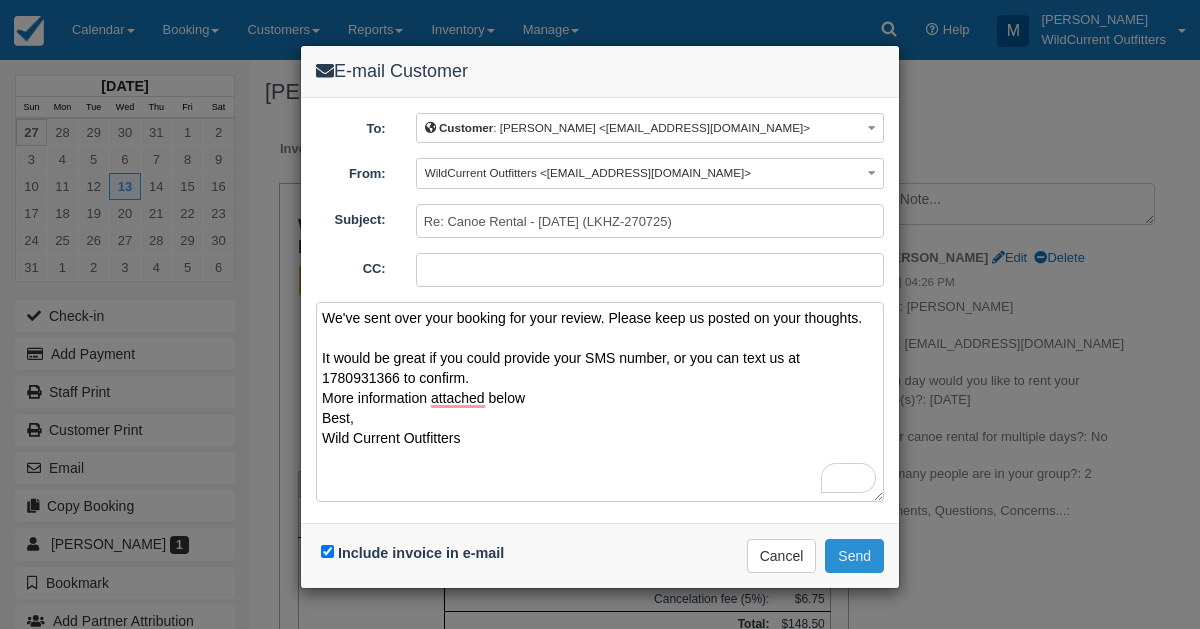 type on "We've sent over your booking for your review. Please keep us posted on your thoughts.
It would be great if you could provide your SMS number, or you can text us at 1780931366 to confirm.
More information attached below
Best,
Wild Current Outfitters" 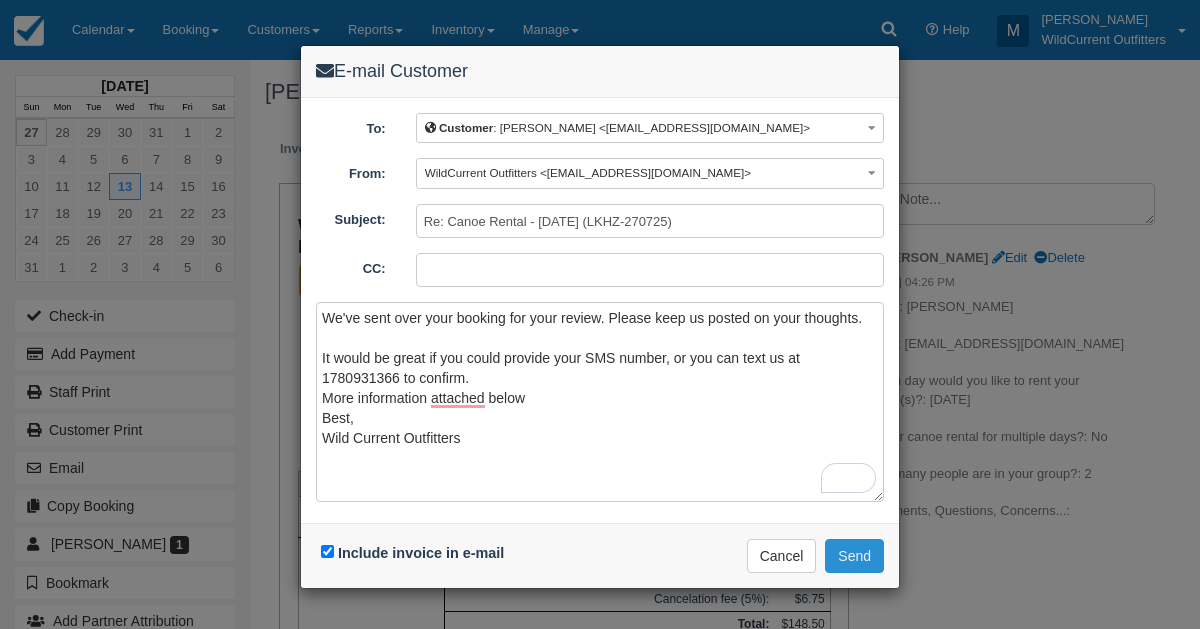 click on "Send" at bounding box center (854, 556) 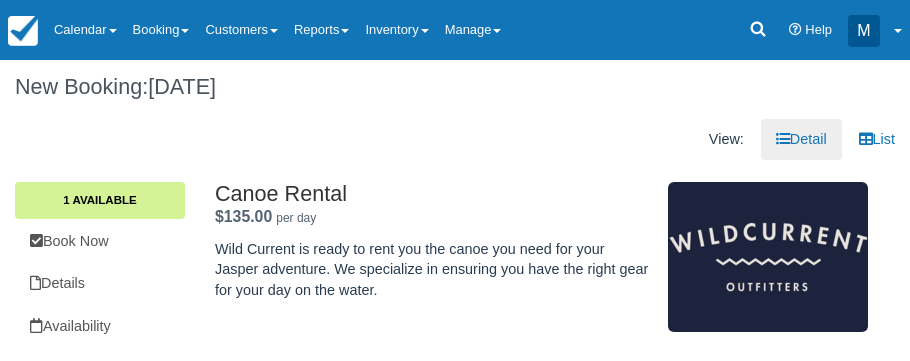 scroll, scrollTop: 188, scrollLeft: 0, axis: vertical 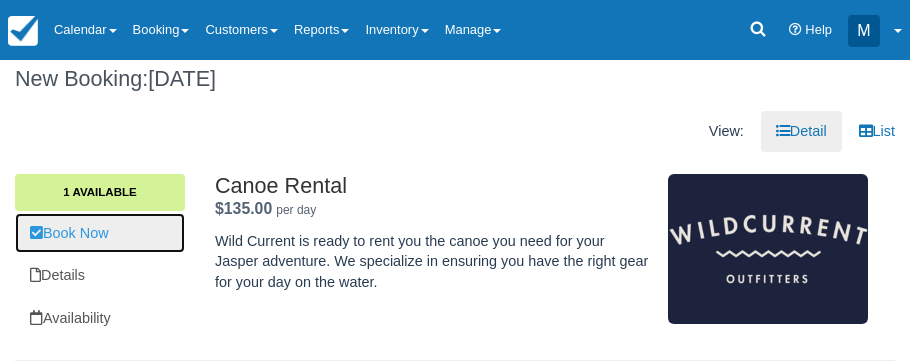 click on "Book Now" at bounding box center [100, 233] 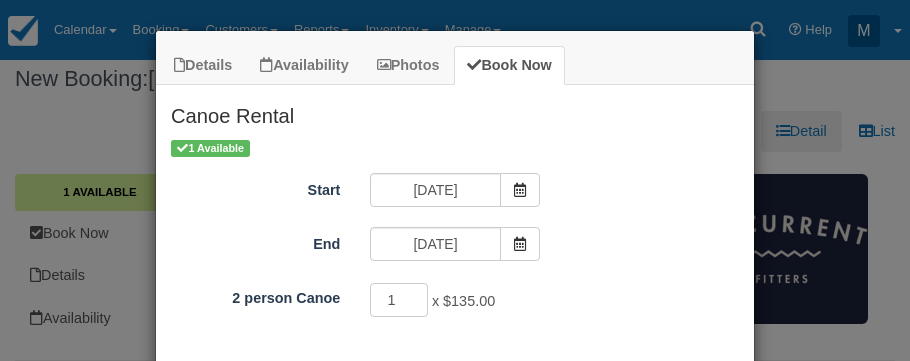 scroll, scrollTop: 182, scrollLeft: 0, axis: vertical 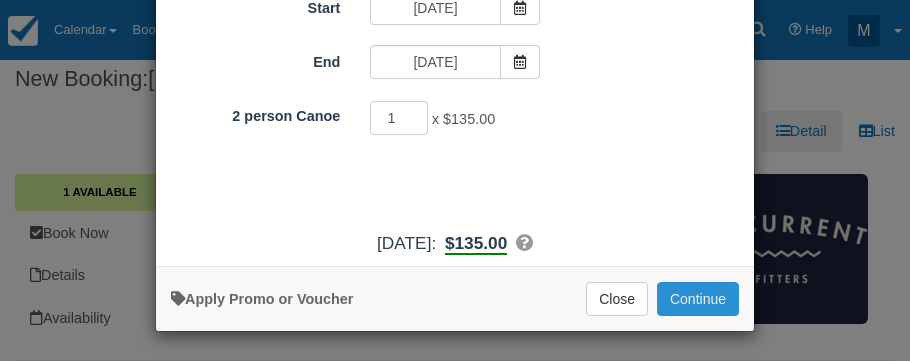 click on "Continue" at bounding box center [698, 299] 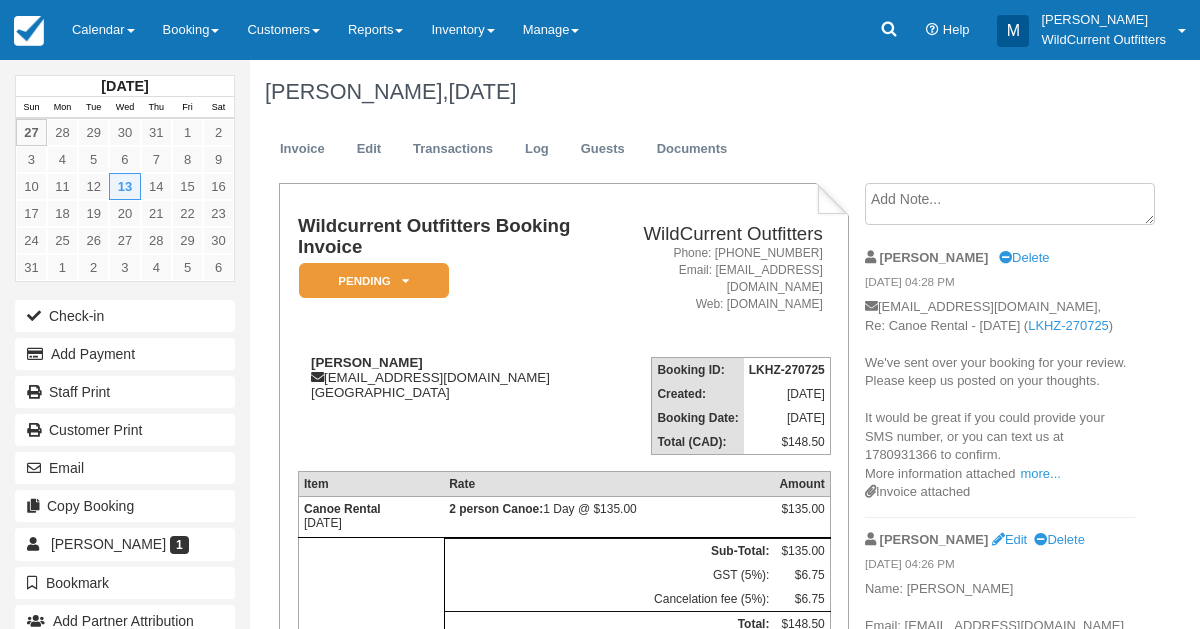 scroll, scrollTop: 0, scrollLeft: 0, axis: both 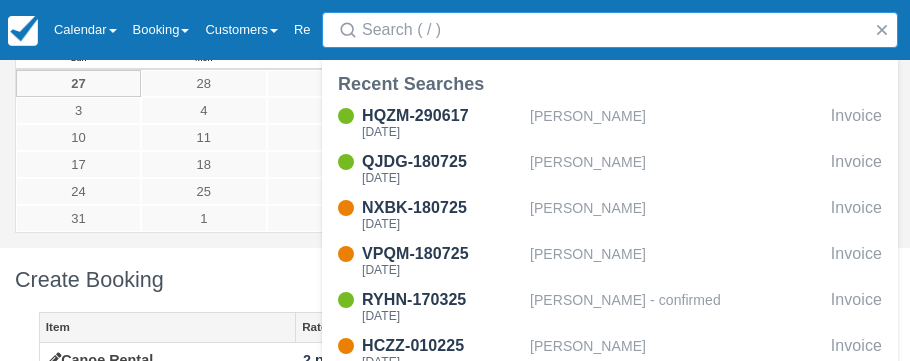 click on "Create Booking" at bounding box center [455, 280] 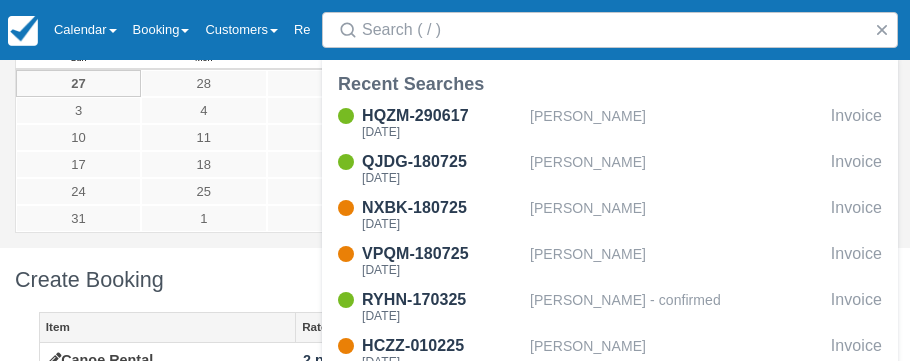 click on "Create Booking" at bounding box center (455, 280) 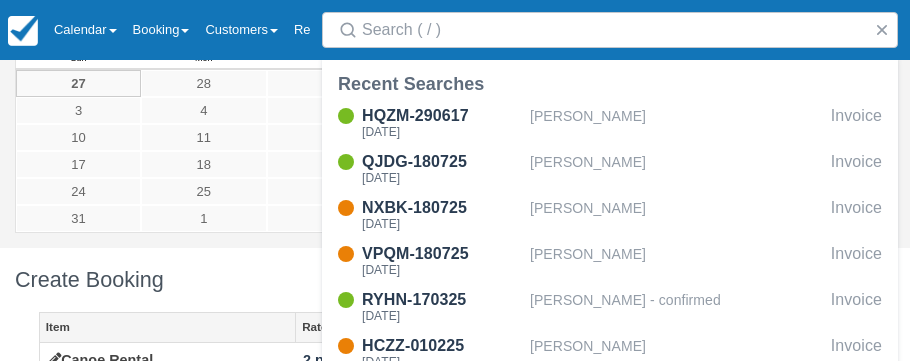click on "Create Booking" at bounding box center (455, 280) 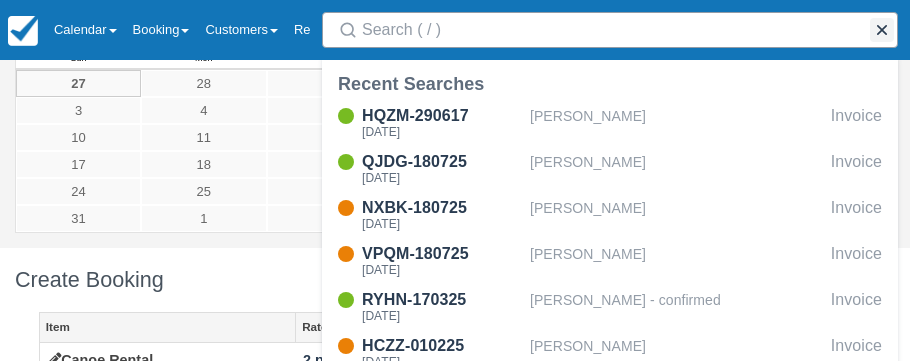click at bounding box center (882, 30) 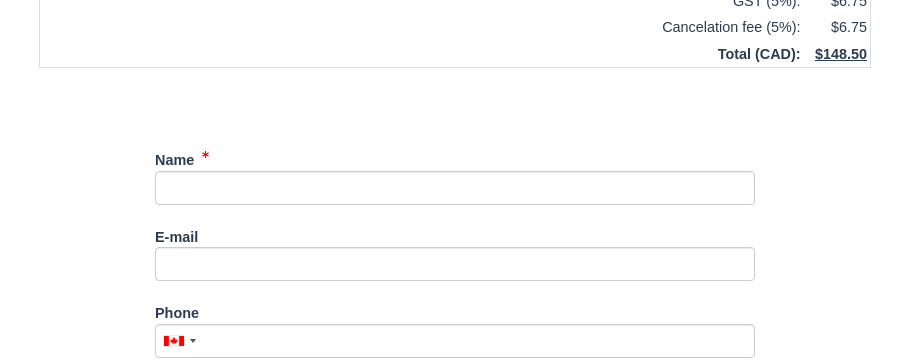 scroll, scrollTop: 592, scrollLeft: 0, axis: vertical 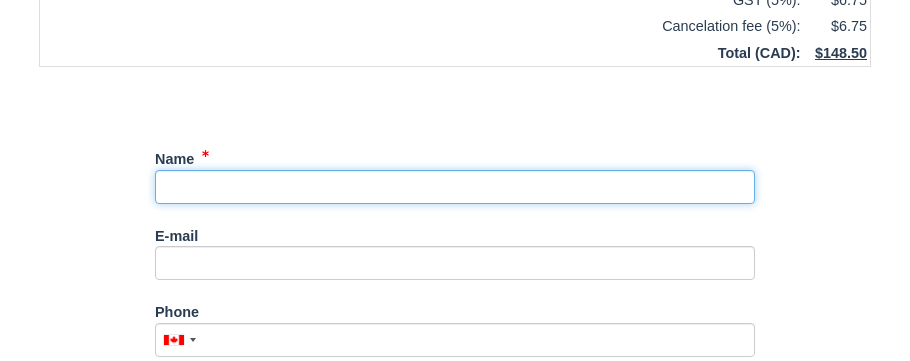 click on "Name" at bounding box center (455, 187) 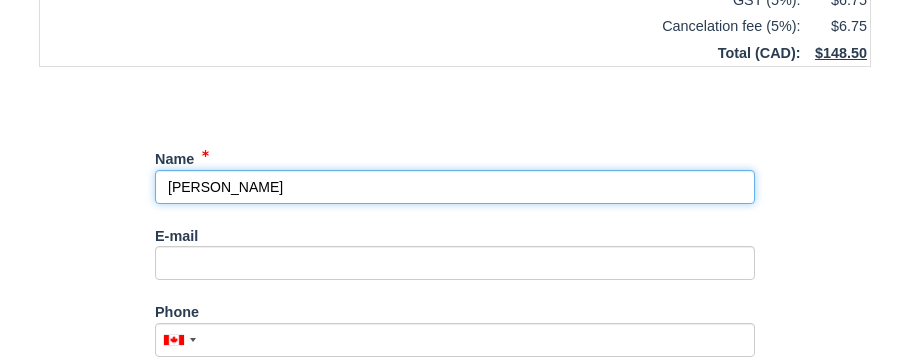 type on "travis anderson" 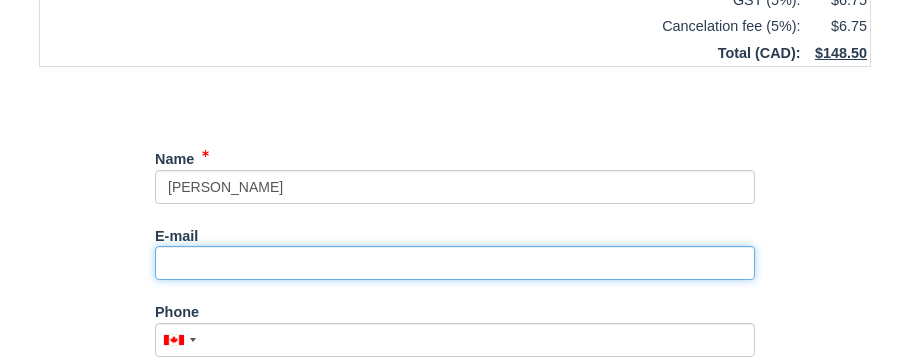 click on "E-mail" at bounding box center (455, 263) 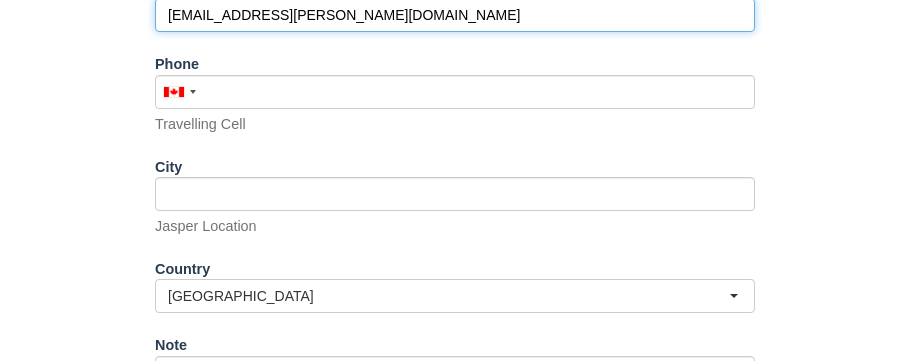 scroll, scrollTop: 1000, scrollLeft: 0, axis: vertical 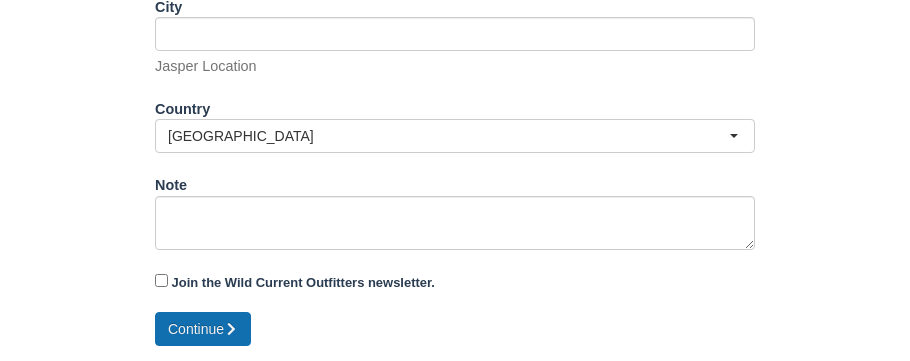 type on "logbldr.anderson@gmail.com" 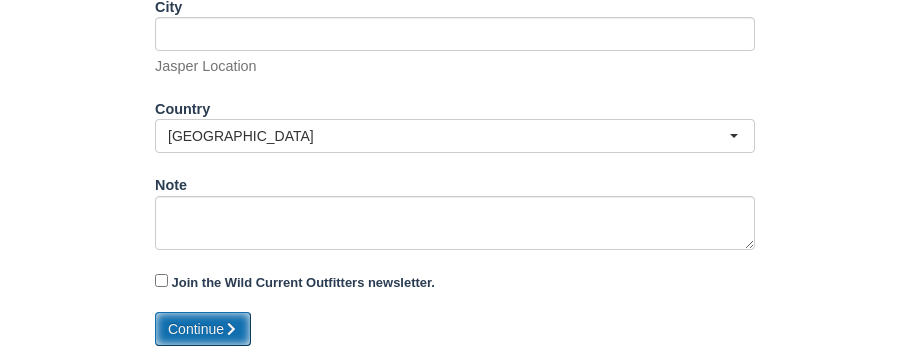 click on "Continue" at bounding box center [203, 329] 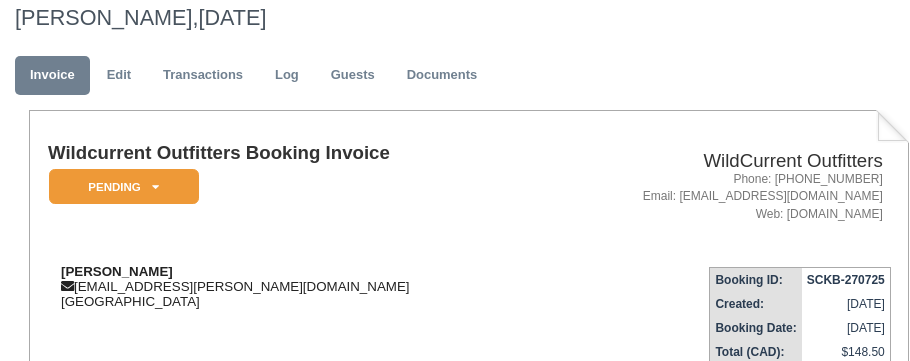 scroll, scrollTop: 593, scrollLeft: 0, axis: vertical 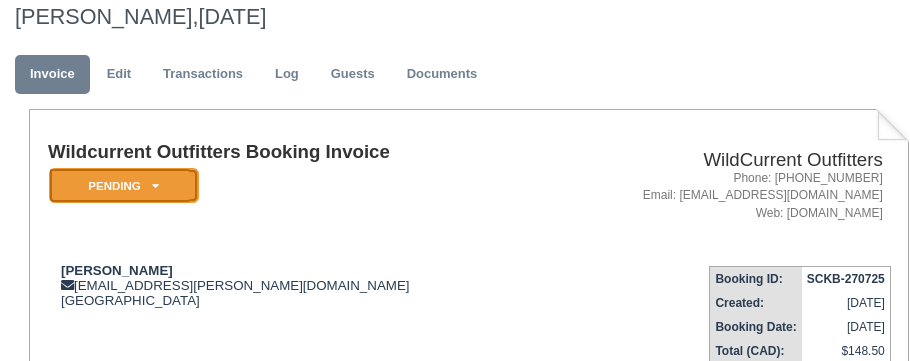 click on "Pending" at bounding box center (124, 185) 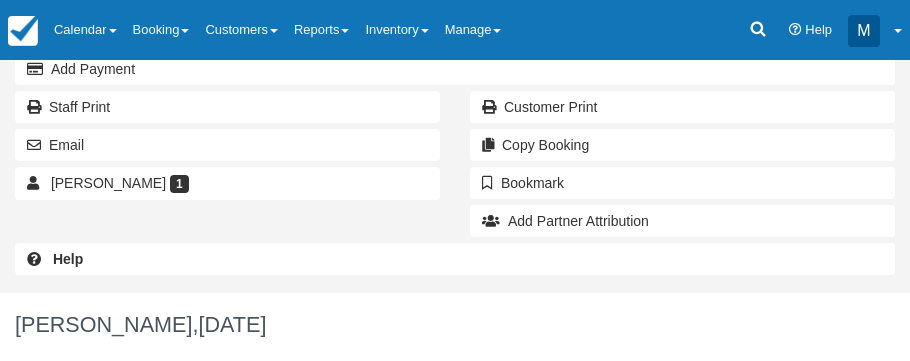 scroll, scrollTop: 286, scrollLeft: 0, axis: vertical 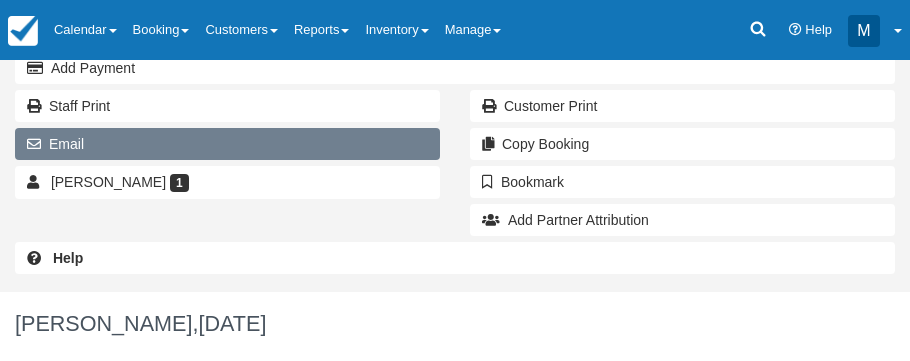 click on "Email" at bounding box center [227, 144] 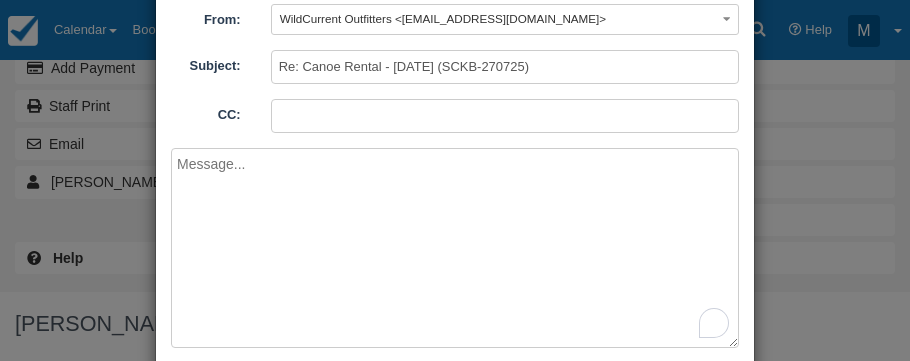 scroll, scrollTop: 157, scrollLeft: 0, axis: vertical 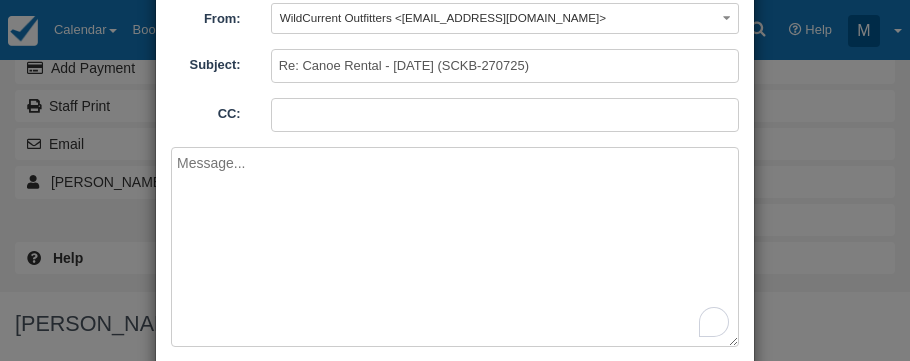 click at bounding box center [455, 247] 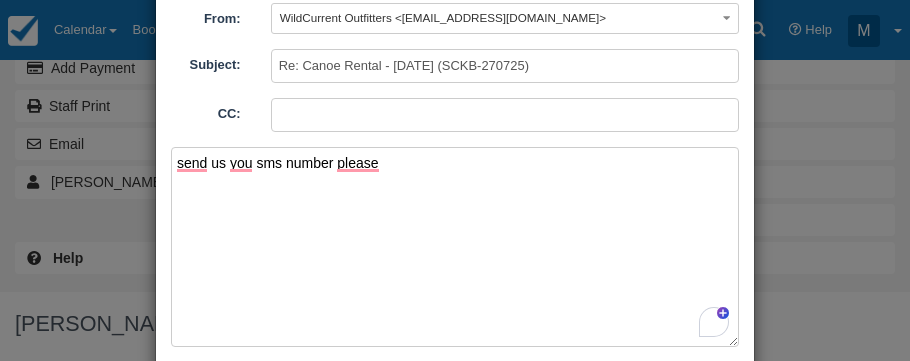click on "send us you sms number please" at bounding box center [455, 247] 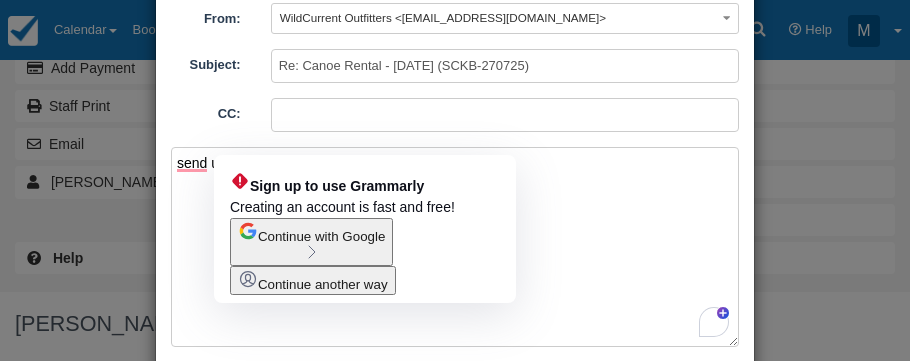 click on "send us you sms number please" at bounding box center (455, 247) 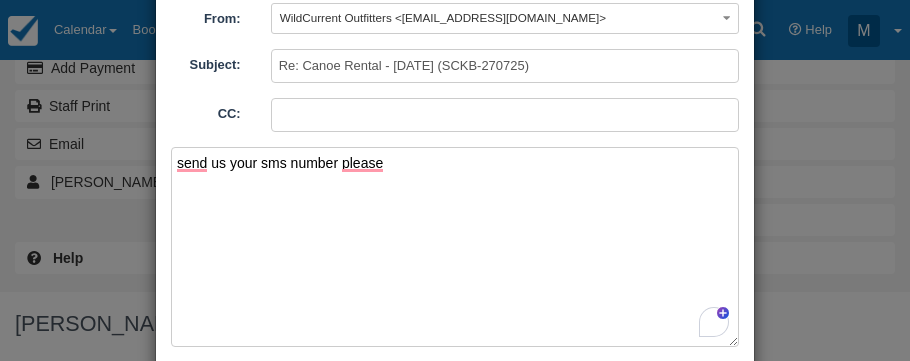 click on "send us your sms number please" at bounding box center (455, 247) 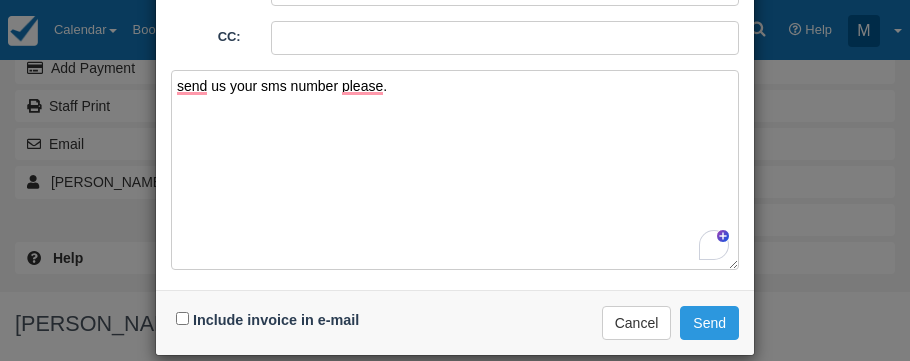 scroll, scrollTop: 242, scrollLeft: 0, axis: vertical 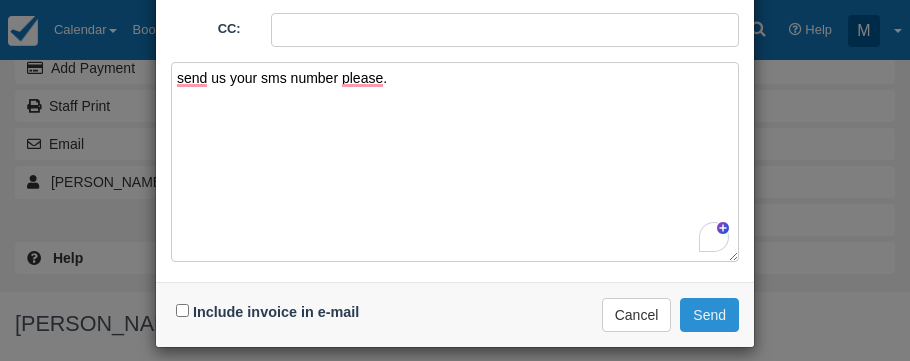 type on "send us your sms number please." 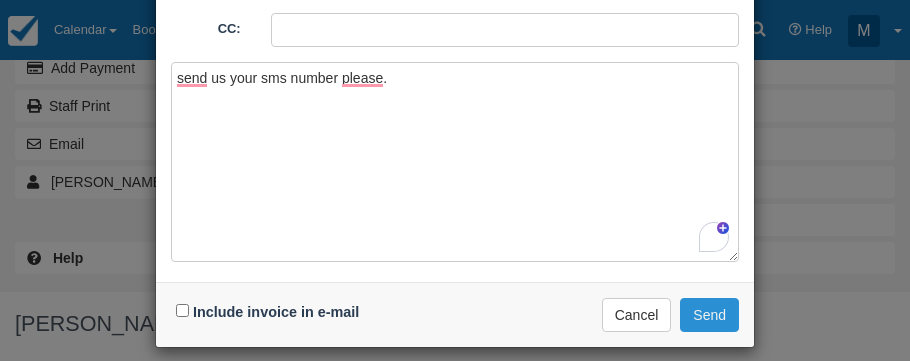 click on "Send" at bounding box center (709, 315) 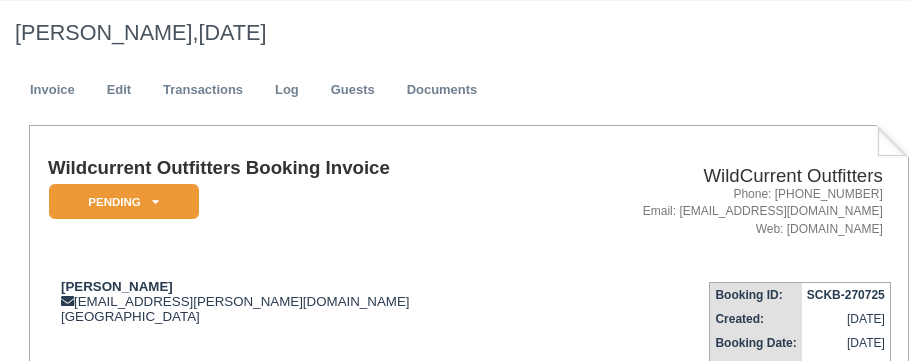 scroll, scrollTop: 552, scrollLeft: 0, axis: vertical 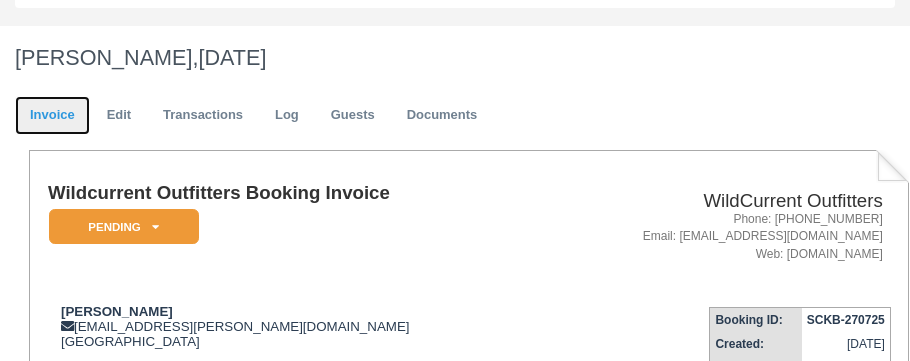 click on "Invoice" at bounding box center (52, 115) 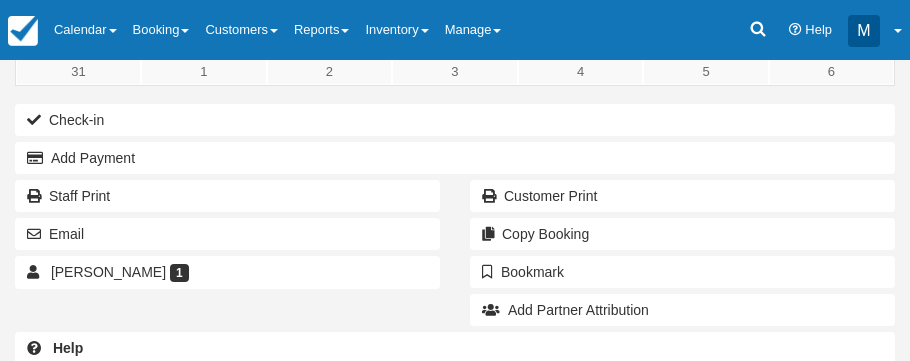 scroll, scrollTop: 199, scrollLeft: 0, axis: vertical 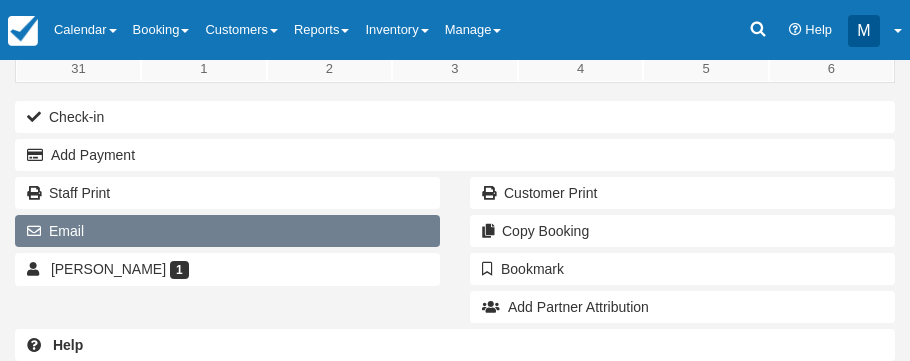 click on "Email" at bounding box center [227, 231] 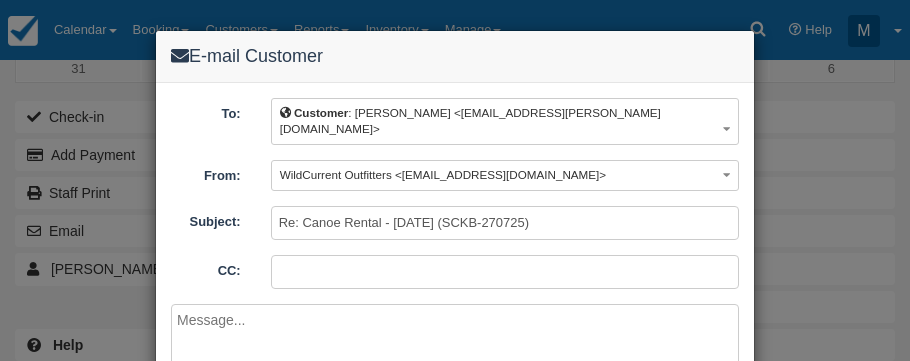 scroll, scrollTop: 242, scrollLeft: 0, axis: vertical 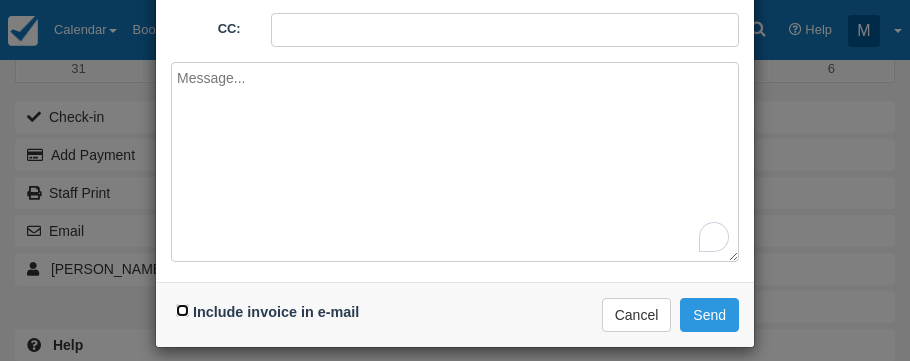 click on "Include invoice in e-mail" at bounding box center [182, 310] 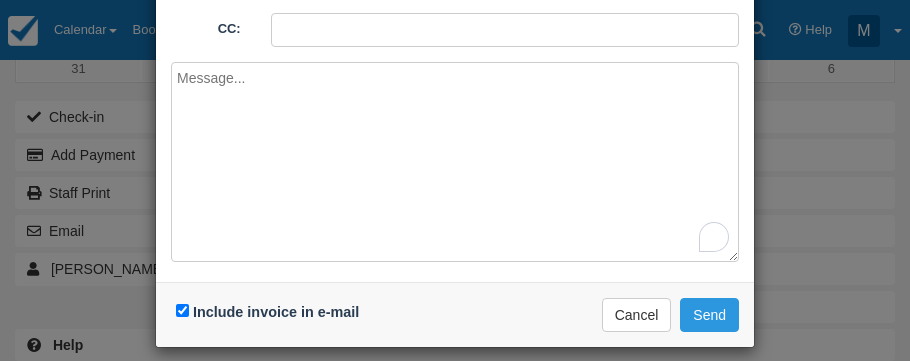 click at bounding box center (455, 162) 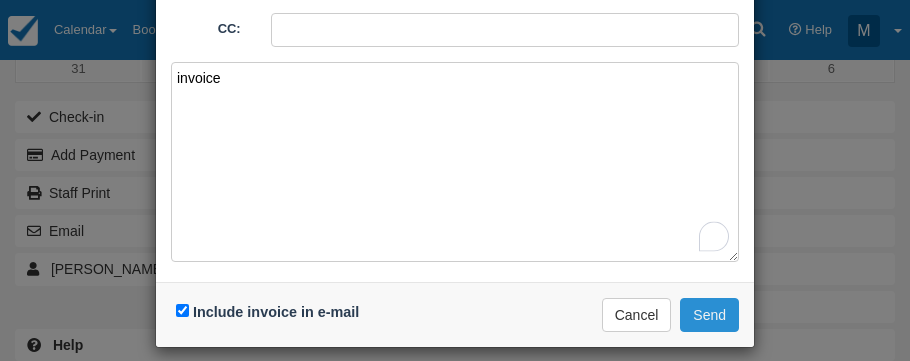 type on "invoice" 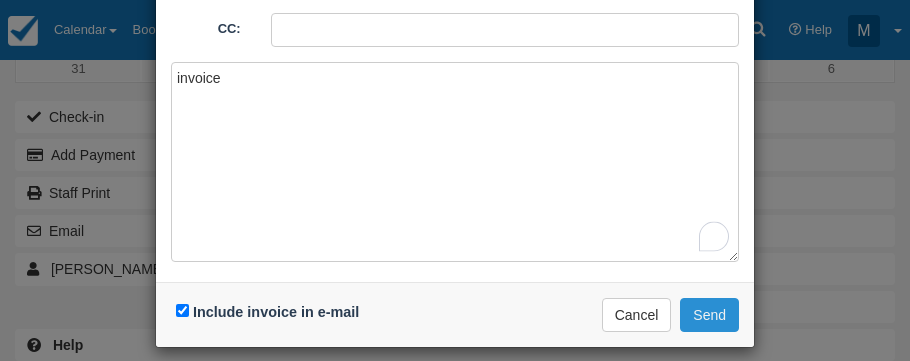 click on "Send" at bounding box center [709, 315] 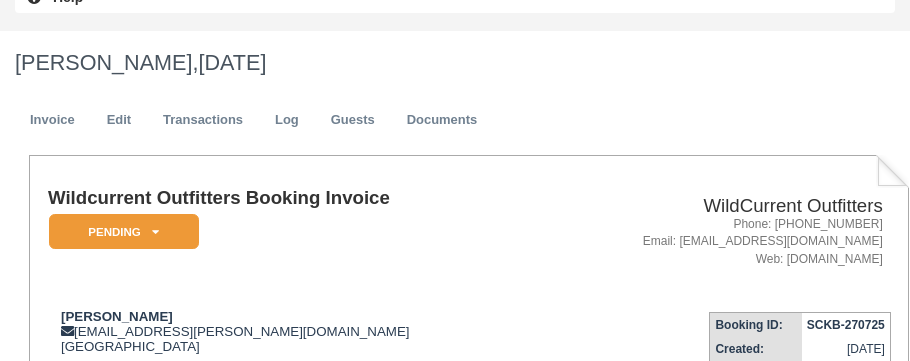 scroll, scrollTop: 551, scrollLeft: 0, axis: vertical 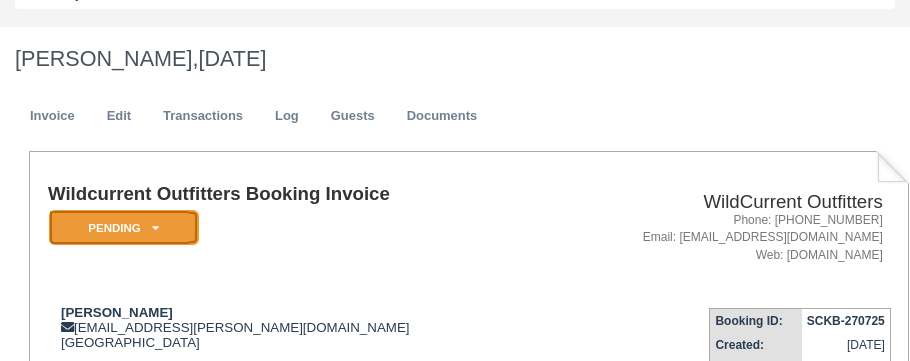 click on "Pending" at bounding box center [124, 227] 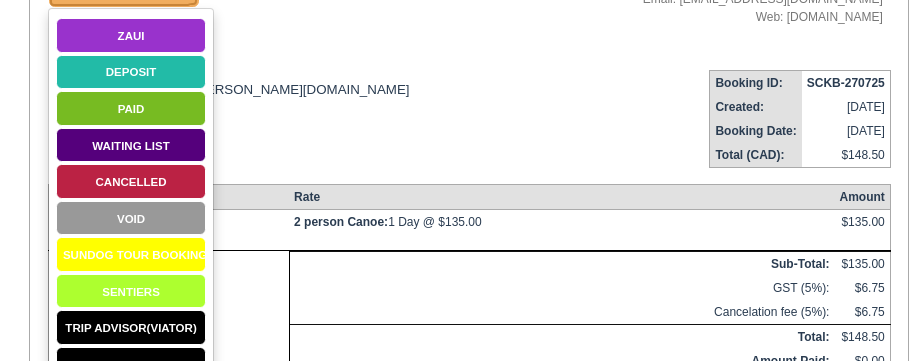 scroll, scrollTop: 792, scrollLeft: 0, axis: vertical 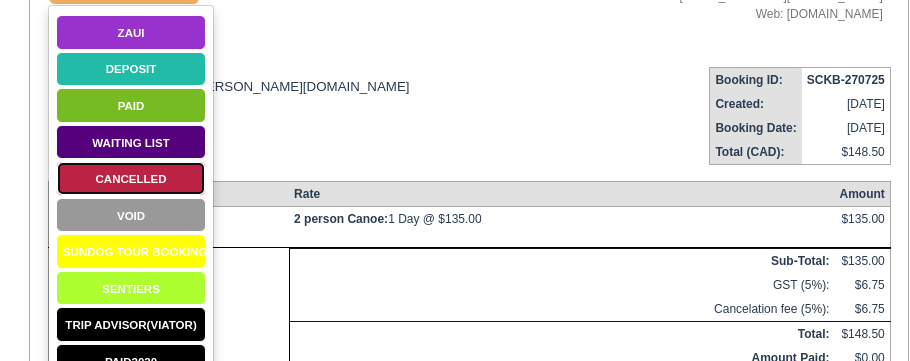 click on "Cancelled" at bounding box center [131, 178] 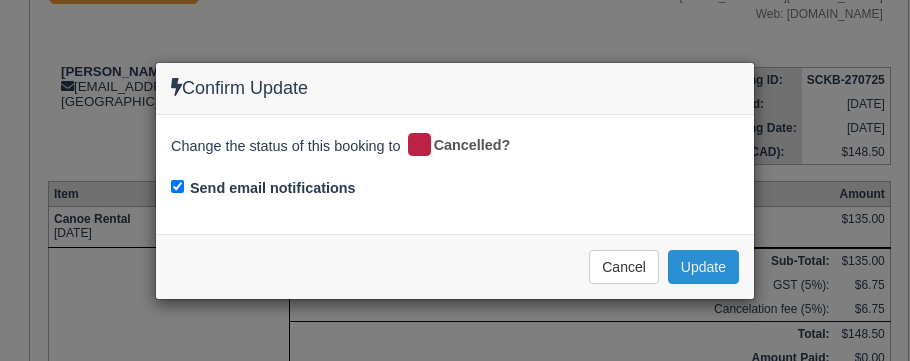 click on "Update" at bounding box center (703, 267) 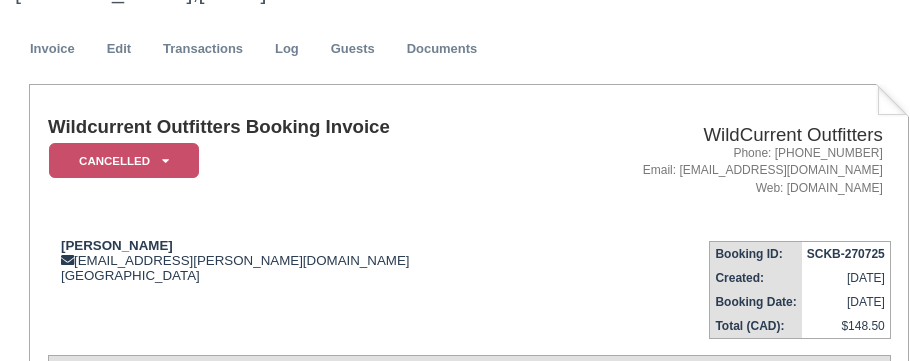scroll, scrollTop: 0, scrollLeft: 0, axis: both 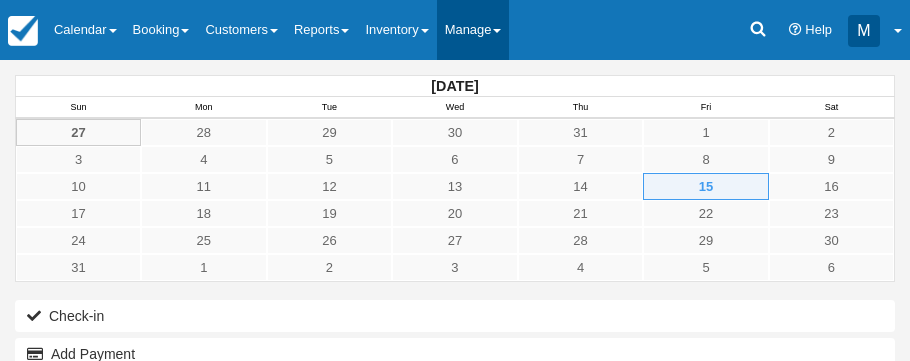 click on "Manage" at bounding box center (473, 30) 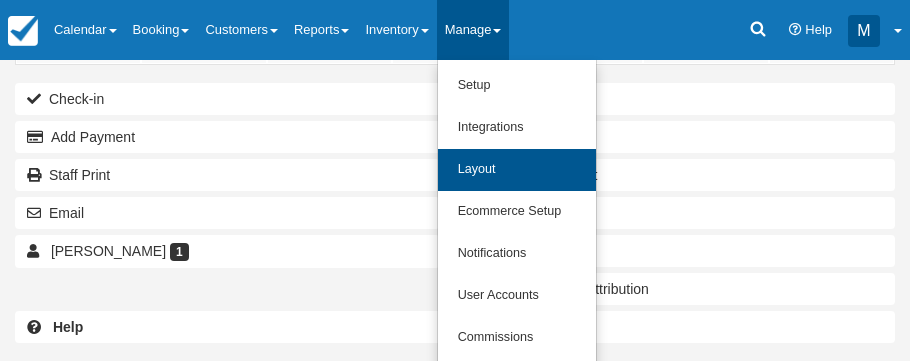 scroll, scrollTop: 214, scrollLeft: 0, axis: vertical 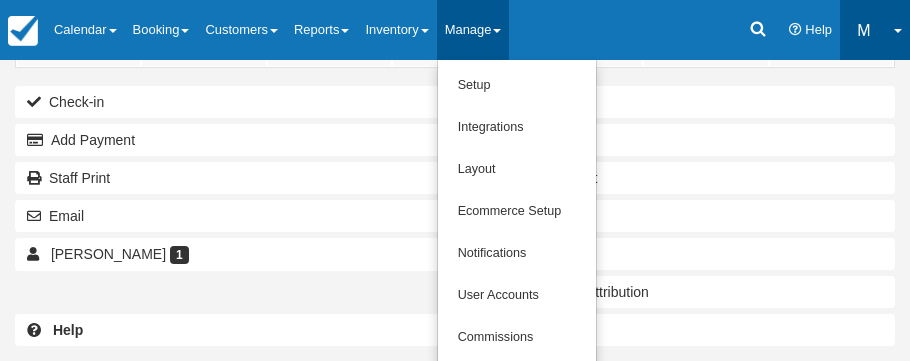 click on "M
Michael
WildCurrent Outfitters" at bounding box center [875, 30] 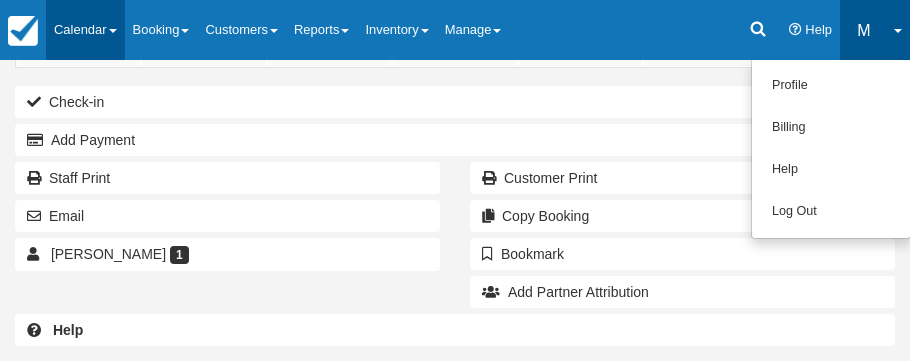 click at bounding box center [113, 31] 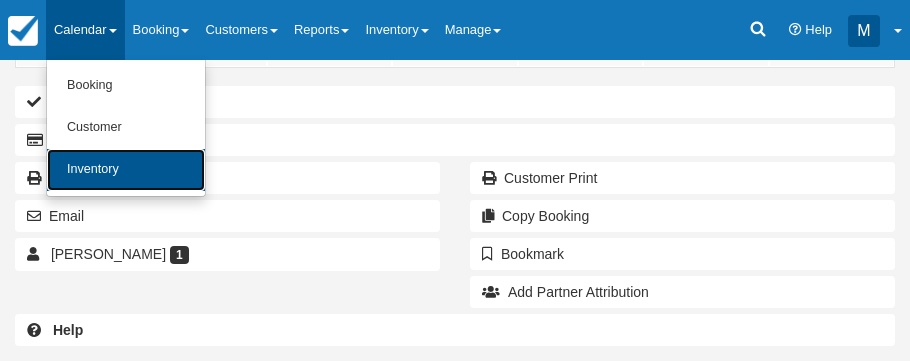 click on "Inventory" at bounding box center (126, 170) 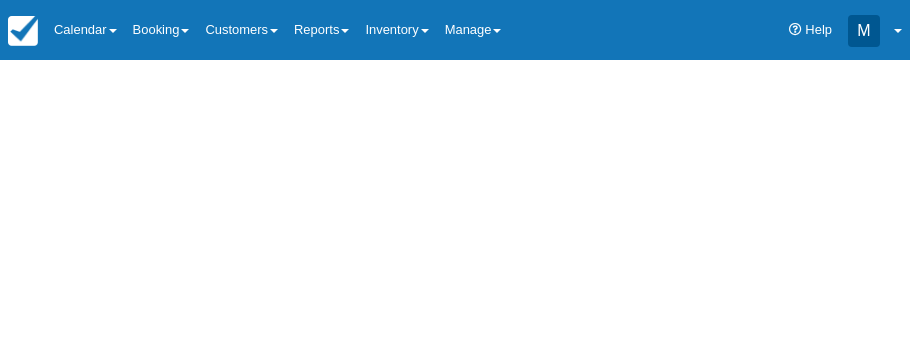 scroll, scrollTop: 0, scrollLeft: 0, axis: both 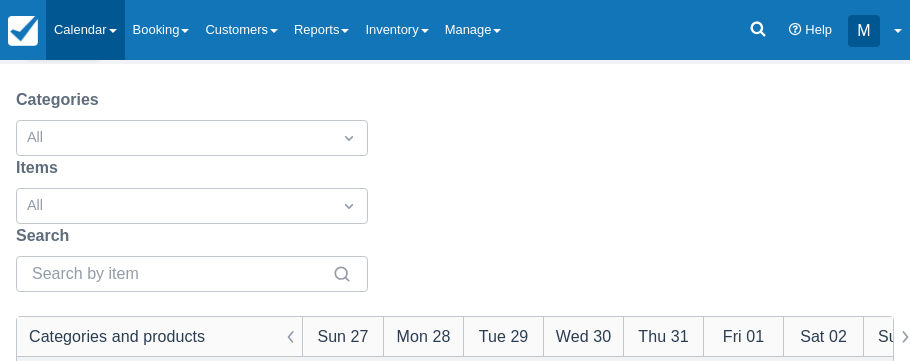 click on "Calendar" at bounding box center (85, 30) 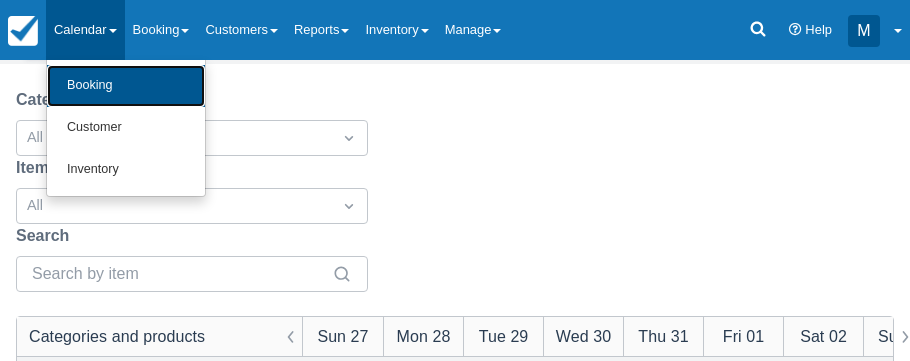 click on "Booking" at bounding box center [126, 86] 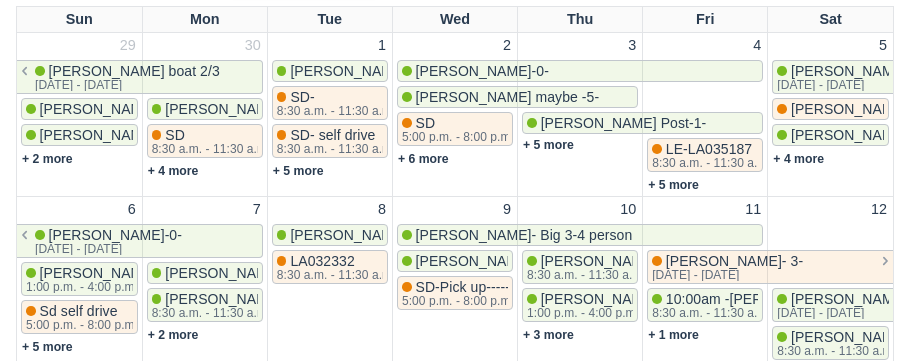 scroll, scrollTop: 382, scrollLeft: 0, axis: vertical 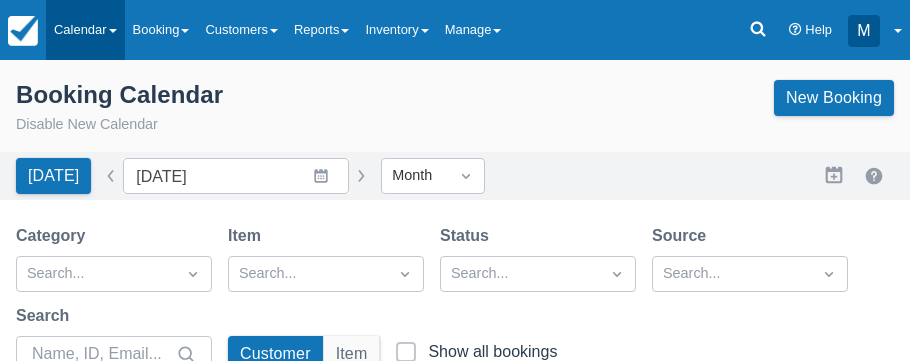click on "Calendar" at bounding box center (85, 30) 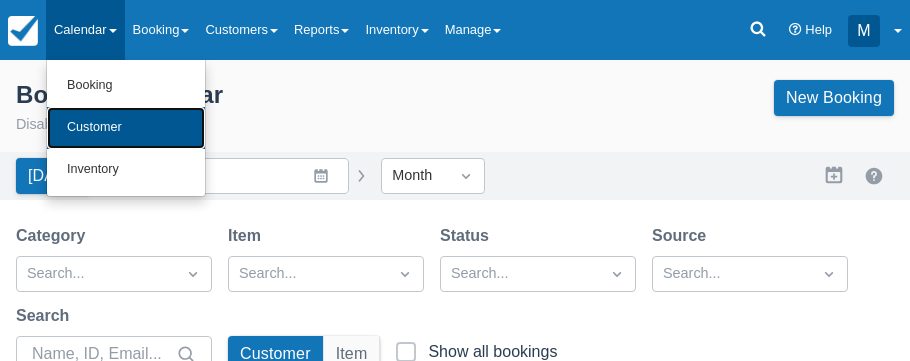 click on "Customer" 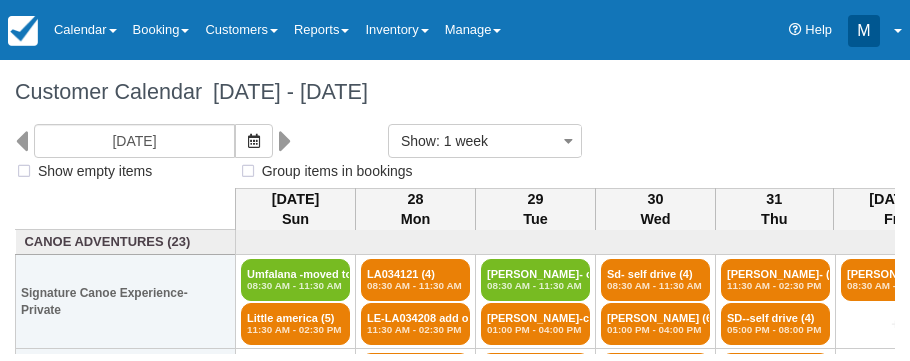 select 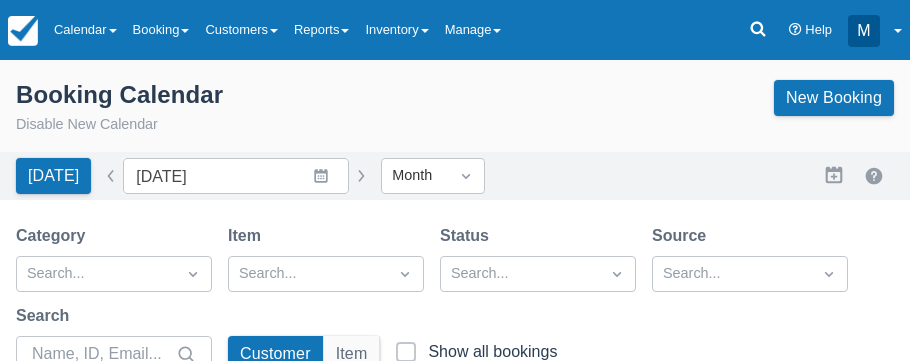 scroll, scrollTop: 396, scrollLeft: 0, axis: vertical 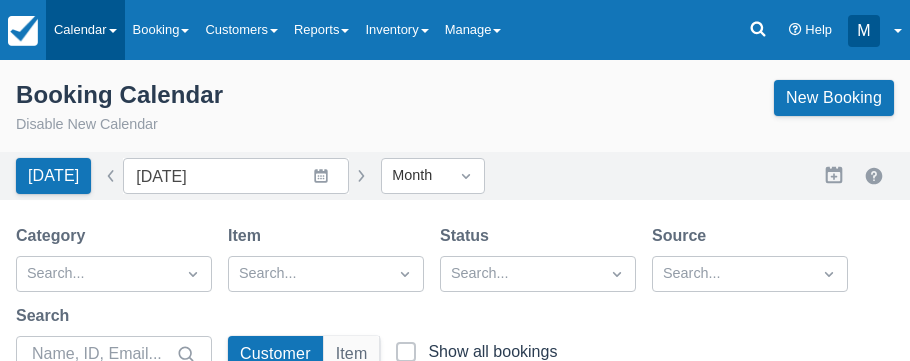 click on "Calendar" at bounding box center [85, 30] 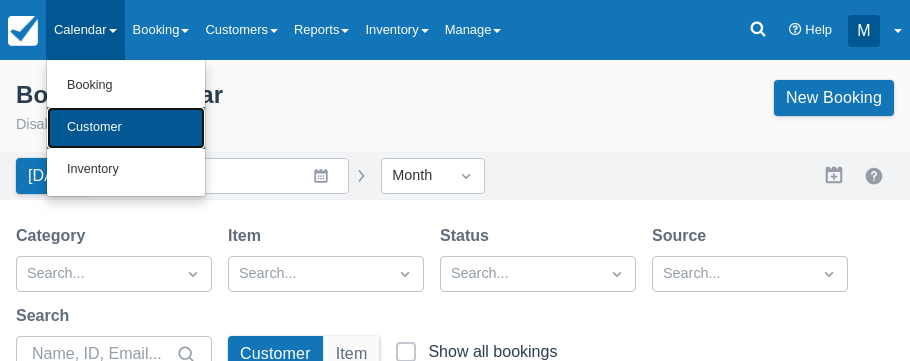 click on "Customer" at bounding box center (126, 128) 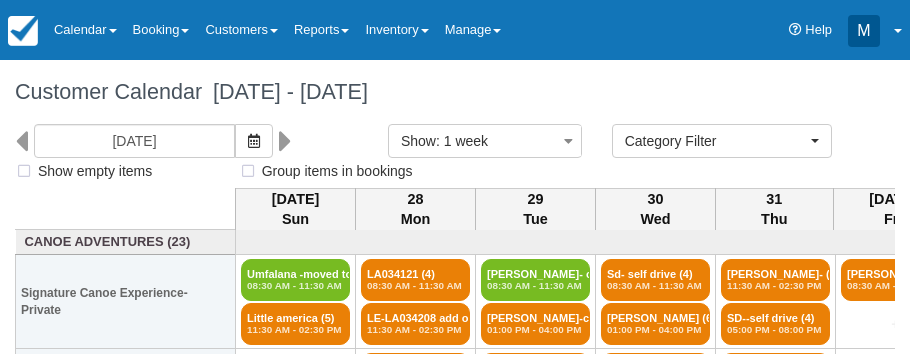 select 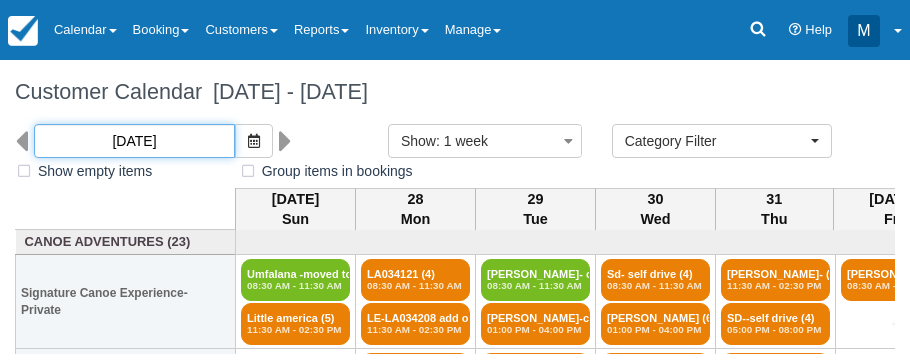 click on "Menu
Calendar
Booking
Customer
Inventory
Booking
Daily Manifest
Daily List
Notes
Bookmarks
Waivers & Documents
New Booking
Canoe Adventures
Gift Certificates
Winter Day Trips
Rentals
Outfitting Expeditions Map" at bounding box center (455, 180) 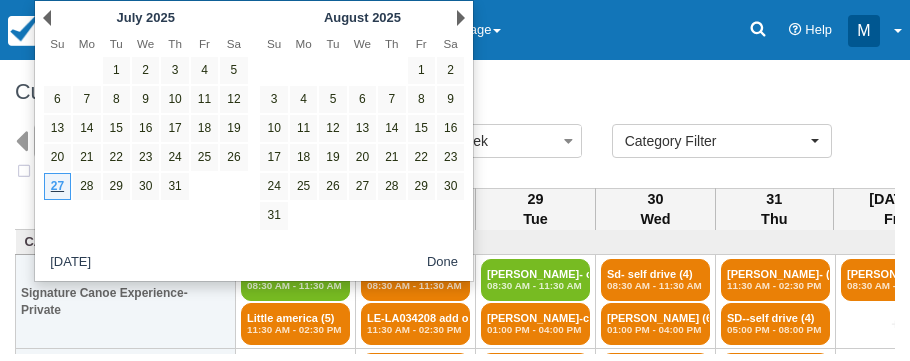 click on "Customer Calendar July 27 -  August 03 2025" at bounding box center [455, 92] 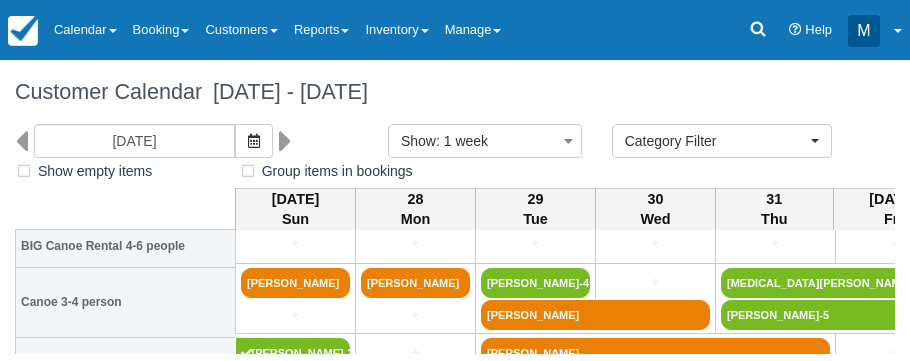 scroll, scrollTop: 296, scrollLeft: 0, axis: vertical 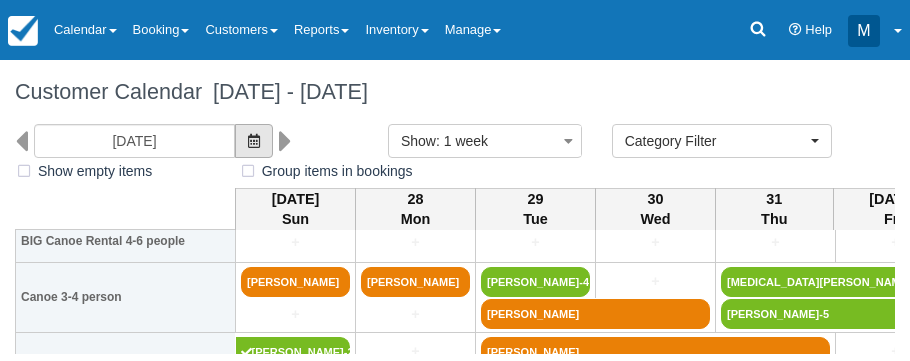 click at bounding box center (254, 141) 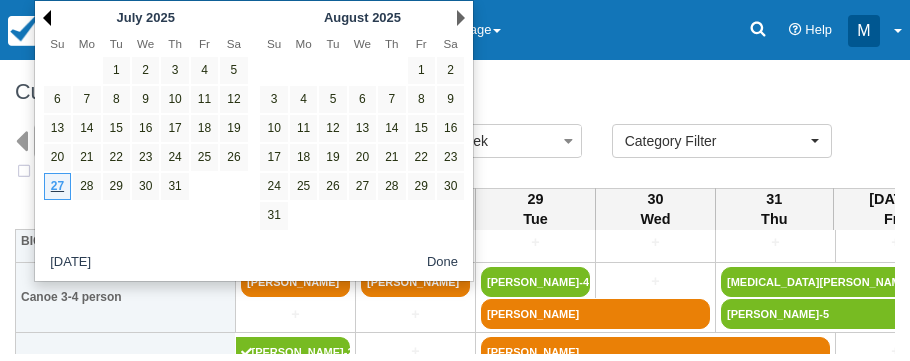 click on "Prev" at bounding box center (47, 18) 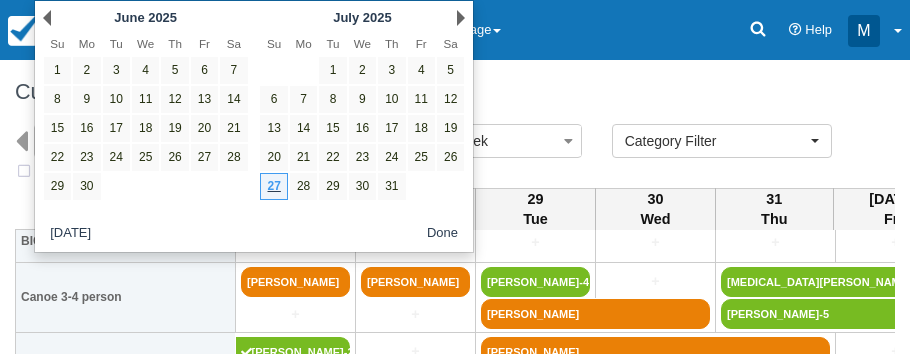 click on "Customer Calendar July 27 -  August 03 2025" at bounding box center [455, 92] 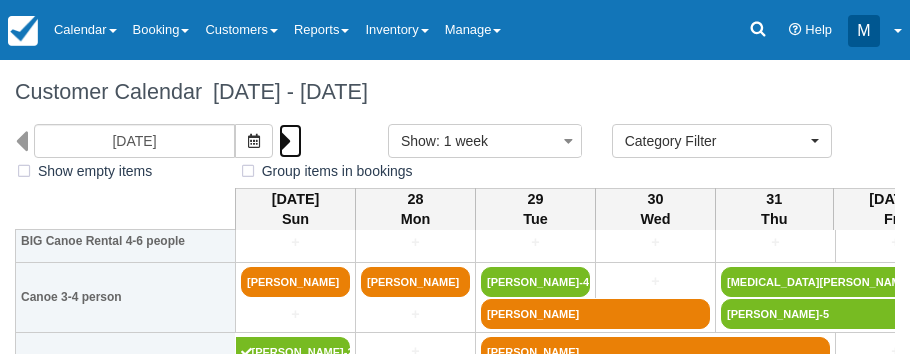 click at bounding box center (285, 141) 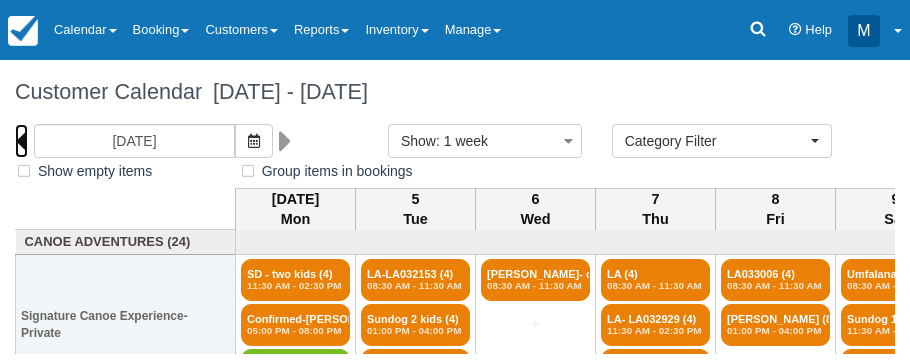 click at bounding box center (21, 141) 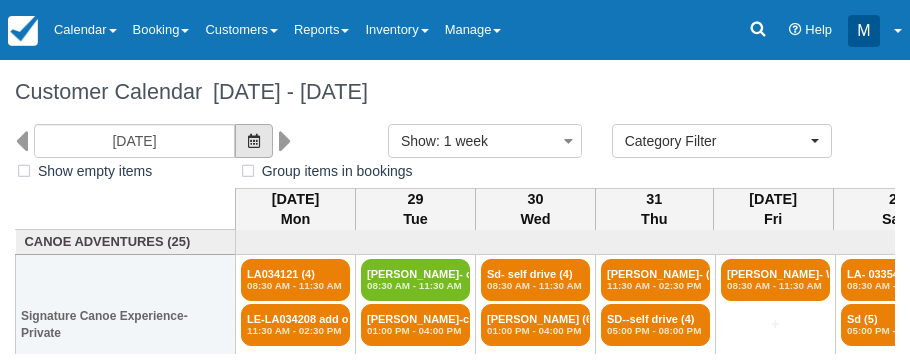 click at bounding box center [254, 141] 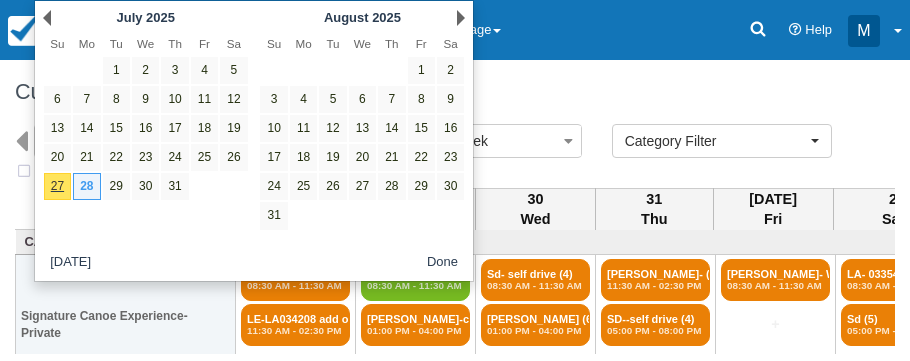 click on "Signature Canoe Experience- Private" at bounding box center (126, 325) 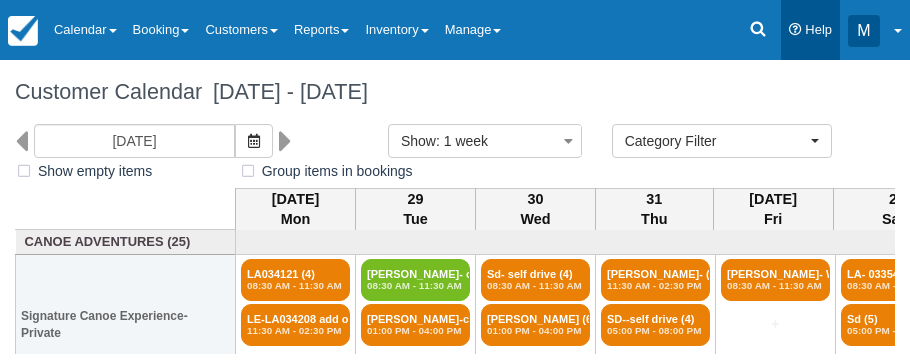 click on "Help" at bounding box center (810, 30) 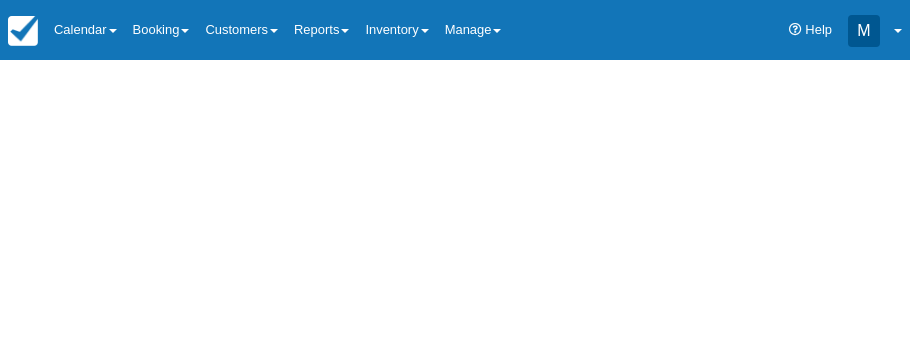 scroll, scrollTop: 0, scrollLeft: 0, axis: both 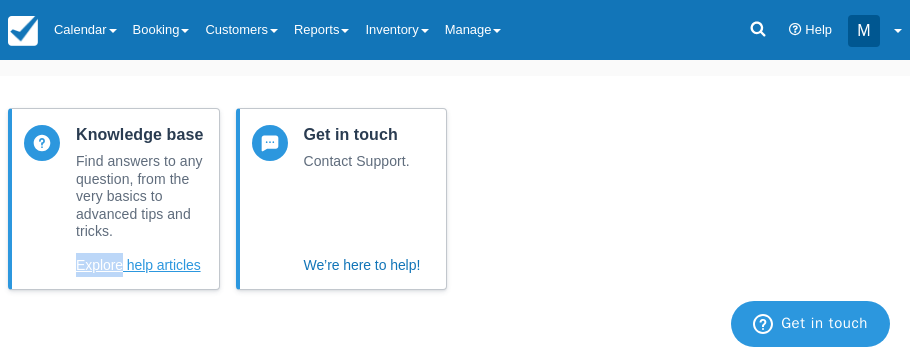 click on "Knowledge base Find answers to any question, from the very basics to advanced tips and tricks. Explore help articles Get in touch Contact Support. We’re here to help!" at bounding box center (455, 215) 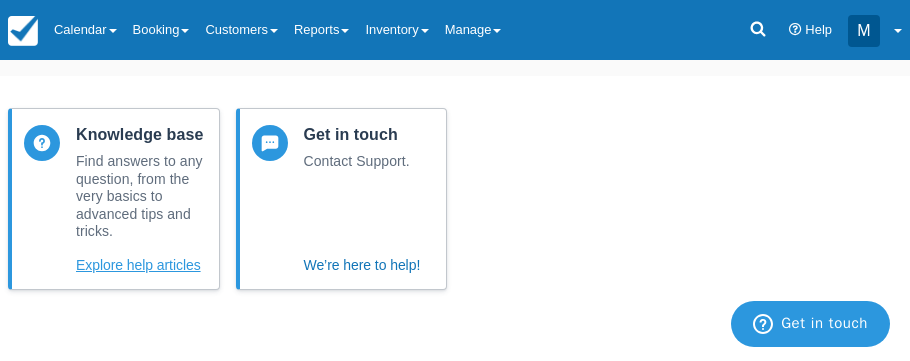 click on "Knowledge base Find answers to any question, from the very basics to advanced tips and tricks. Explore help articles Get in touch Contact Support. We’re here to help!" at bounding box center (455, 215) 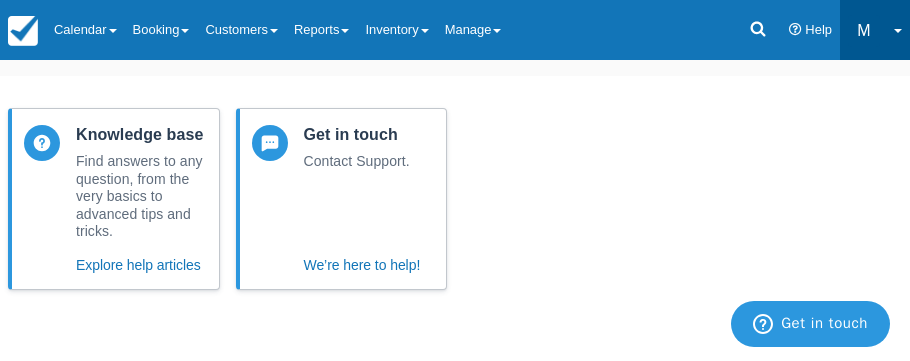 click at bounding box center [898, 31] 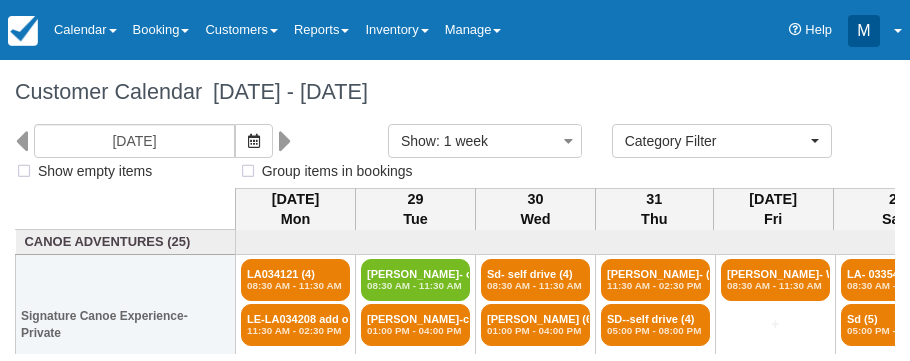 select 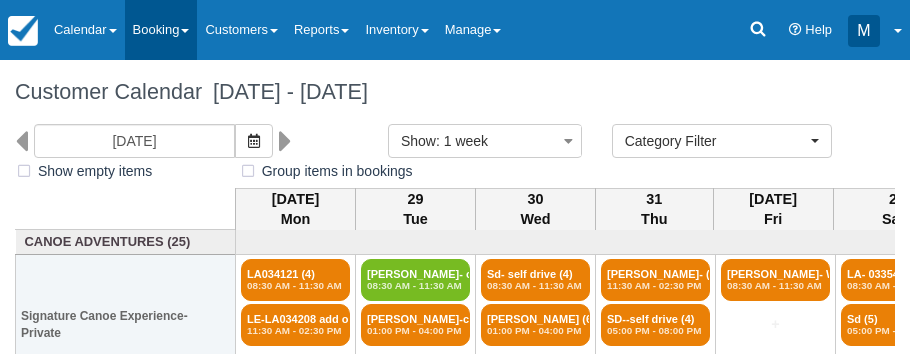 click at bounding box center (185, 31) 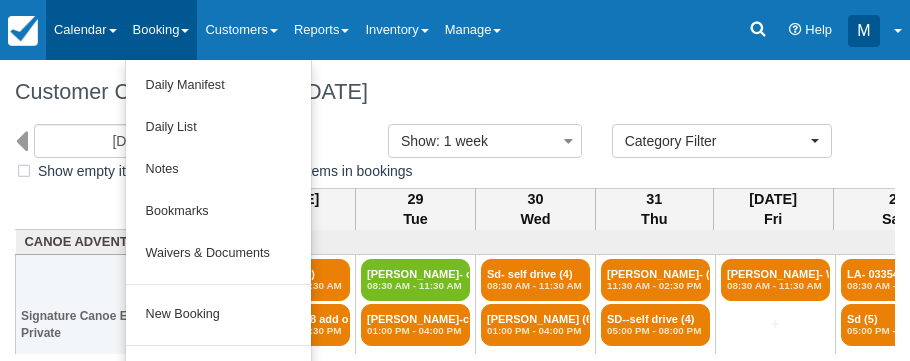 click on "Calendar" at bounding box center [85, 30] 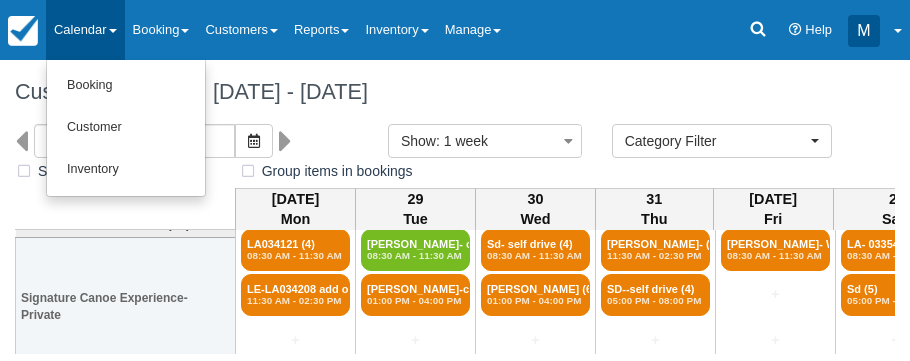 scroll, scrollTop: 7, scrollLeft: 0, axis: vertical 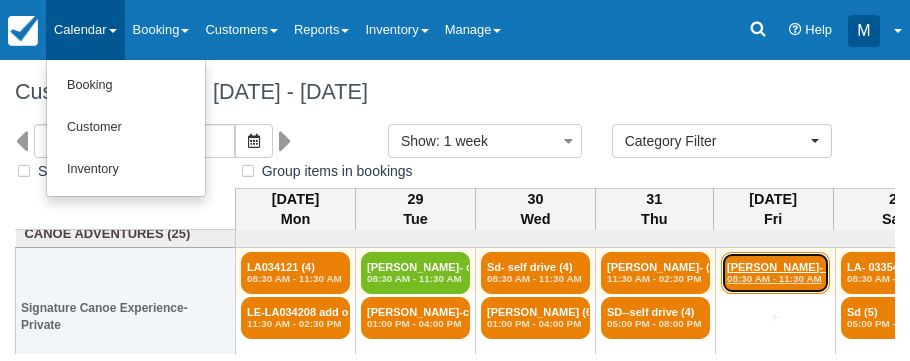 click on "[PERSON_NAME]- Will con (5)  08:30 AM - 11:30 AM" at bounding box center [775, 273] 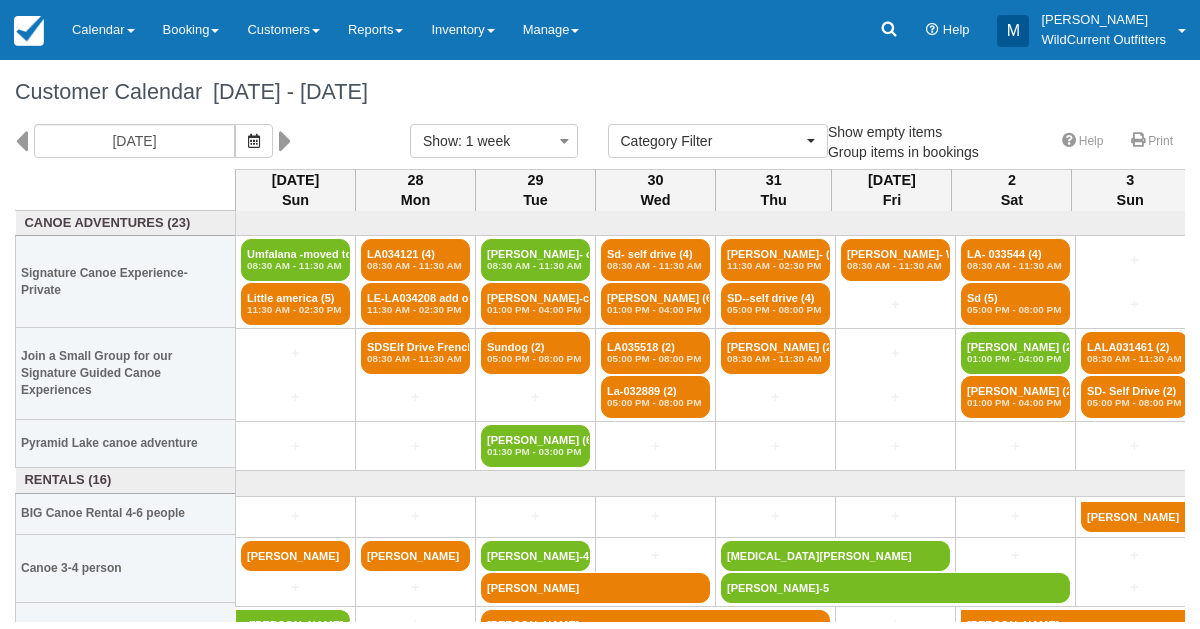 select 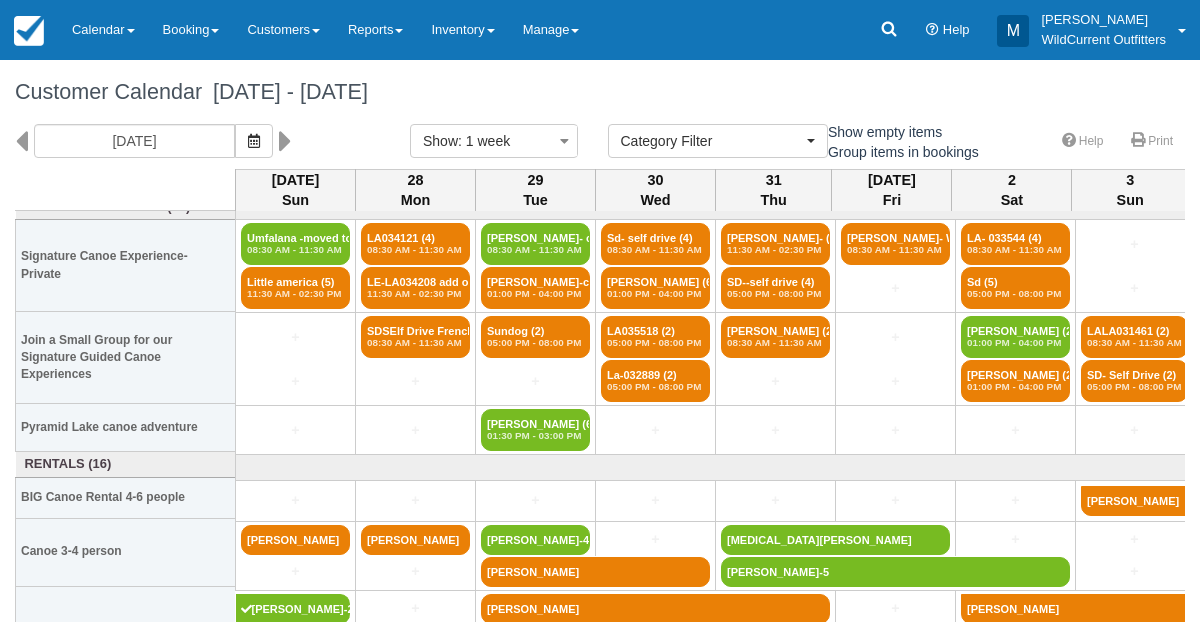 scroll, scrollTop: 16, scrollLeft: 0, axis: vertical 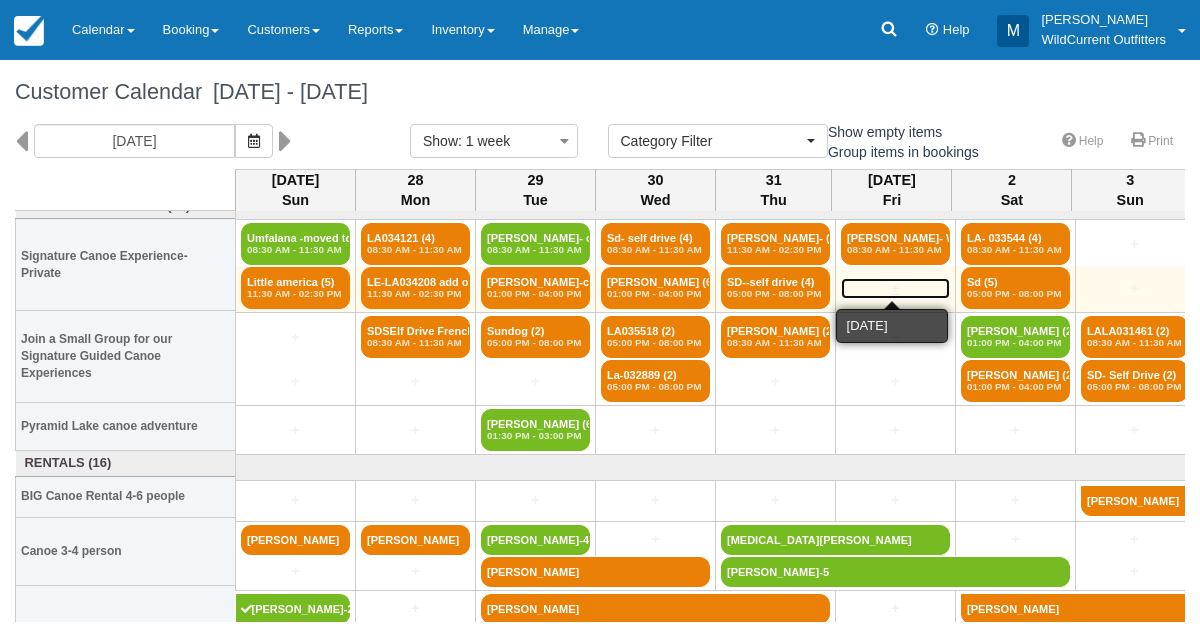 click on "+" at bounding box center [895, 288] 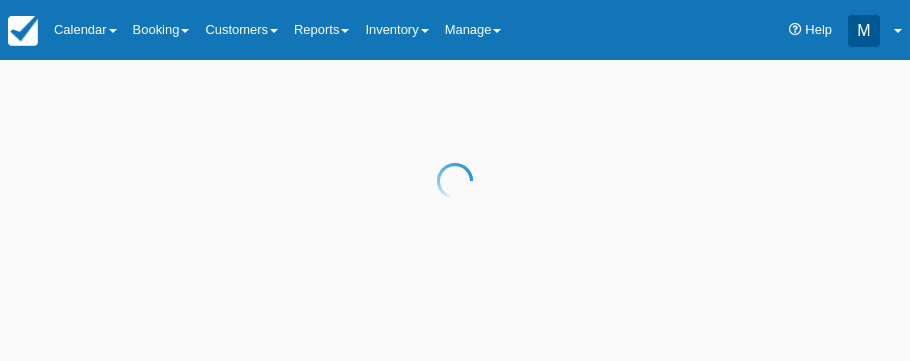 scroll, scrollTop: 0, scrollLeft: 0, axis: both 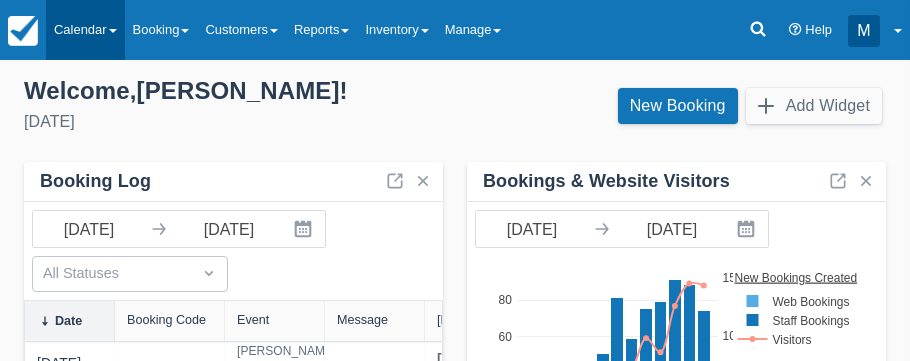 click on "Calendar" at bounding box center (85, 30) 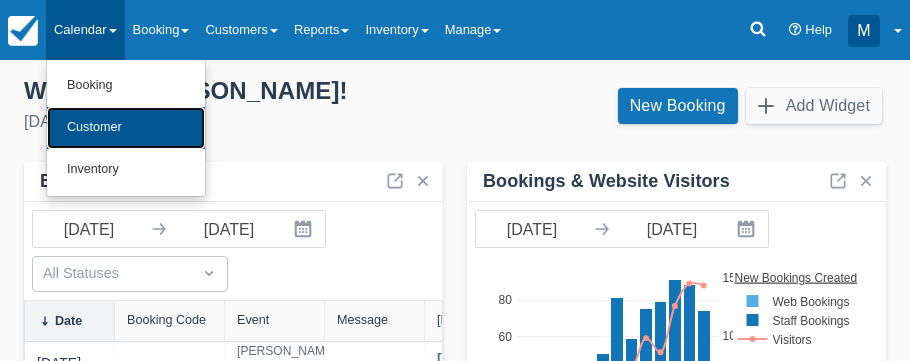 click on "Customer" at bounding box center [126, 128] 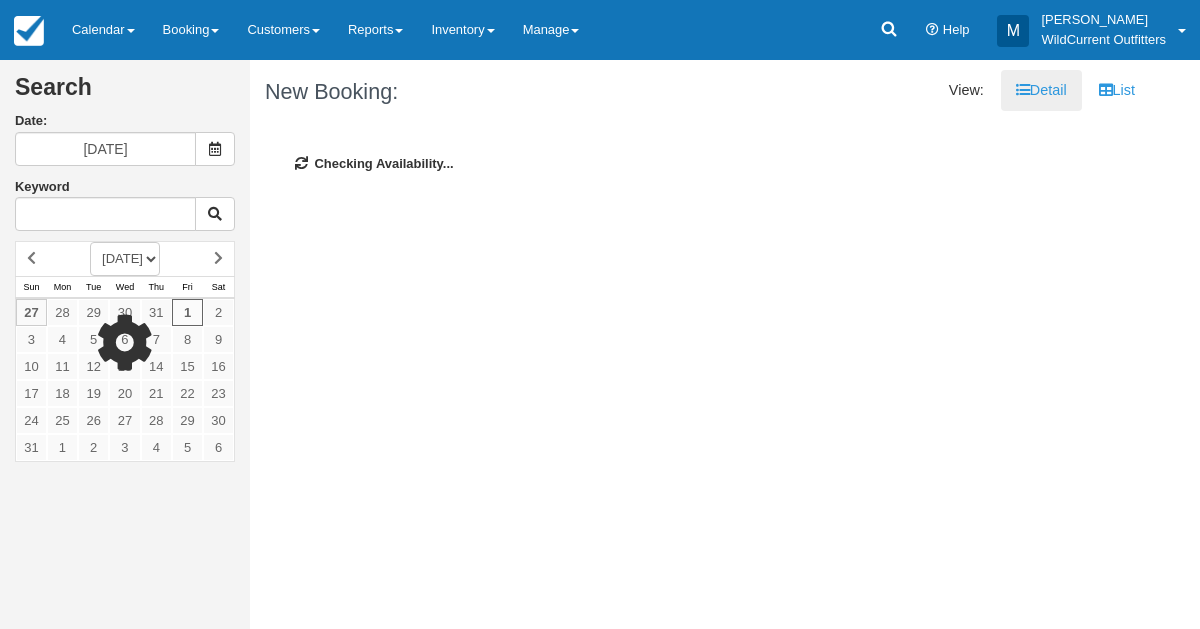 scroll, scrollTop: 0, scrollLeft: 0, axis: both 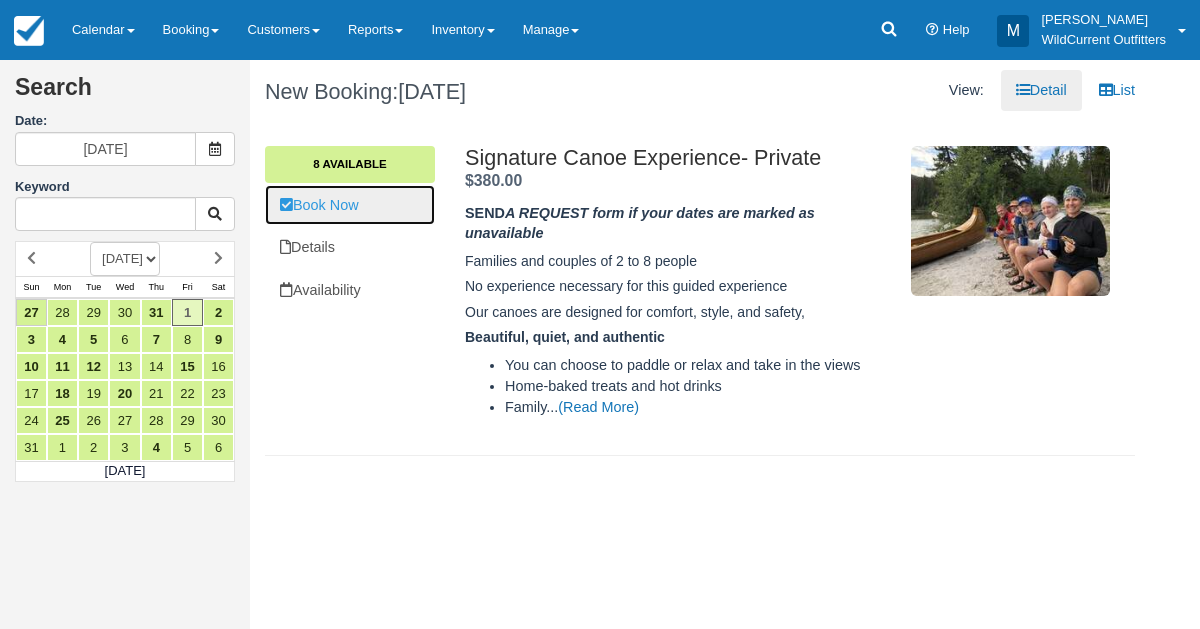 click on "Book Now" at bounding box center (350, 205) 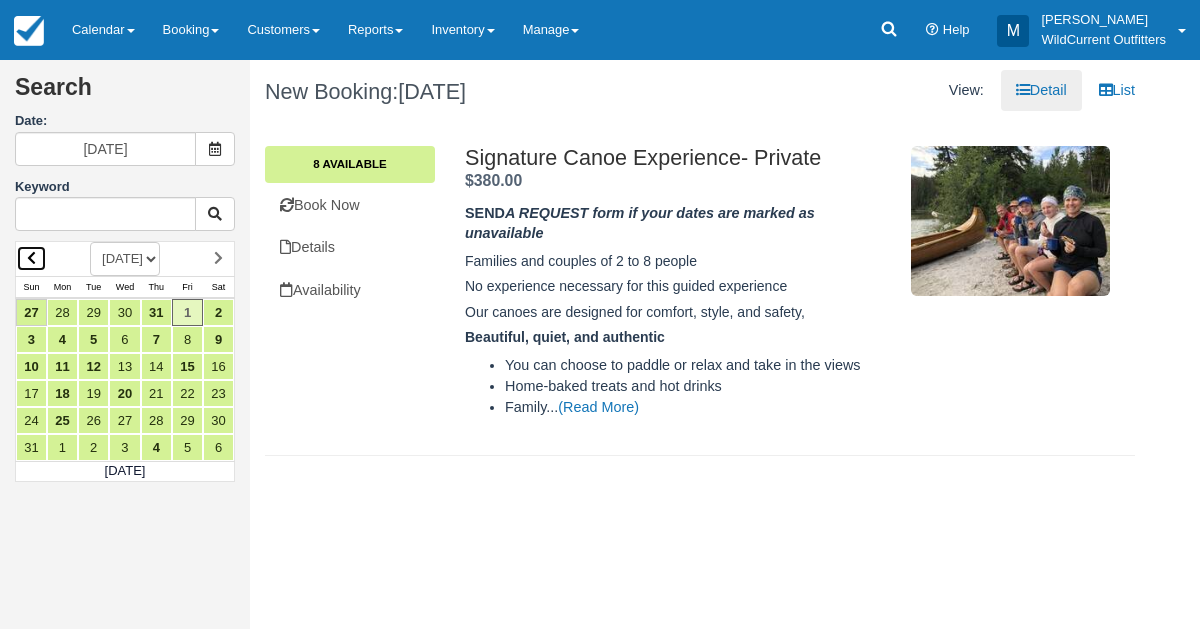 click at bounding box center [31, 258] 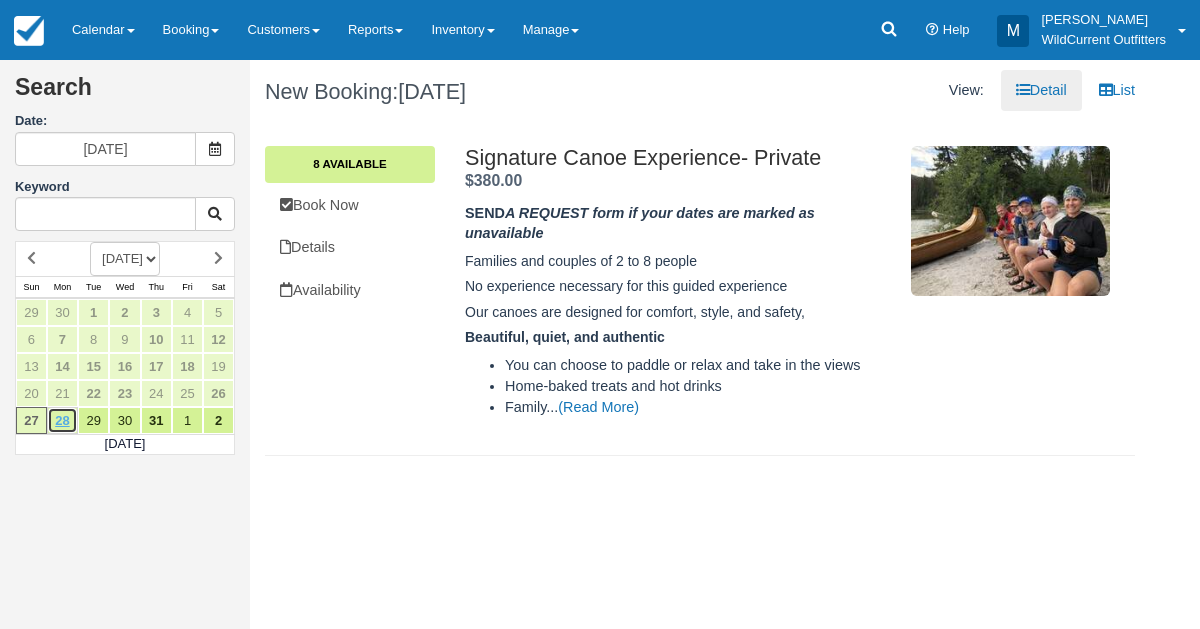 click on "28" at bounding box center [62, 420] 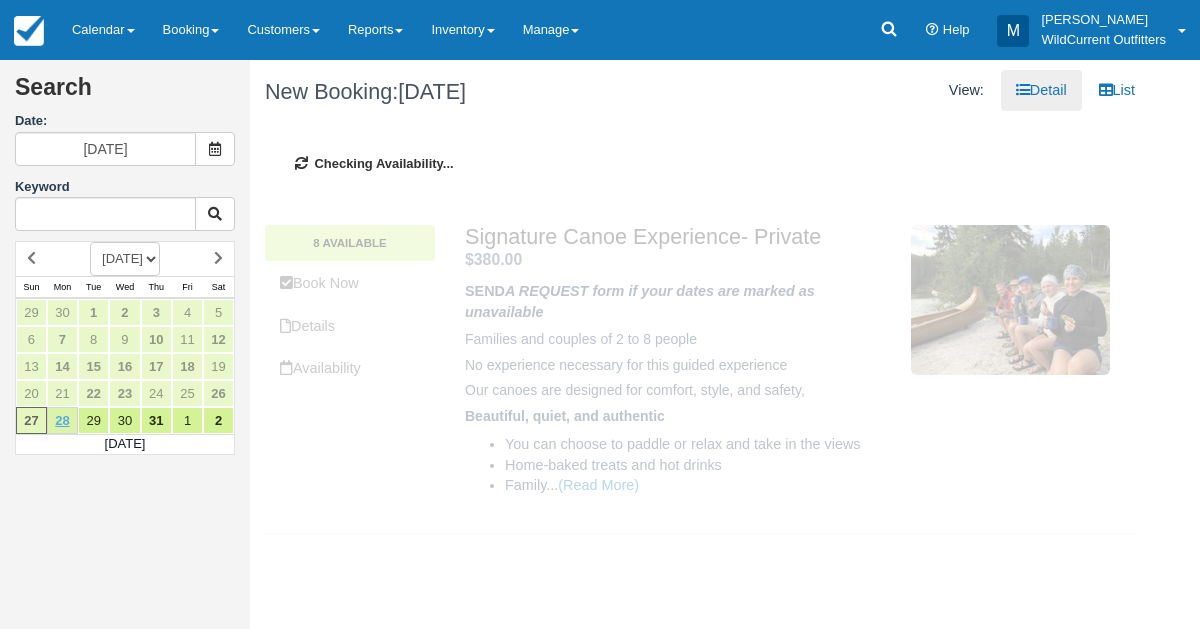 type on "[DATE]" 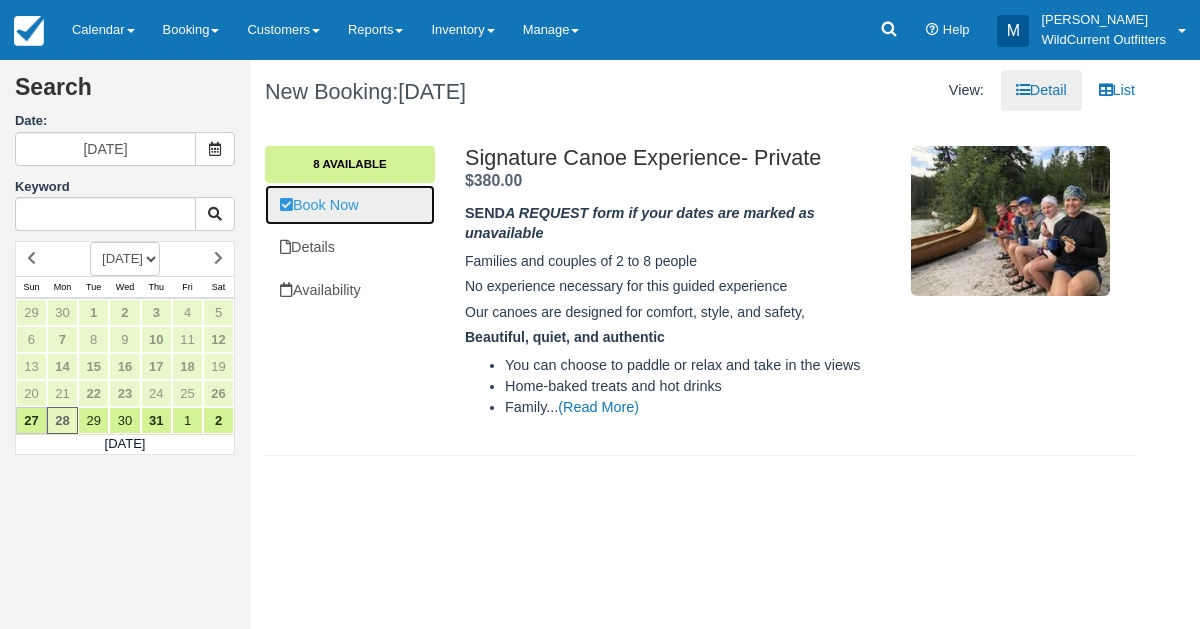 click on "Book Now" at bounding box center (350, 205) 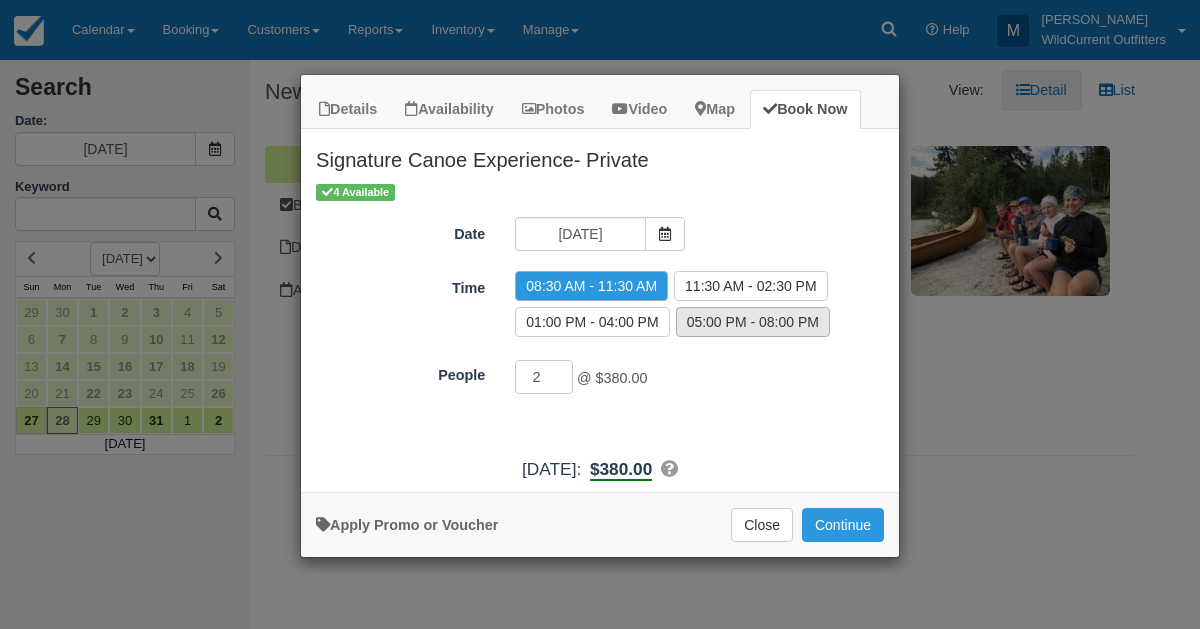 click on "05:00 PM - 08:00 PM" at bounding box center (753, 322) 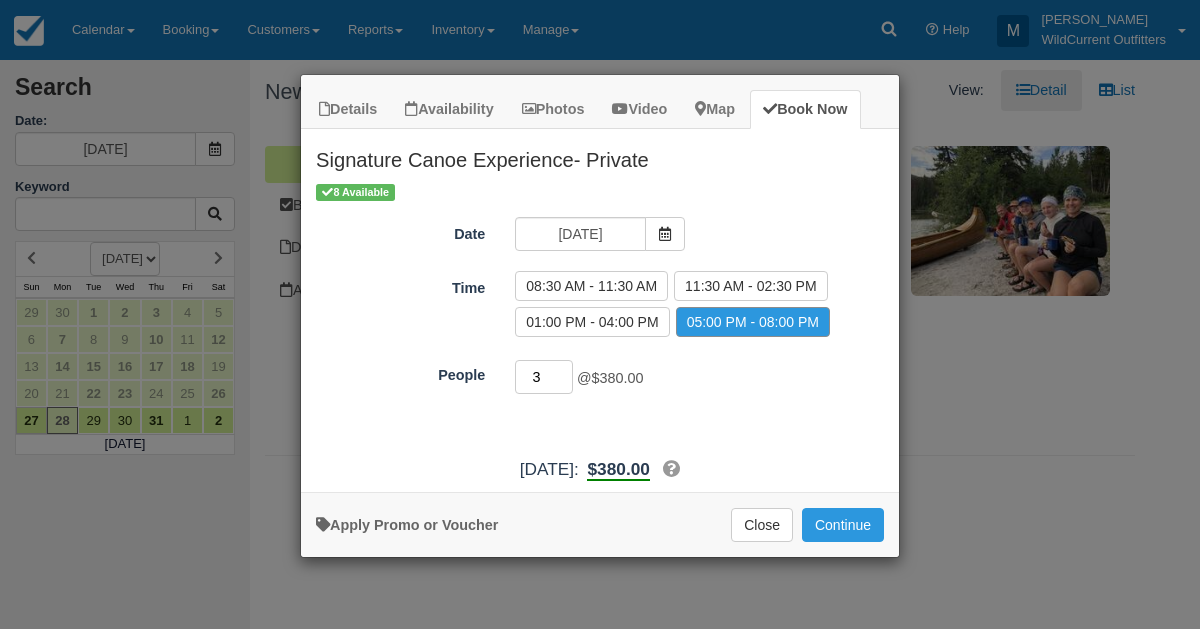 click on "3" at bounding box center [544, 377] 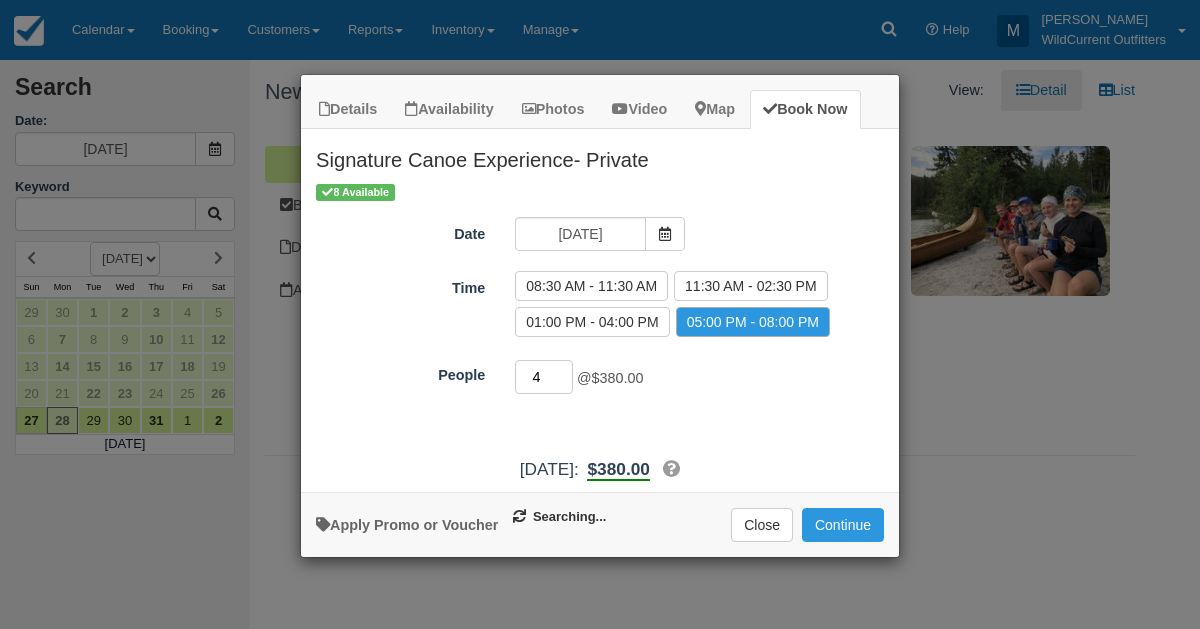 click on "4" at bounding box center (544, 377) 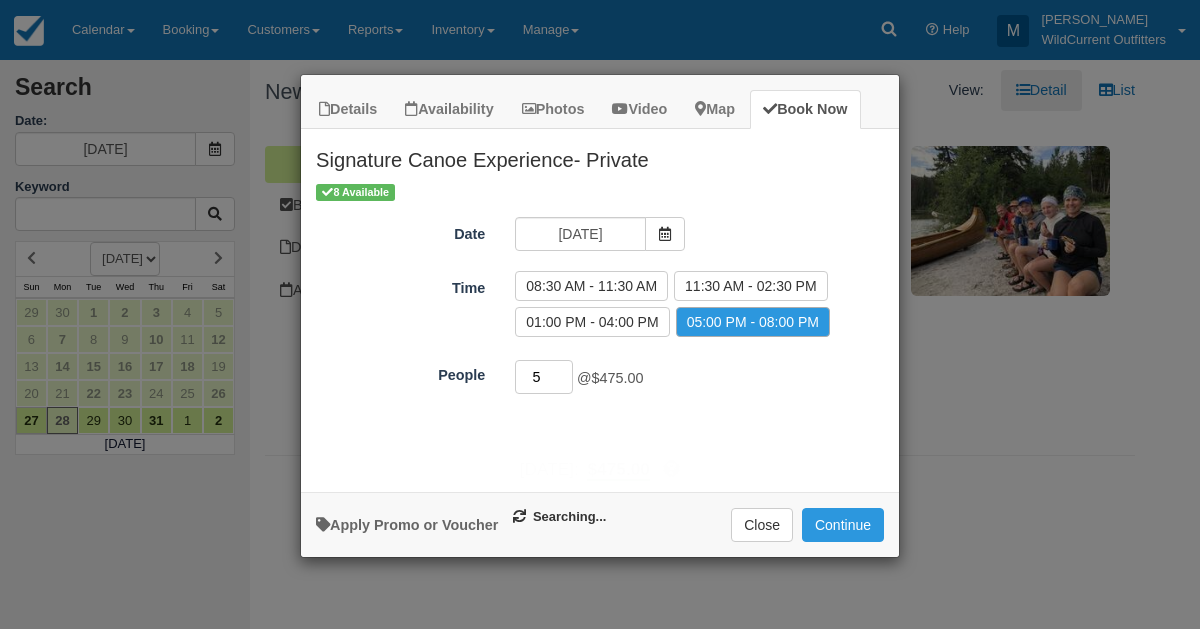 click on "5" at bounding box center [544, 377] 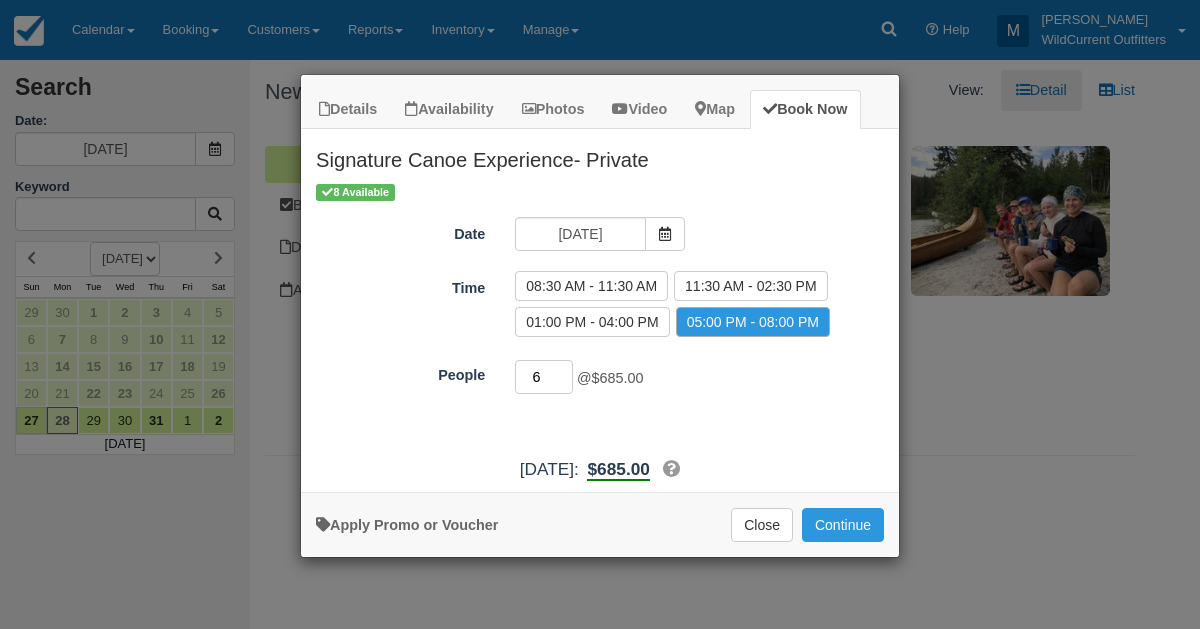 type on "6" 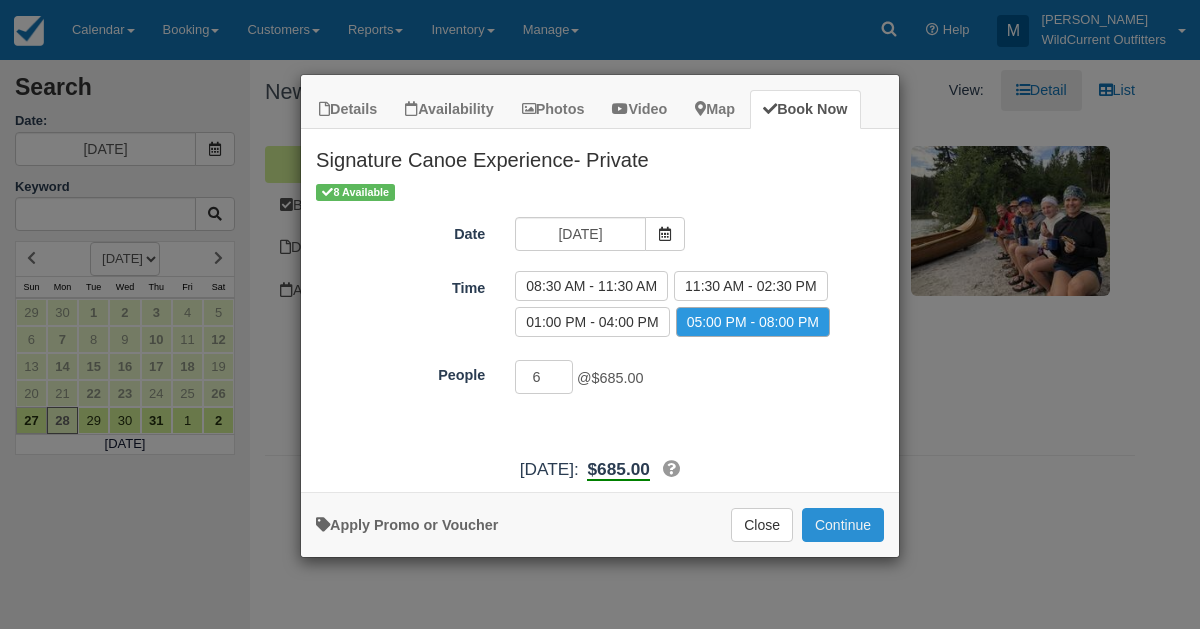 click on "Continue" at bounding box center (843, 525) 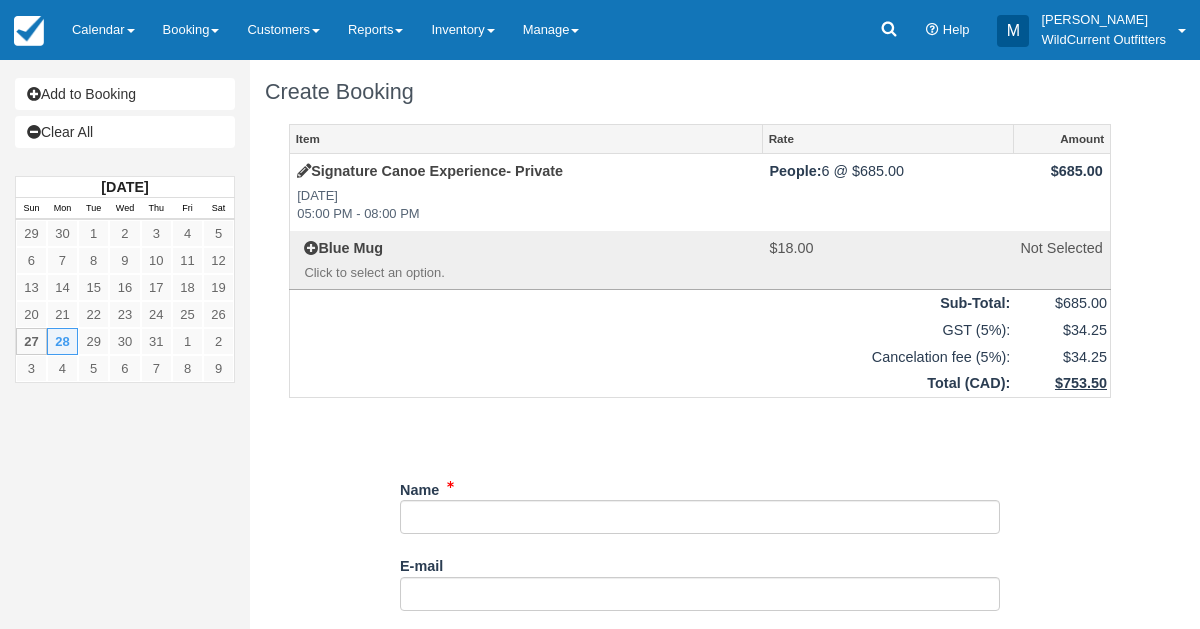 scroll, scrollTop: 0, scrollLeft: 0, axis: both 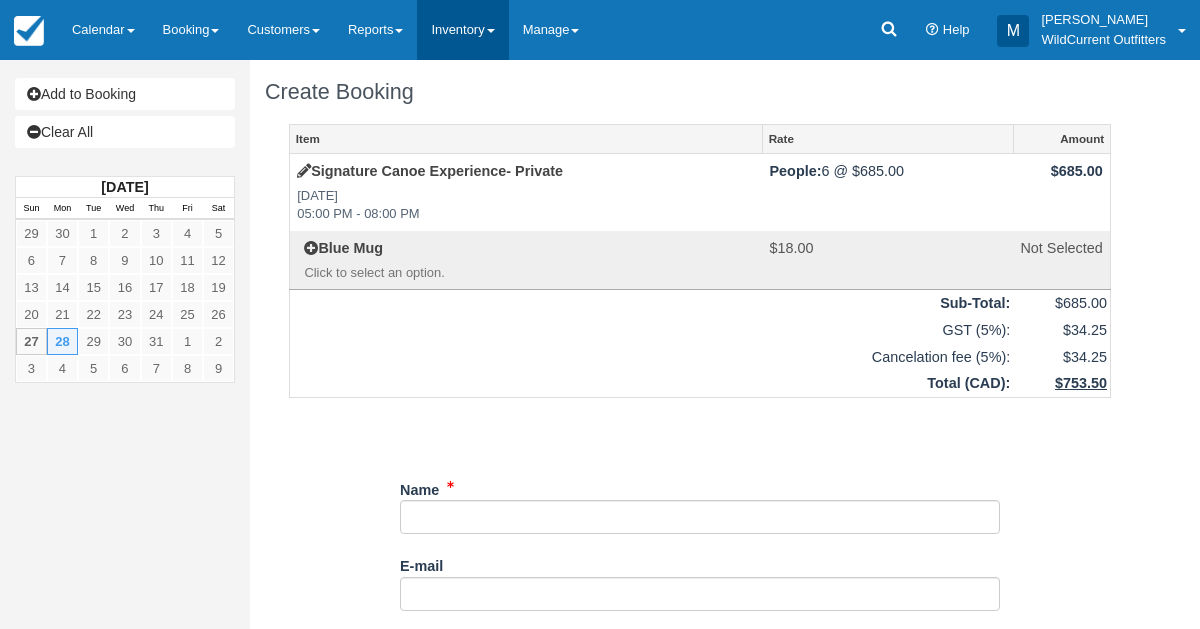 click on "Inventory" at bounding box center (462, 30) 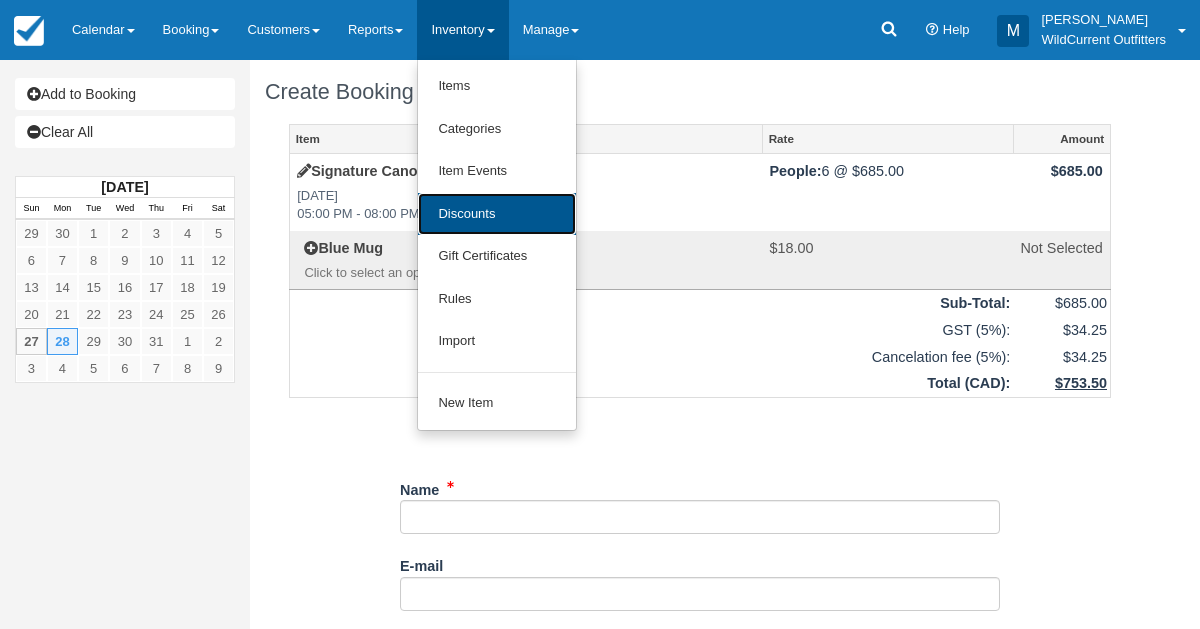 click on "Discounts" at bounding box center (497, 214) 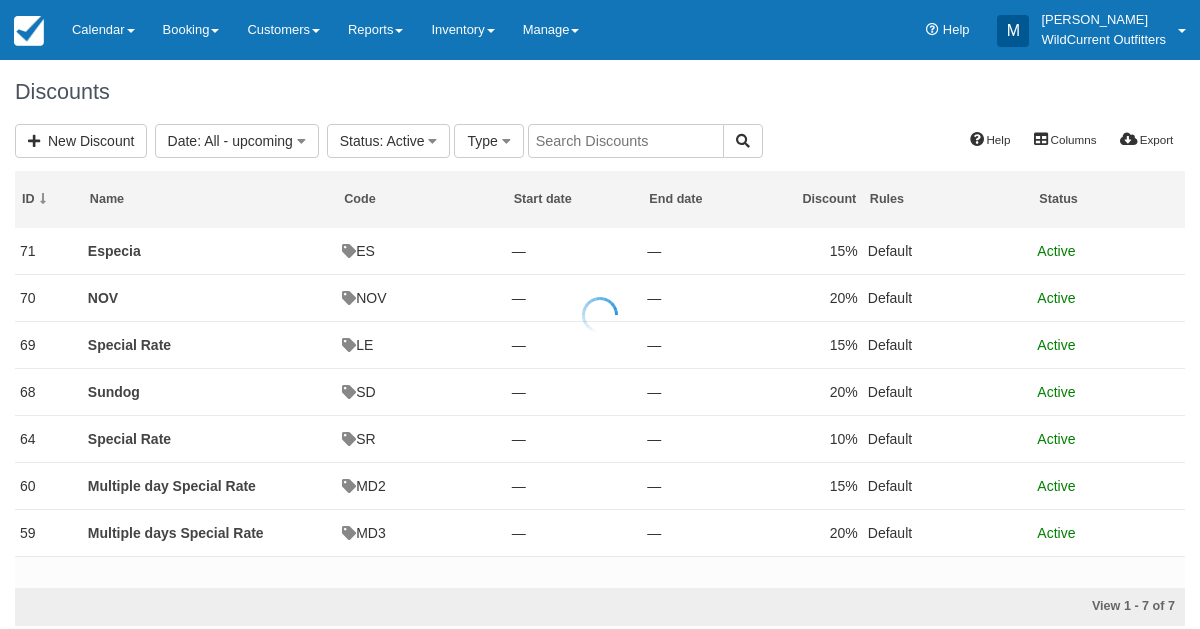 scroll, scrollTop: 0, scrollLeft: 0, axis: both 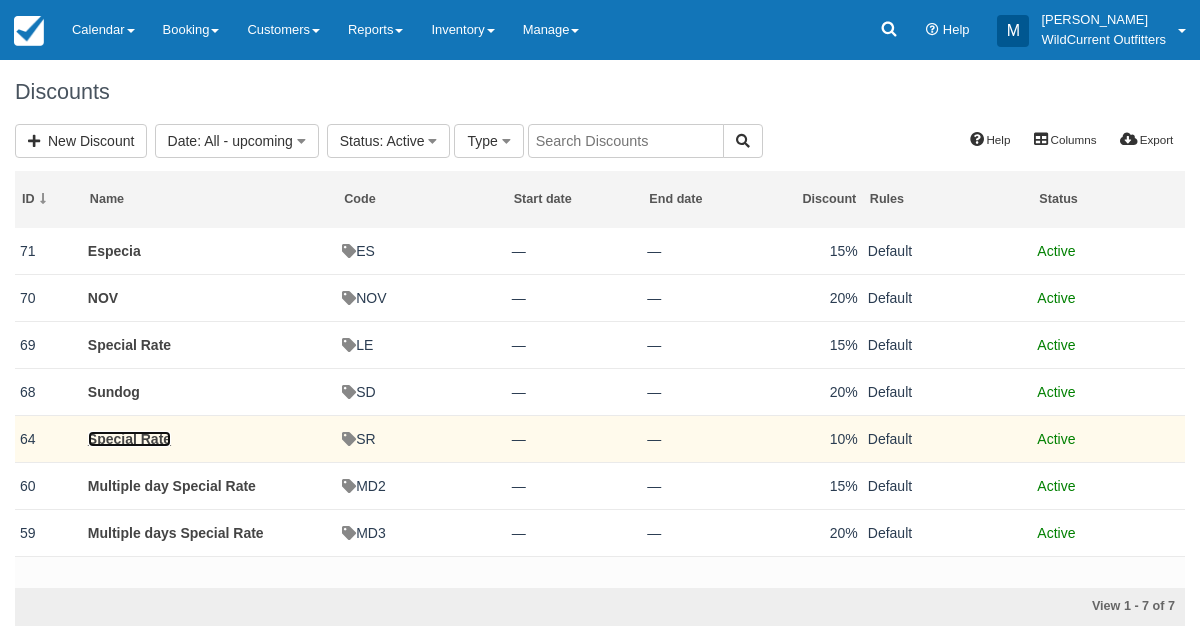 click on "Special Rate" at bounding box center [129, 439] 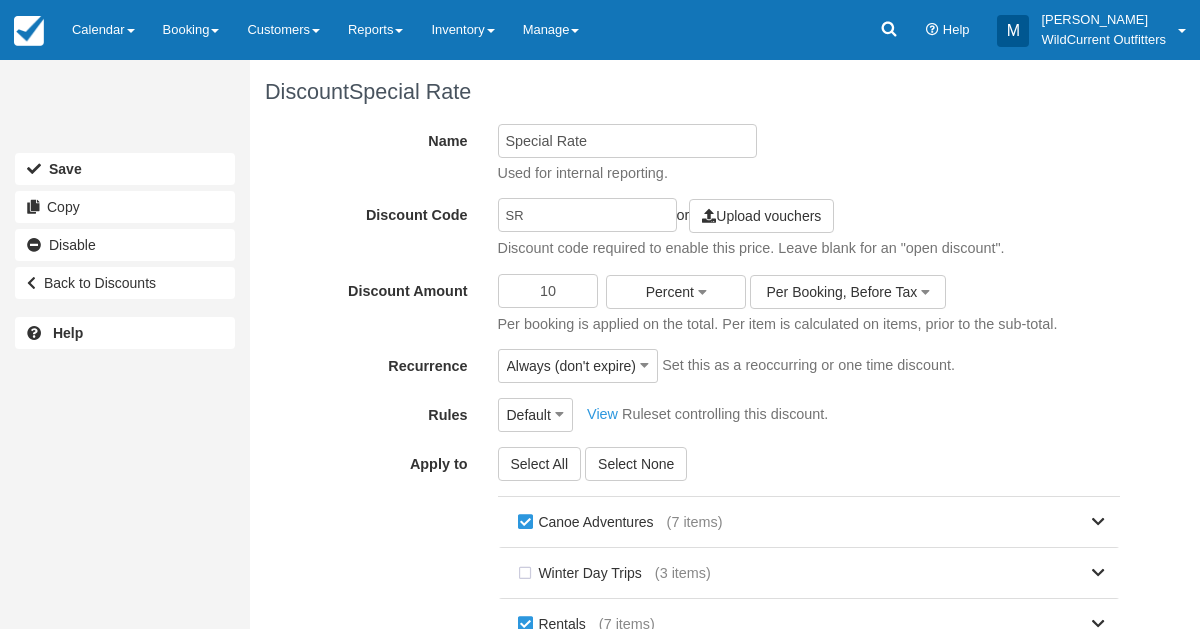 scroll, scrollTop: 0, scrollLeft: 0, axis: both 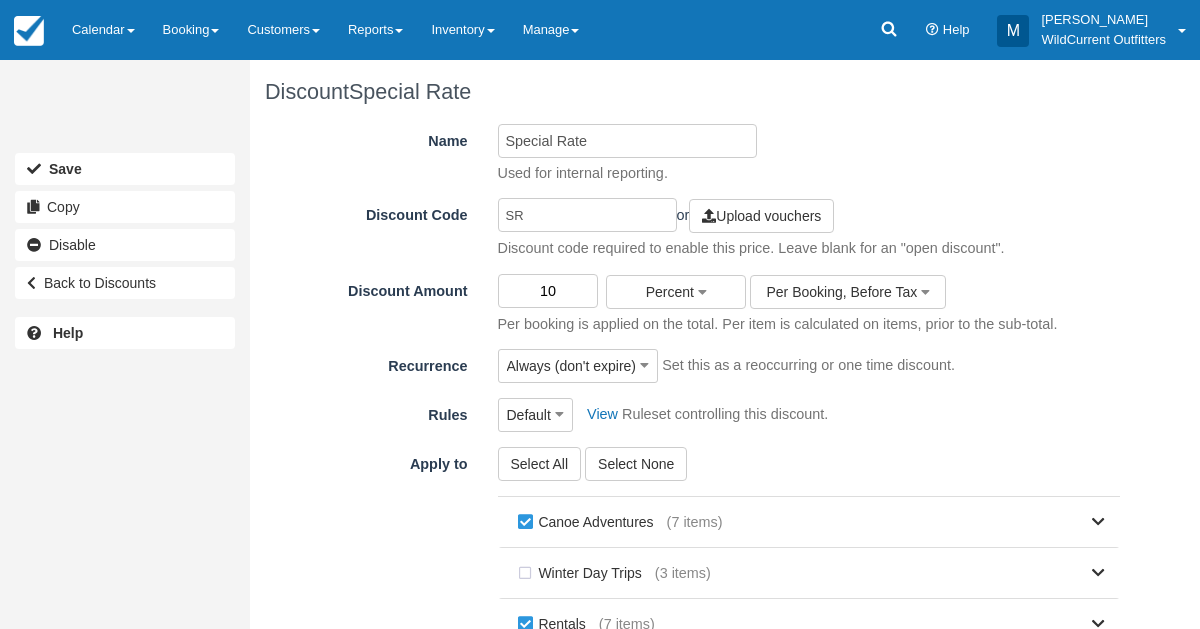 click on "10" at bounding box center (548, 291) 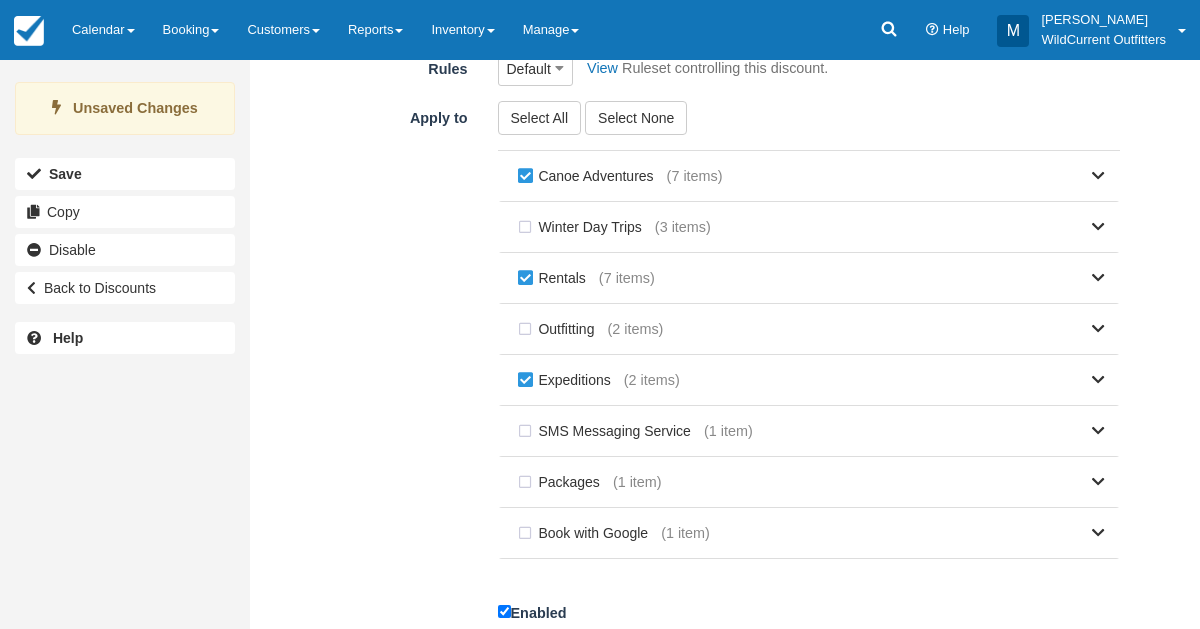 scroll, scrollTop: 396, scrollLeft: 0, axis: vertical 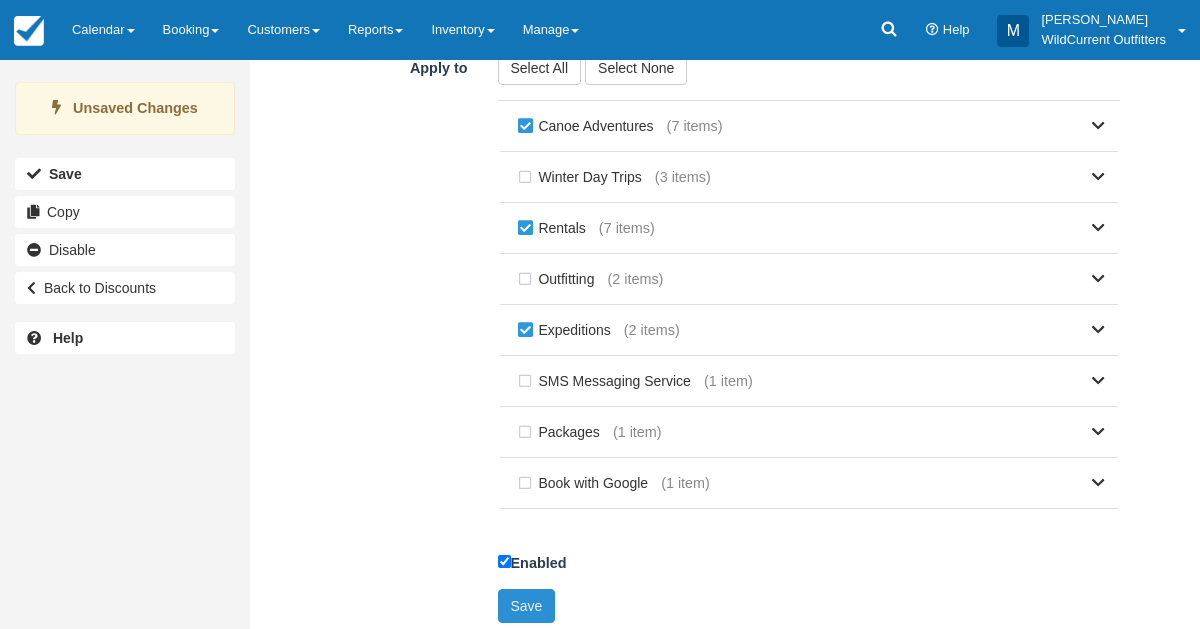 type on "15" 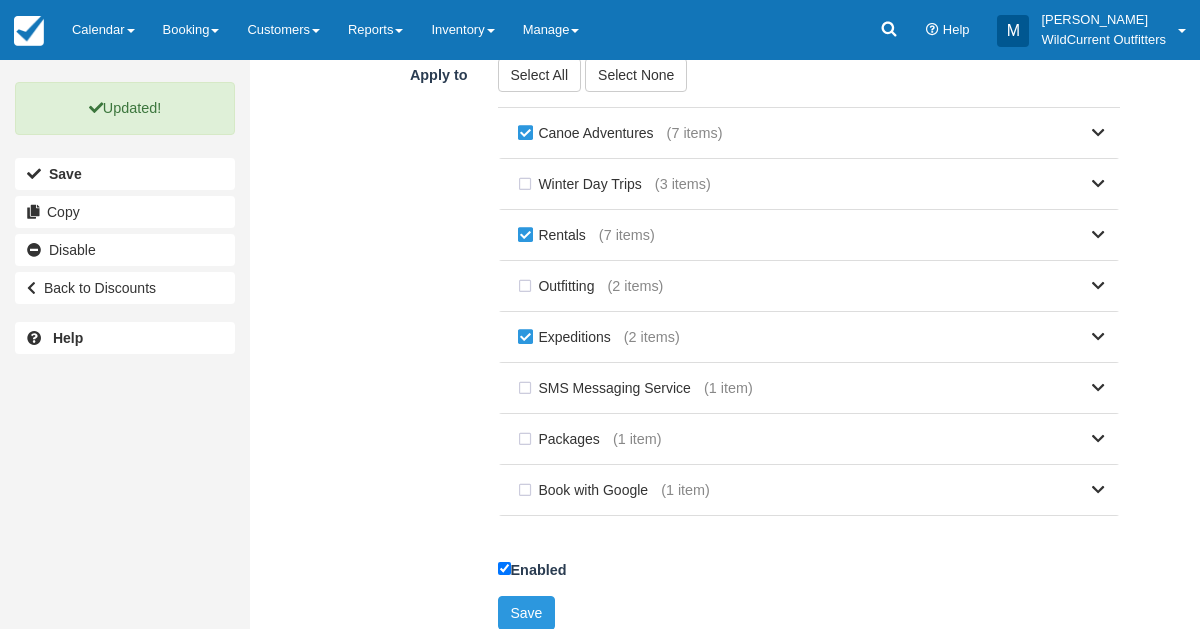 scroll, scrollTop: 396, scrollLeft: 0, axis: vertical 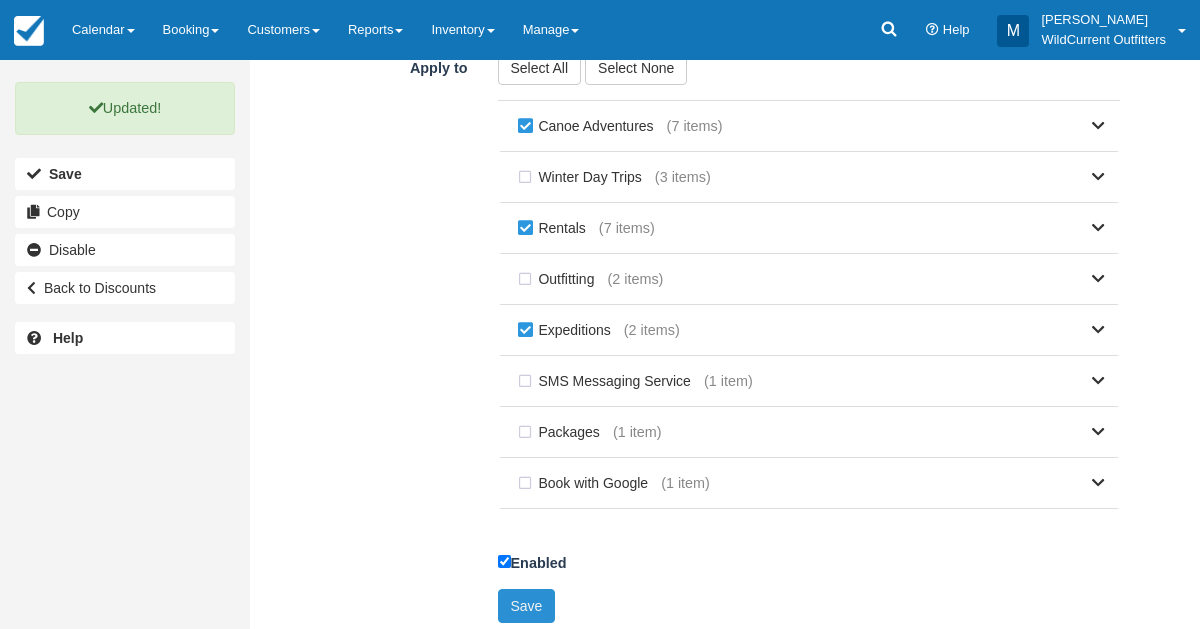 click on "Save" at bounding box center (527, 606) 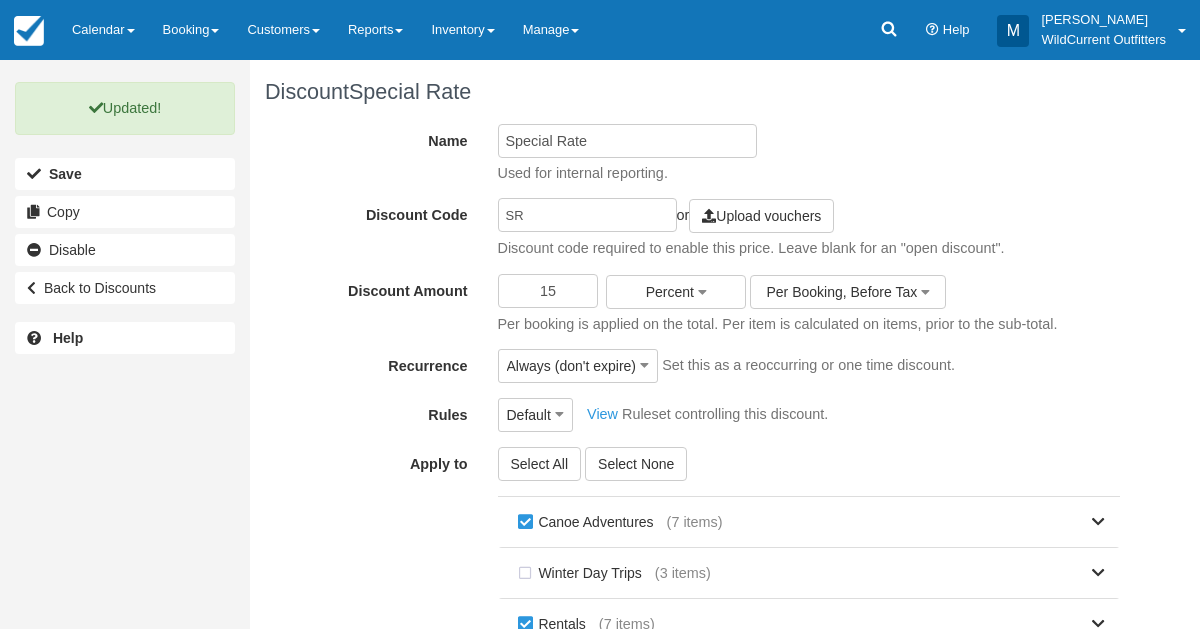 scroll, scrollTop: 0, scrollLeft: 0, axis: both 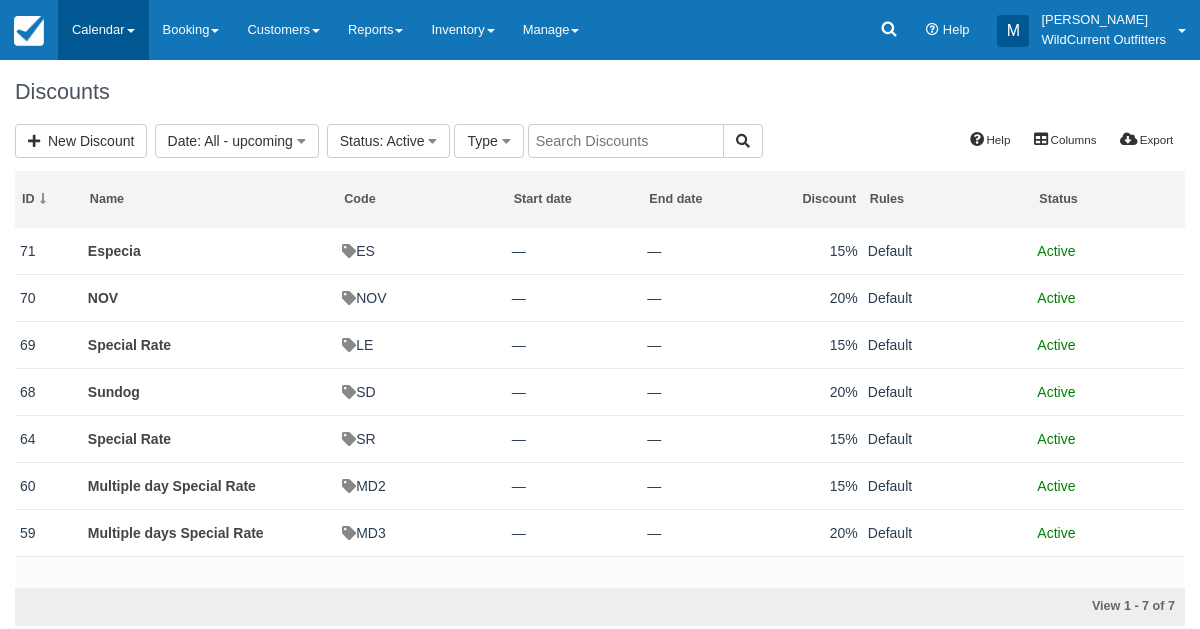 click on "Calendar" at bounding box center [103, 30] 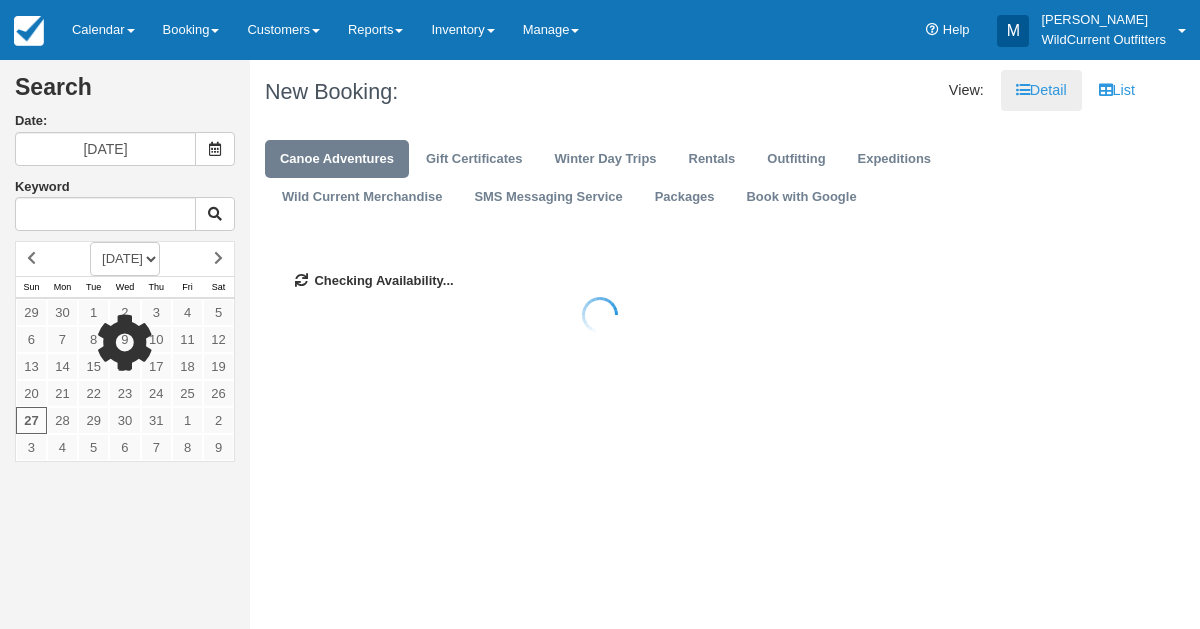 scroll, scrollTop: 0, scrollLeft: 0, axis: both 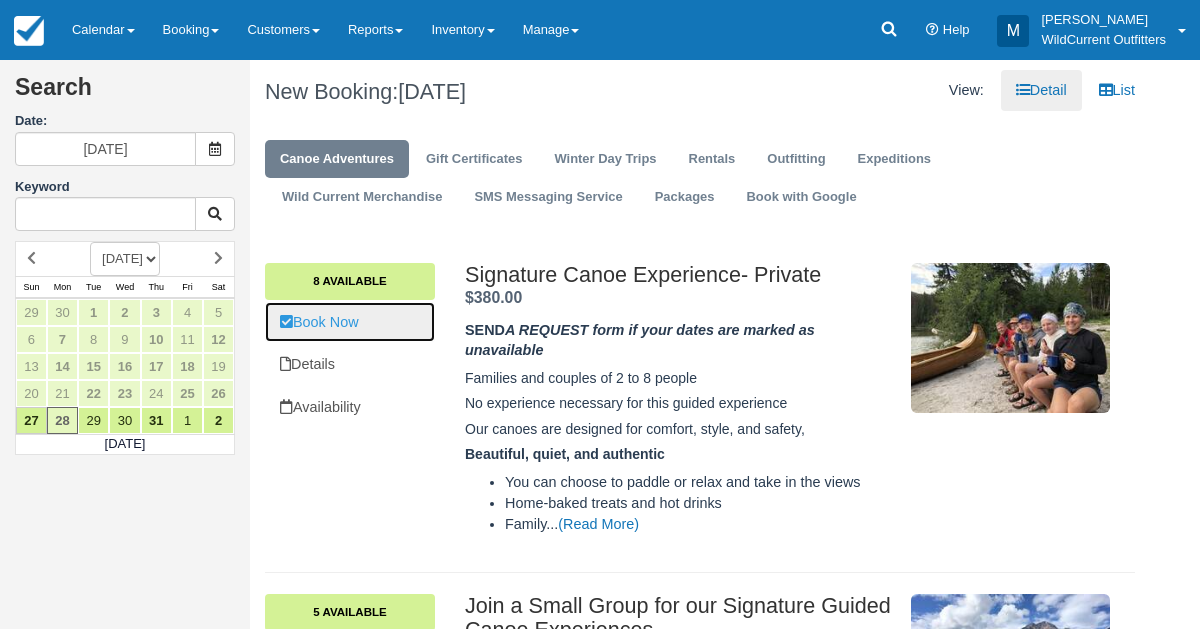 click on "Book Now" at bounding box center [350, 322] 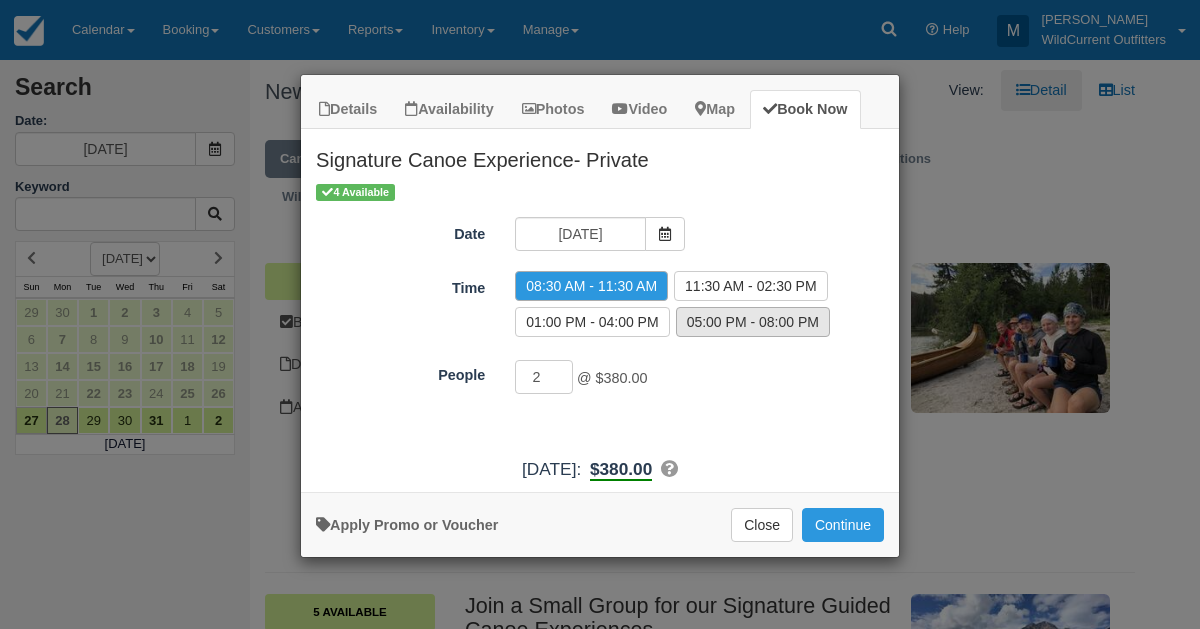 click on "05:00 PM - 08:00 PM" at bounding box center [753, 322] 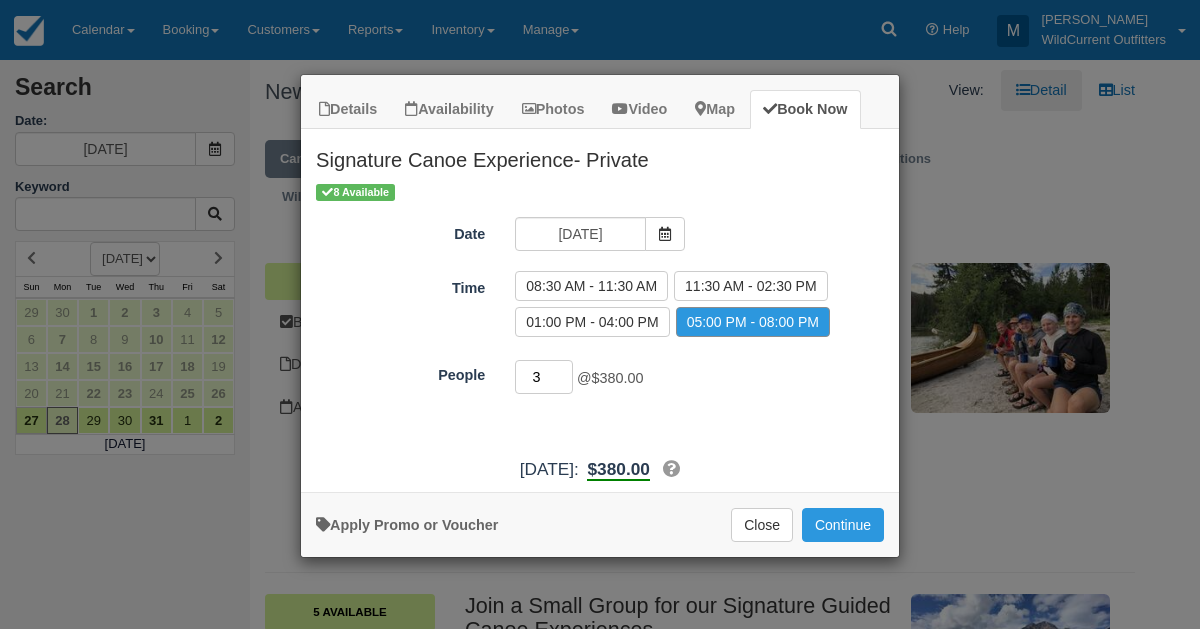 click on "3" at bounding box center (544, 377) 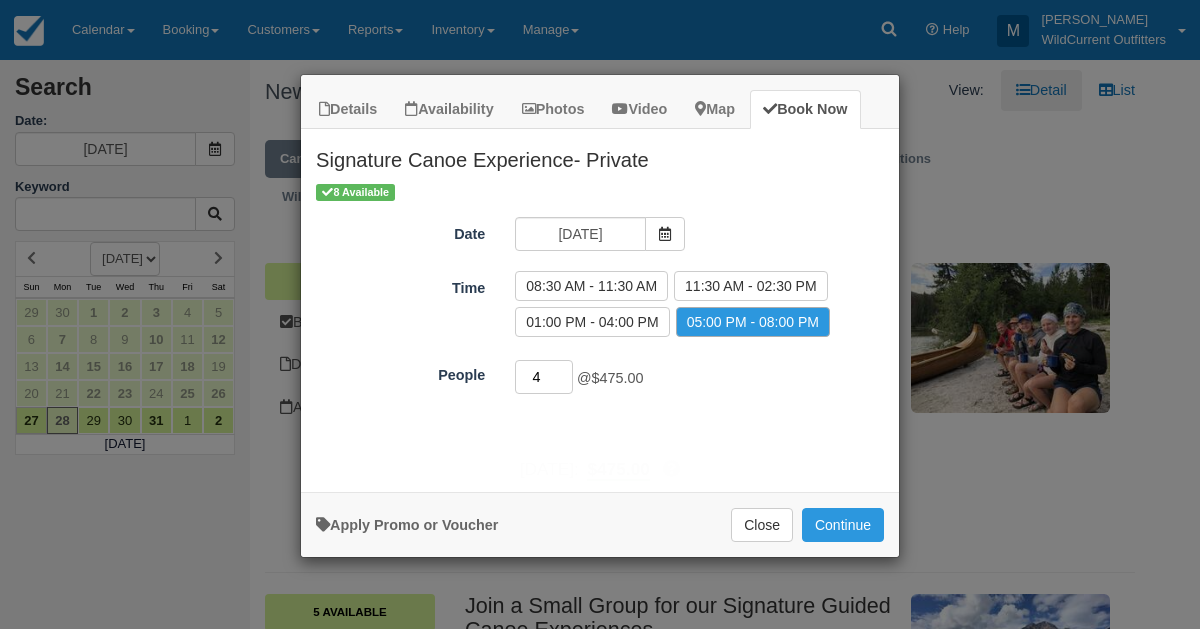 click on "4" at bounding box center (544, 377) 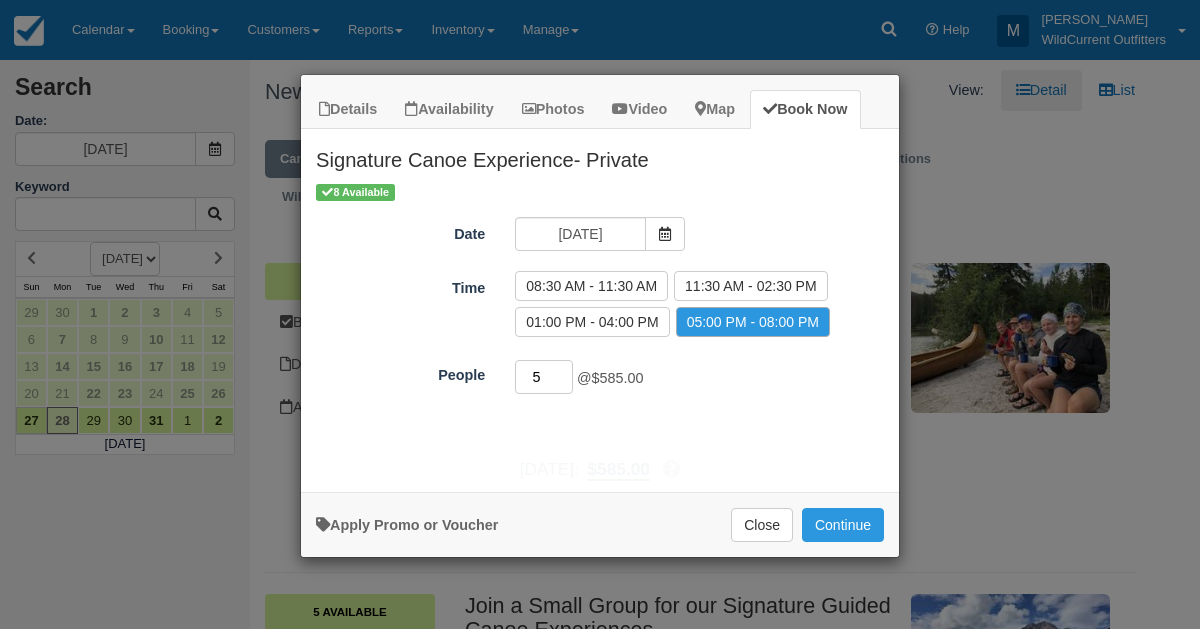 click on "5" at bounding box center [544, 377] 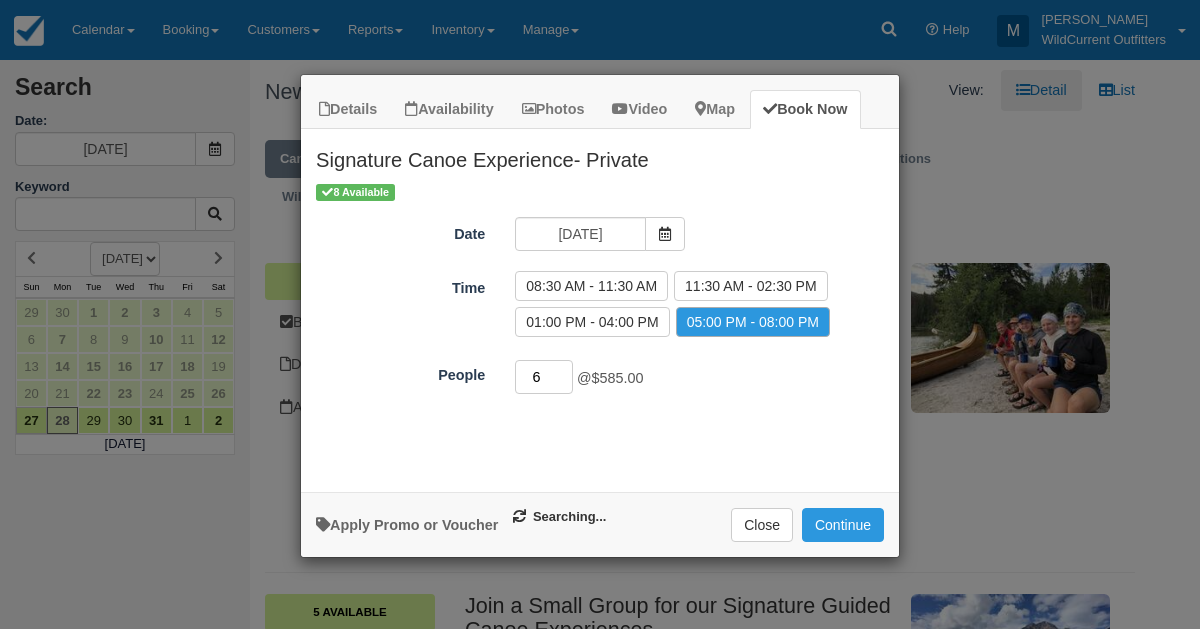 type on "6" 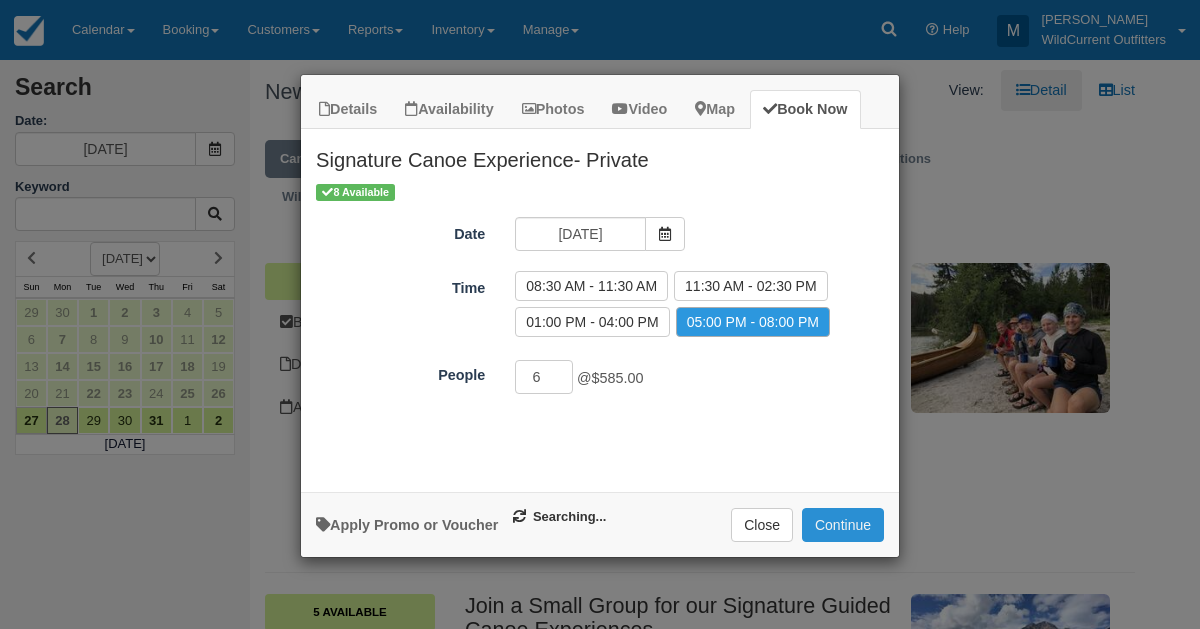 click on "Continue" at bounding box center (843, 525) 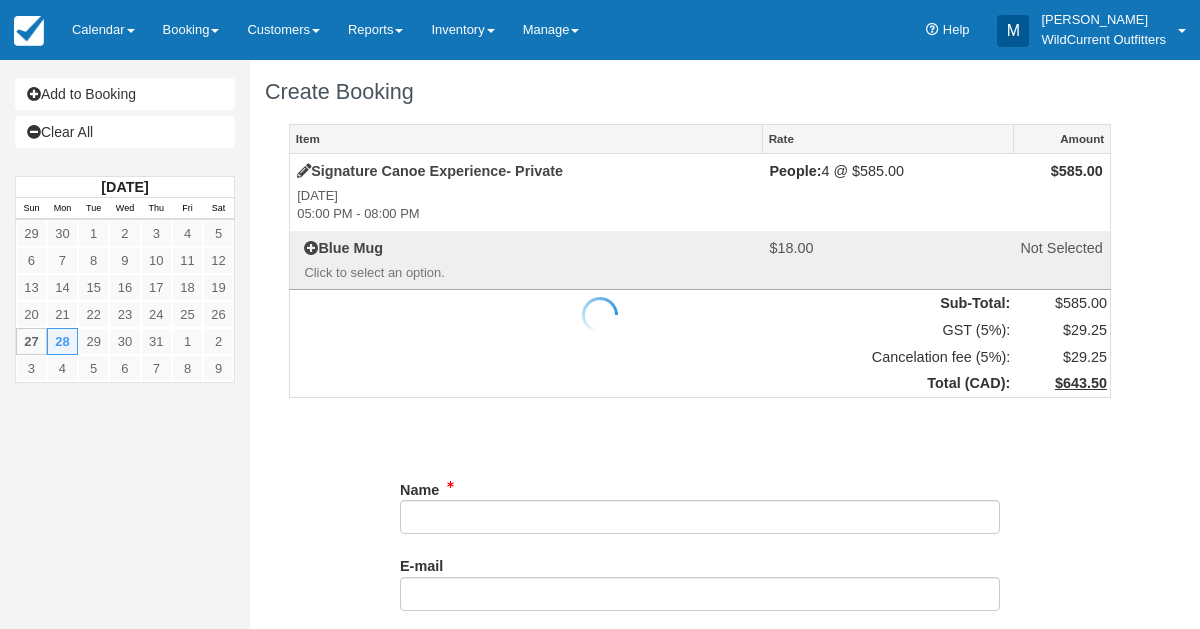 scroll, scrollTop: 0, scrollLeft: 0, axis: both 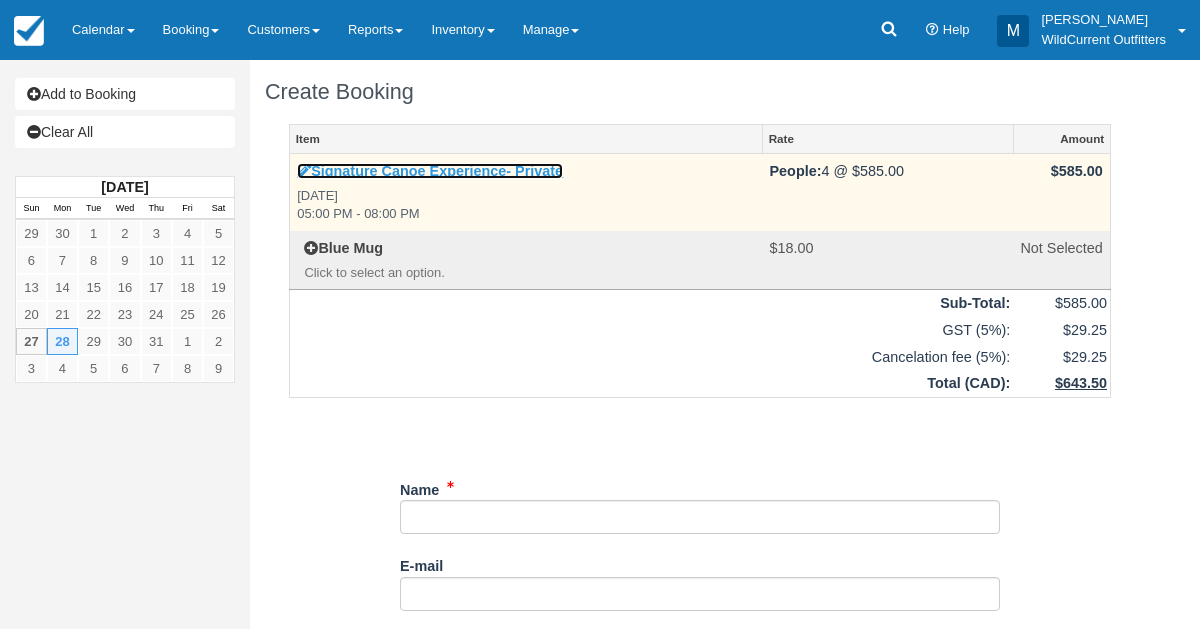 click at bounding box center [304, 171] 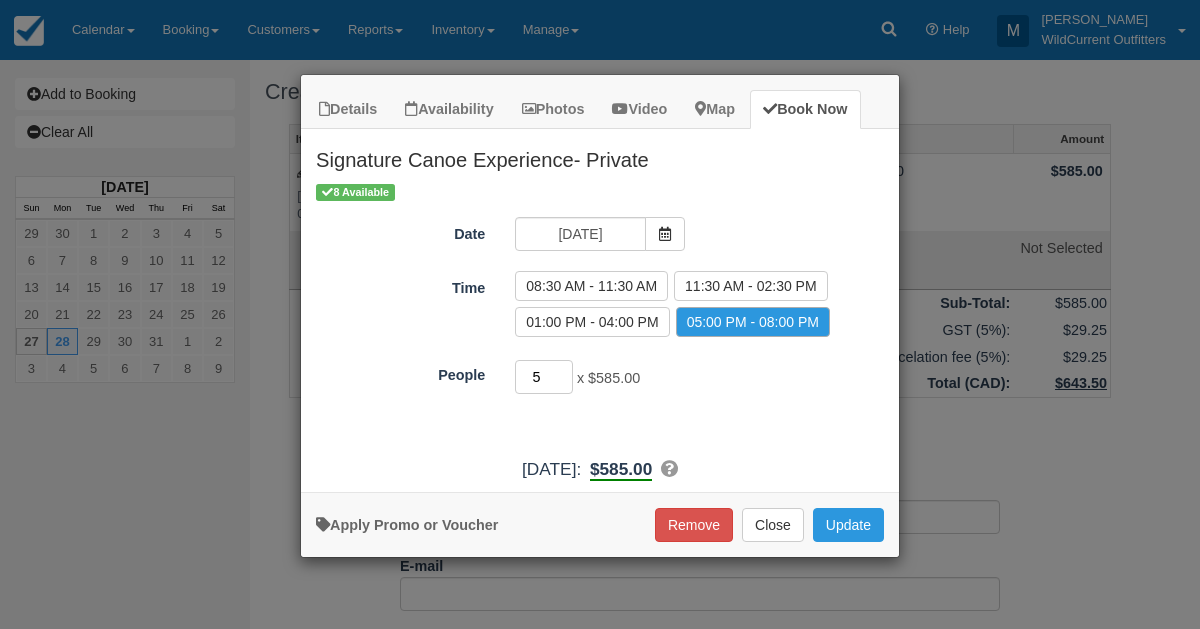click on "5" at bounding box center [544, 377] 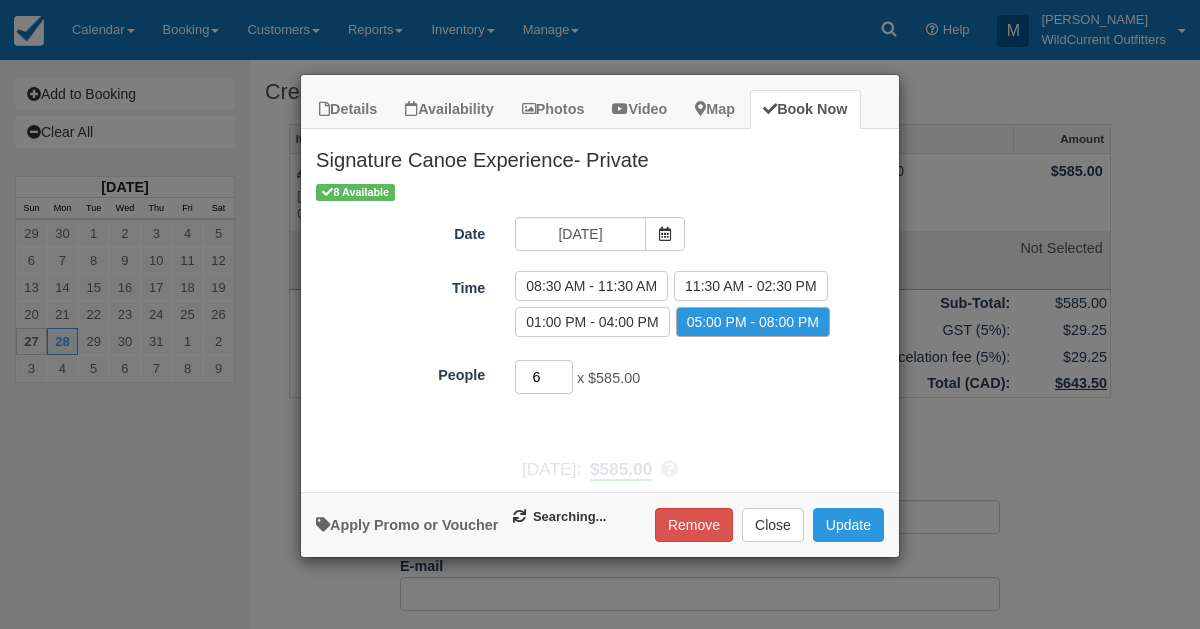 type on "6" 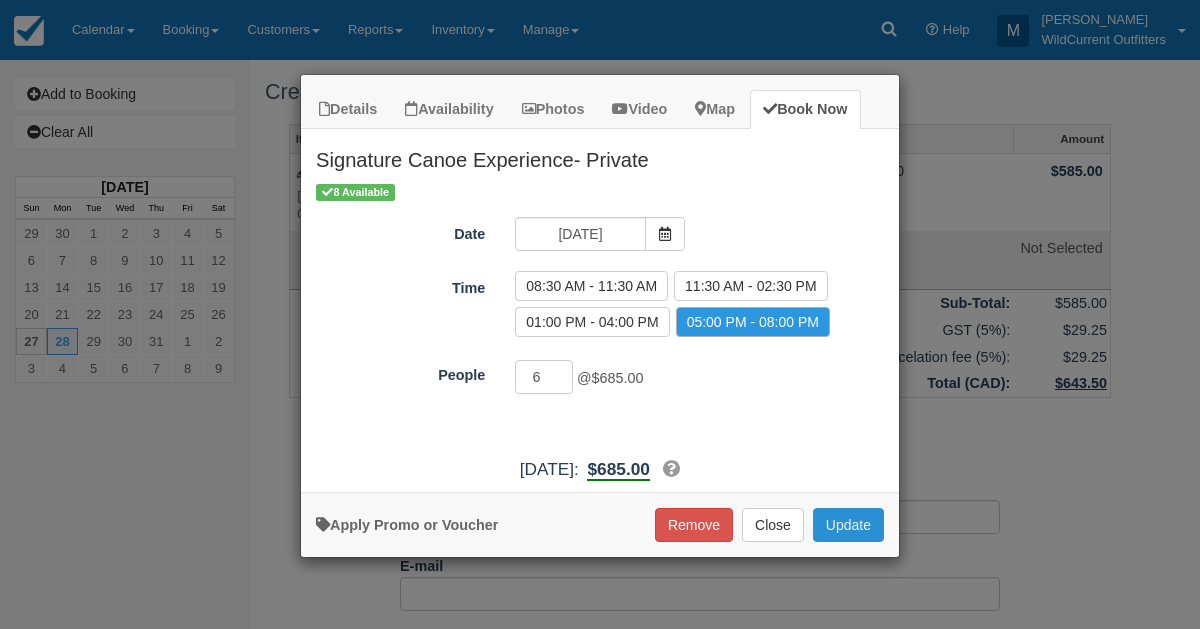 click on "Update" at bounding box center [848, 525] 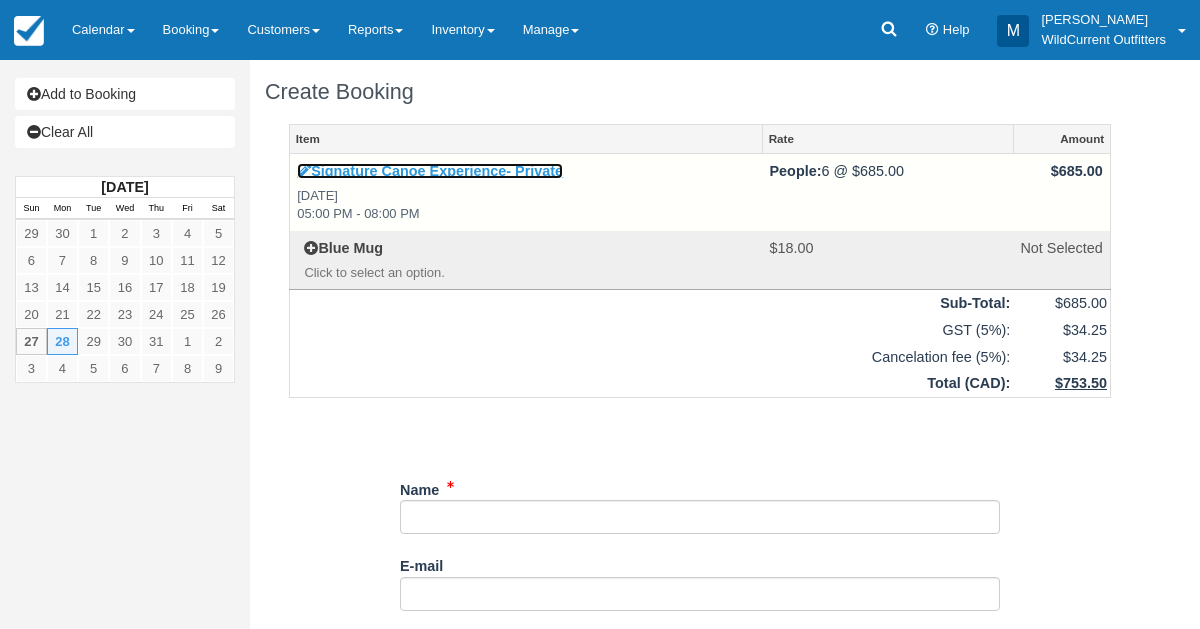 click at bounding box center [304, 171] 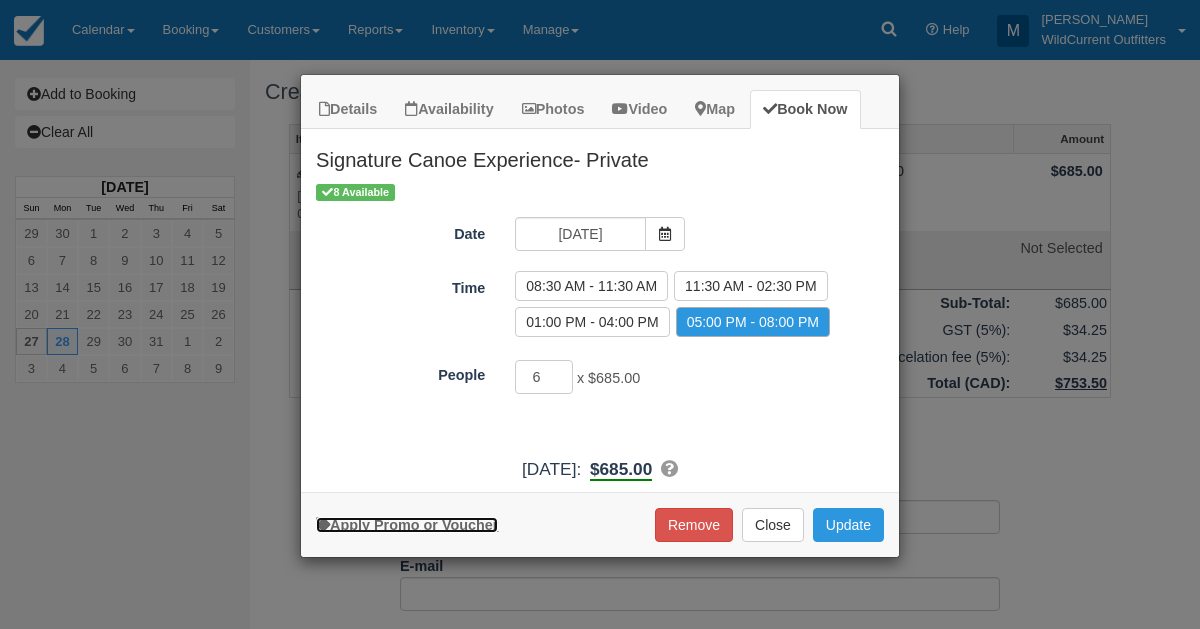 click on "Apply Promo or Voucher" at bounding box center (407, 525) 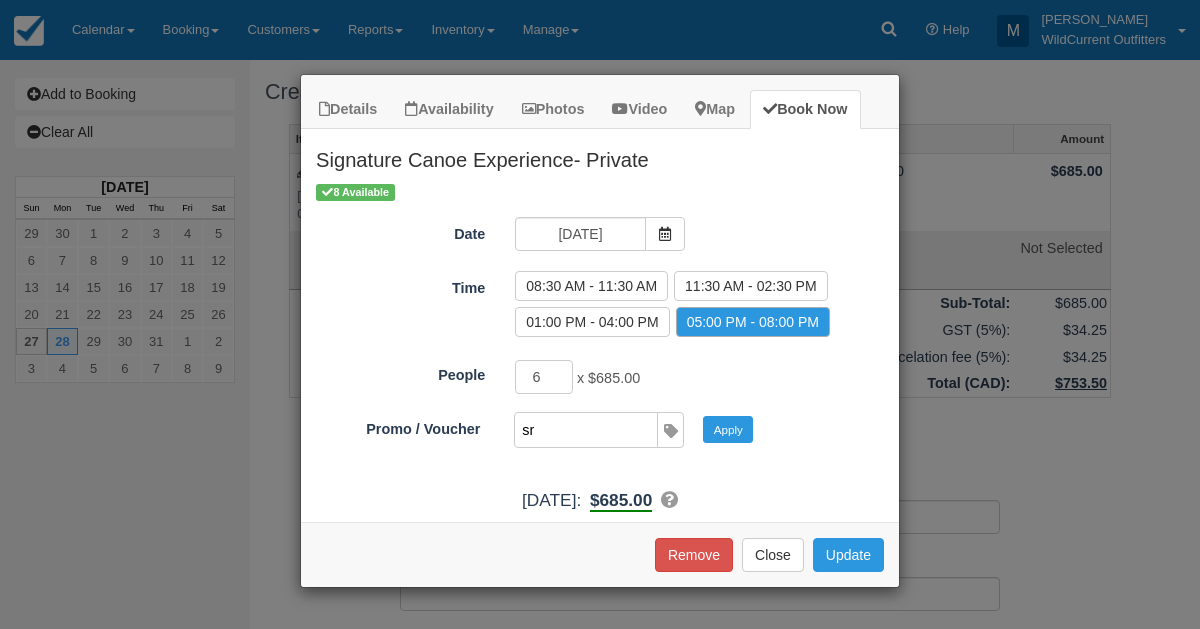 type on "SR" 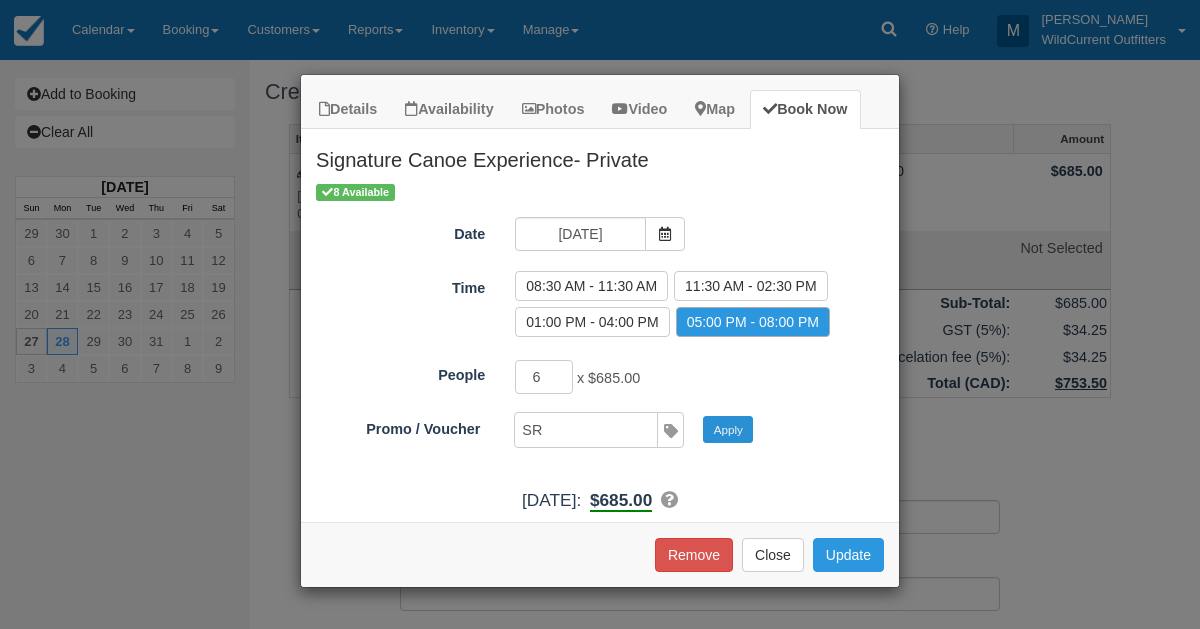 click on "Apply" at bounding box center (728, 429) 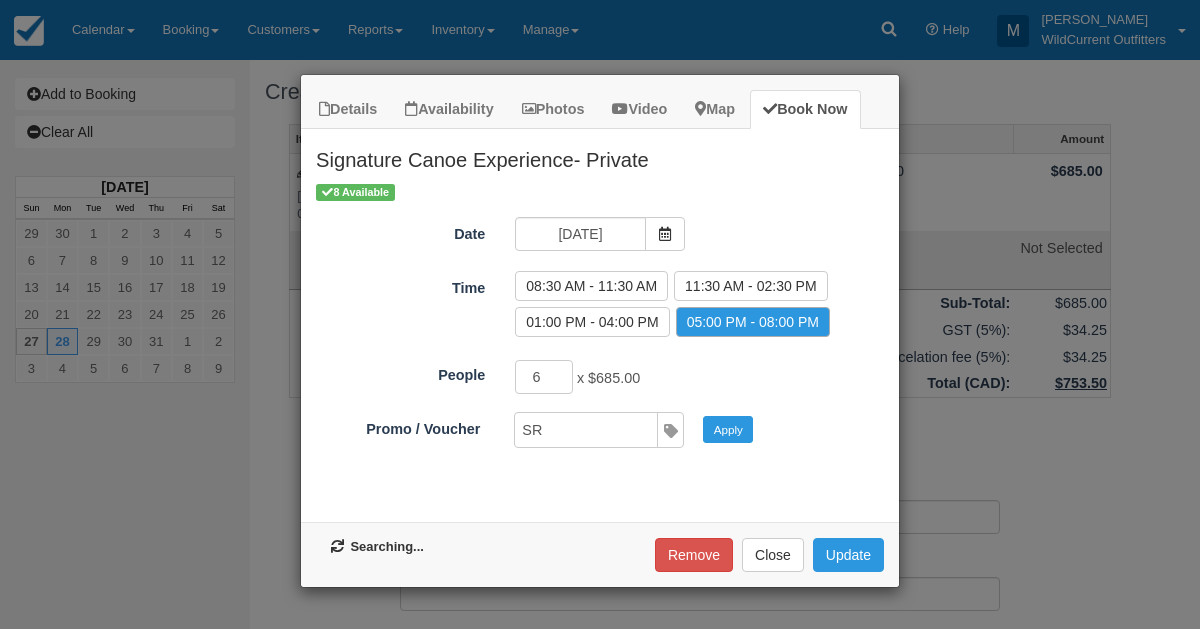 click on "Apply Promo or Voucher
Remove
Close
Update
Searching..." at bounding box center (600, 554) 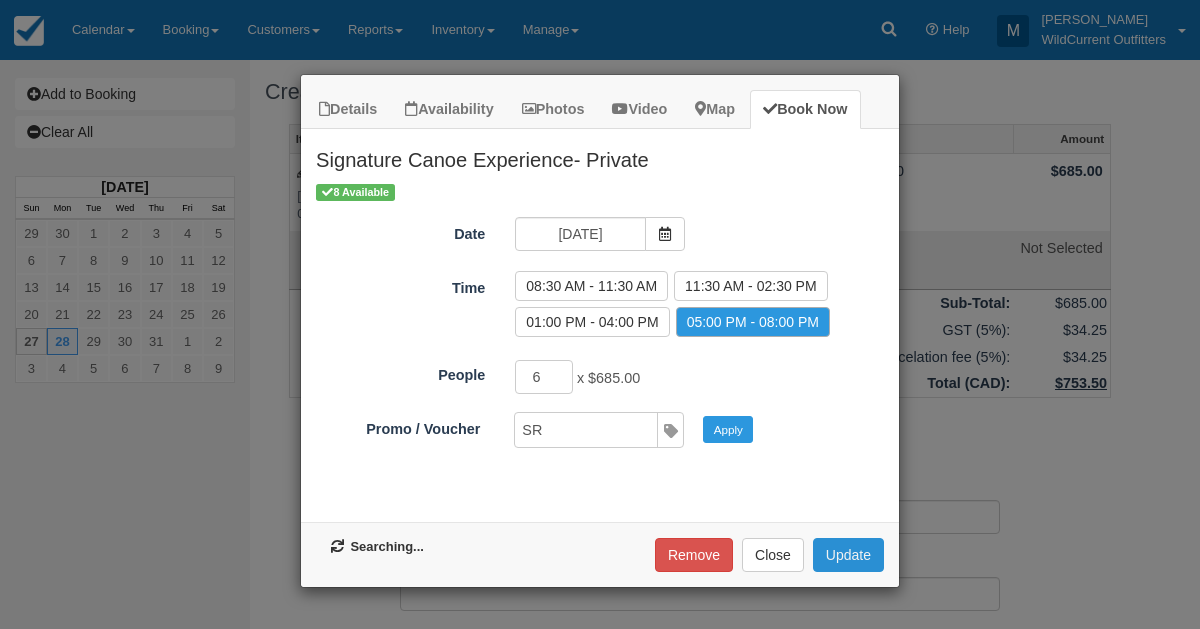 click on "Update" at bounding box center [848, 555] 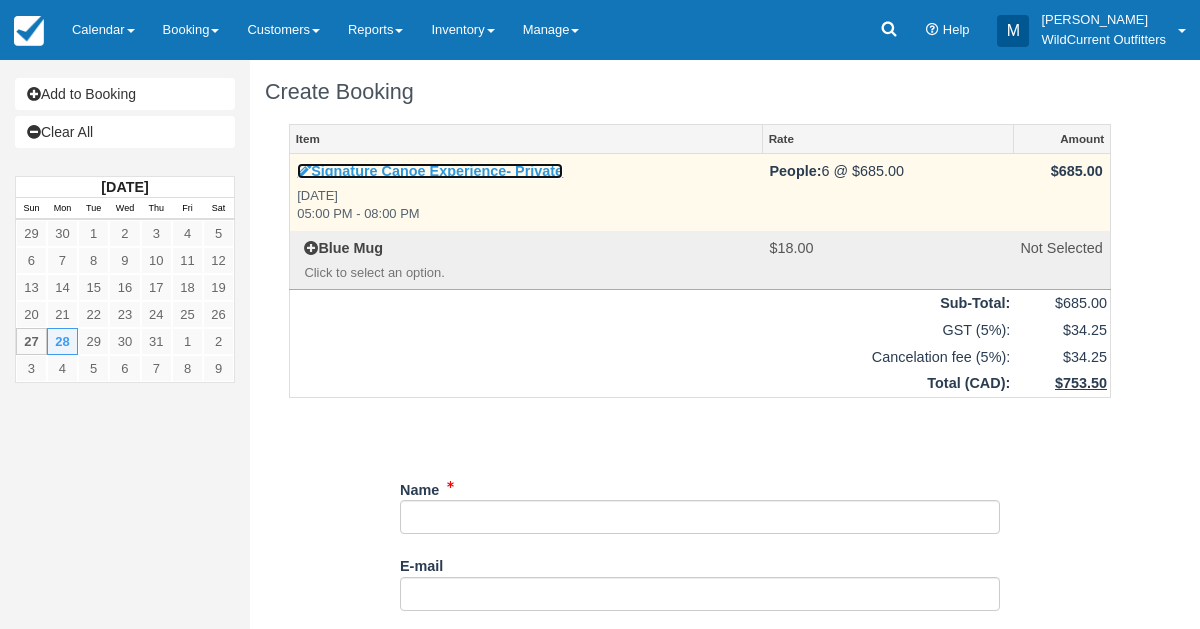 click at bounding box center (304, 171) 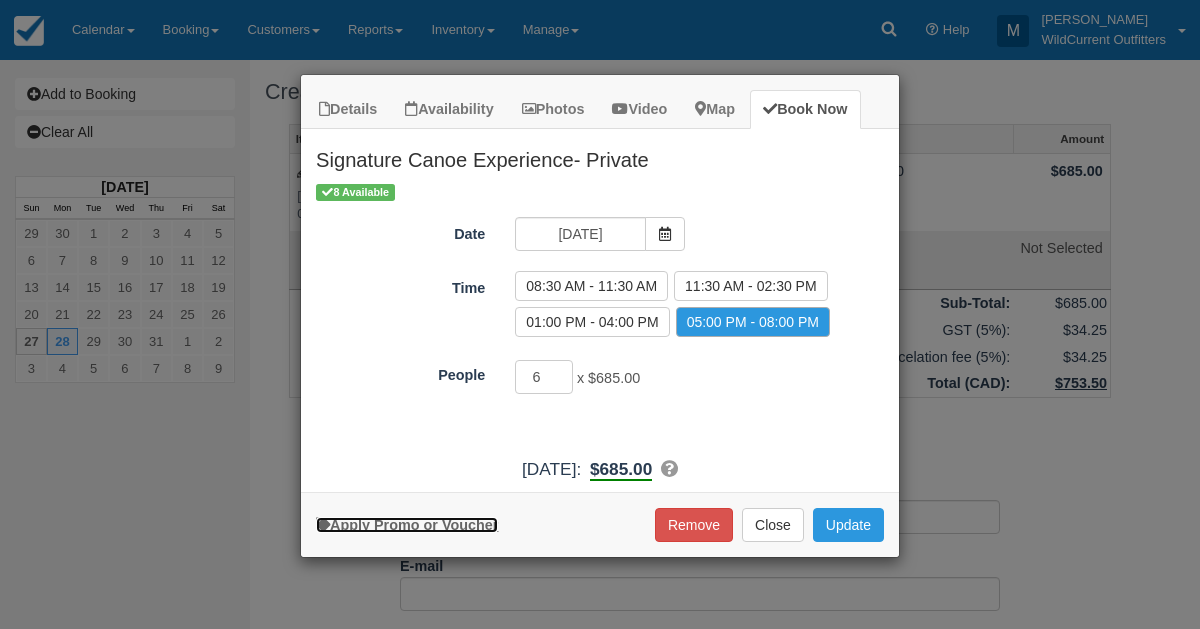 click on "Apply Promo or Voucher" at bounding box center [407, 525] 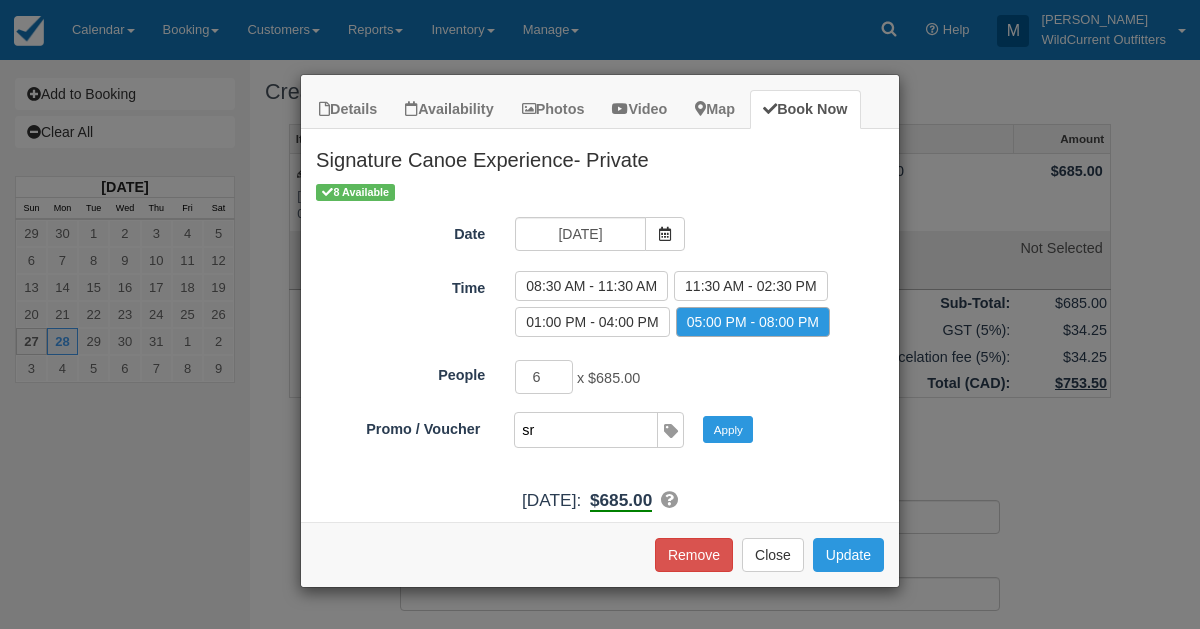 type on "SR" 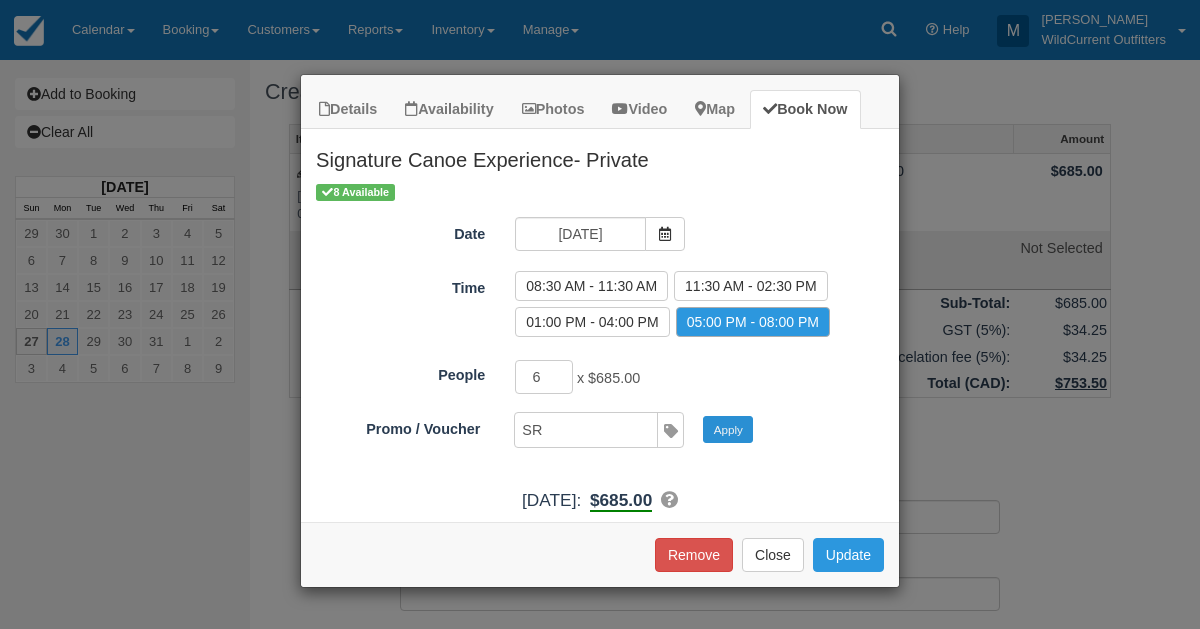 click on "Apply" at bounding box center [728, 429] 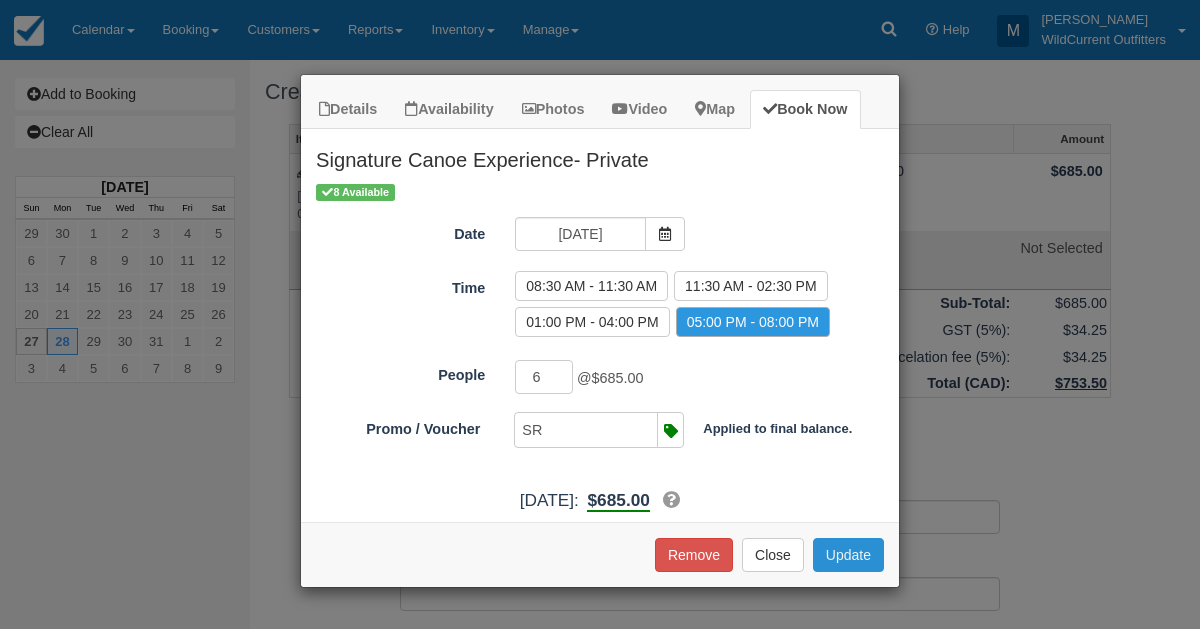 click on "Update" at bounding box center [848, 555] 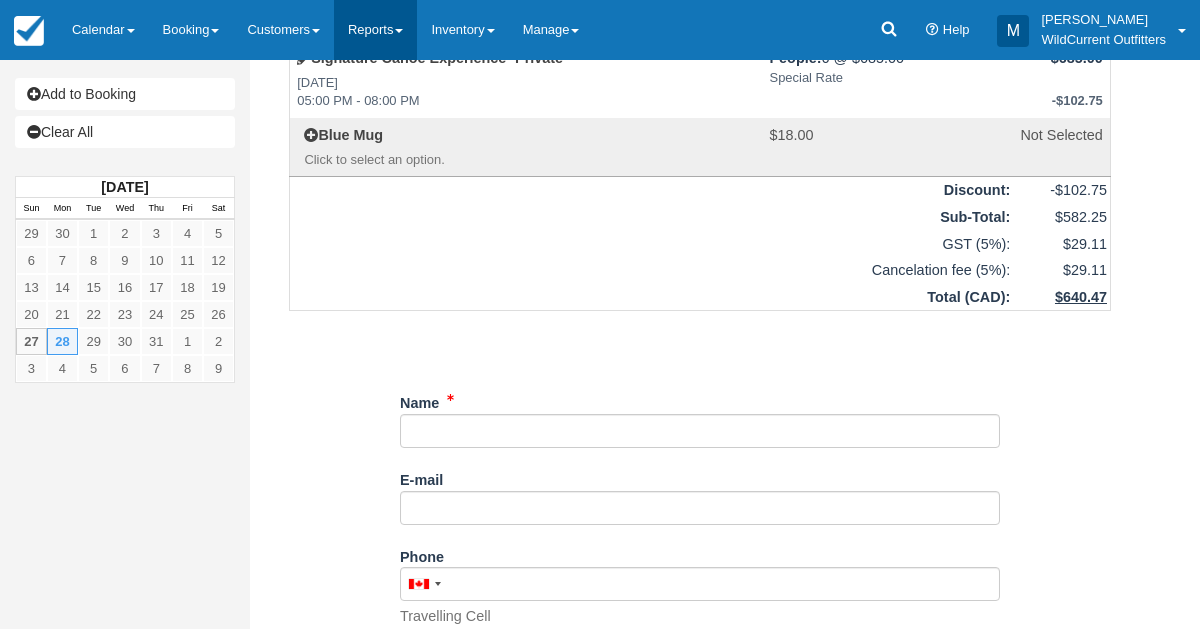 scroll, scrollTop: 494, scrollLeft: 0, axis: vertical 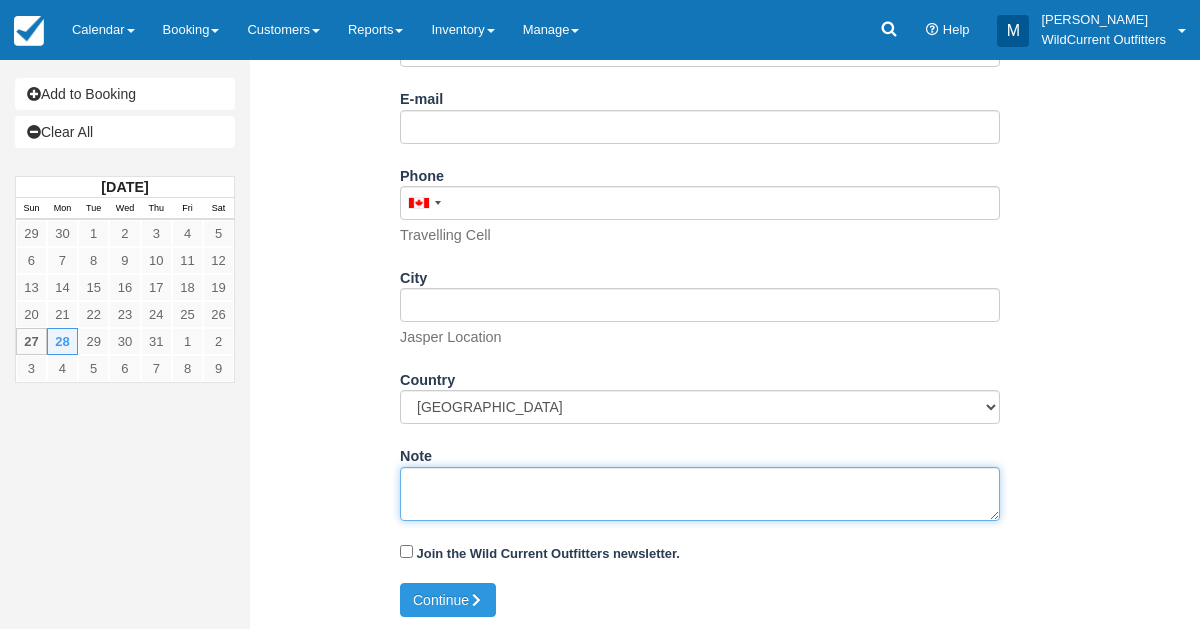 click on "Note" at bounding box center (700, 494) 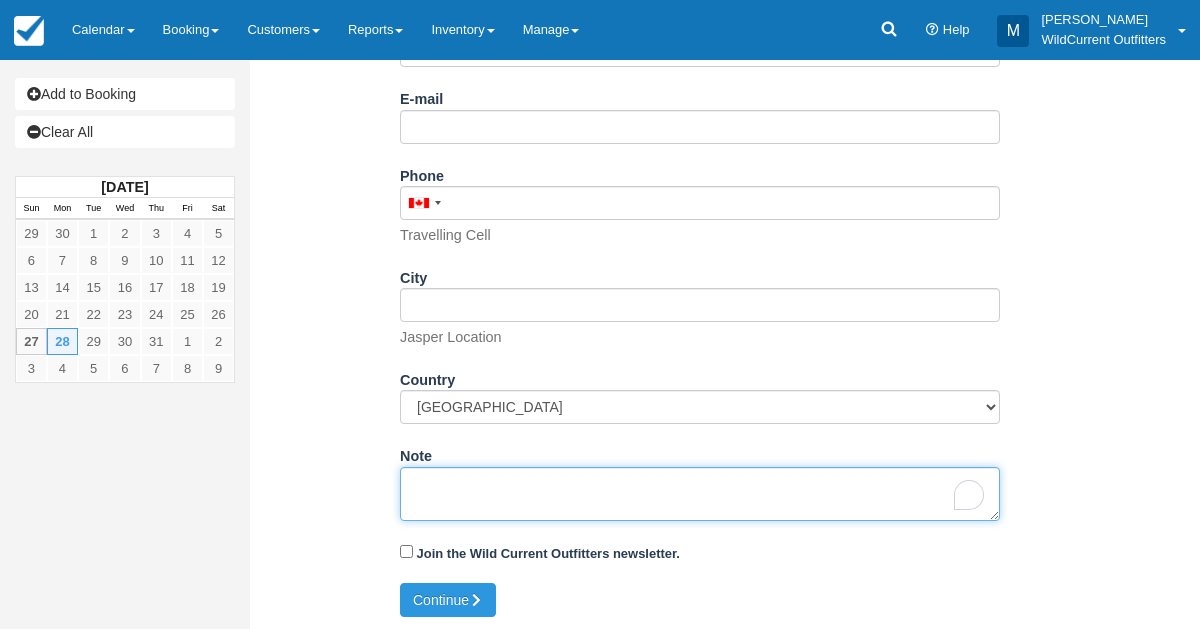 paste on "Name: Wouter Ottoy
Email: dorien.wuyts@telenet.be
Which day do you arrive in Jasper?: July 27, 2025
Which day do you leave Jasper?: July 29, 2025
Which day would you like to go canoeing?: July 28, 2025
What time would you like to go?: Evening (5:30pm)
How many in your group?: 6
Comments or Questions: How will we know if this is possible and available?
And what is the price for our group?" 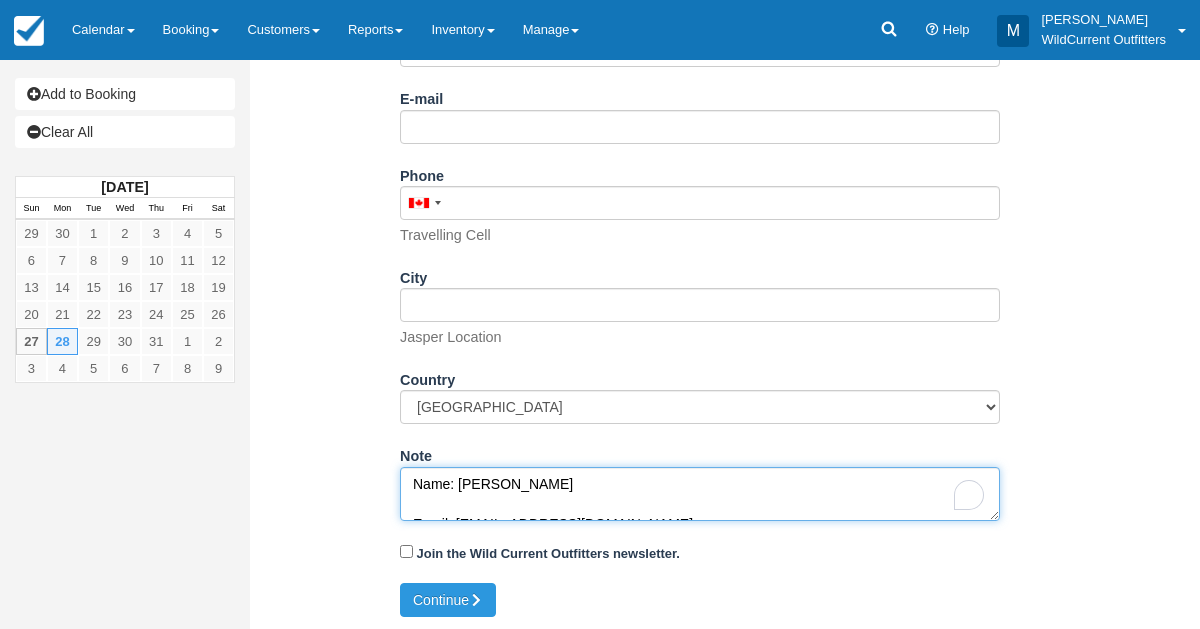 scroll, scrollTop: 271, scrollLeft: 0, axis: vertical 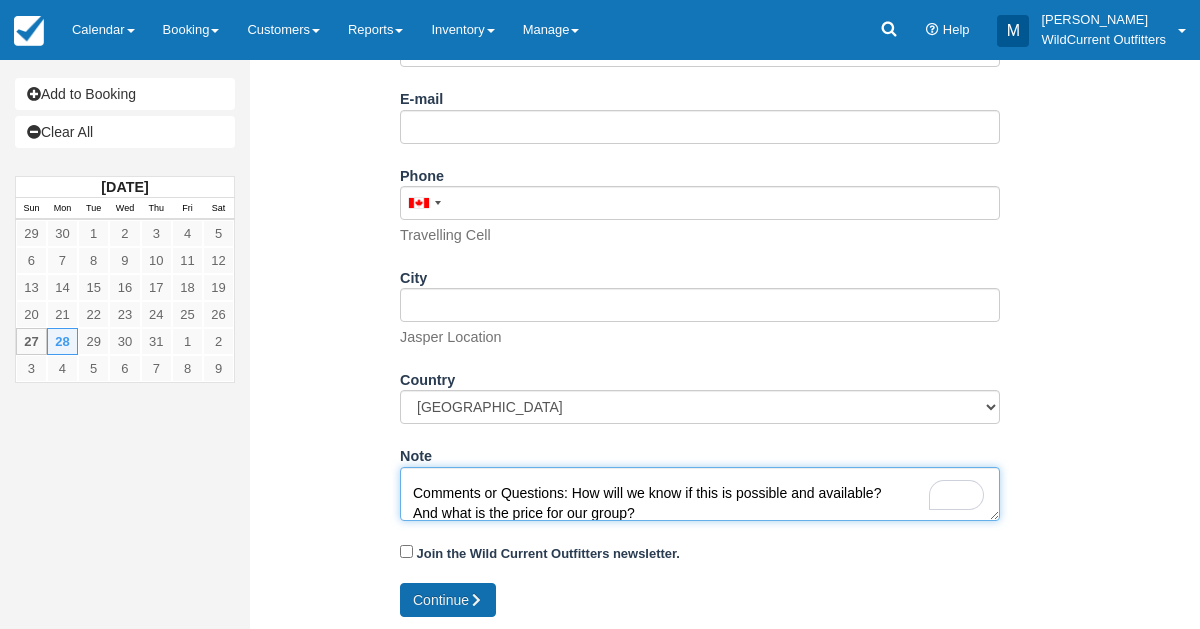 type on "Name: Wouter Ottoy
Email: dorien.wuyts@telenet.be
Which day do you arrive in Jasper?: July 27, 2025
Which day do you leave Jasper?: July 29, 2025
Which day would you like to go canoeing?: July 28, 2025
What time would you like to go?: Evening (5:30pm)
How many in your group?: 6
Comments or Questions: How will we know if this is possible and available?
And what is the price for our group?" 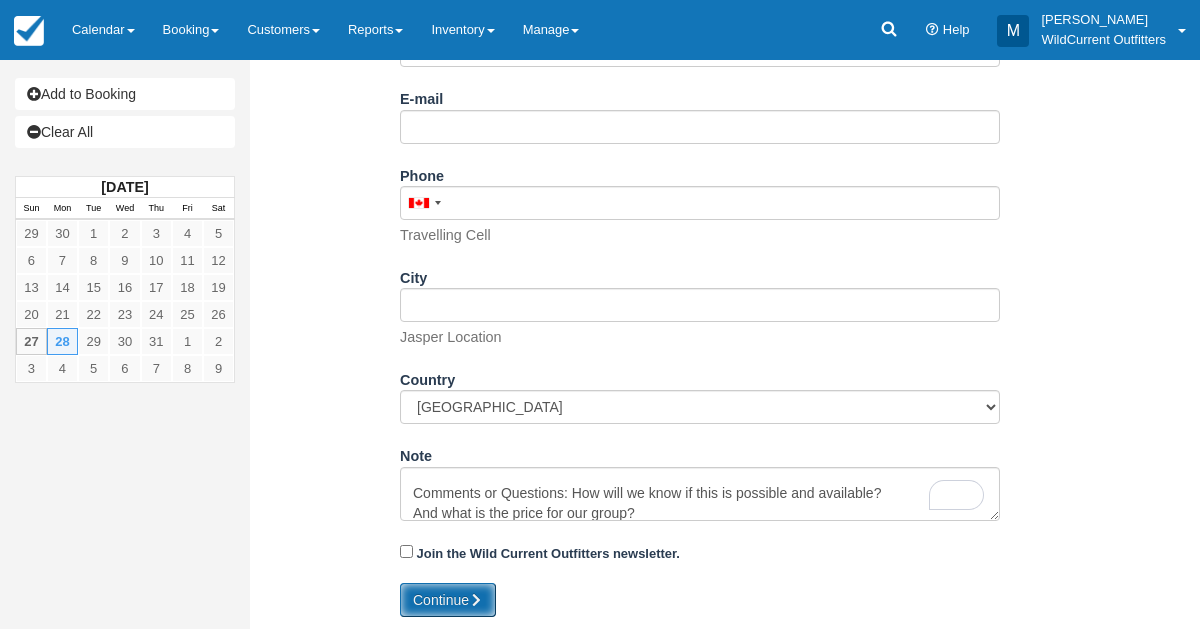 click on "Continue" at bounding box center (448, 600) 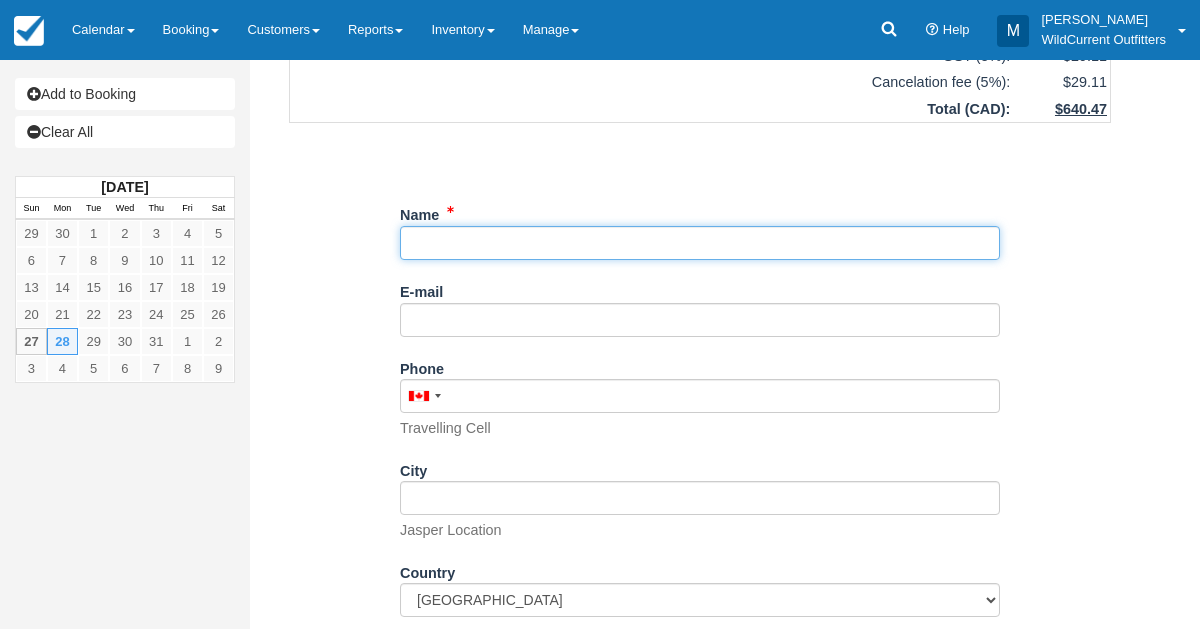 scroll, scrollTop: 297, scrollLeft: 0, axis: vertical 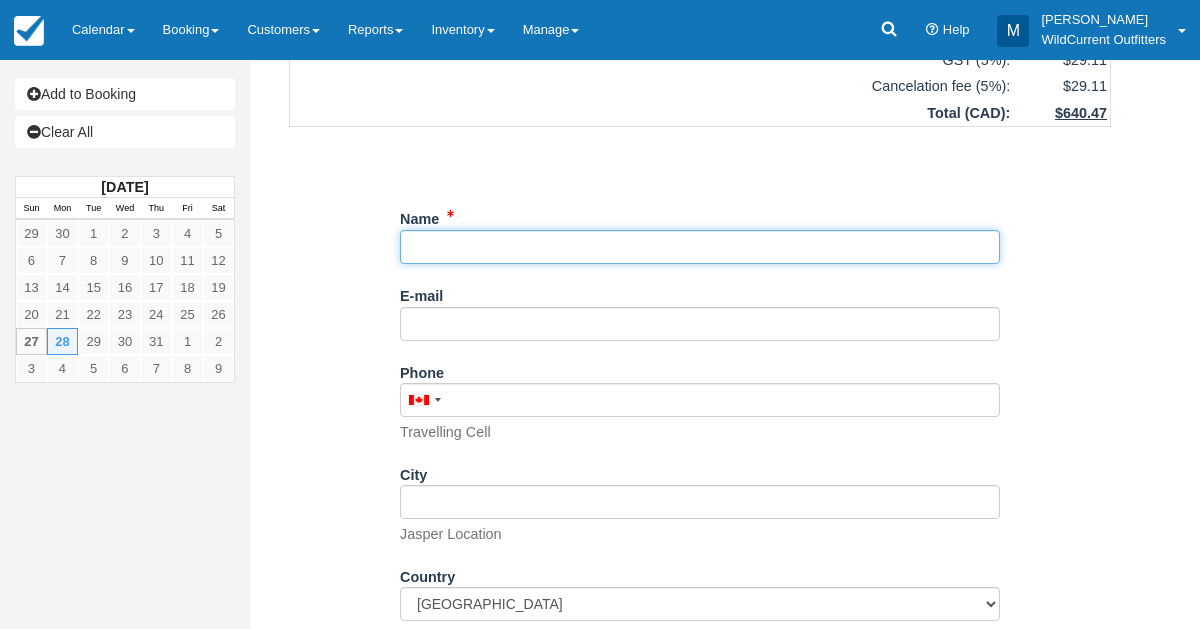 click on "Name" at bounding box center (700, 247) 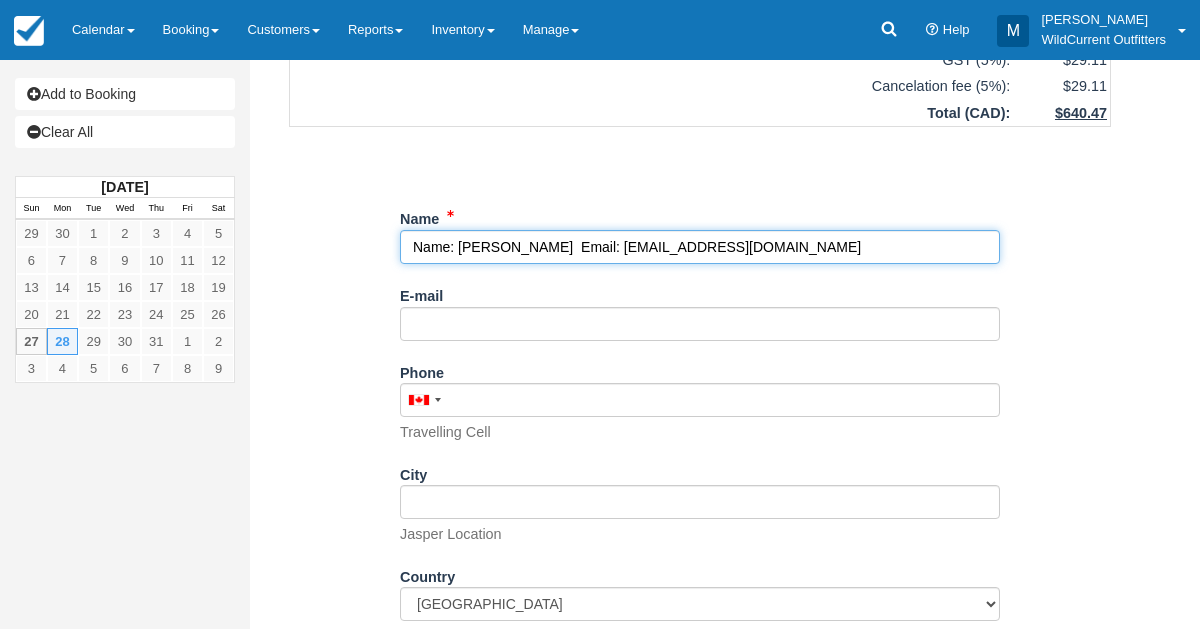drag, startPoint x: 455, startPoint y: 249, endPoint x: 415, endPoint y: 238, distance: 41.484936 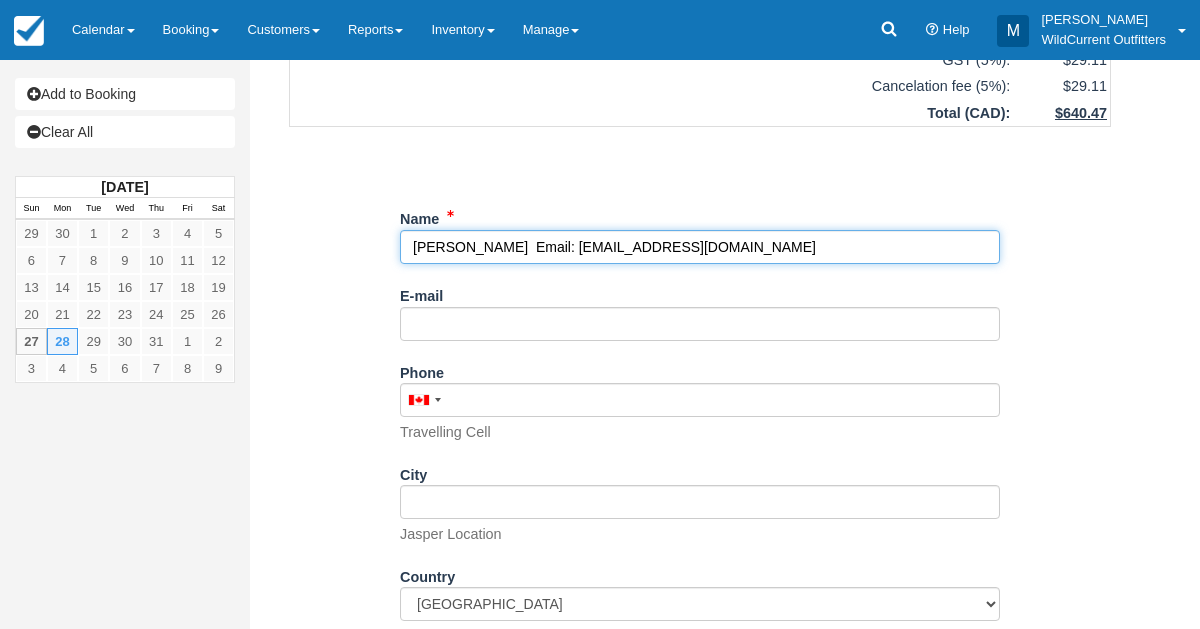 drag, startPoint x: 547, startPoint y: 243, endPoint x: 714, endPoint y: 250, distance: 167.14664 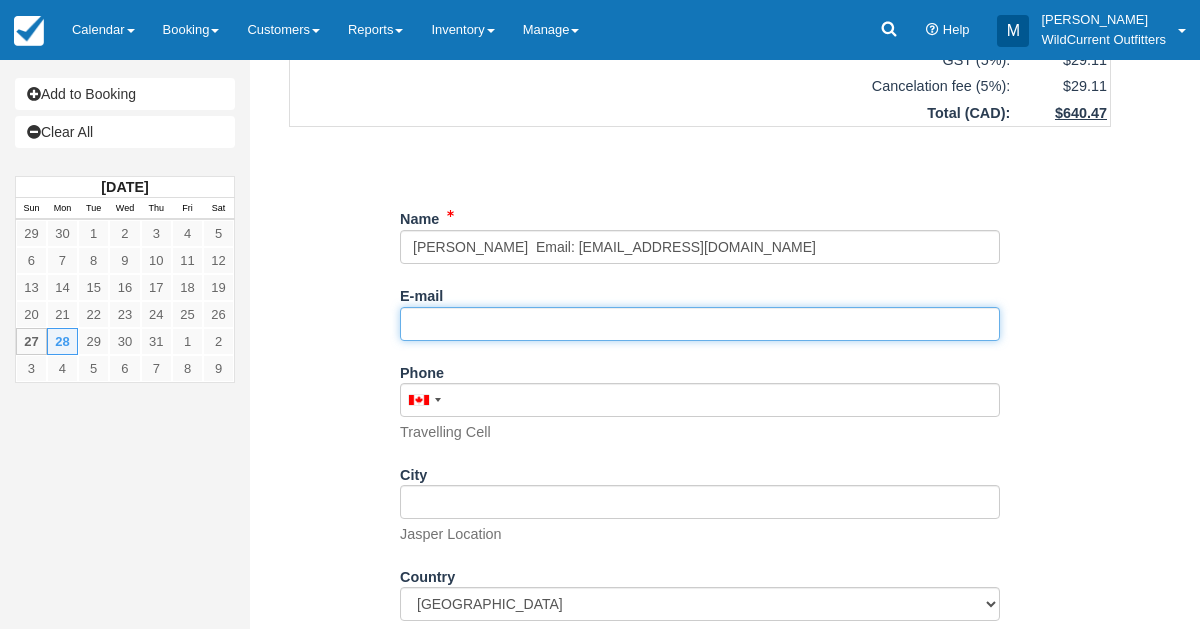 click on "E-mail" at bounding box center [700, 324] 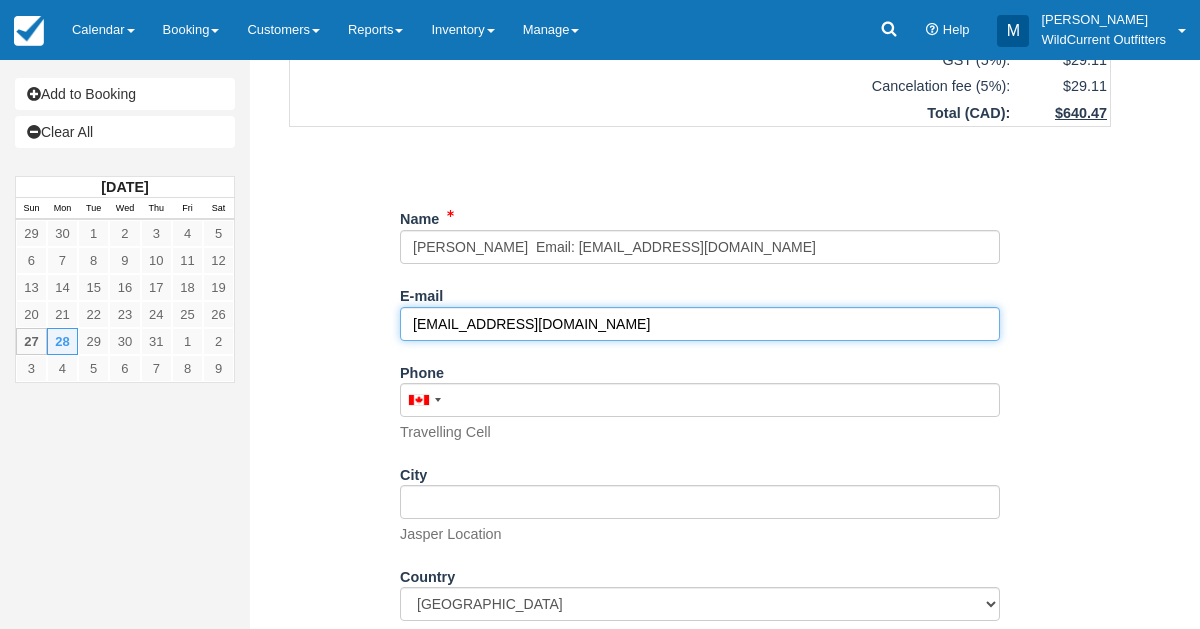 type on "[EMAIL_ADDRESS][DOMAIN_NAME]" 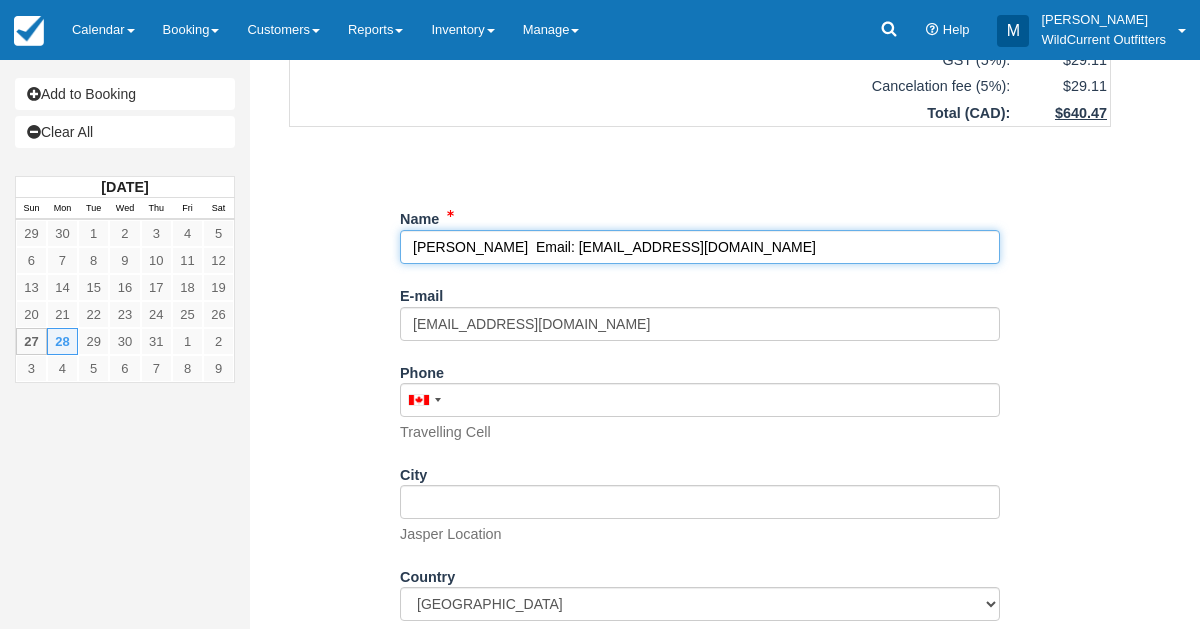 click on "Name" at bounding box center (700, 247) 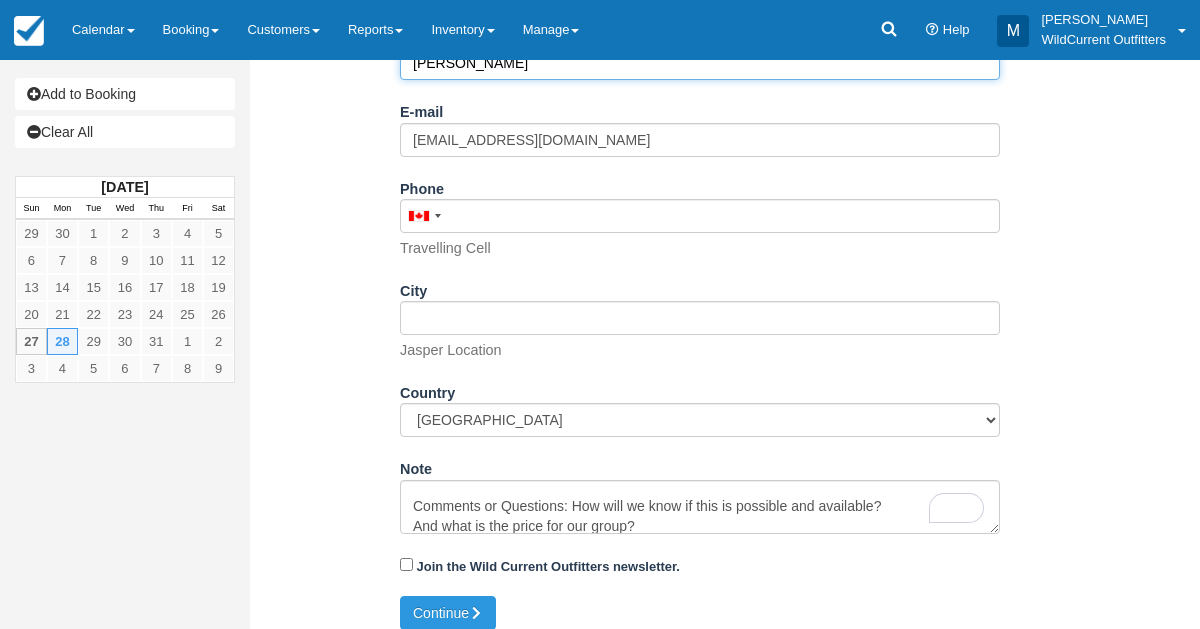 scroll, scrollTop: 494, scrollLeft: 0, axis: vertical 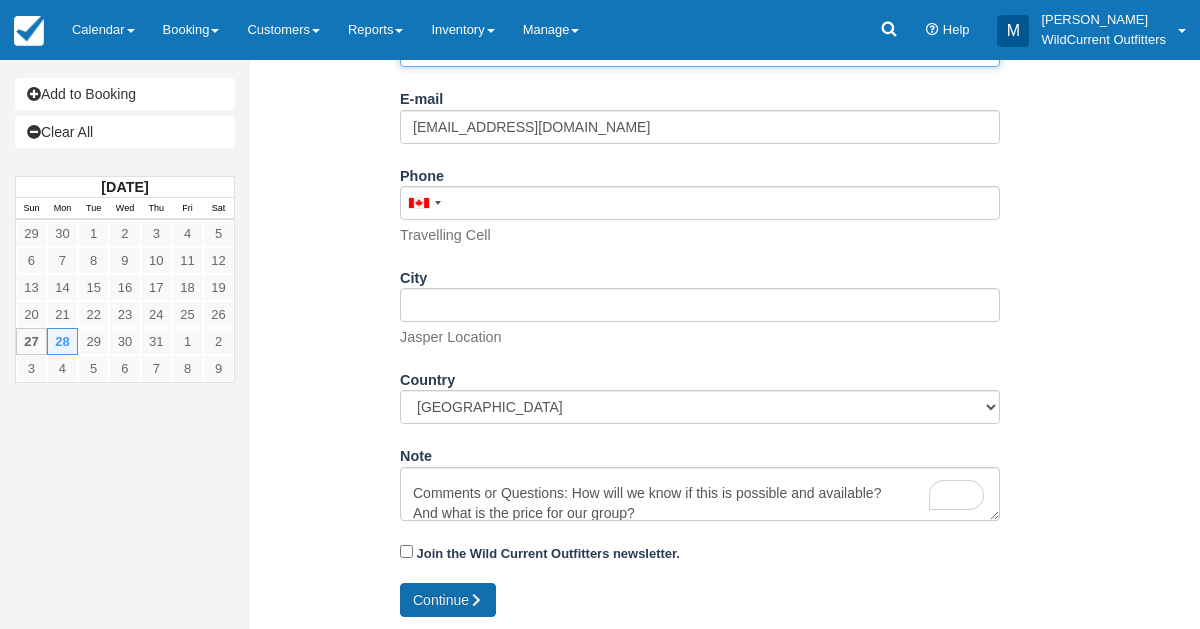 type on "[PERSON_NAME]" 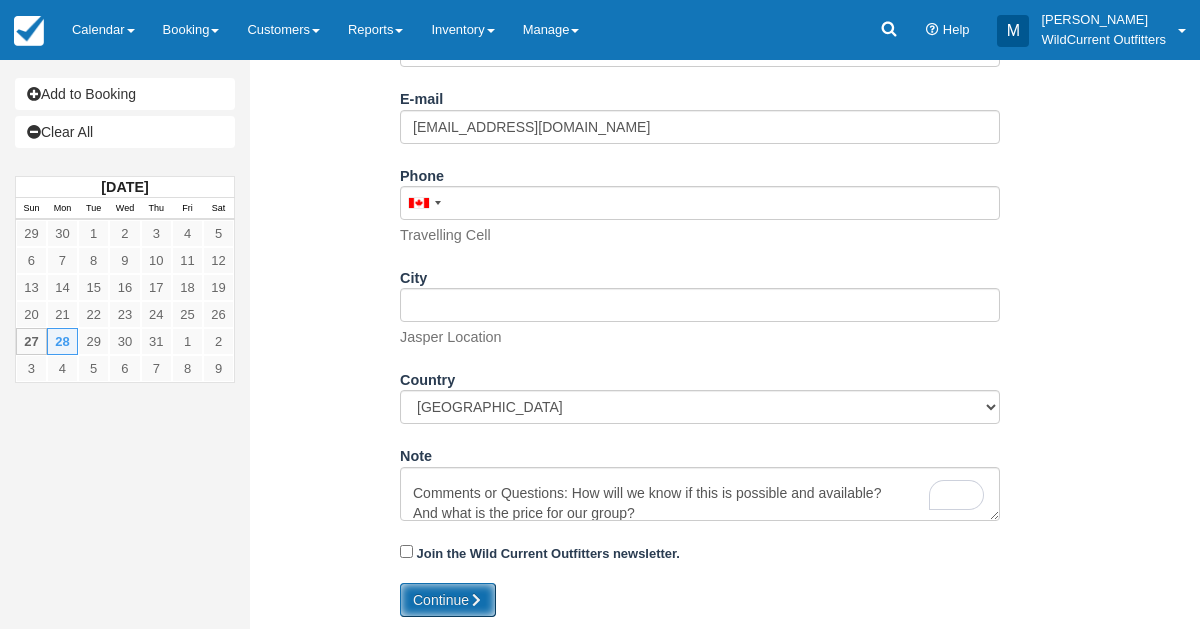 click on "Continue" at bounding box center [448, 600] 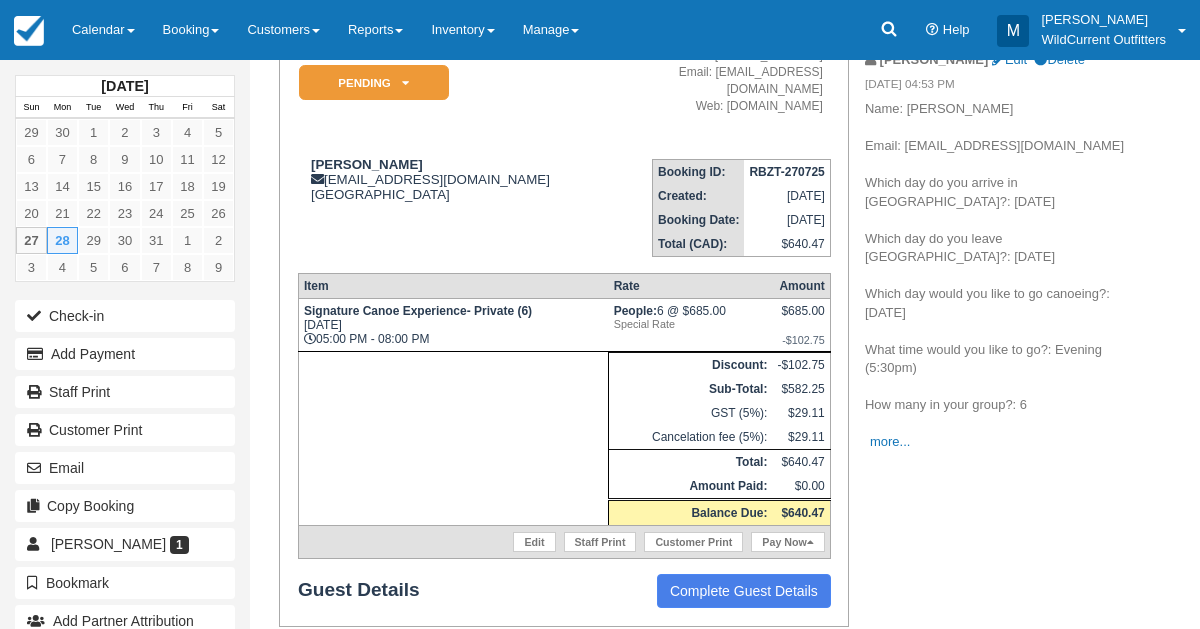 scroll, scrollTop: 0, scrollLeft: 0, axis: both 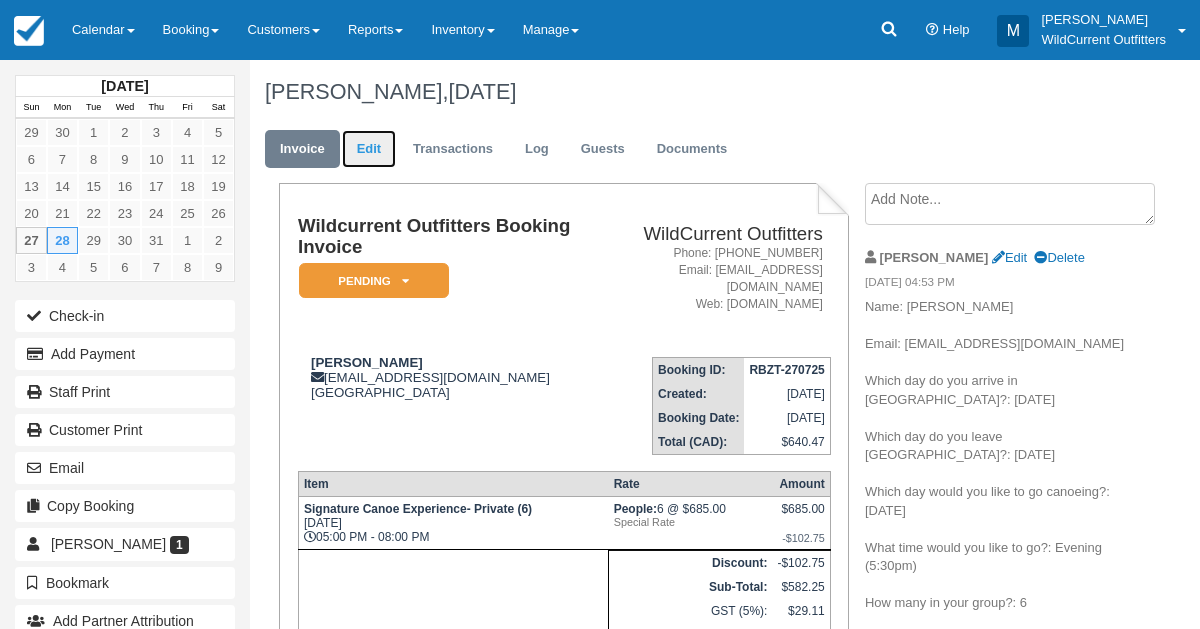click on "Edit" at bounding box center [369, 149] 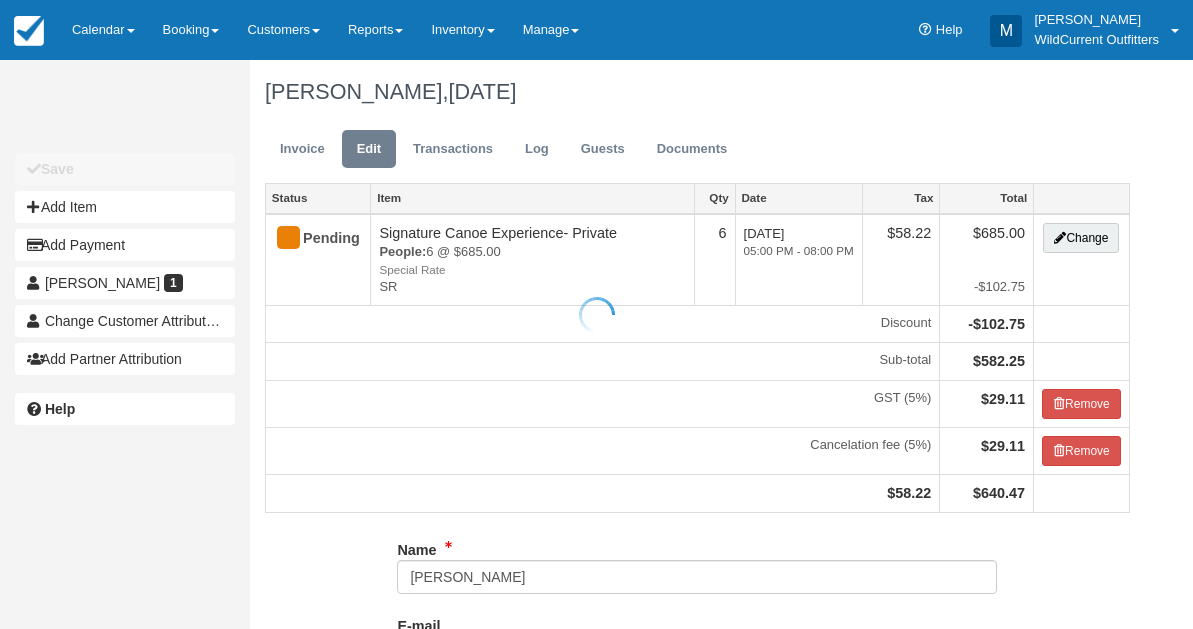 scroll, scrollTop: 0, scrollLeft: 0, axis: both 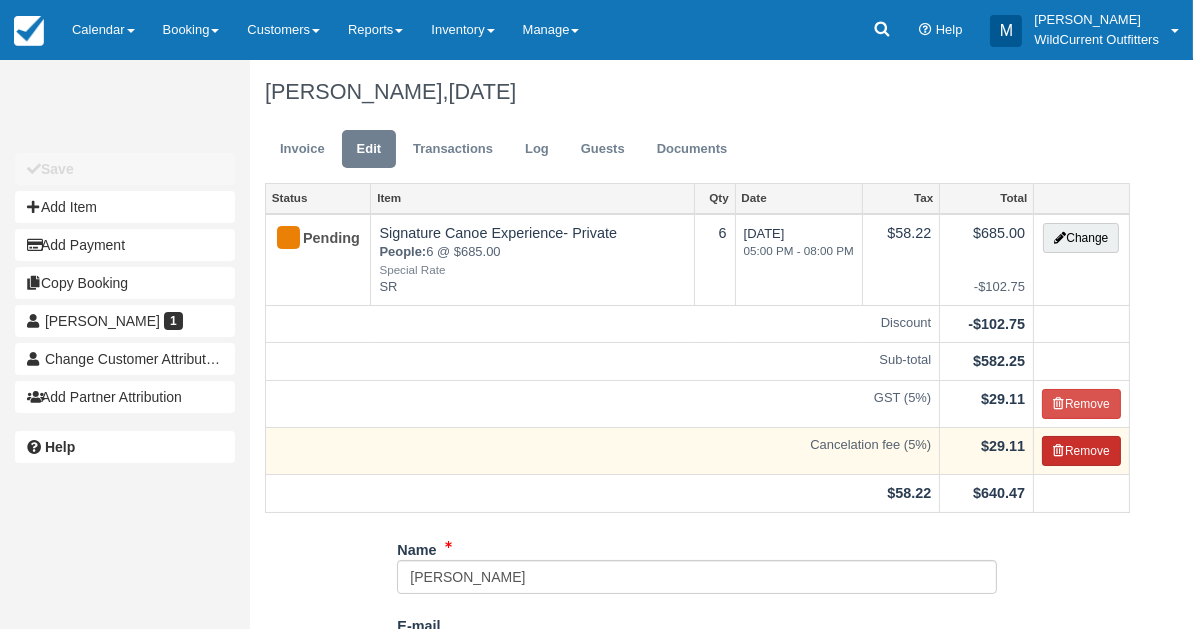 click on "Remove" at bounding box center [1081, 451] 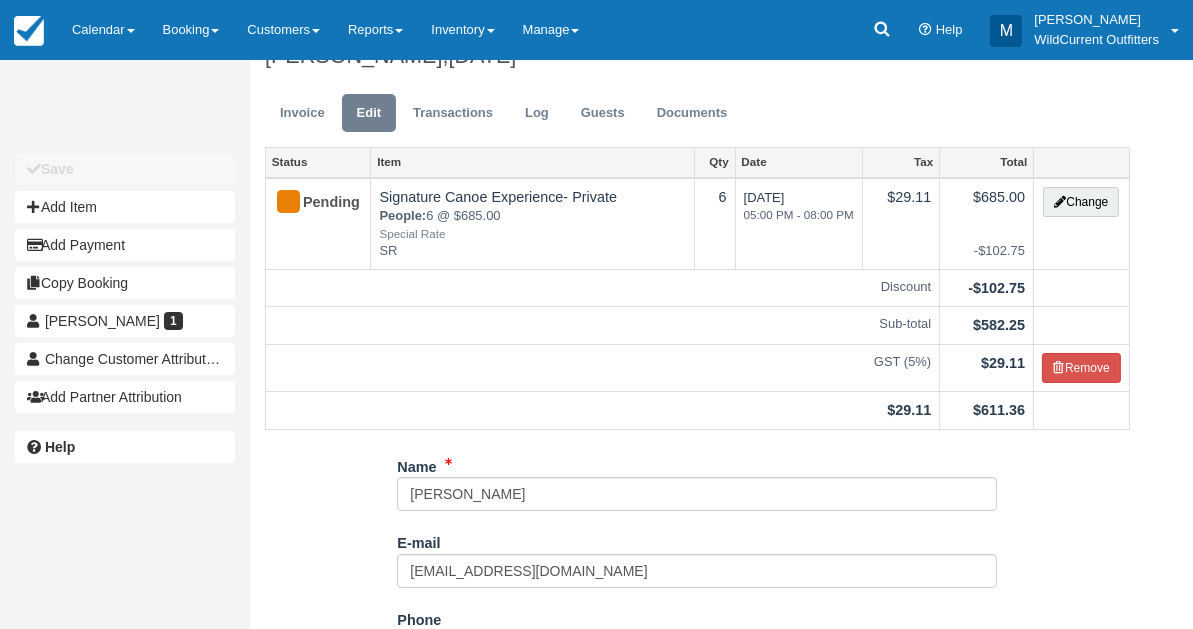 scroll, scrollTop: 48, scrollLeft: 0, axis: vertical 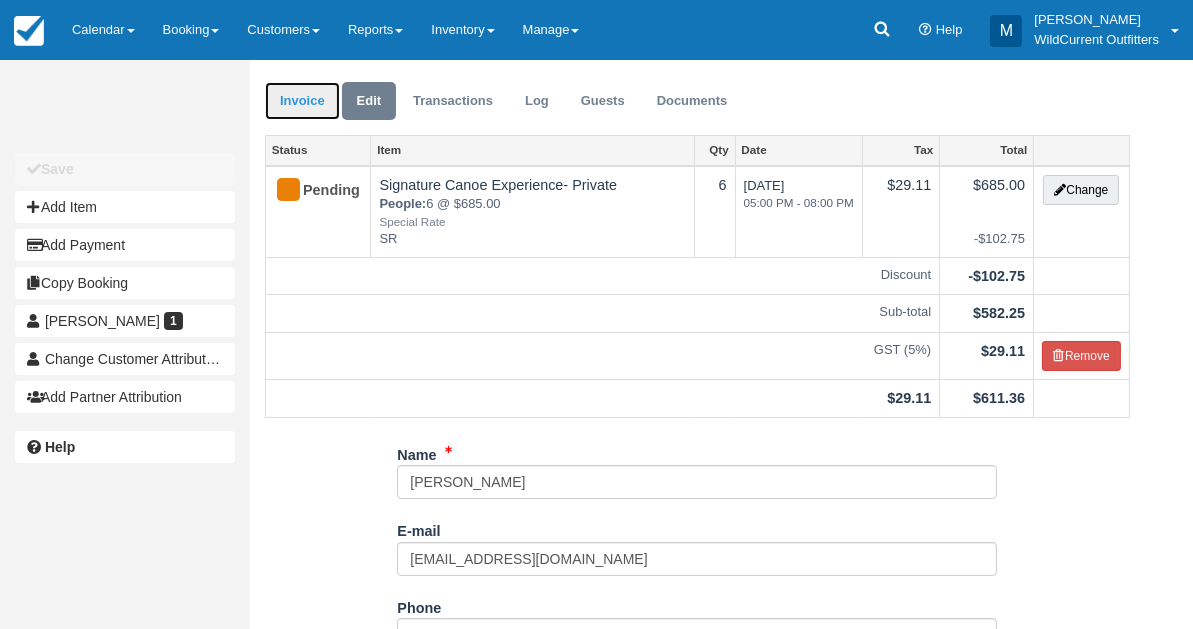click on "Invoice" at bounding box center [302, 101] 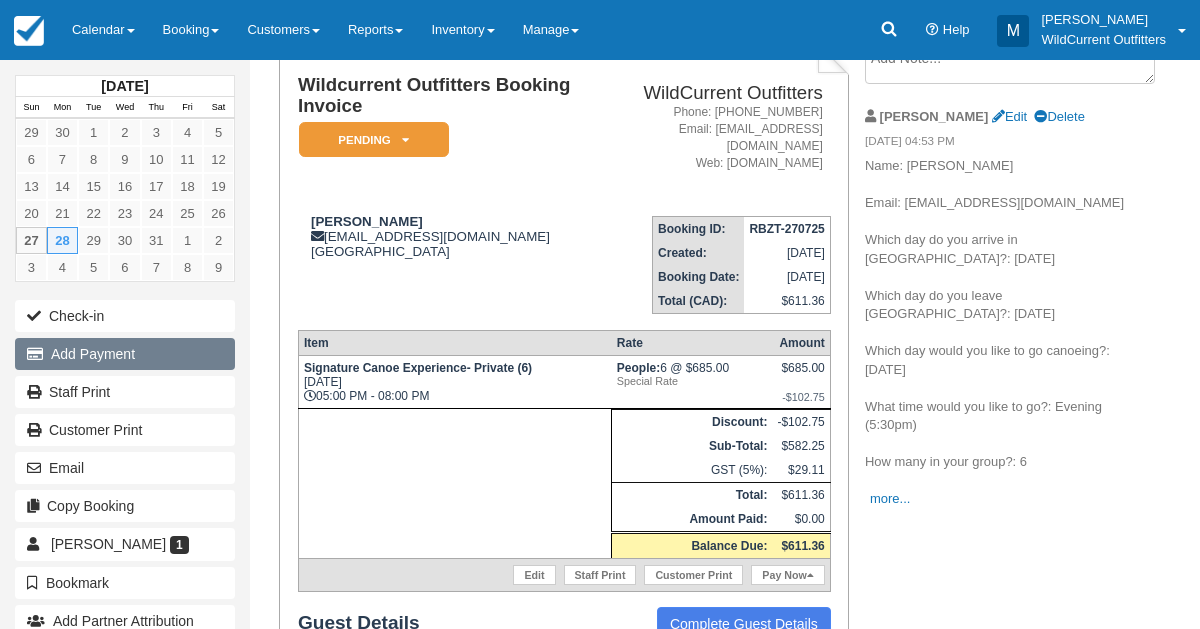 scroll, scrollTop: 146, scrollLeft: 0, axis: vertical 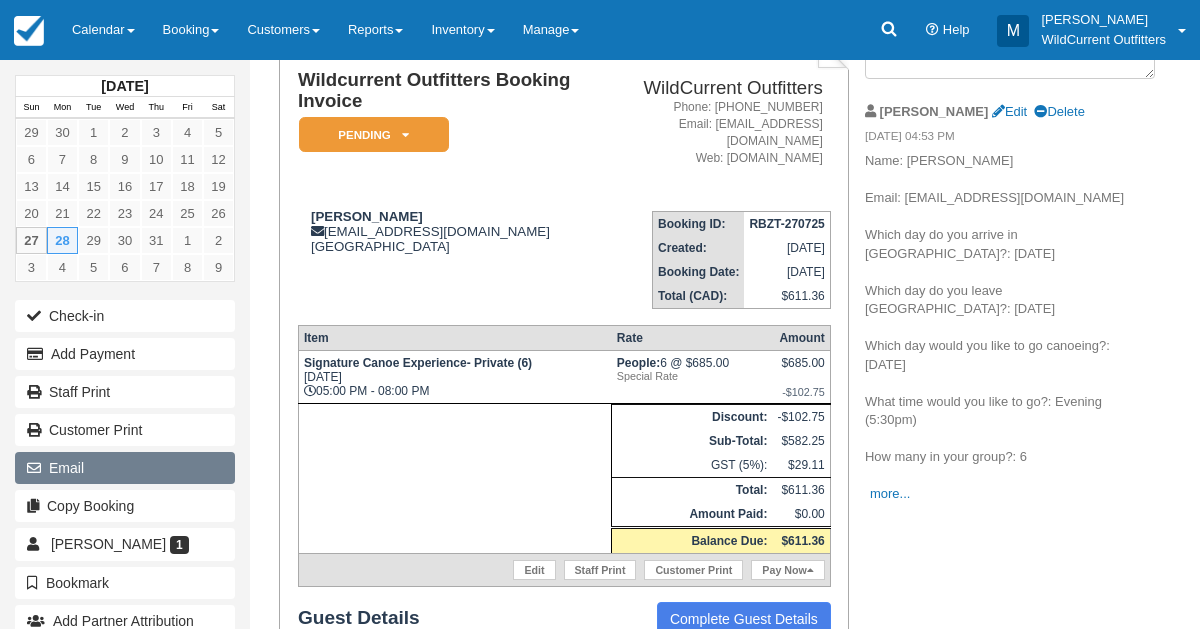 click on "Email" at bounding box center [125, 468] 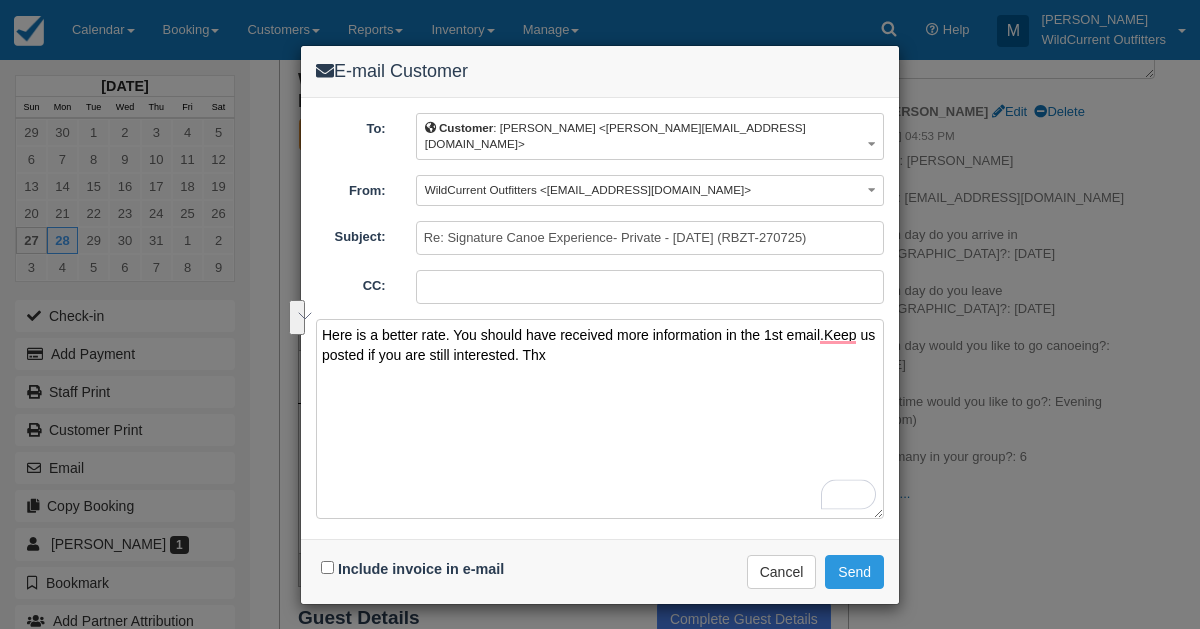 drag, startPoint x: 565, startPoint y: 334, endPoint x: 314, endPoint y: 307, distance: 252.44801 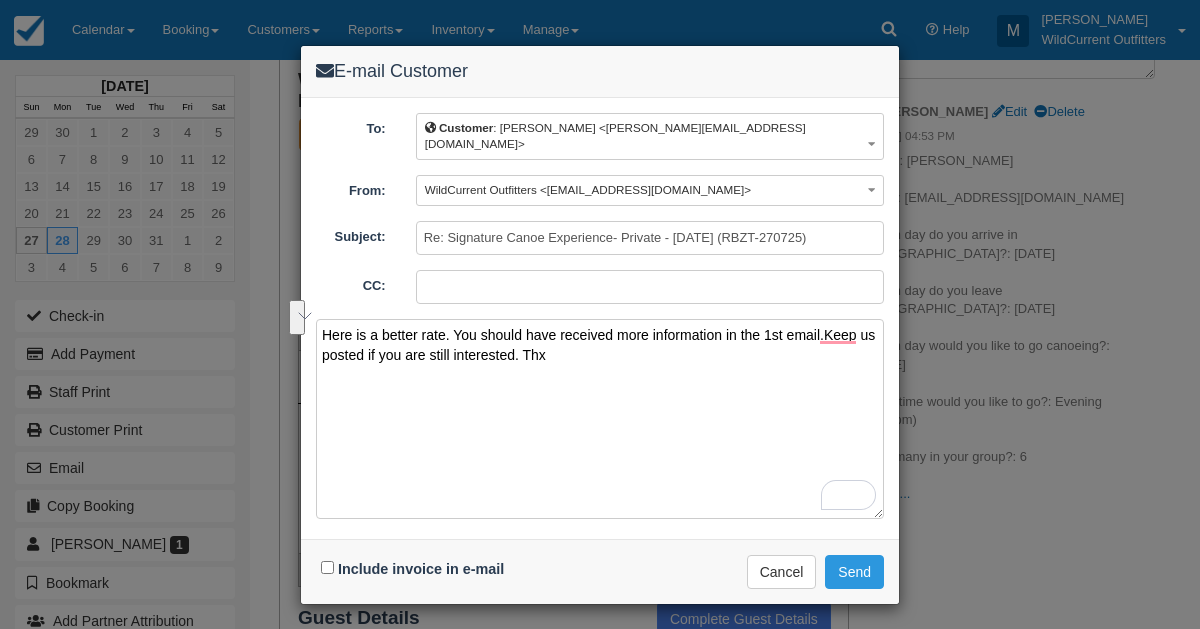 type on "Here is a better rate. You should have received more information in the 1st email.Keep us posted if you are still interested. Thx" 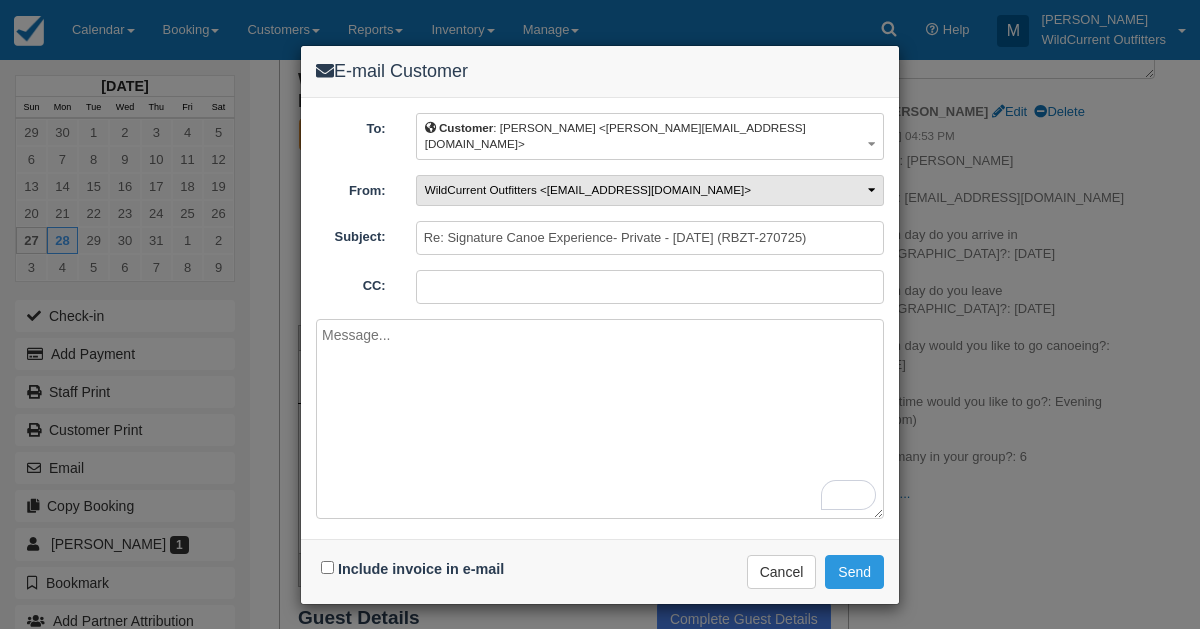 paste on "Hi Wouter,
Thank you for providing the age breakdown of your group.
We have received your request for a guided canoe booking on July 28th at 5:30 PM.  You should have received more detailed information regarding the booking process and what to expect in our initial email.
Please let us know if you are still interested in proceeding with the booking.
Sincerely,
Wild Current Outfitters" 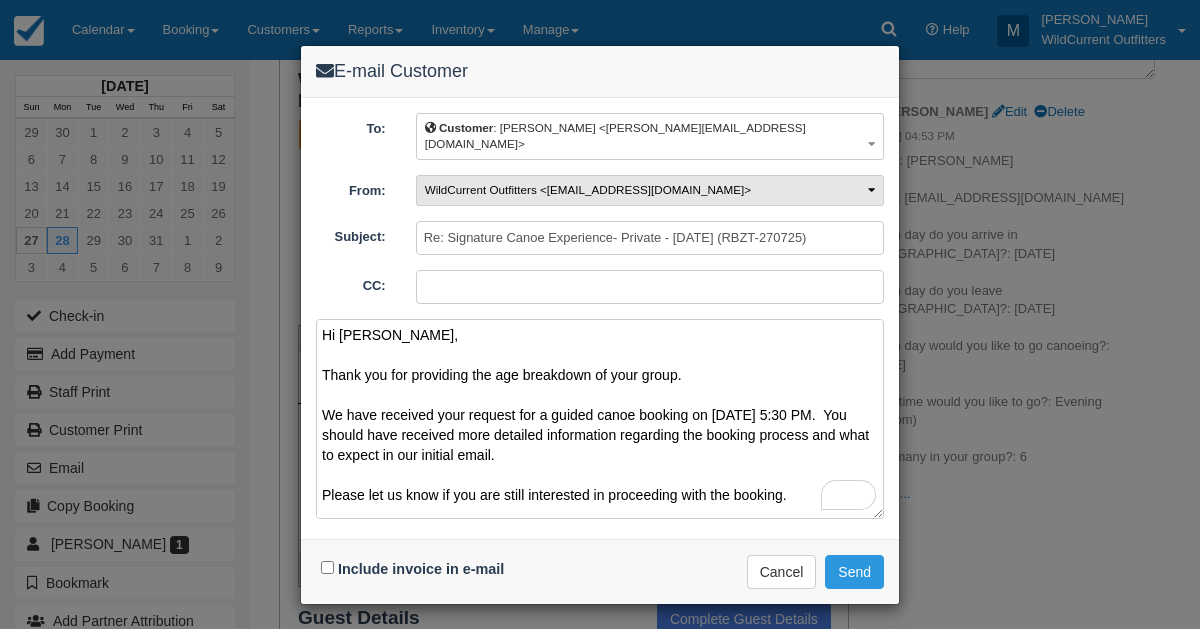 scroll, scrollTop: 44, scrollLeft: 0, axis: vertical 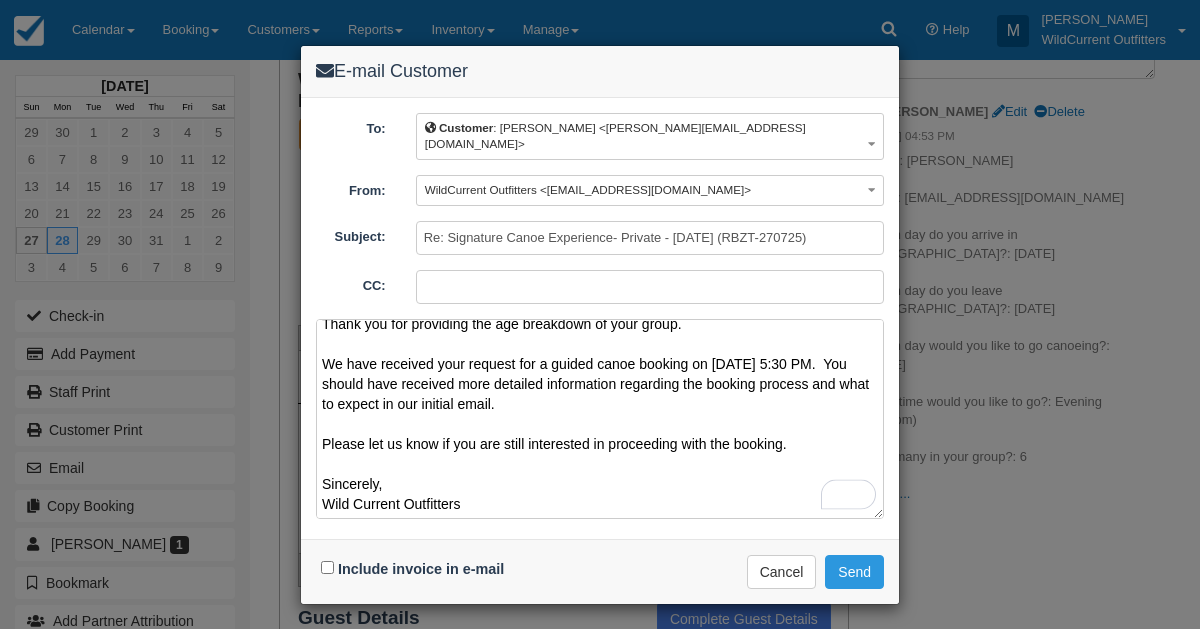type on "Hi Wouter,
Thank you for providing the age breakdown of your group.
We have received your request for a guided canoe booking on July 28th at 5:30 PM.  You should have received more detailed information regarding the booking process and what to expect in our initial email.
Please let us know if you are still interested in proceeding with the booking.
Sincerely,
Wild Current Outfitters" 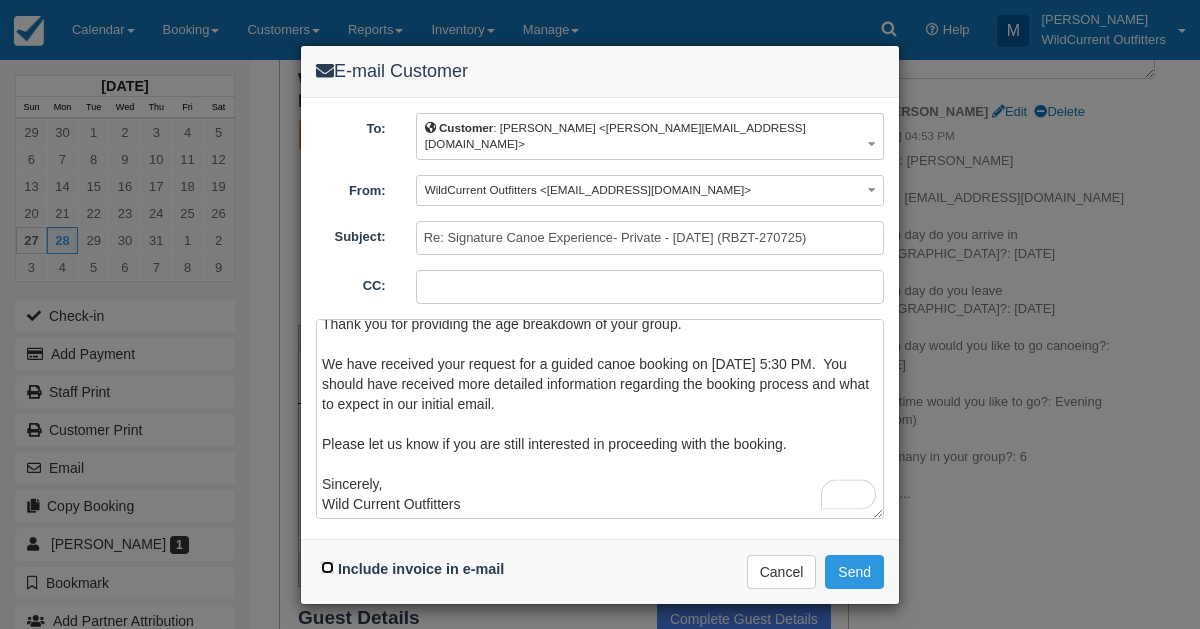 click on "Include invoice in e-mail" at bounding box center (327, 567) 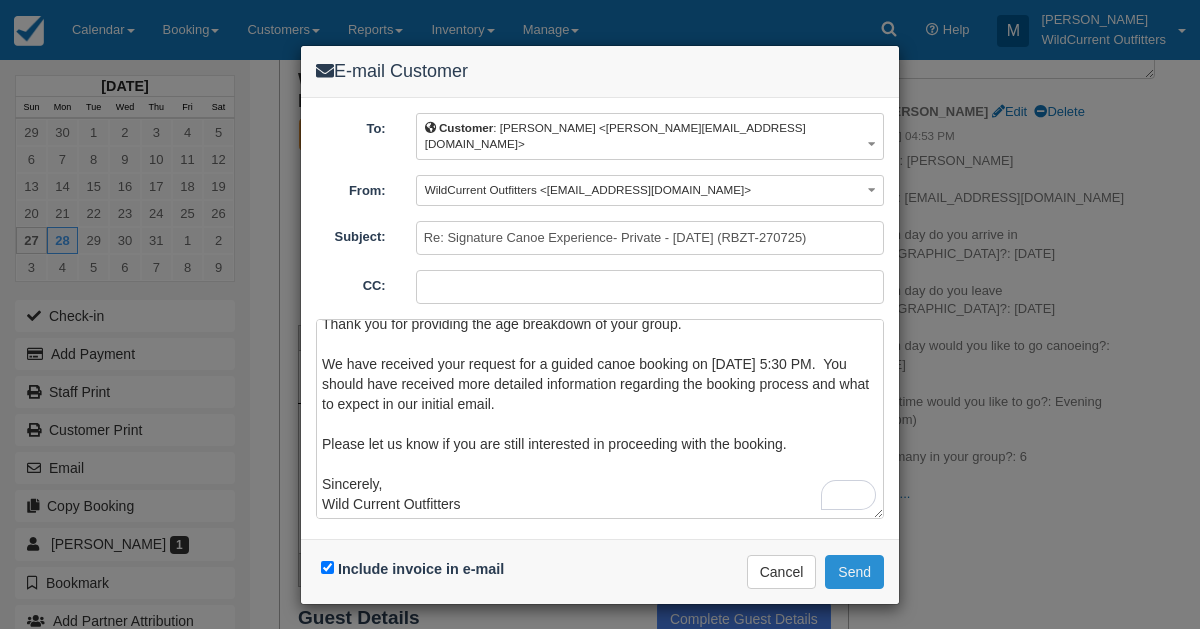 click on "Send" at bounding box center (854, 572) 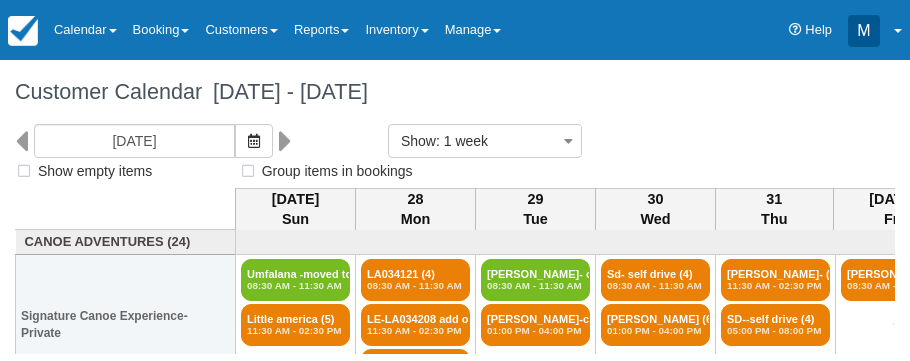 select 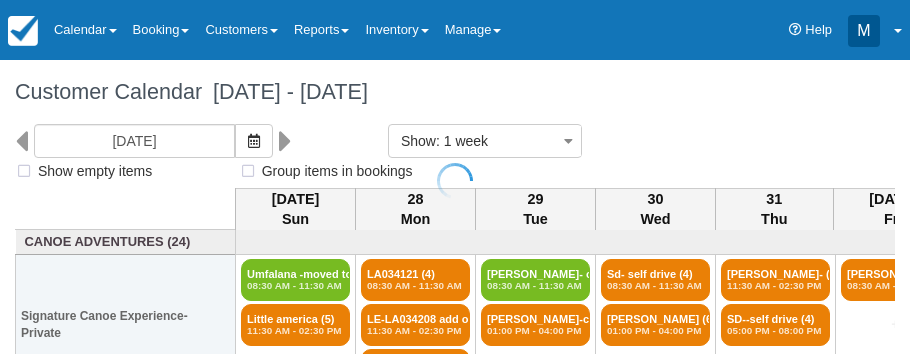select 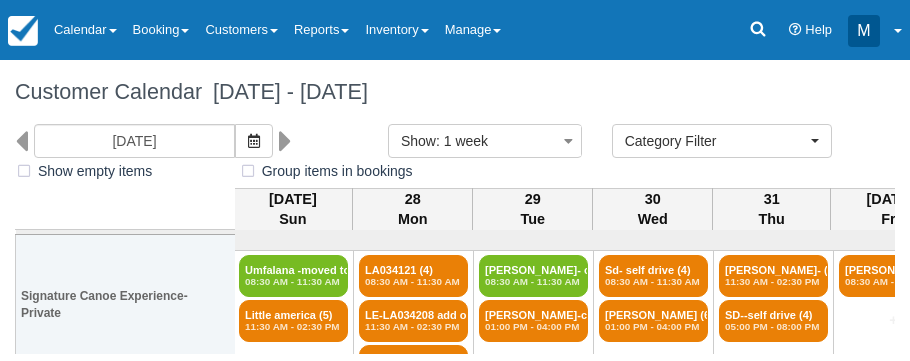 scroll, scrollTop: 0, scrollLeft: 2, axis: horizontal 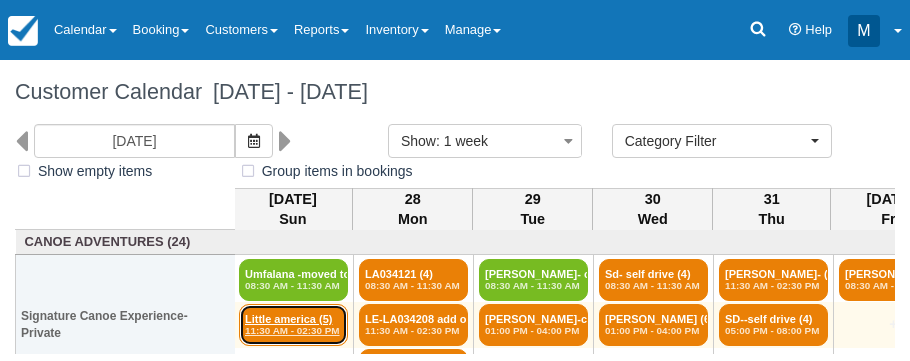click on "Little america (5)  11:30 AM - 02:30 PM" at bounding box center [293, 325] 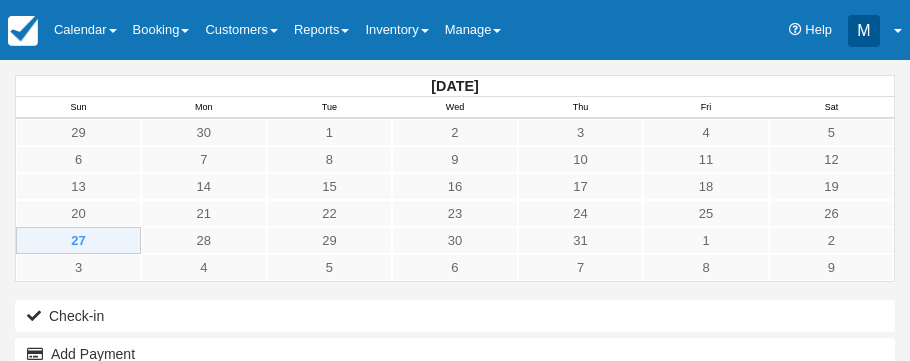 scroll, scrollTop: 0, scrollLeft: 0, axis: both 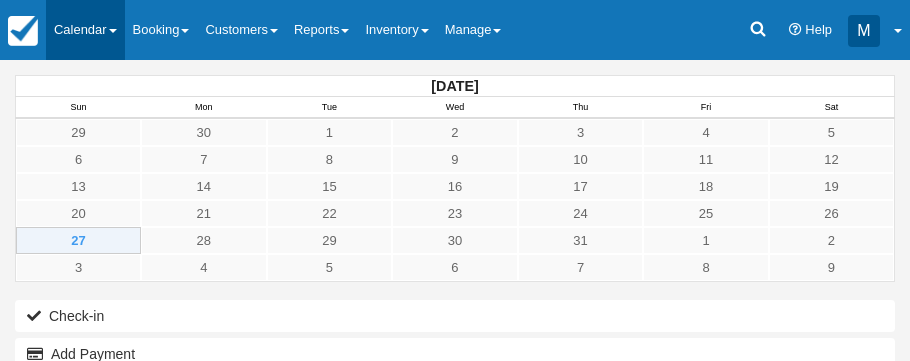 click on "Calendar" at bounding box center [85, 30] 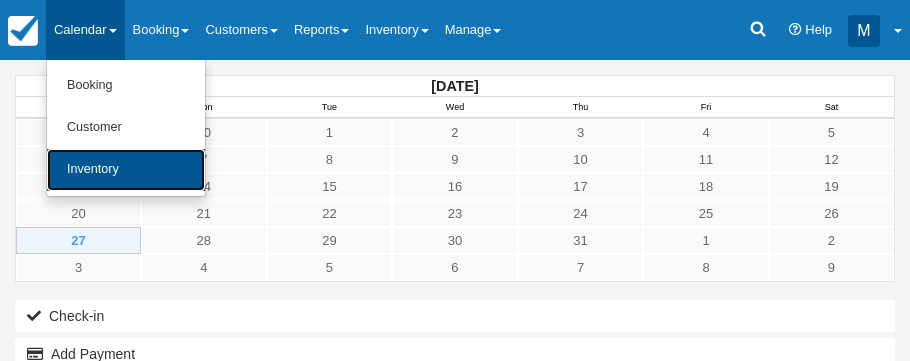 click on "Inventory" at bounding box center [126, 170] 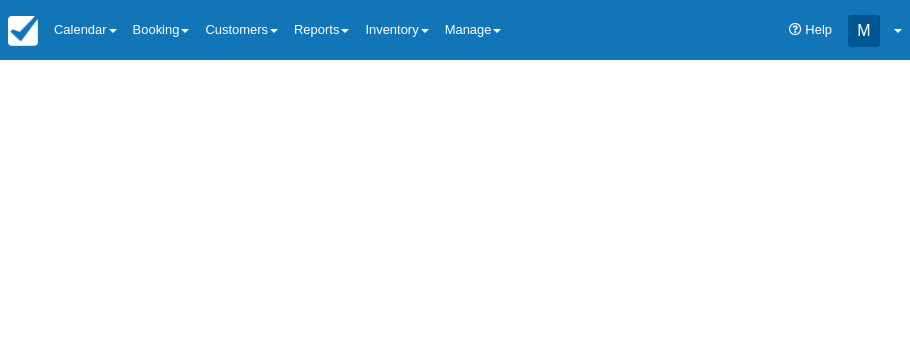 scroll, scrollTop: 0, scrollLeft: 0, axis: both 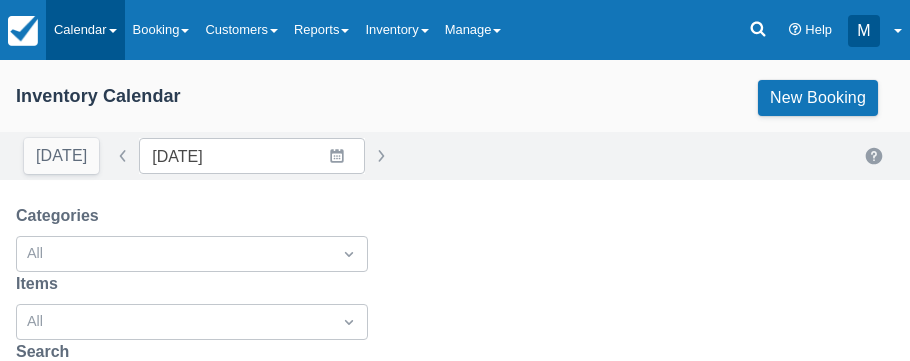 click on "Calendar" at bounding box center [85, 30] 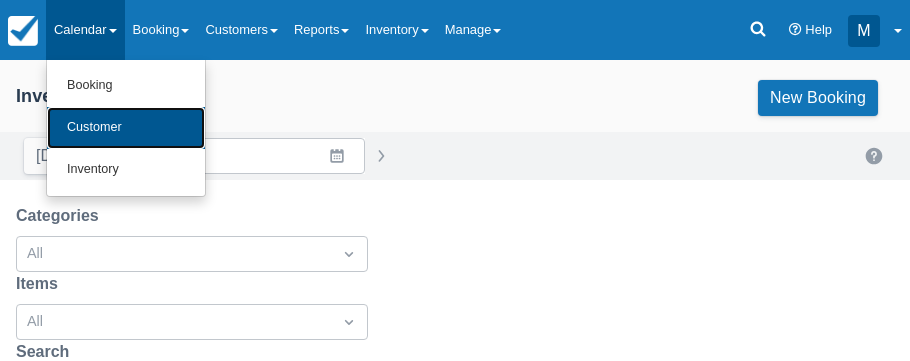 click on "Customer" at bounding box center [126, 128] 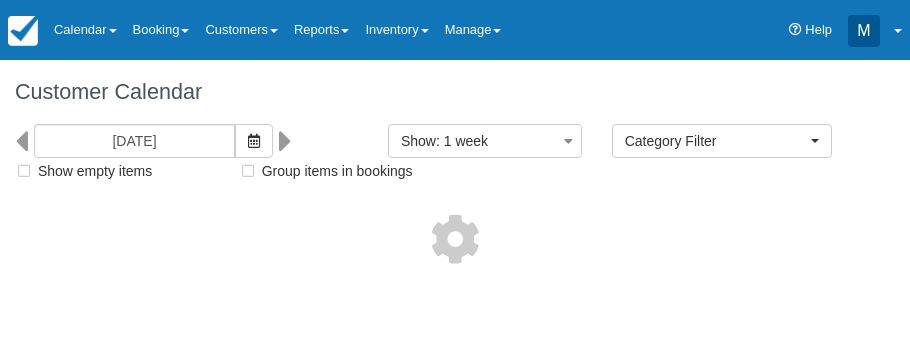 select 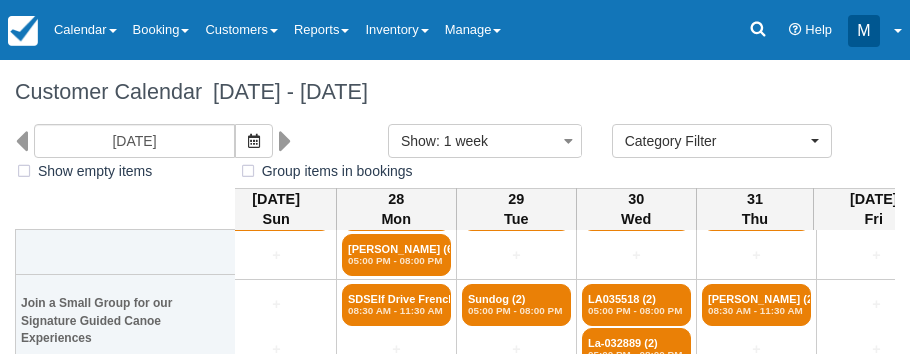 scroll, scrollTop: 121, scrollLeft: 19, axis: both 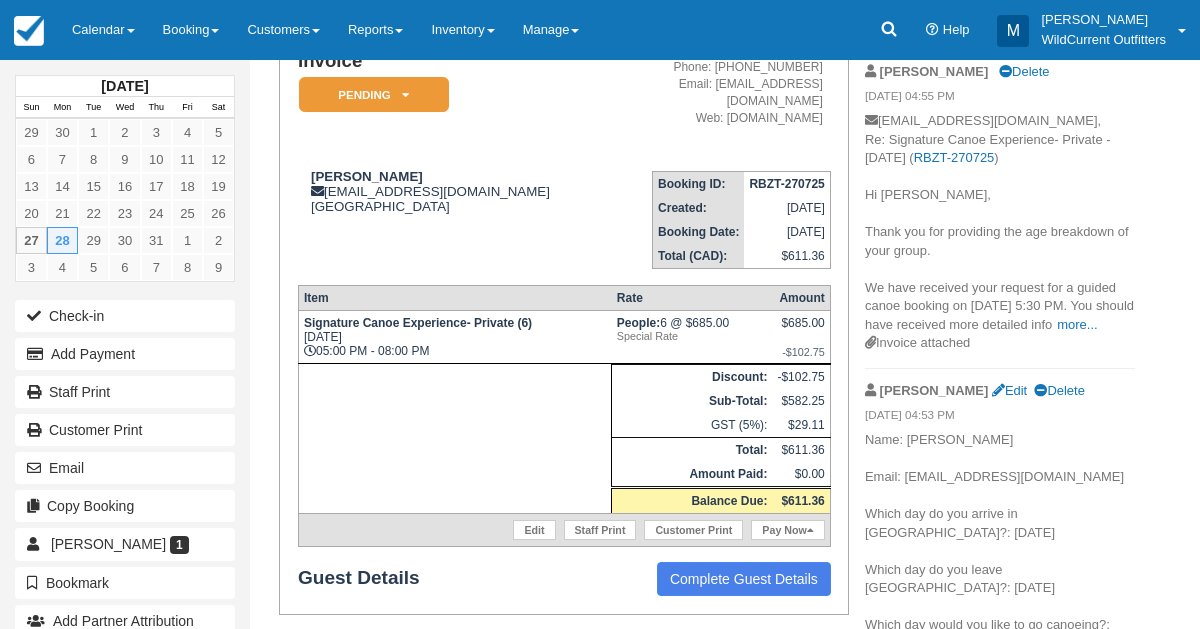 click on "Name: [PERSON_NAME]
Email: [EMAIL_ADDRESS][DOMAIN_NAME]
Which day do you arrive in [GEOGRAPHIC_DATA]?: [DATE]
Which day do you leave [GEOGRAPHIC_DATA]?: [DATE]
Which day would you like to go canoeing?: [DATE]
What time would you like to go?: Evening (5:30pm)
How many in your group?: 6
more... Comments or Questions: How will we know if this is possible and available?
And what is the price for our group?" at bounding box center (1000, 607) 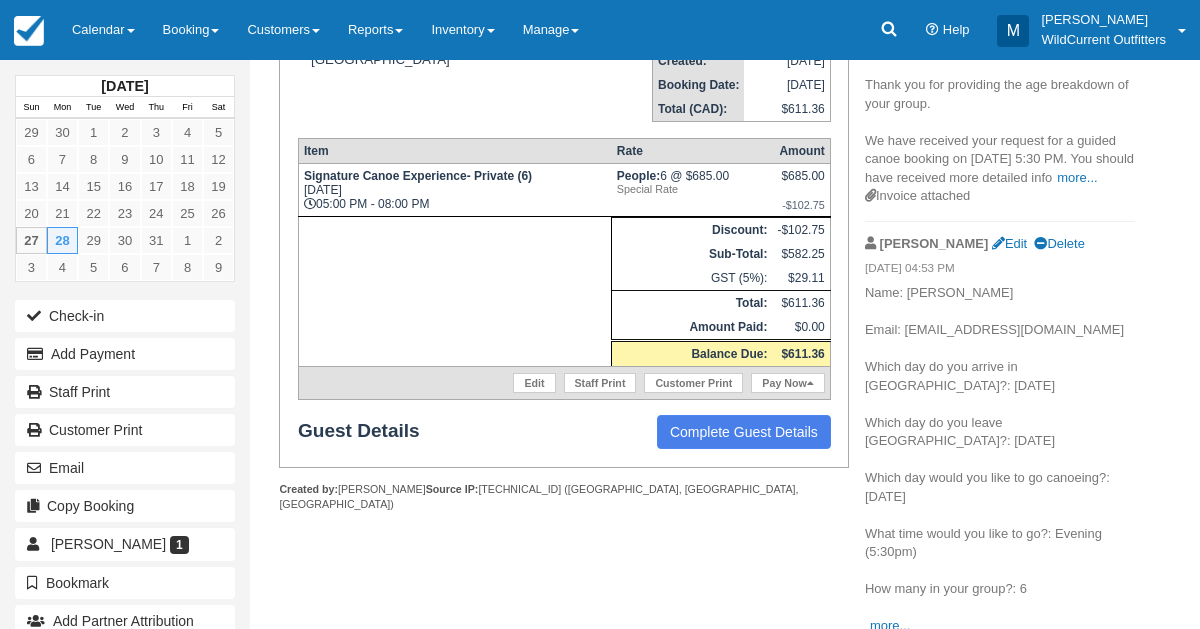 scroll, scrollTop: 370, scrollLeft: 0, axis: vertical 